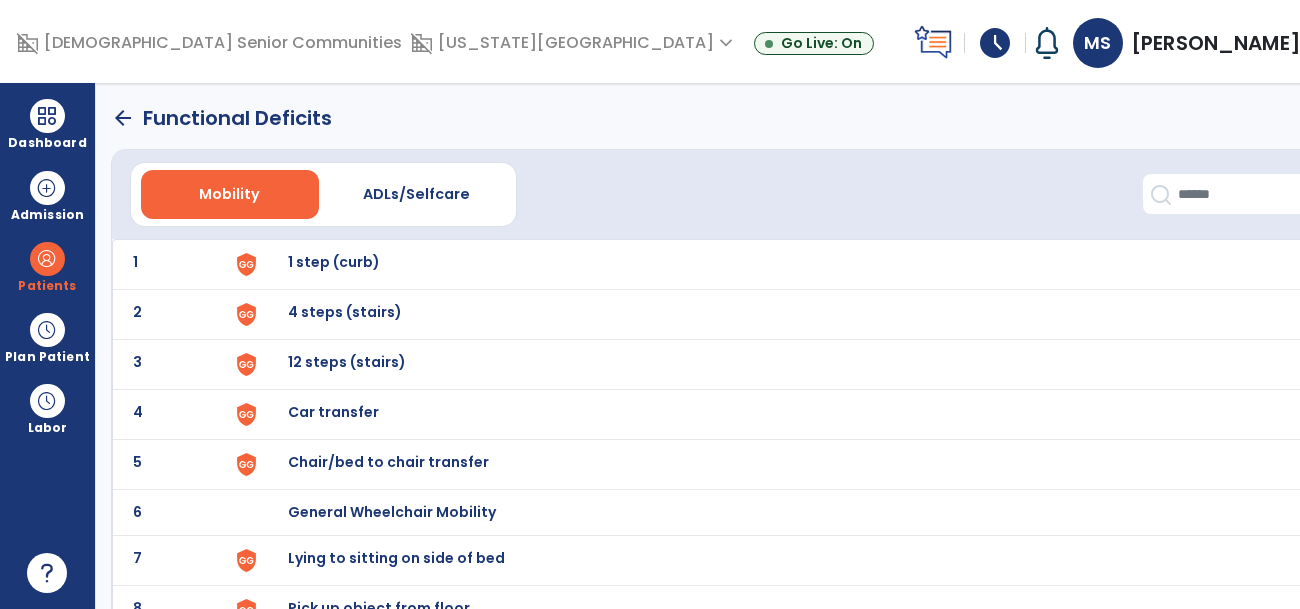 scroll, scrollTop: 0, scrollLeft: 0, axis: both 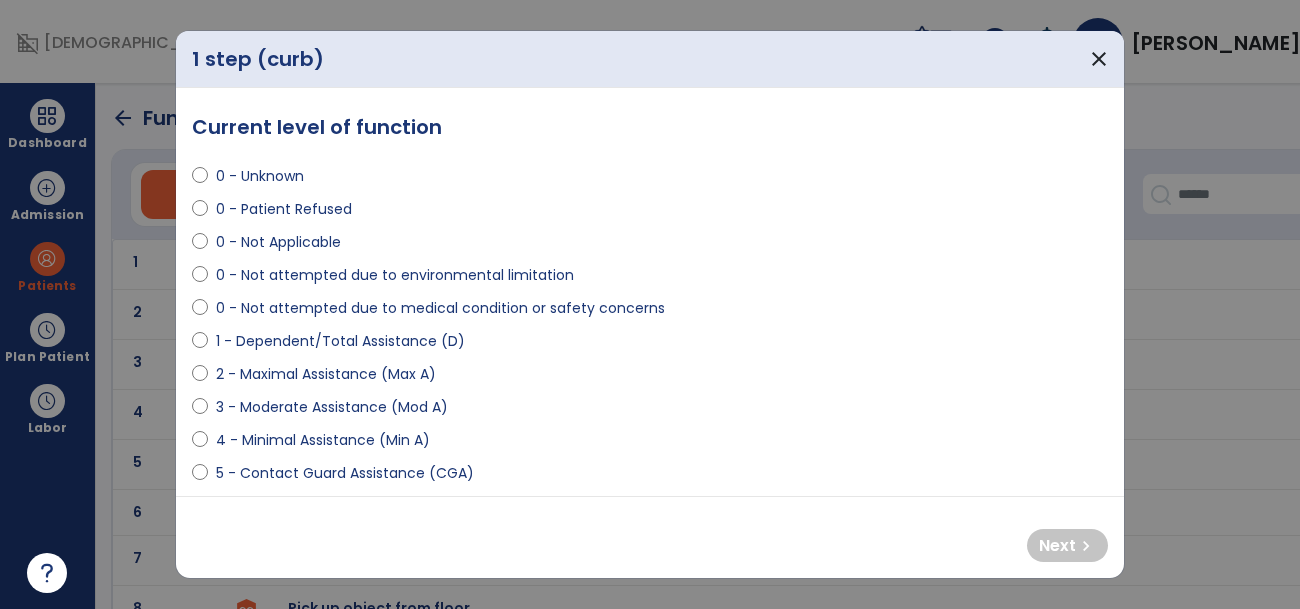 select on "**********" 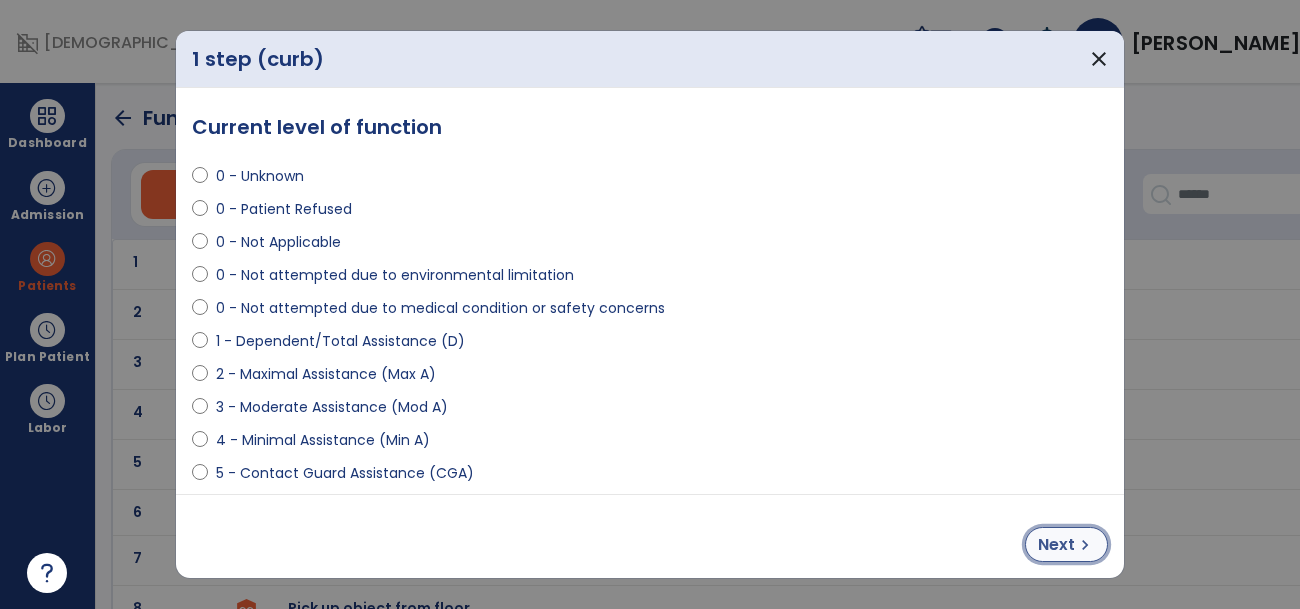 click on "Next" at bounding box center [1056, 545] 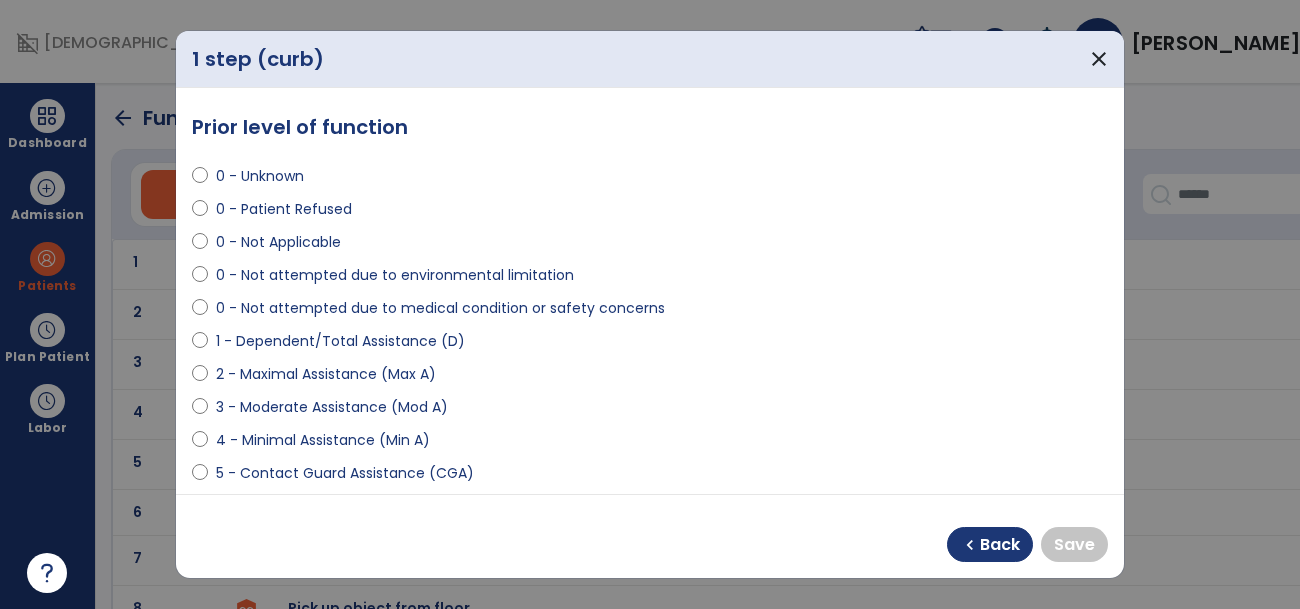 select on "**********" 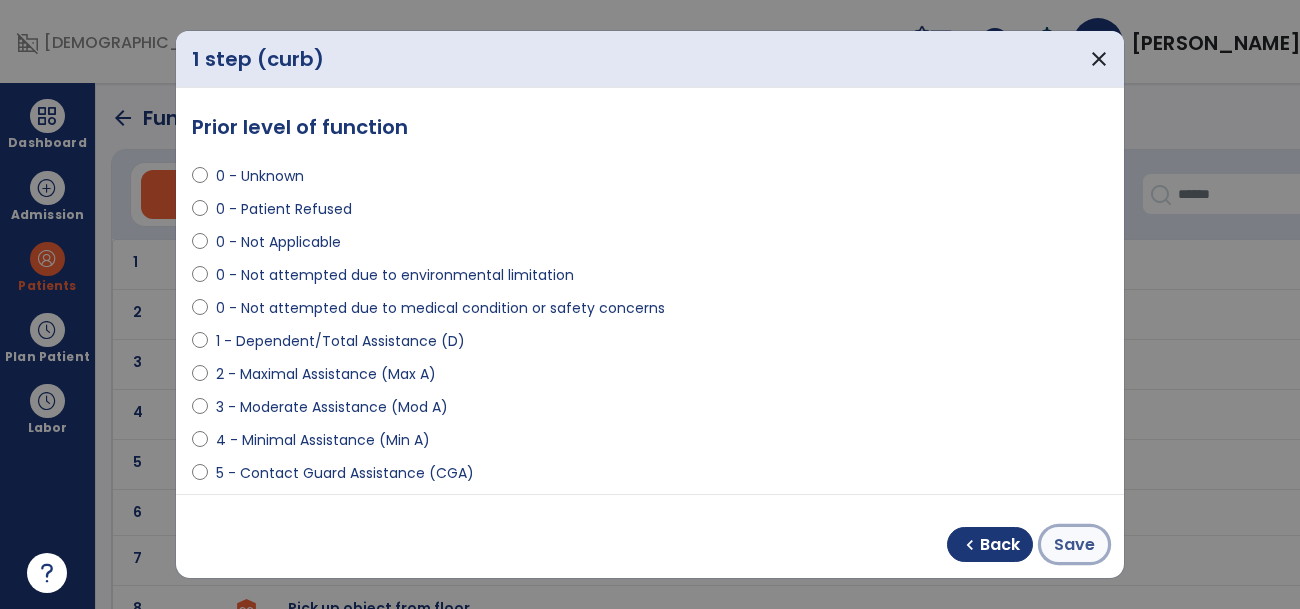 click on "Save" at bounding box center [1074, 545] 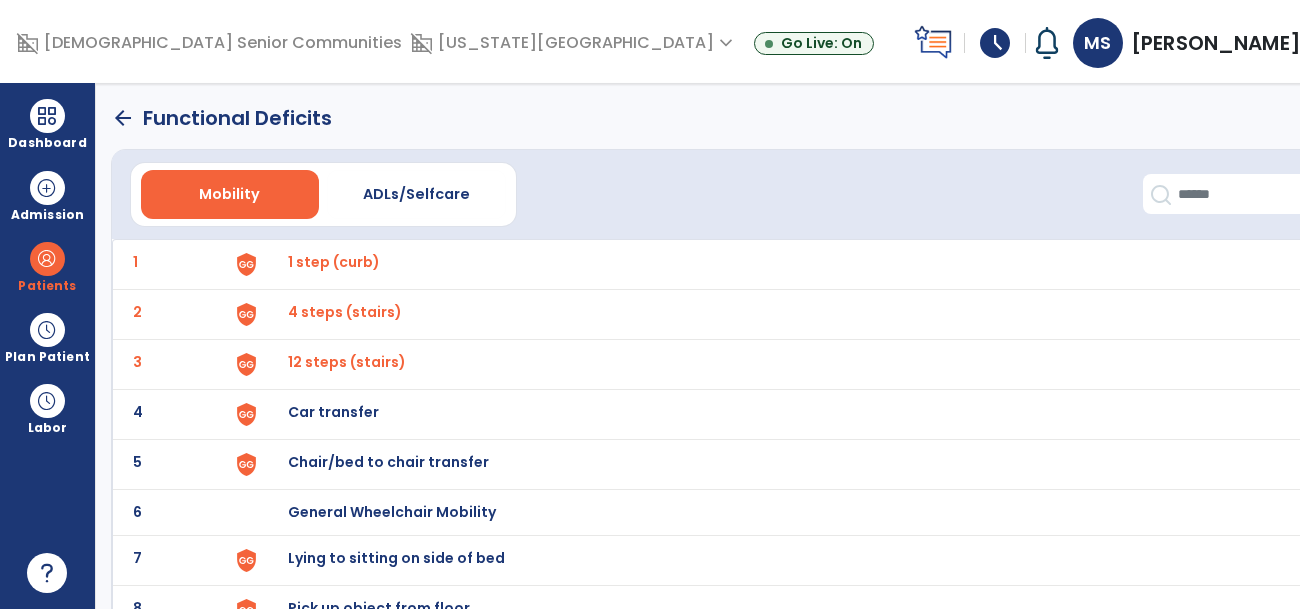click on "arrow_back" 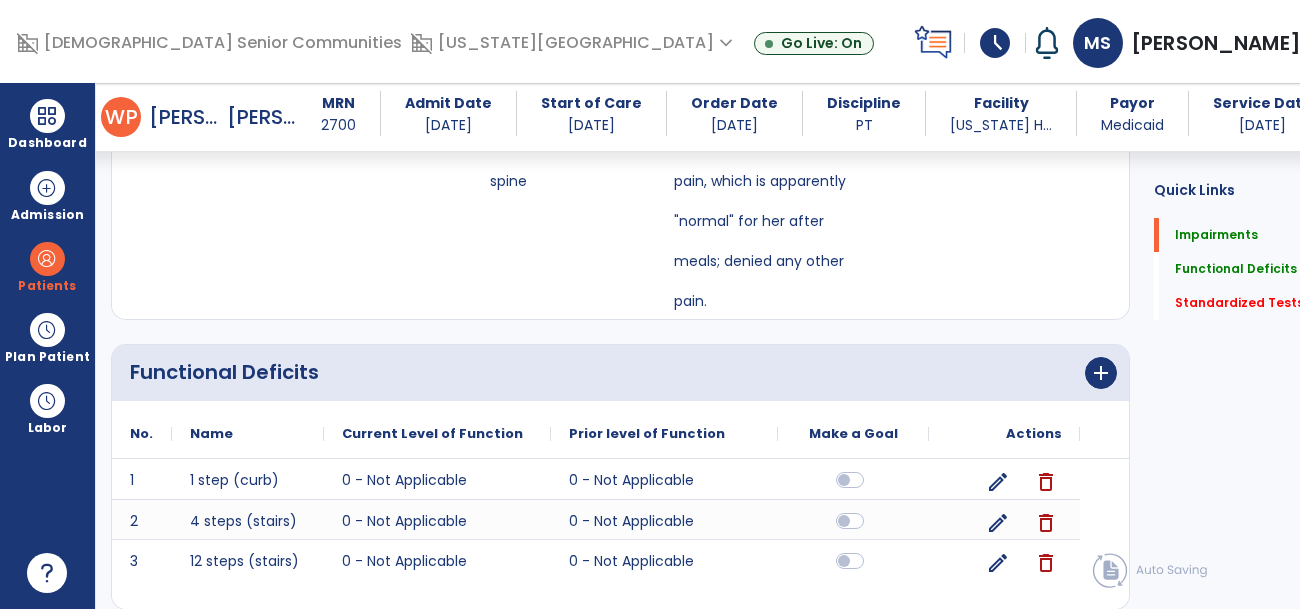 scroll, scrollTop: 560, scrollLeft: 0, axis: vertical 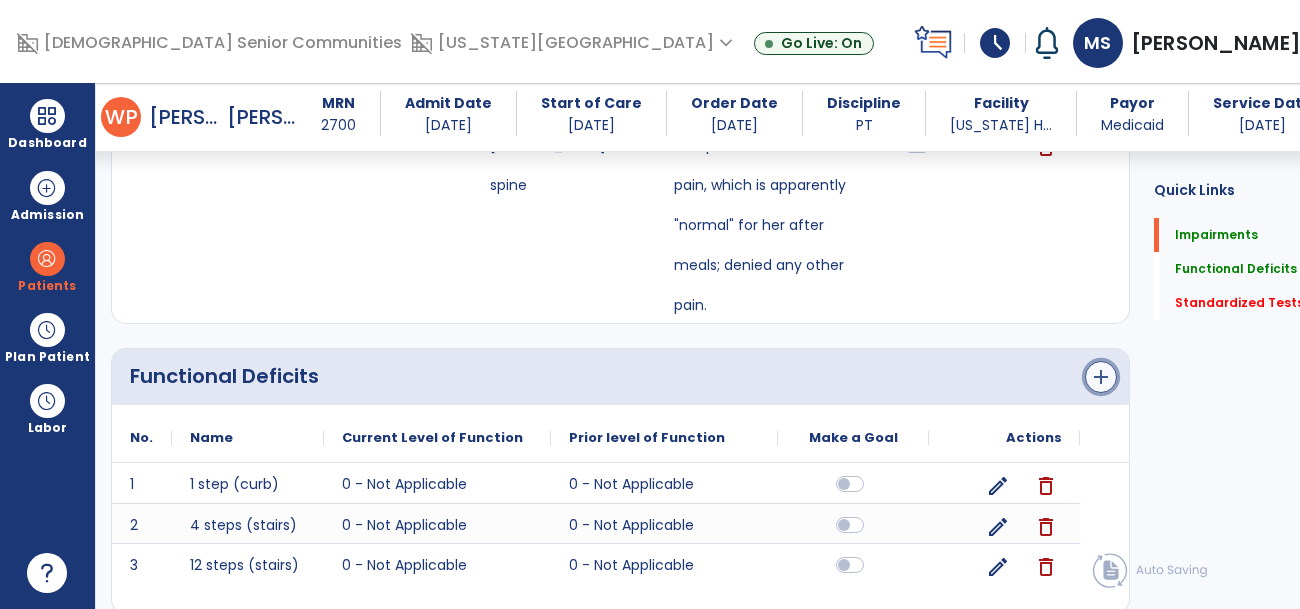 click on "add" 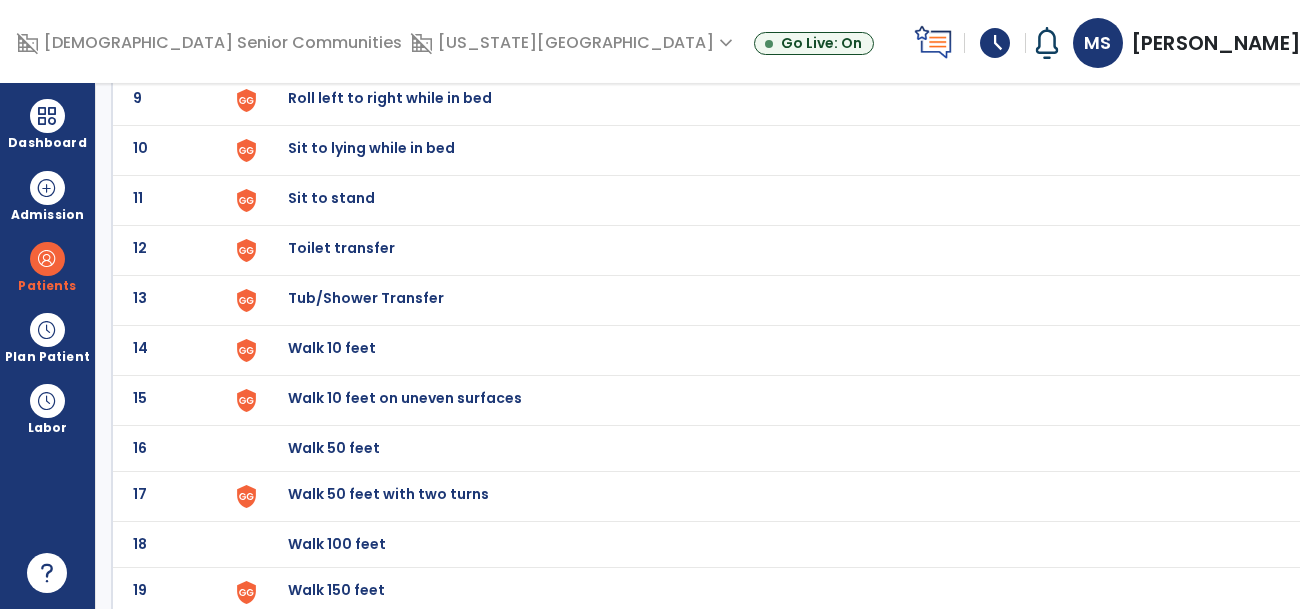 scroll, scrollTop: 0, scrollLeft: 0, axis: both 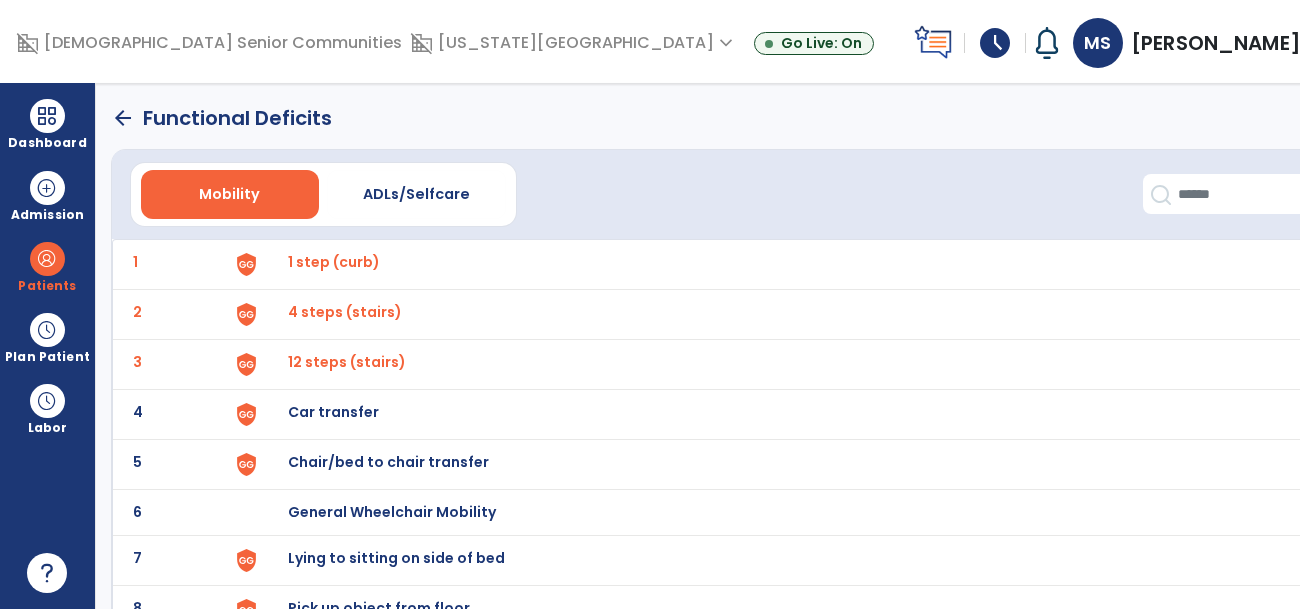 click on "4 Car transfer" 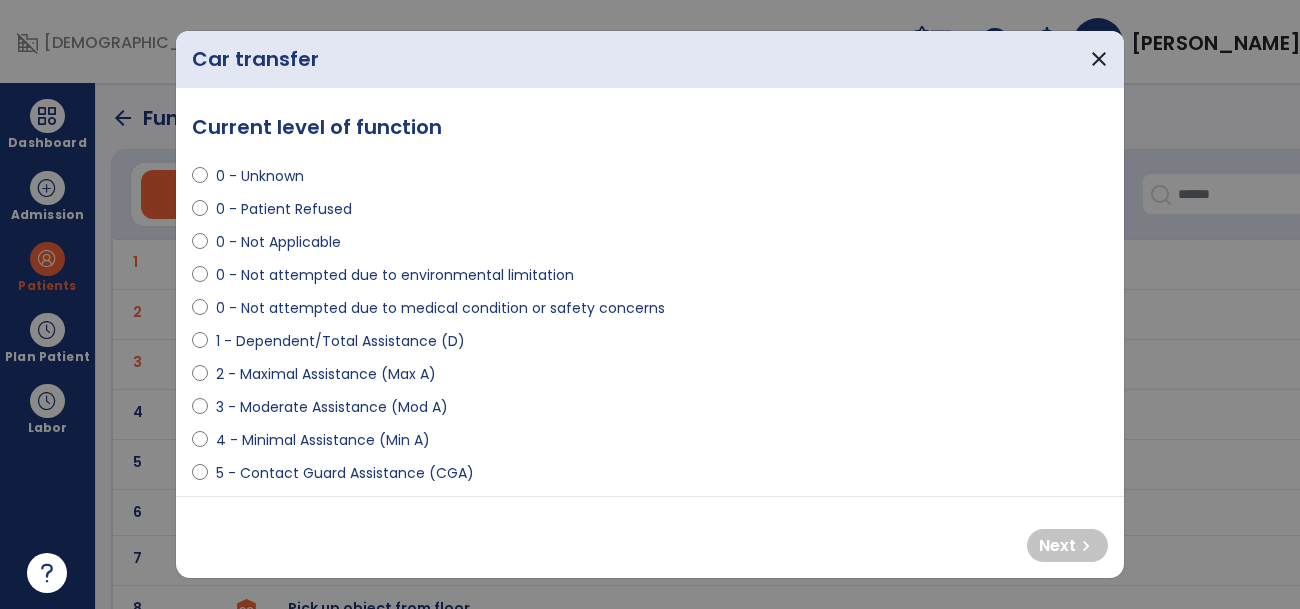select on "**********" 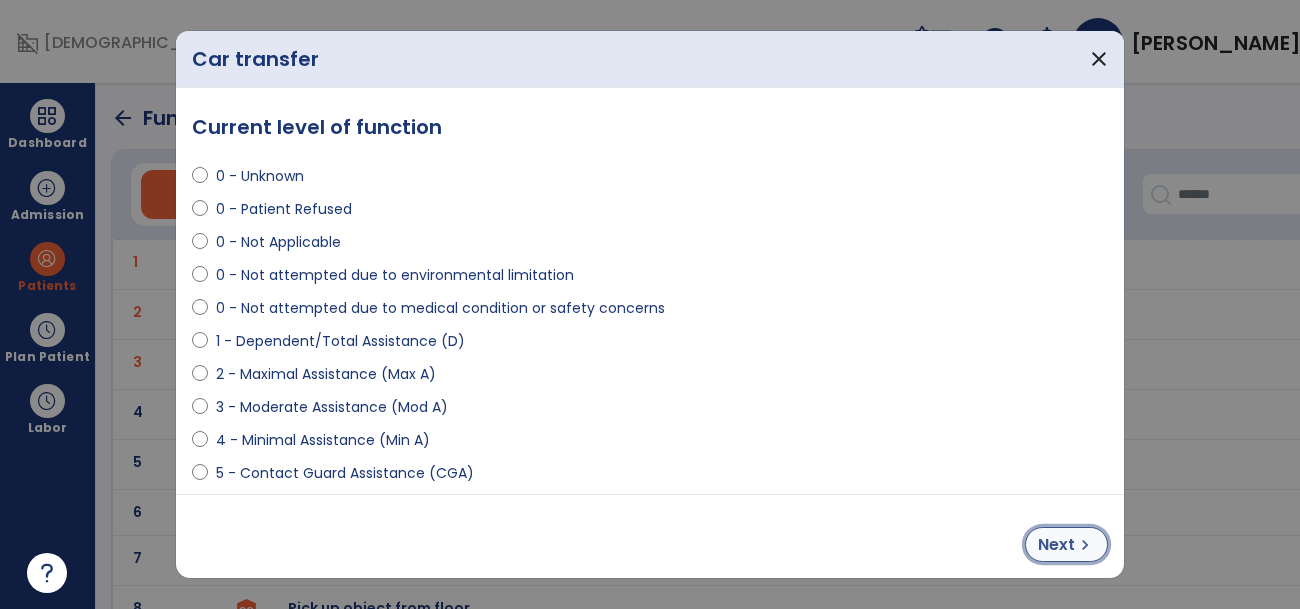click on "Next" at bounding box center [1056, 545] 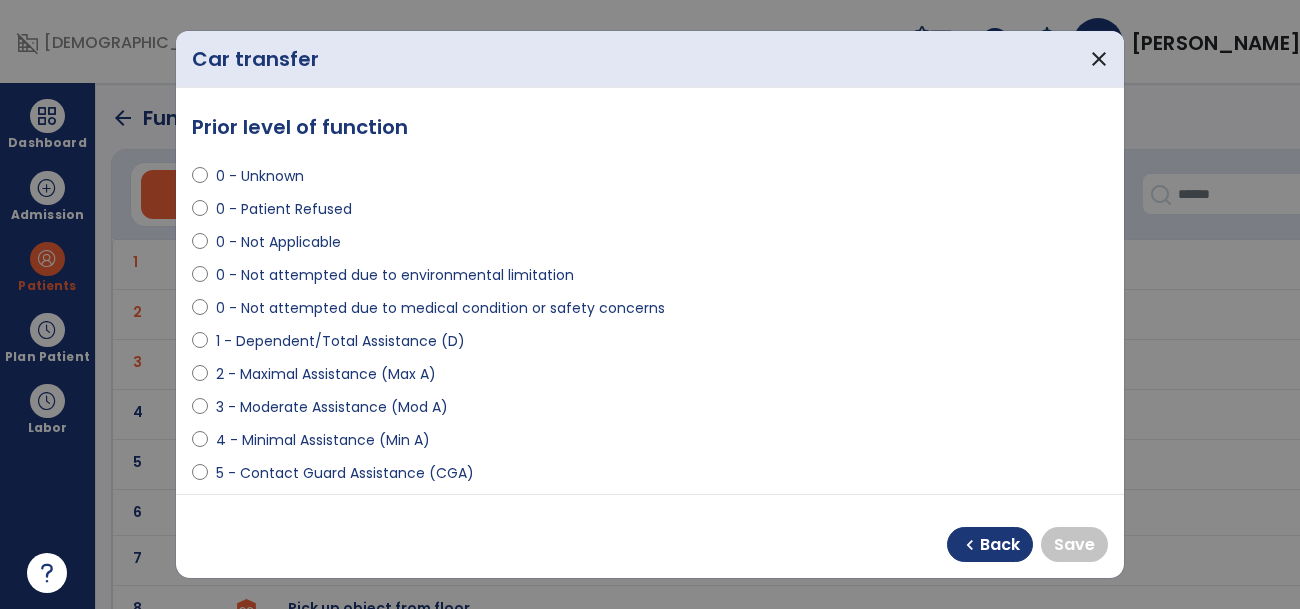 select on "**********" 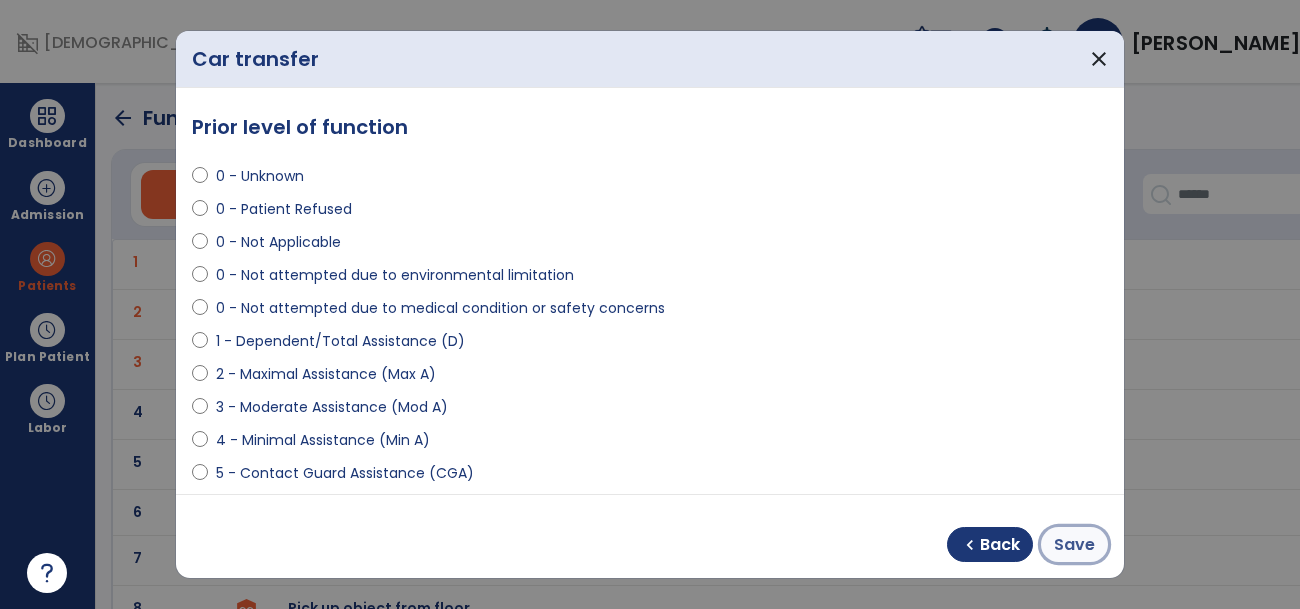 click on "Save" at bounding box center (1074, 545) 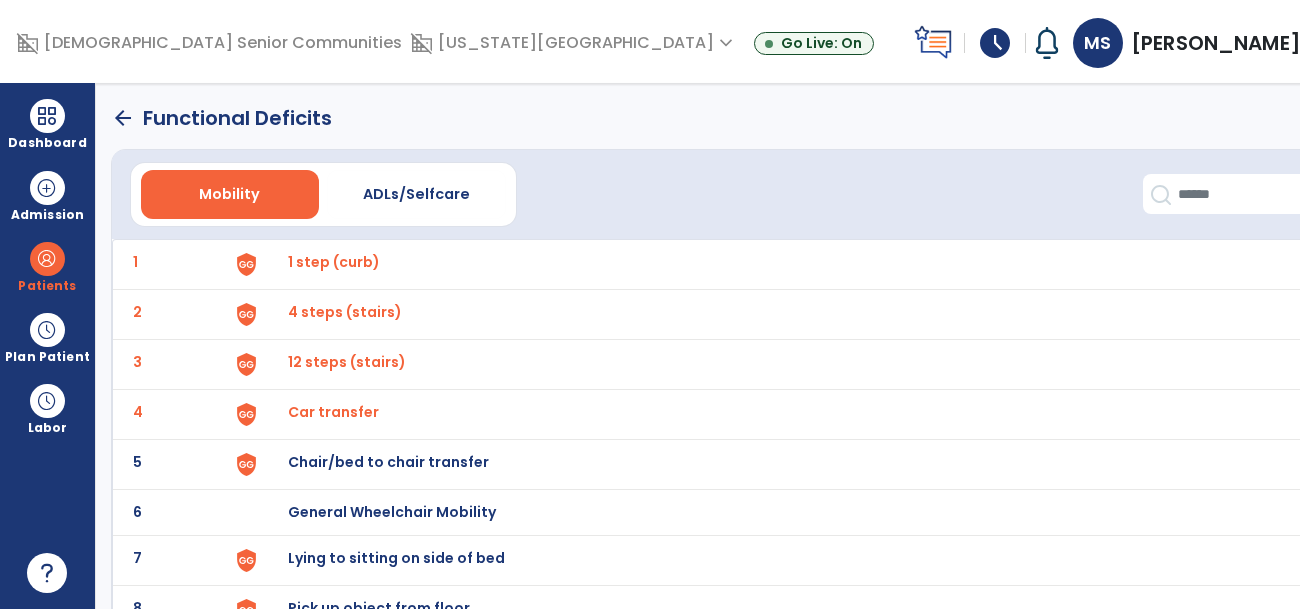 click at bounding box center [246, 264] 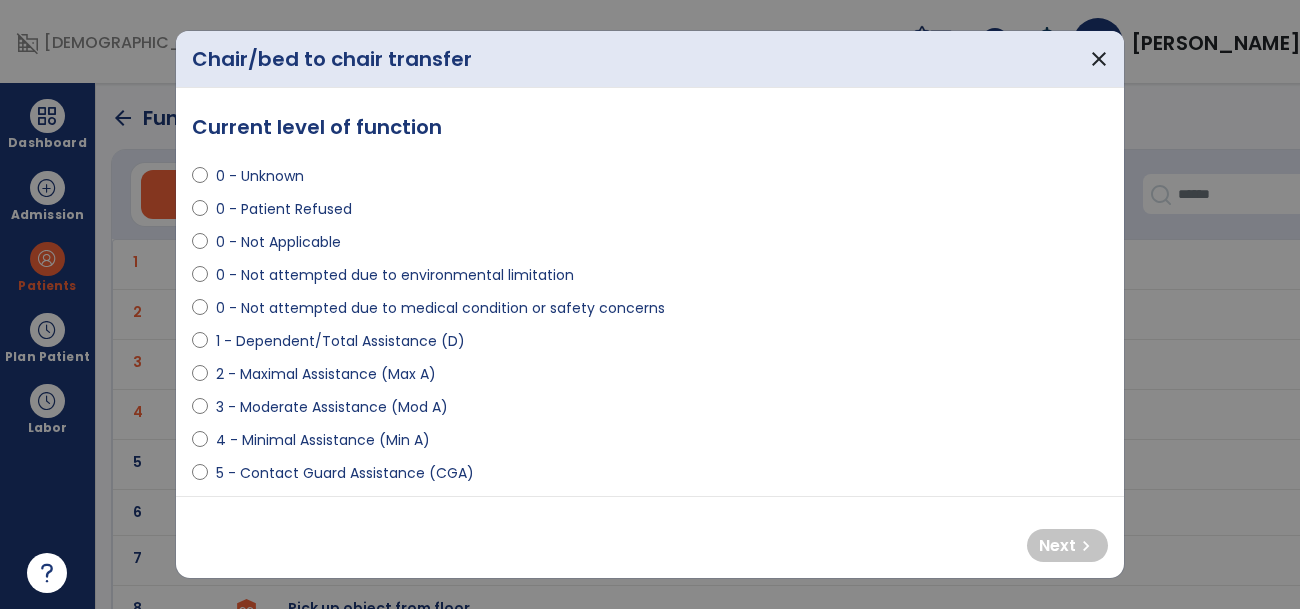 select on "**********" 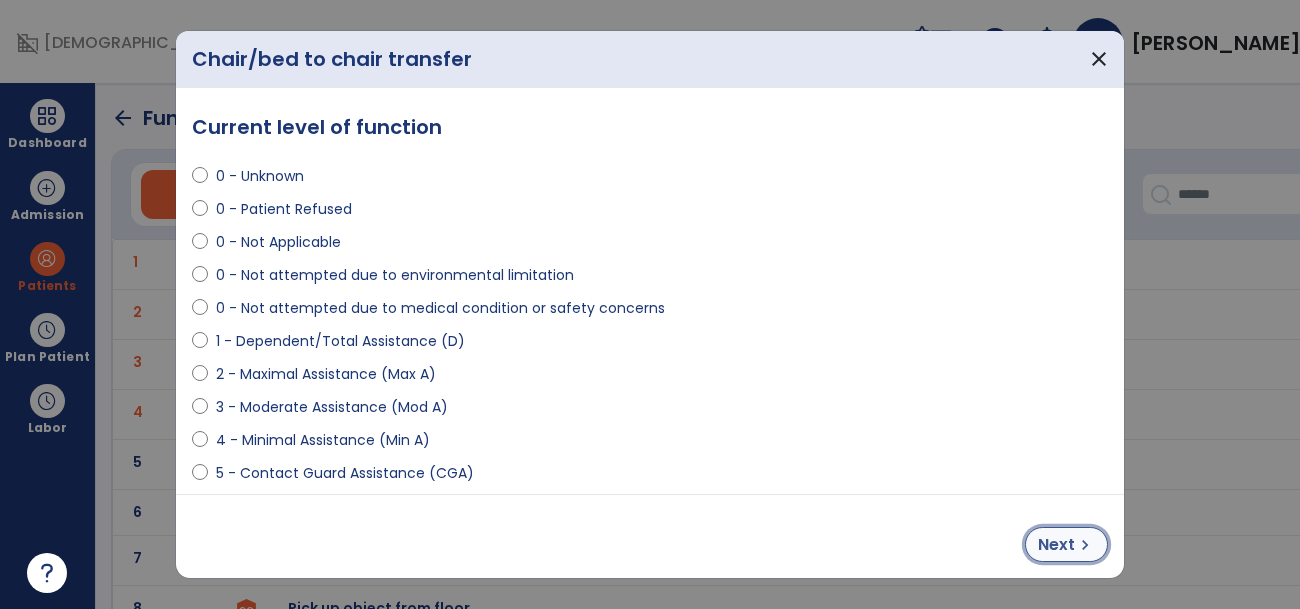 click on "Next" at bounding box center [1056, 545] 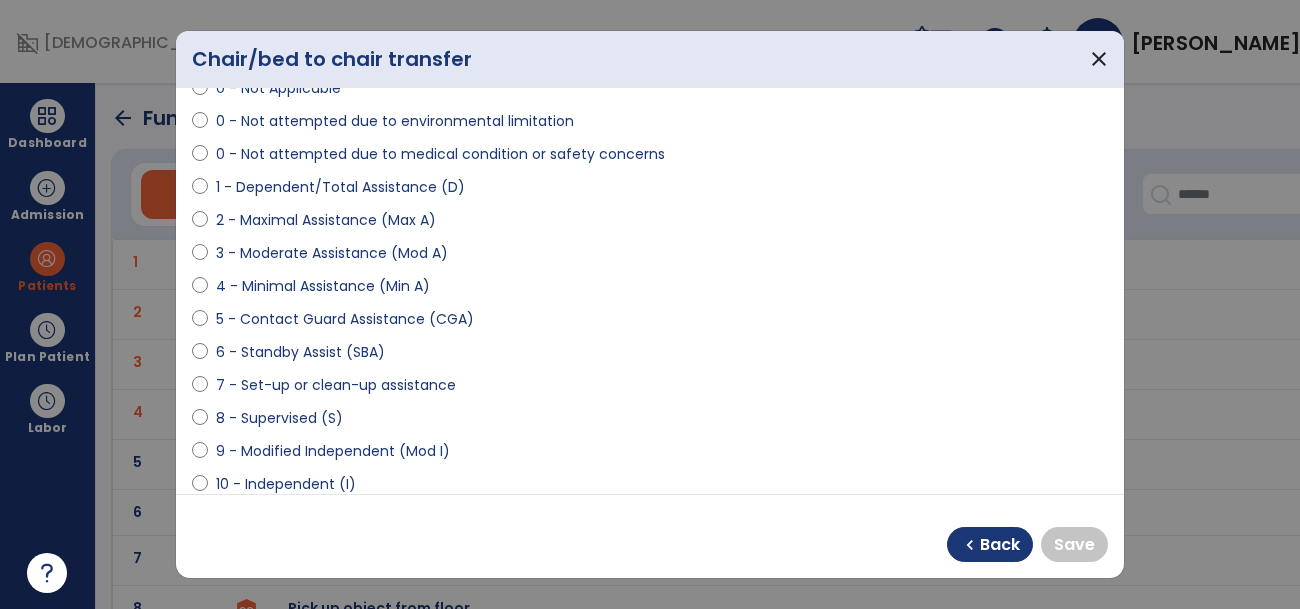scroll, scrollTop: 159, scrollLeft: 0, axis: vertical 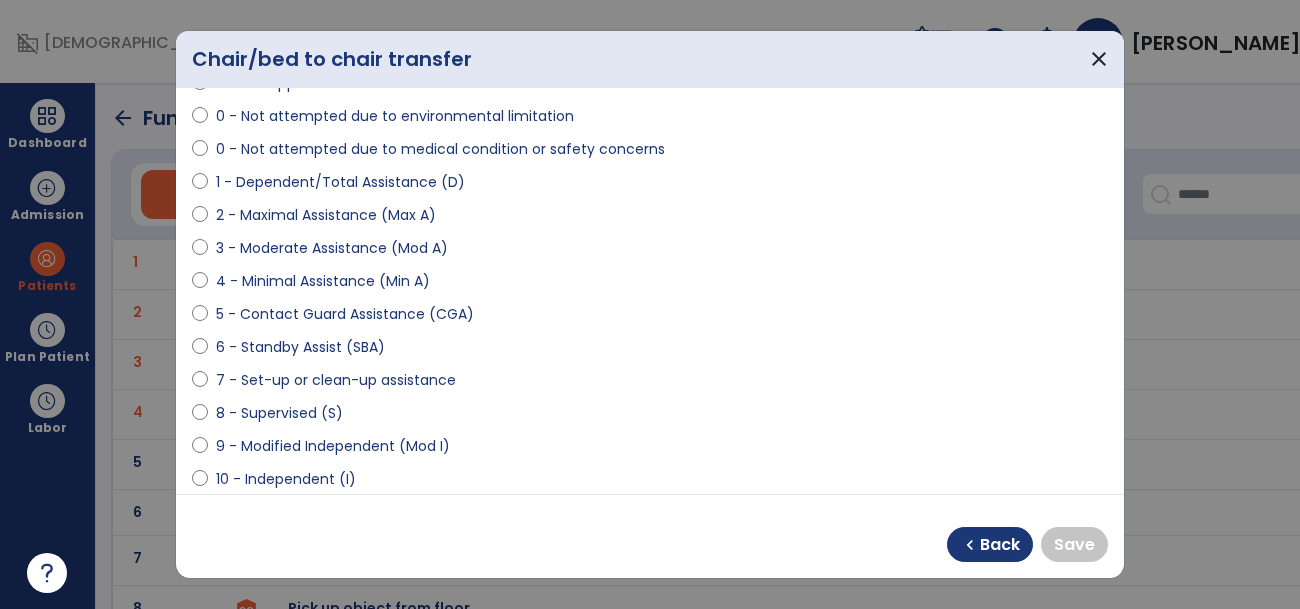 select on "**********" 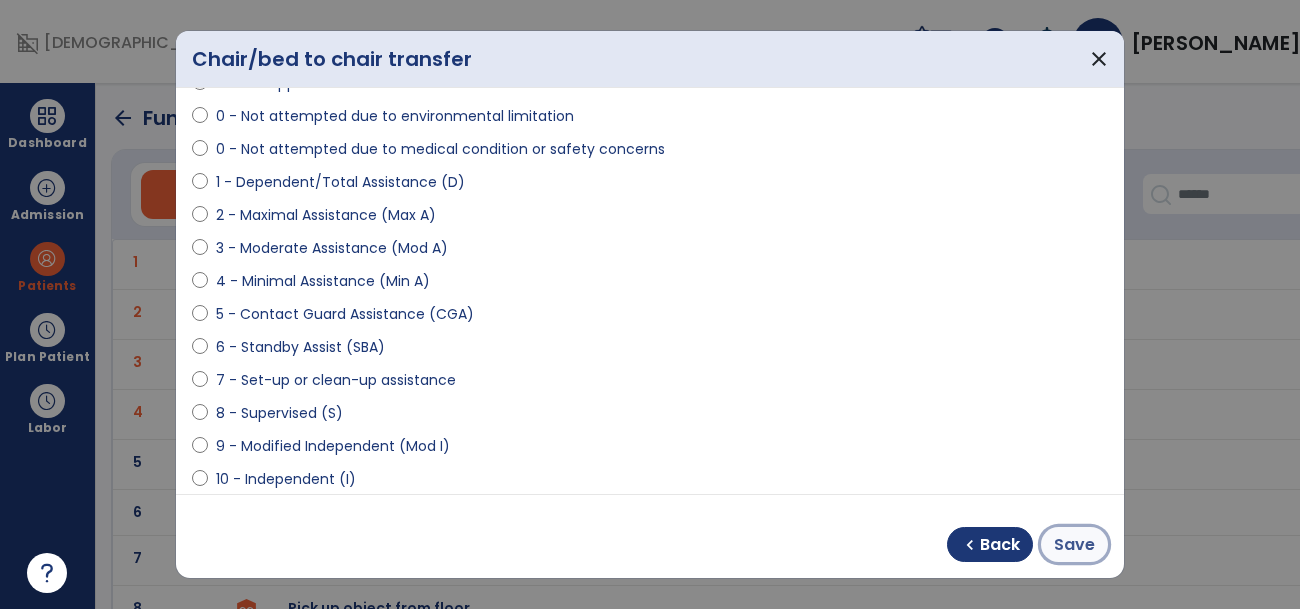 click on "Save" at bounding box center [1074, 545] 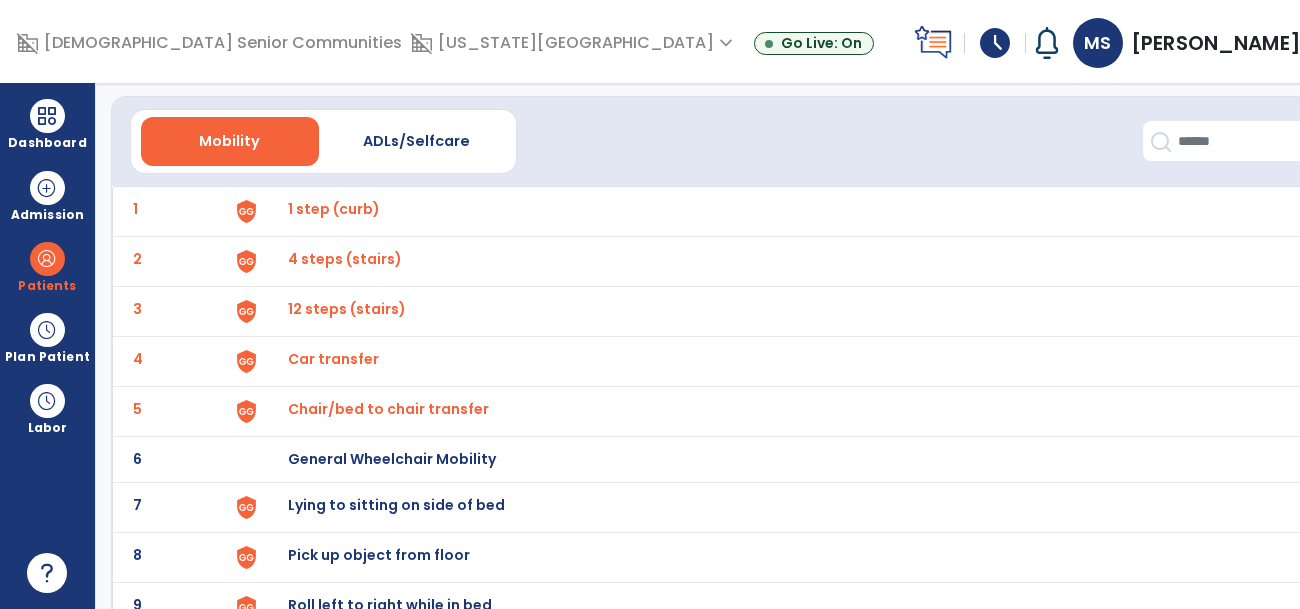 scroll, scrollTop: 65, scrollLeft: 0, axis: vertical 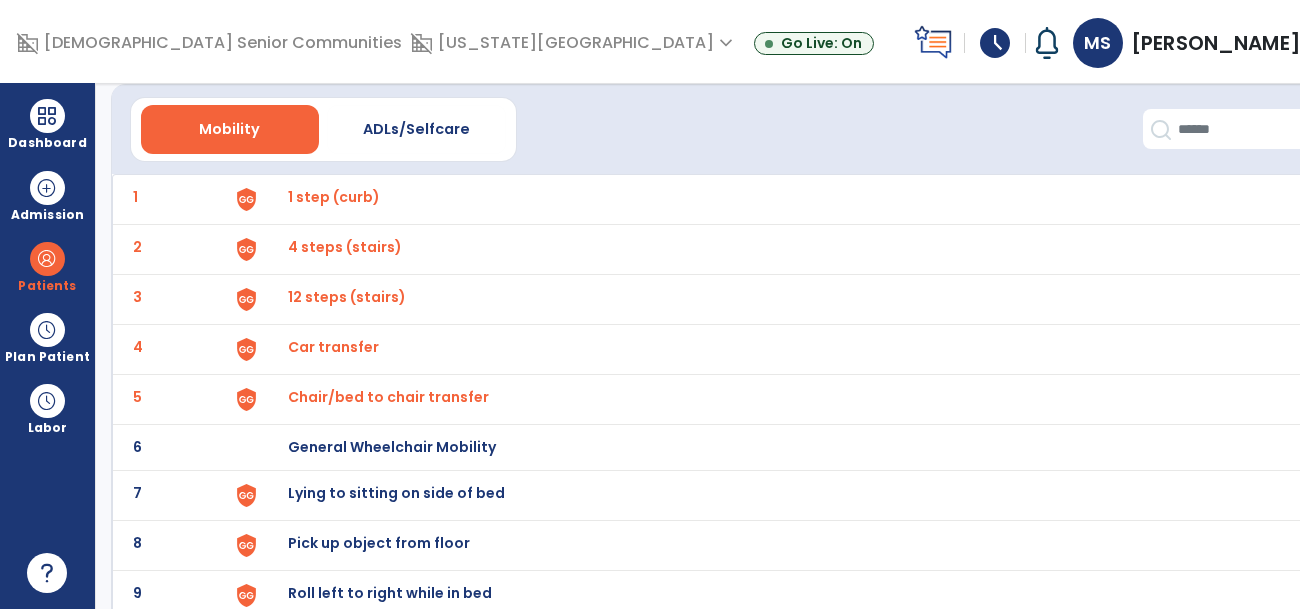 click at bounding box center [272, 199] 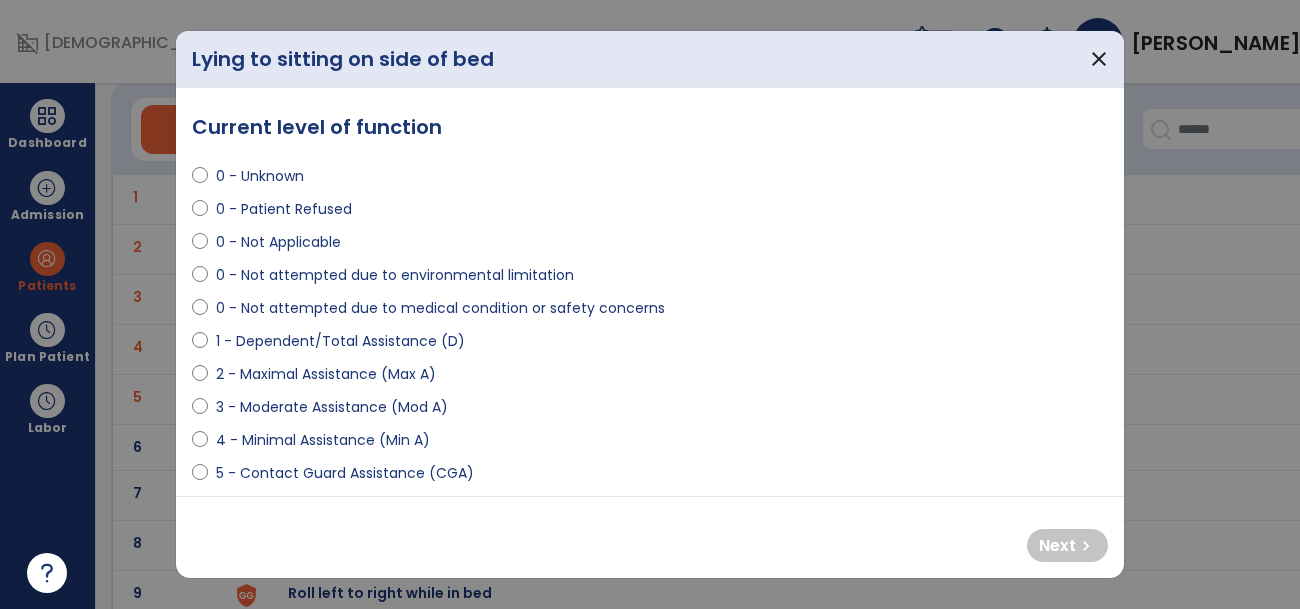 select on "**********" 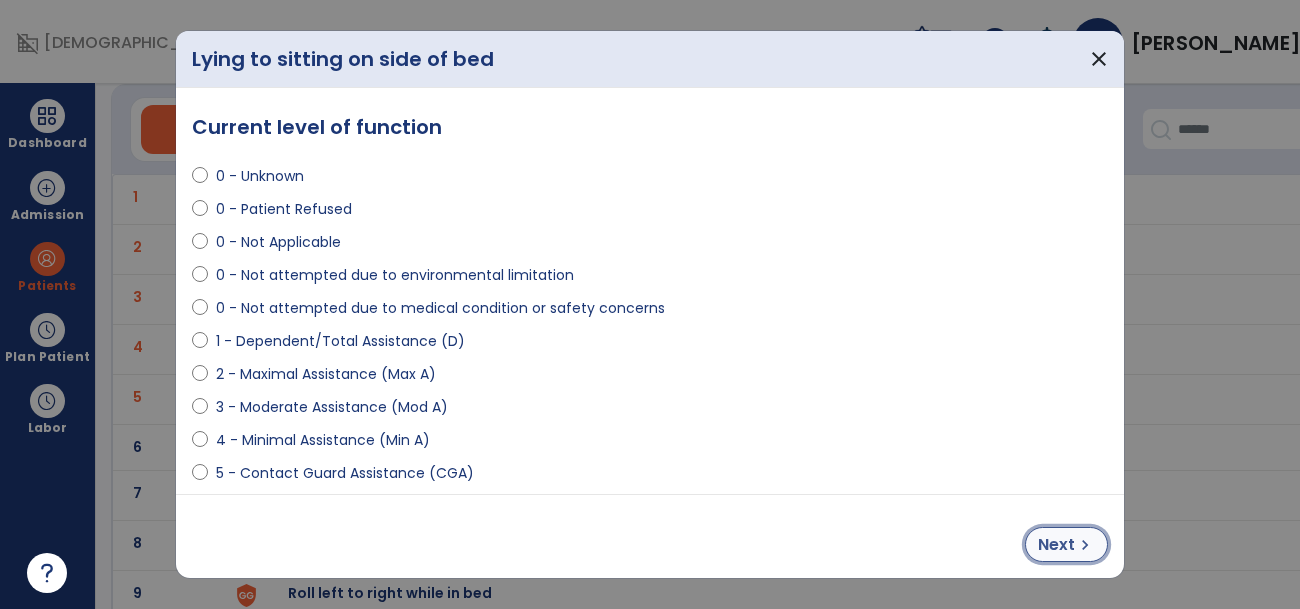 click on "Next" at bounding box center (1056, 545) 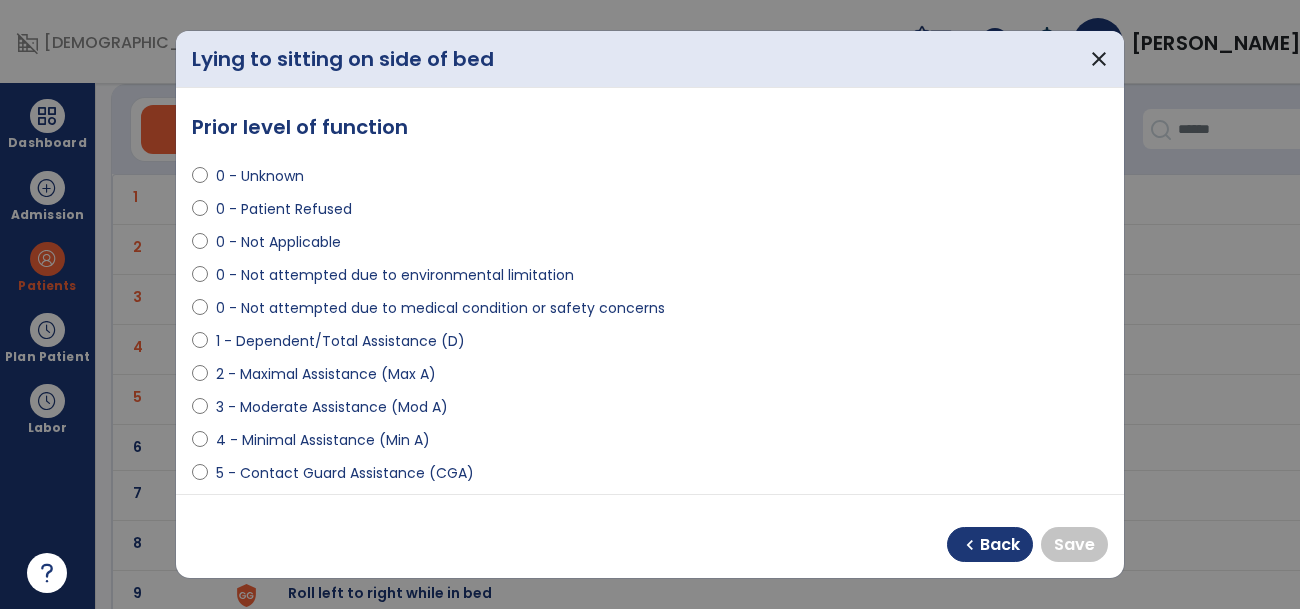 select on "**********" 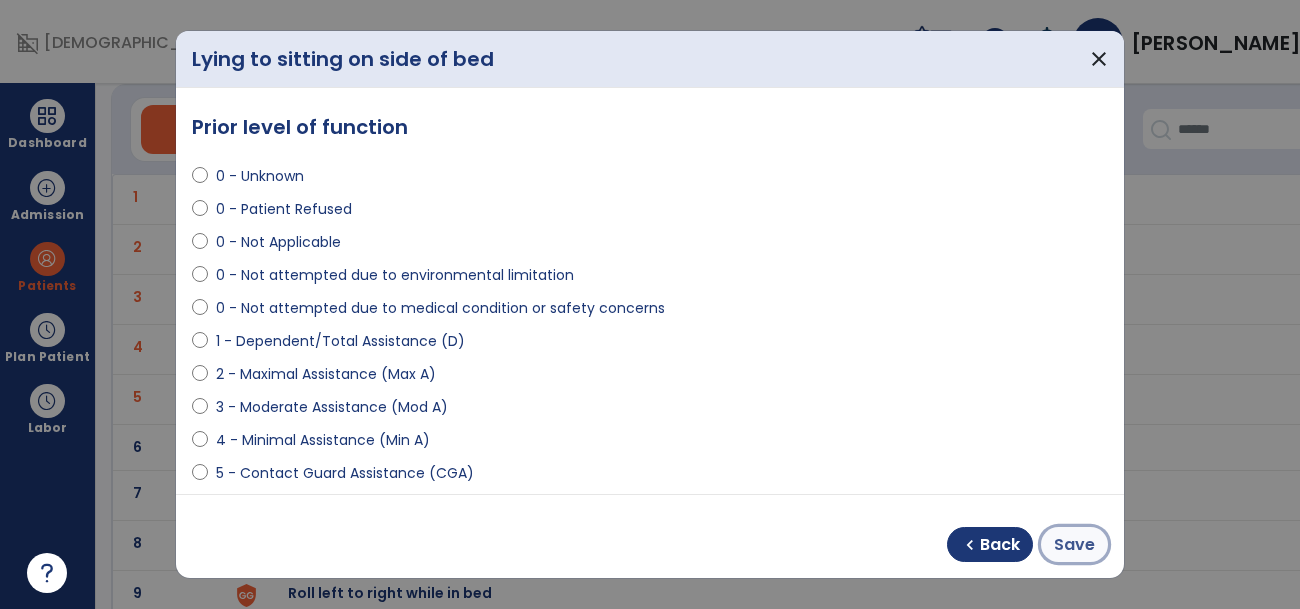 click on "Save" at bounding box center (1074, 545) 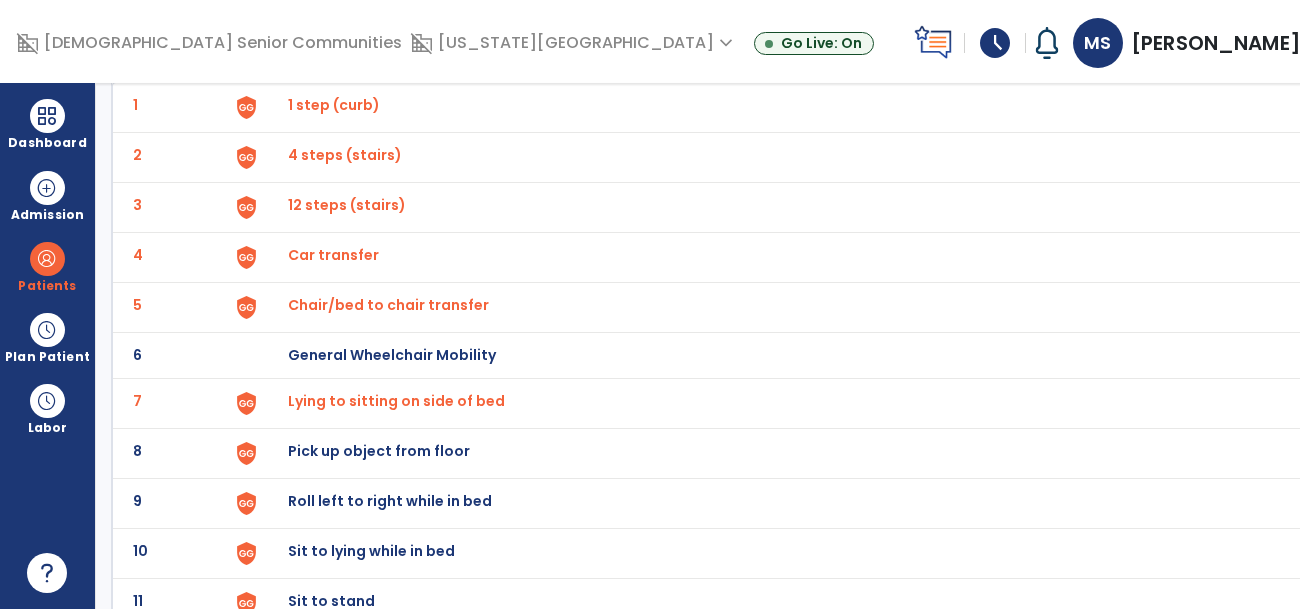 scroll, scrollTop: 165, scrollLeft: 0, axis: vertical 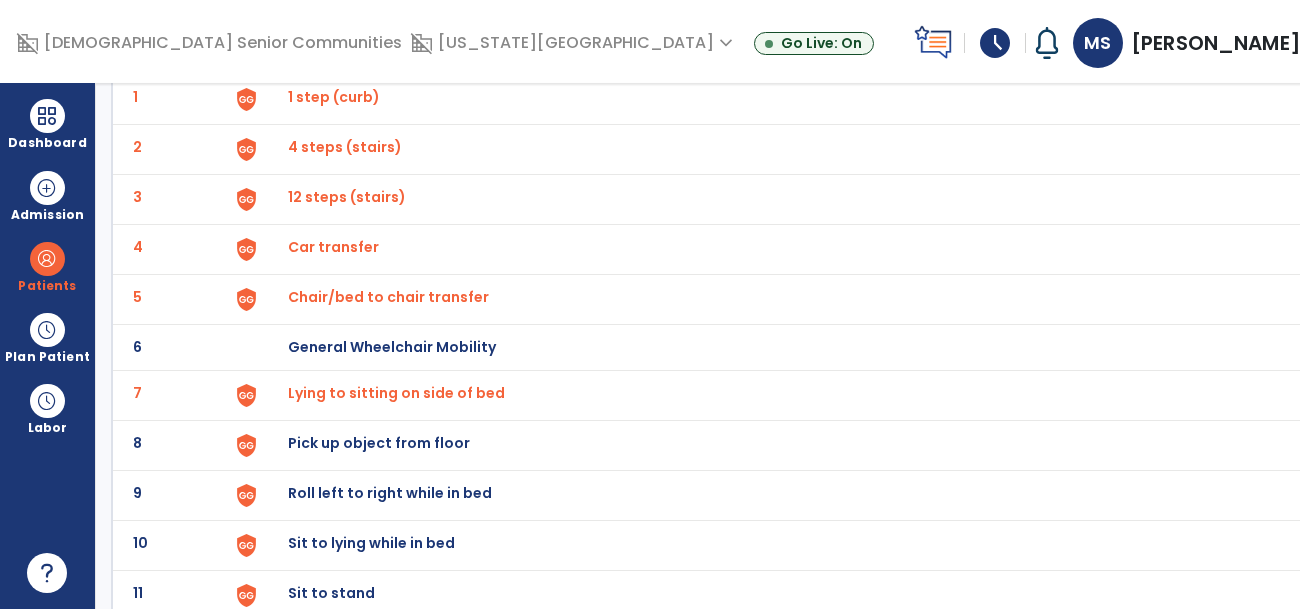 click at bounding box center [246, 99] 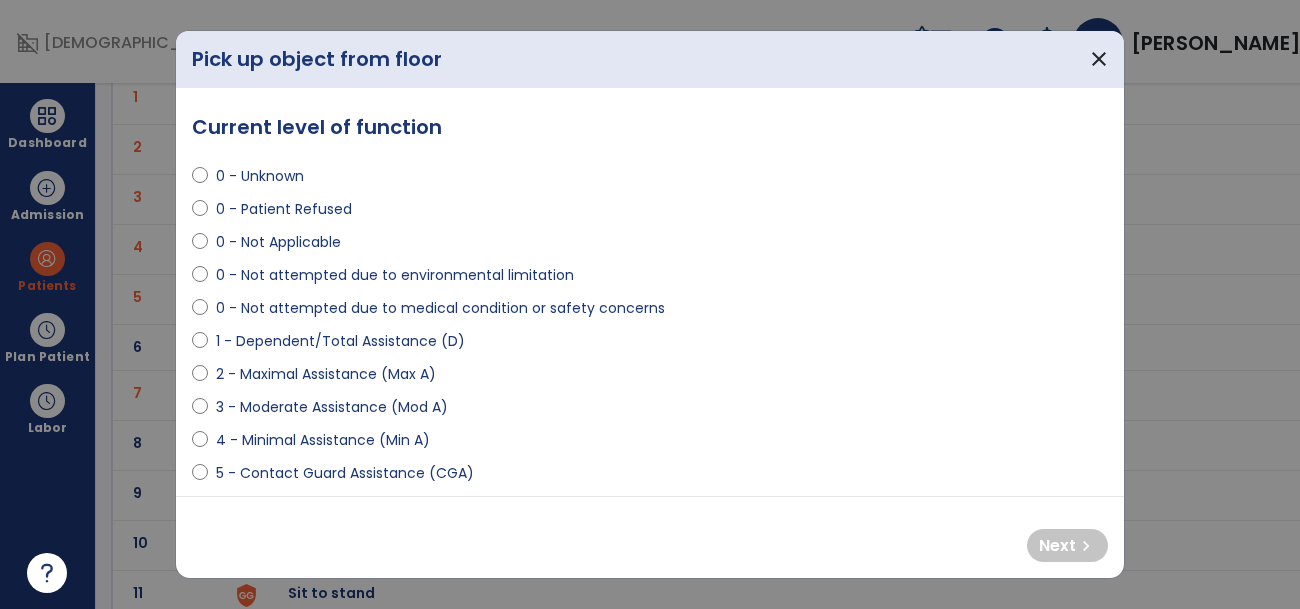 select on "**********" 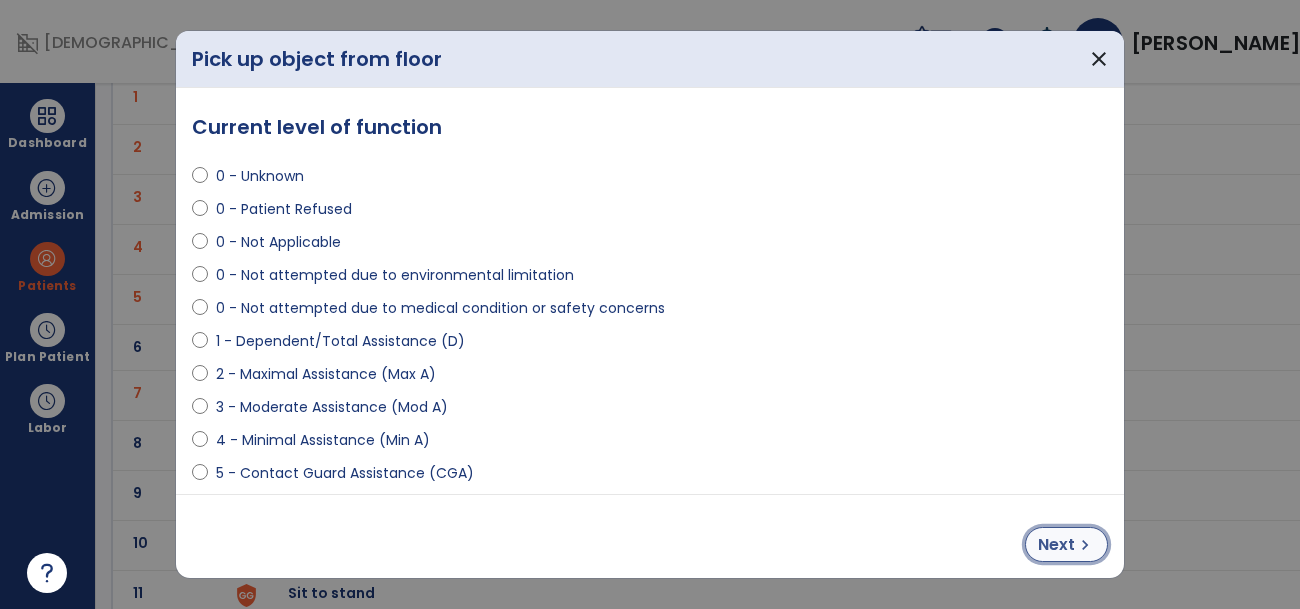 click on "chevron_right" at bounding box center (1085, 545) 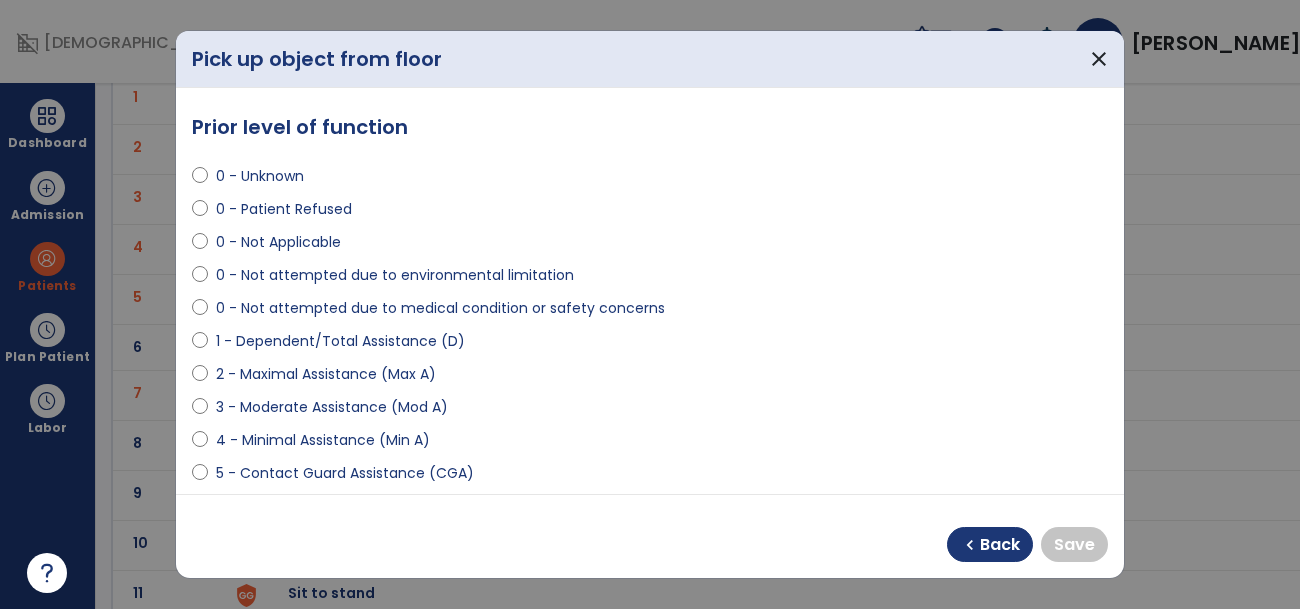 select on "**********" 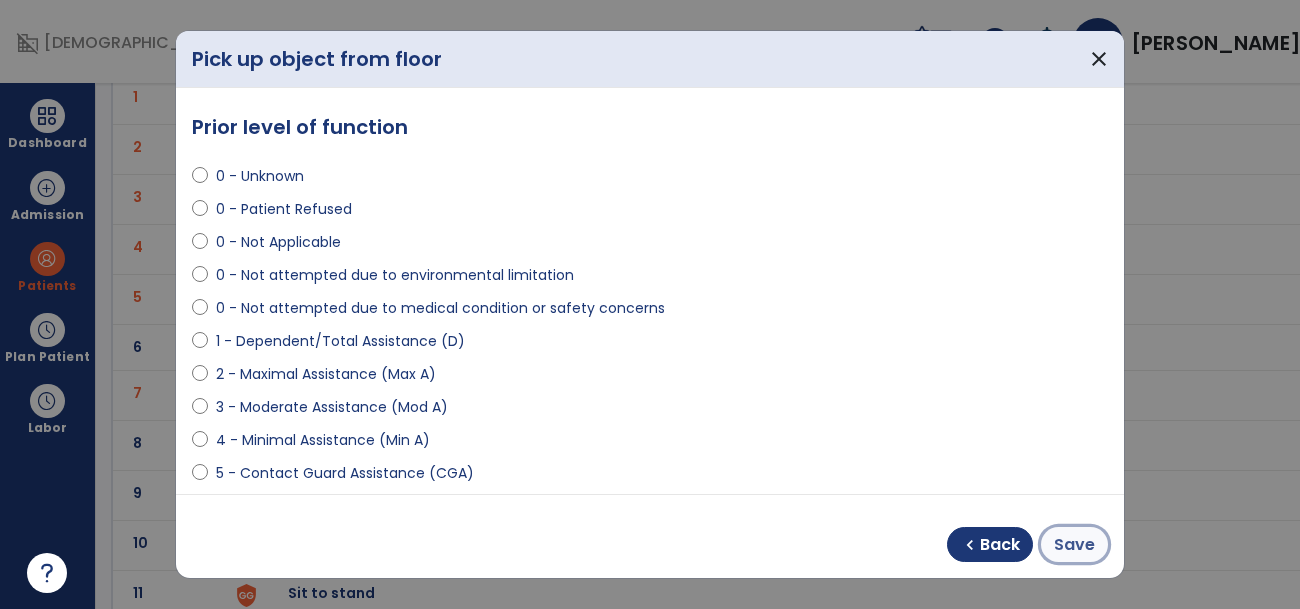 click on "Save" at bounding box center [1074, 545] 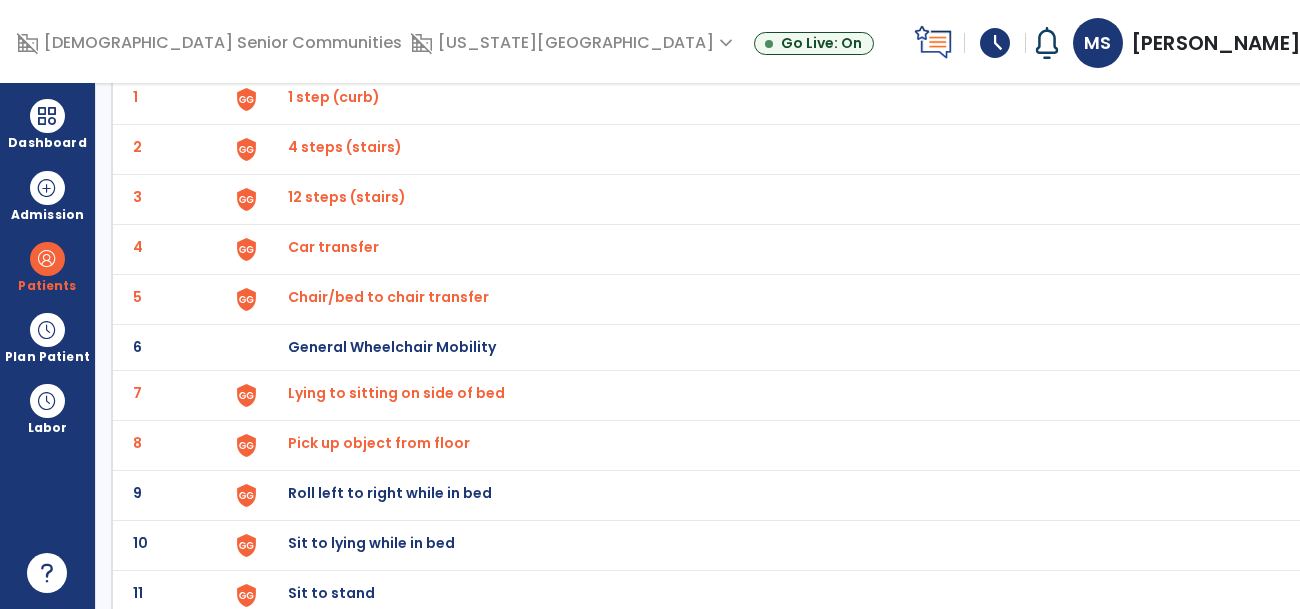 click on "Roll left to right while in bed" at bounding box center [782, 99] 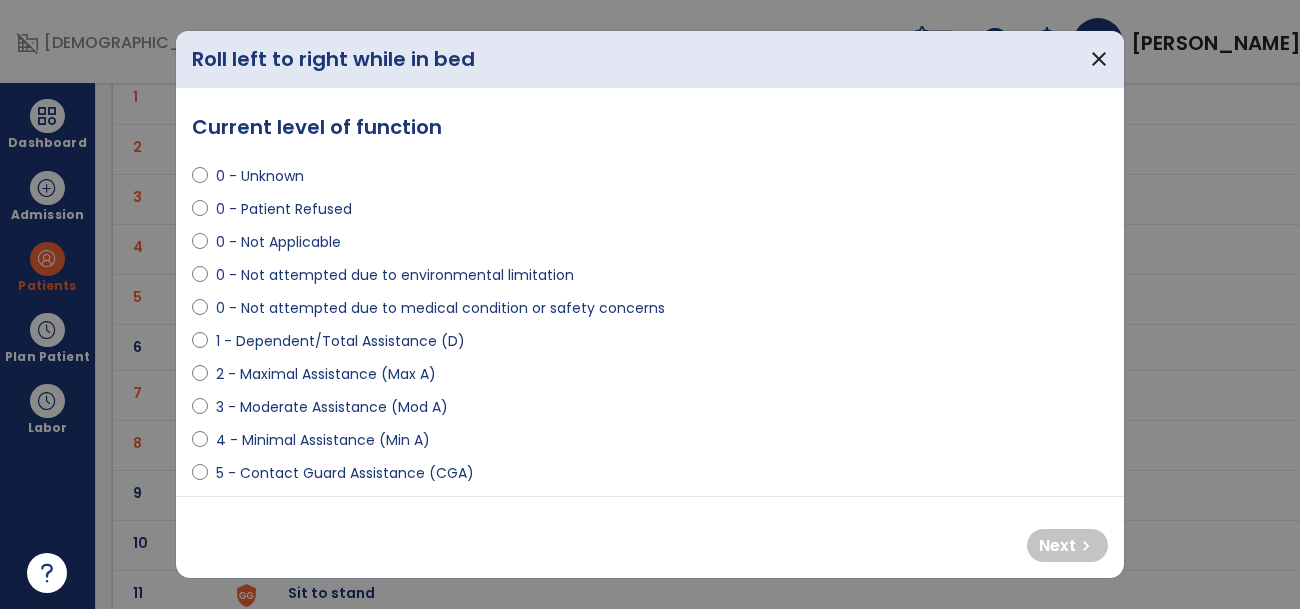 select on "**********" 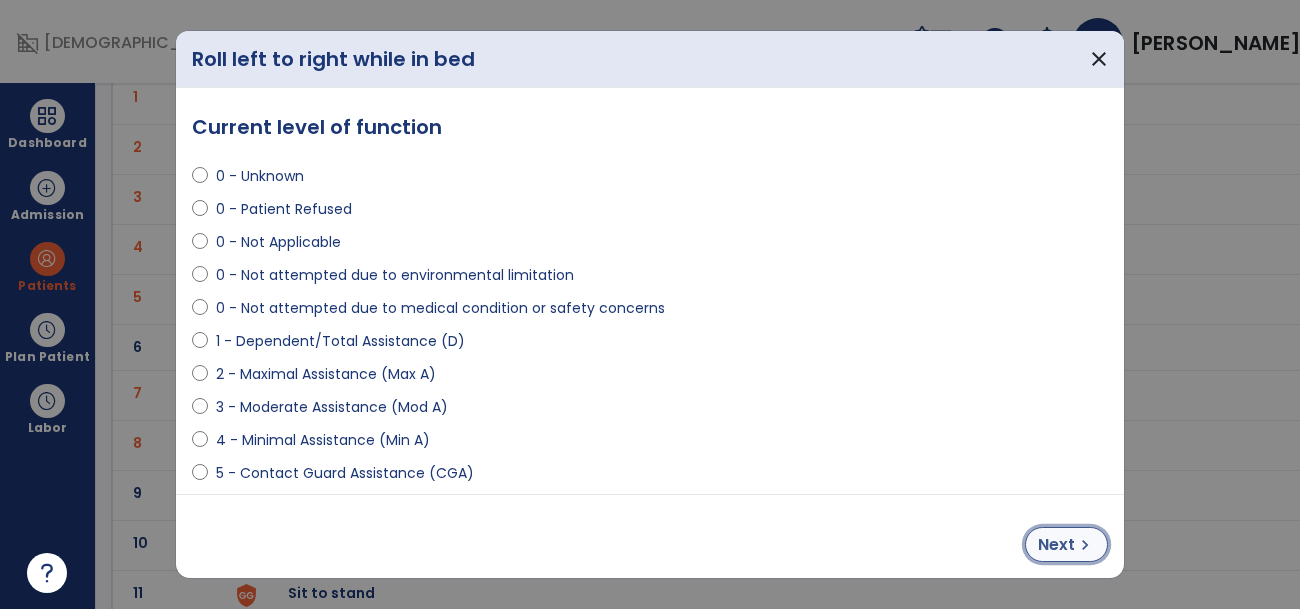 click on "Next" at bounding box center (1056, 545) 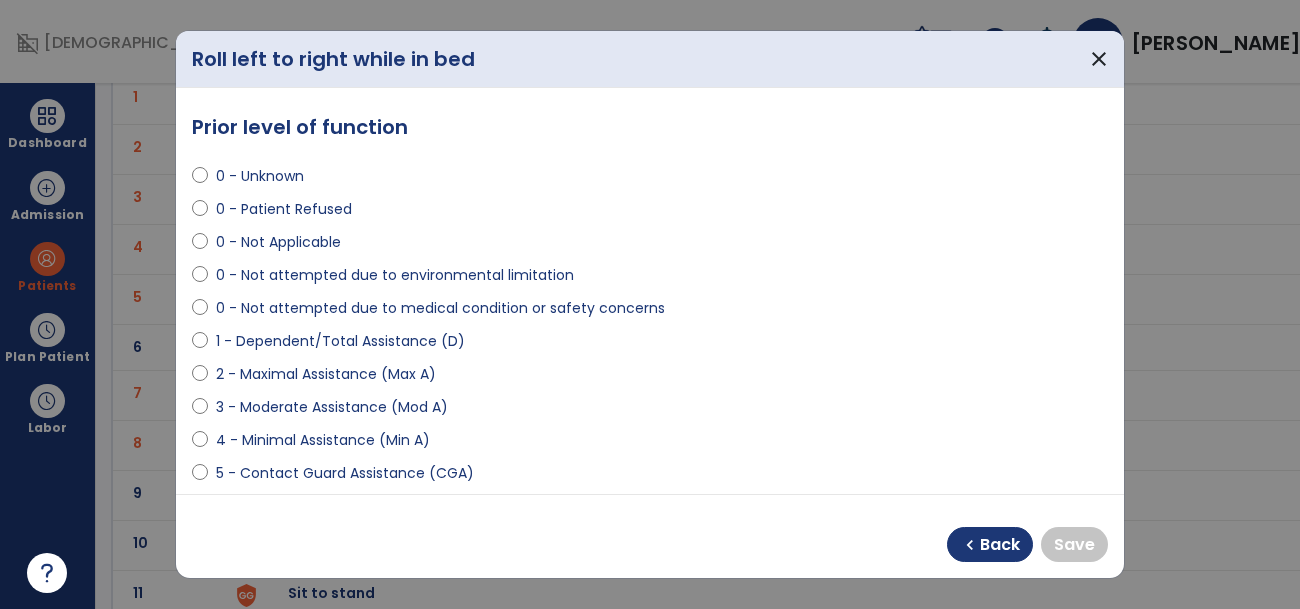 select on "**********" 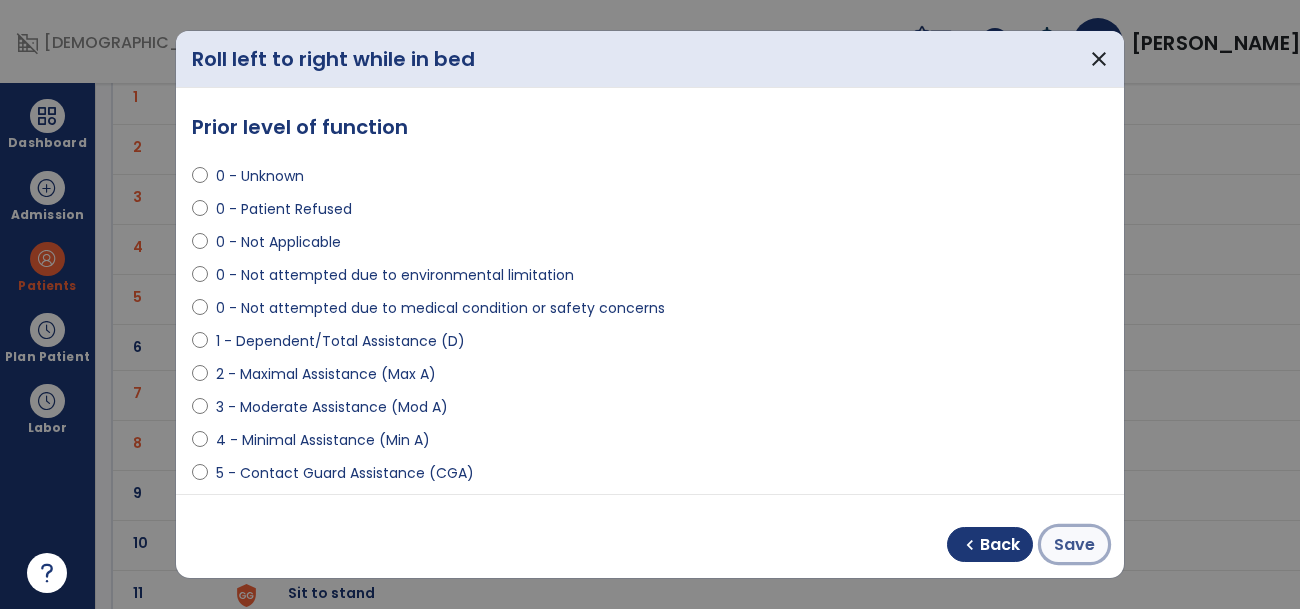 click on "Save" at bounding box center (1074, 545) 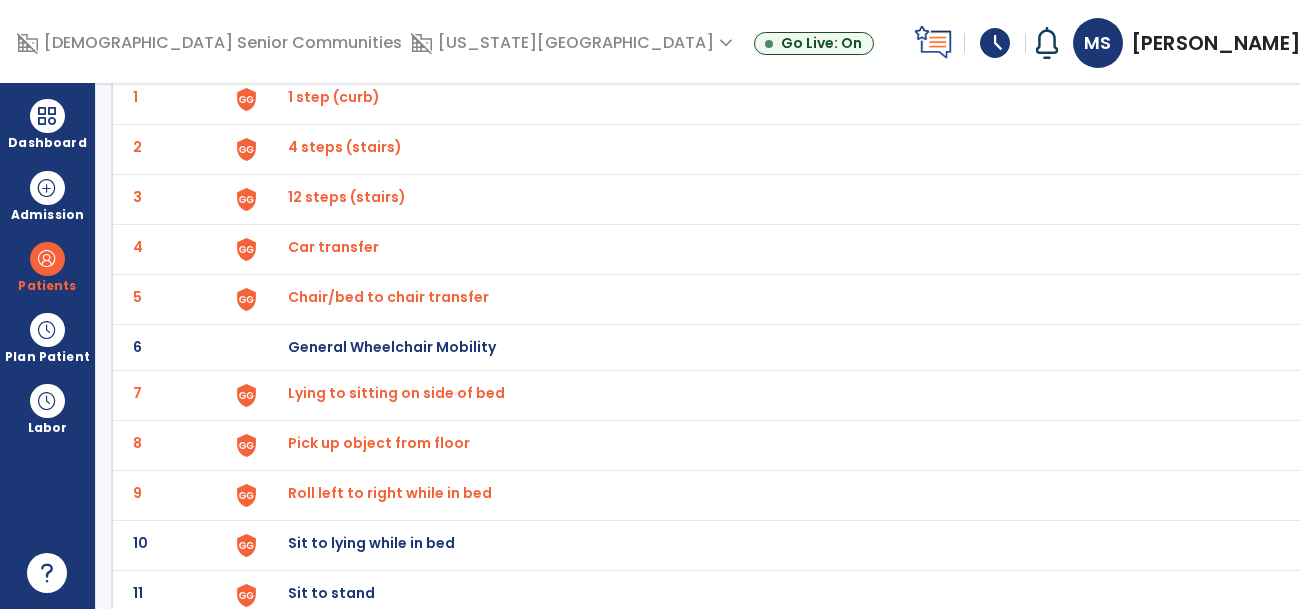 click on "Roll left to right while in bed" at bounding box center (782, 99) 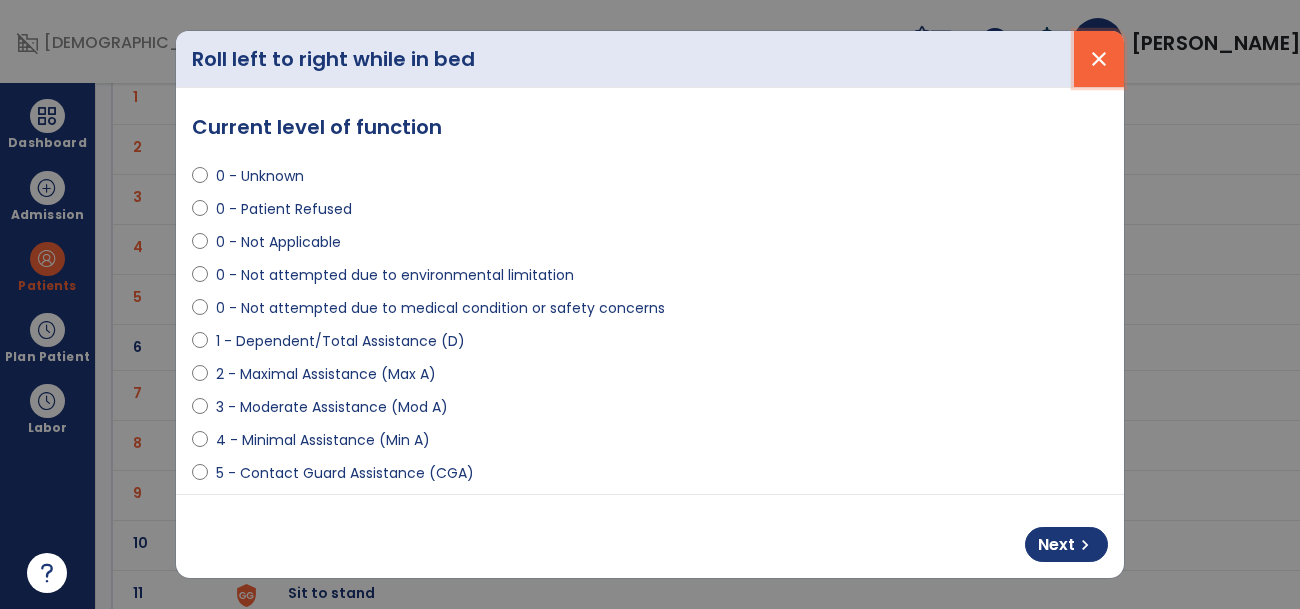 click on "close" at bounding box center (1099, 59) 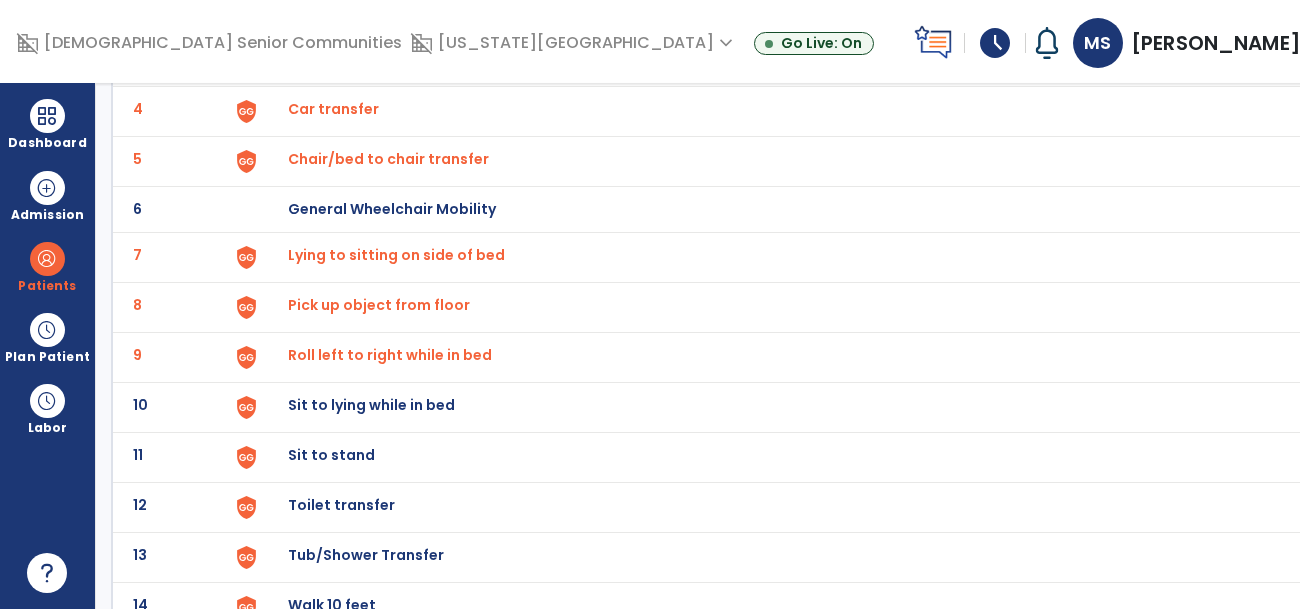 scroll, scrollTop: 308, scrollLeft: 0, axis: vertical 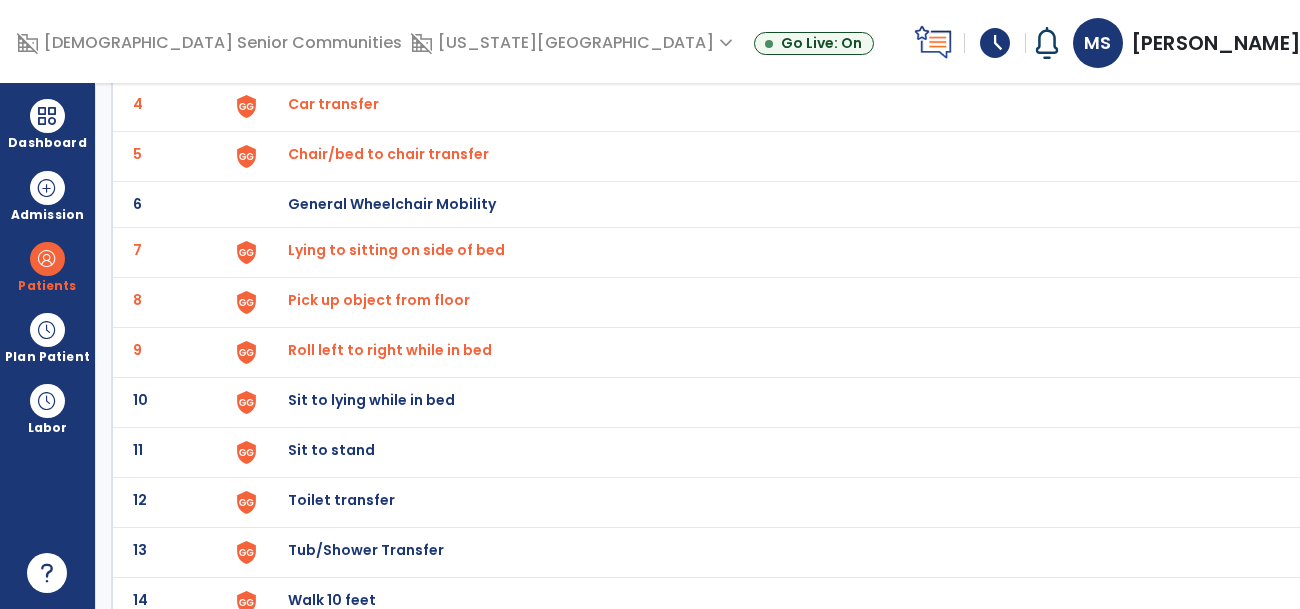 click on "Sit to lying while in bed" at bounding box center (782, -44) 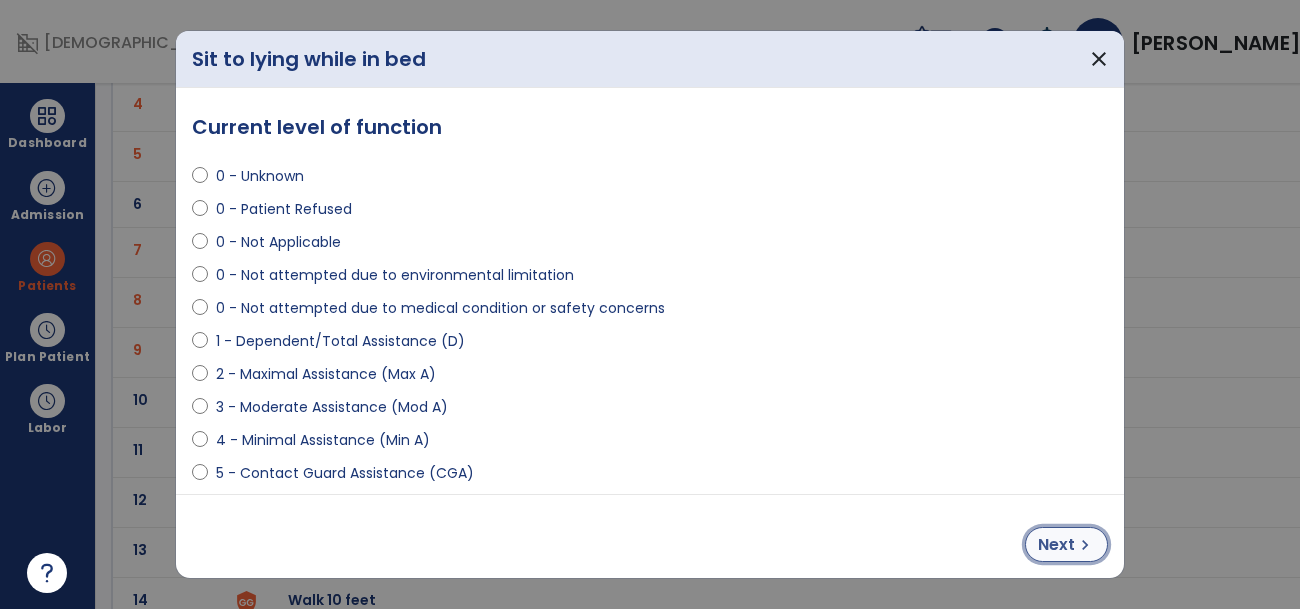click on "chevron_right" at bounding box center (1085, 545) 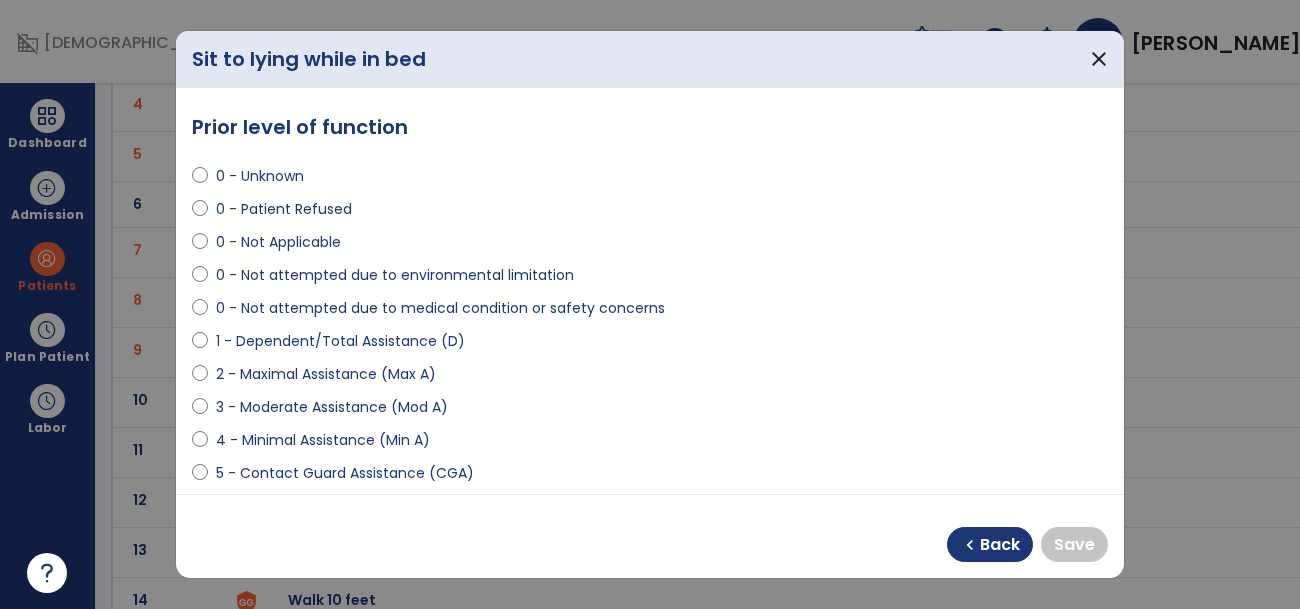 select on "**********" 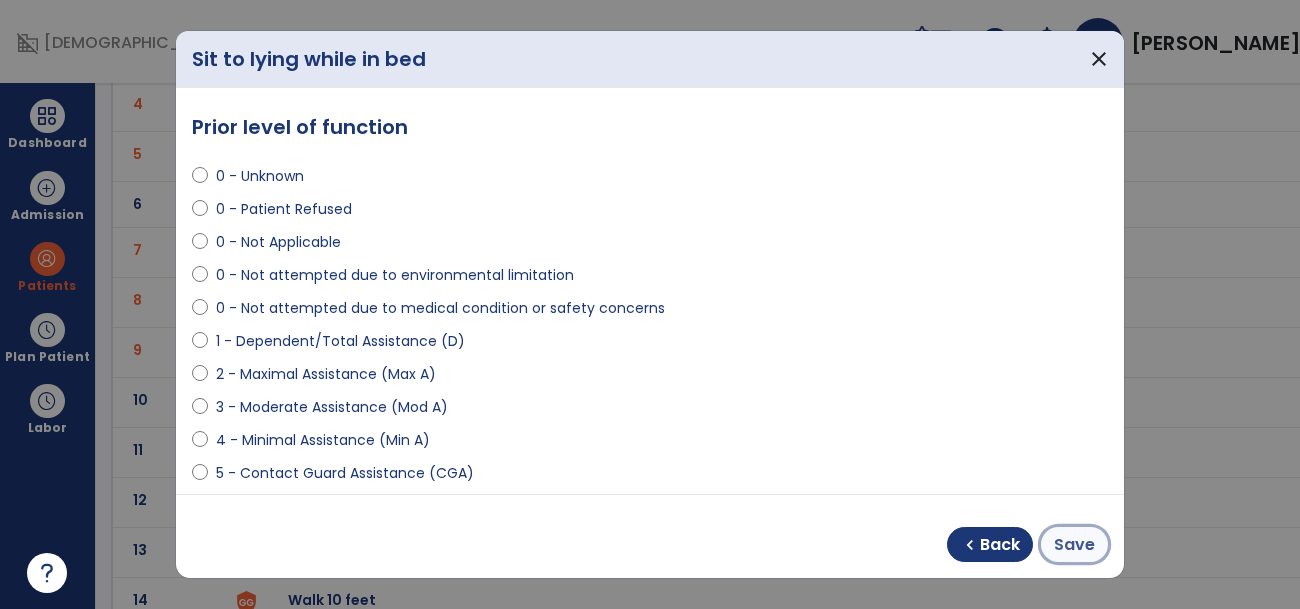 click on "Save" at bounding box center (1074, 545) 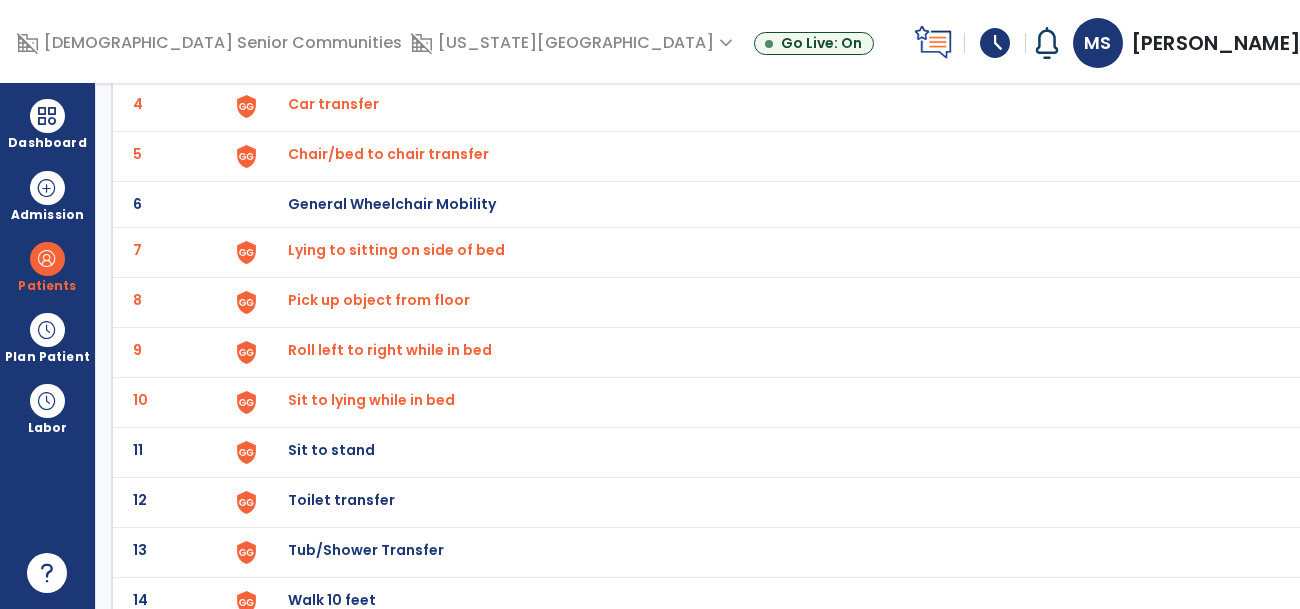 click on "Sit to stand" at bounding box center (782, -44) 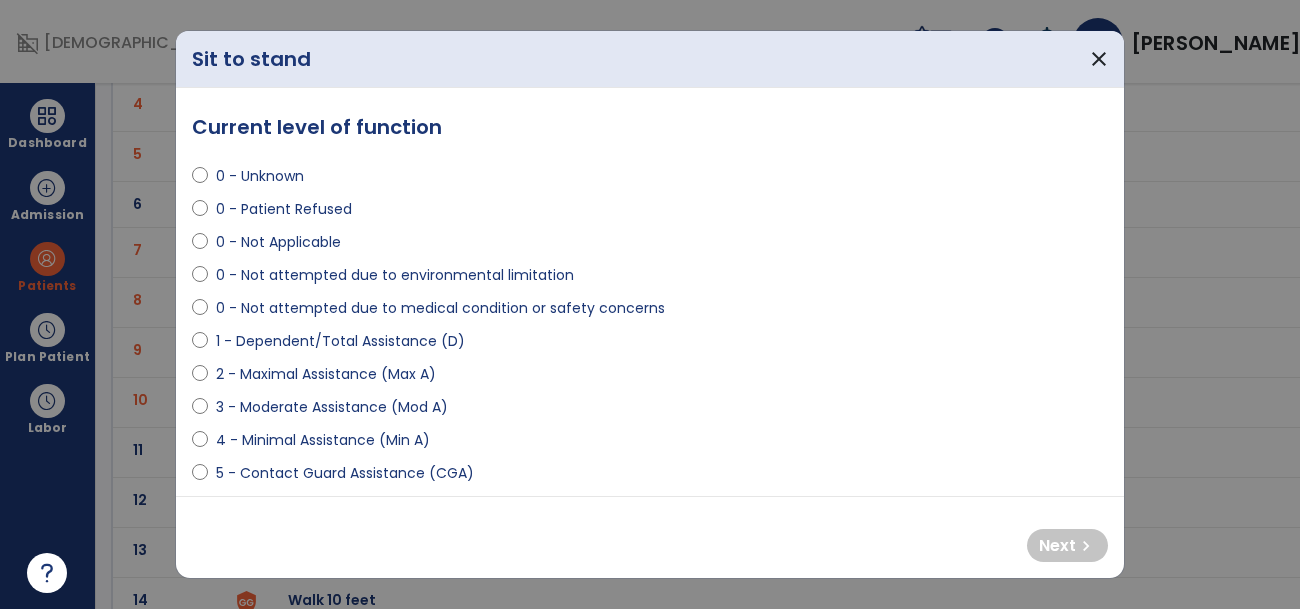 select on "**********" 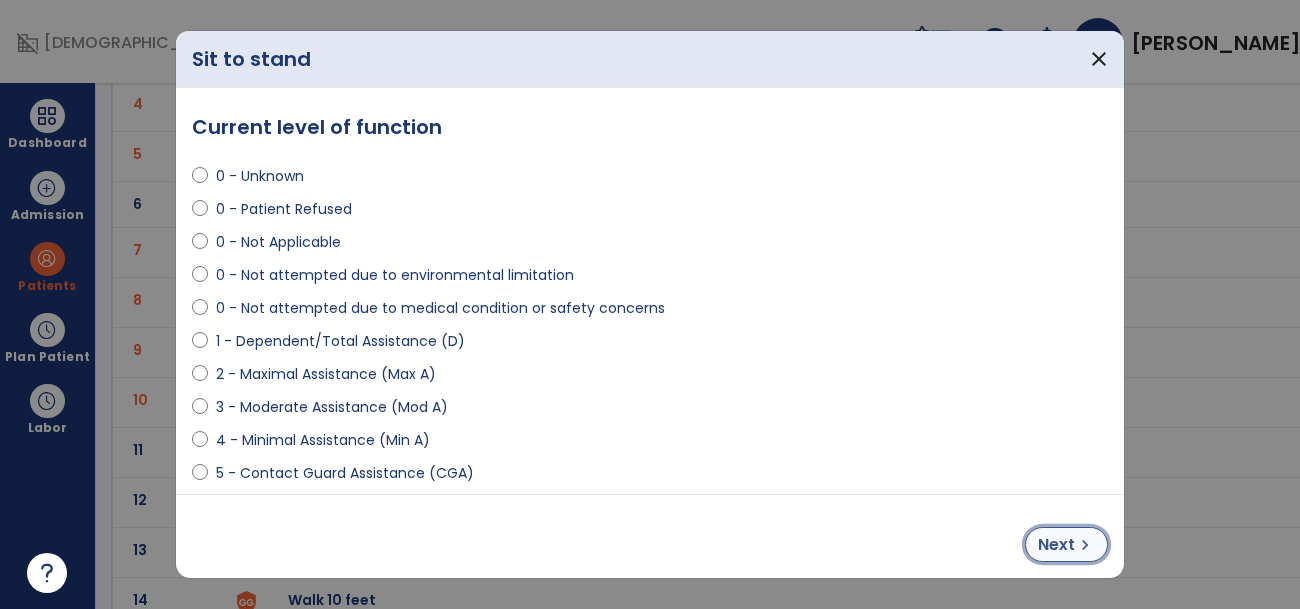 click on "chevron_right" at bounding box center (1085, 545) 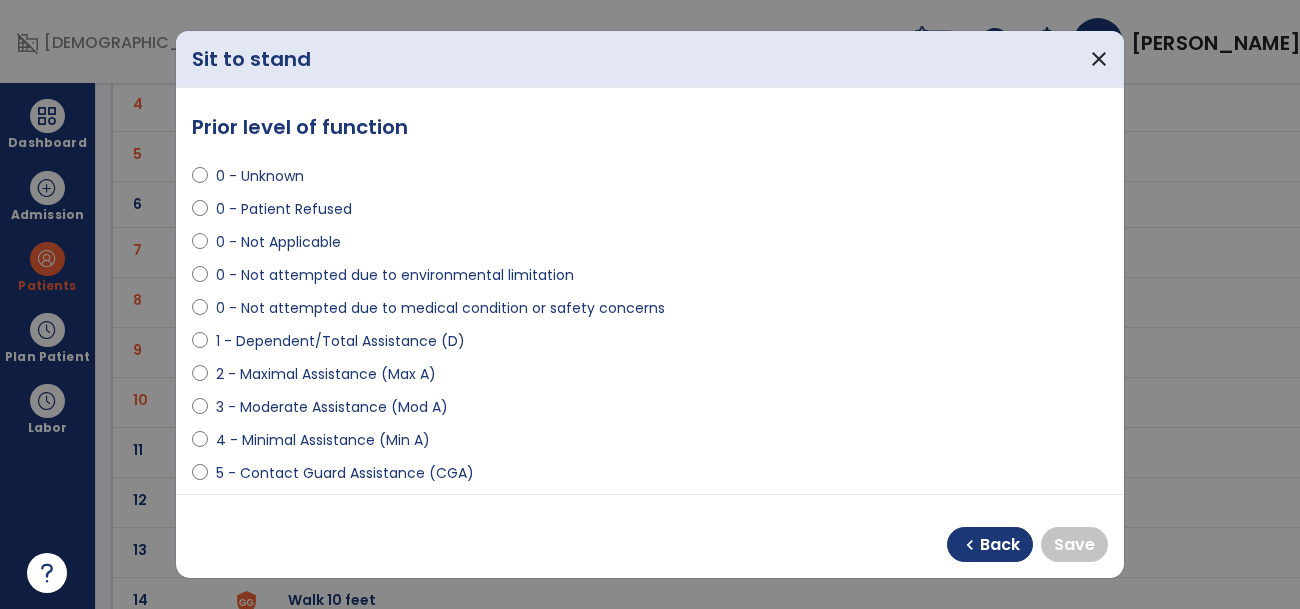 select on "**********" 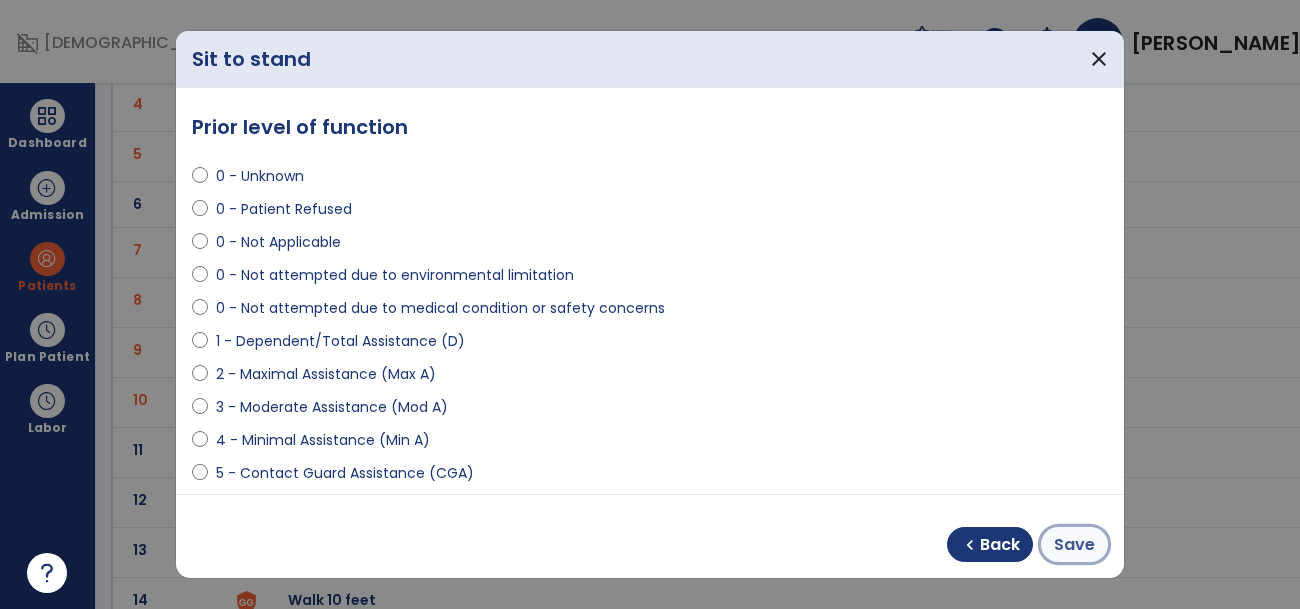 click on "Save" at bounding box center [1074, 545] 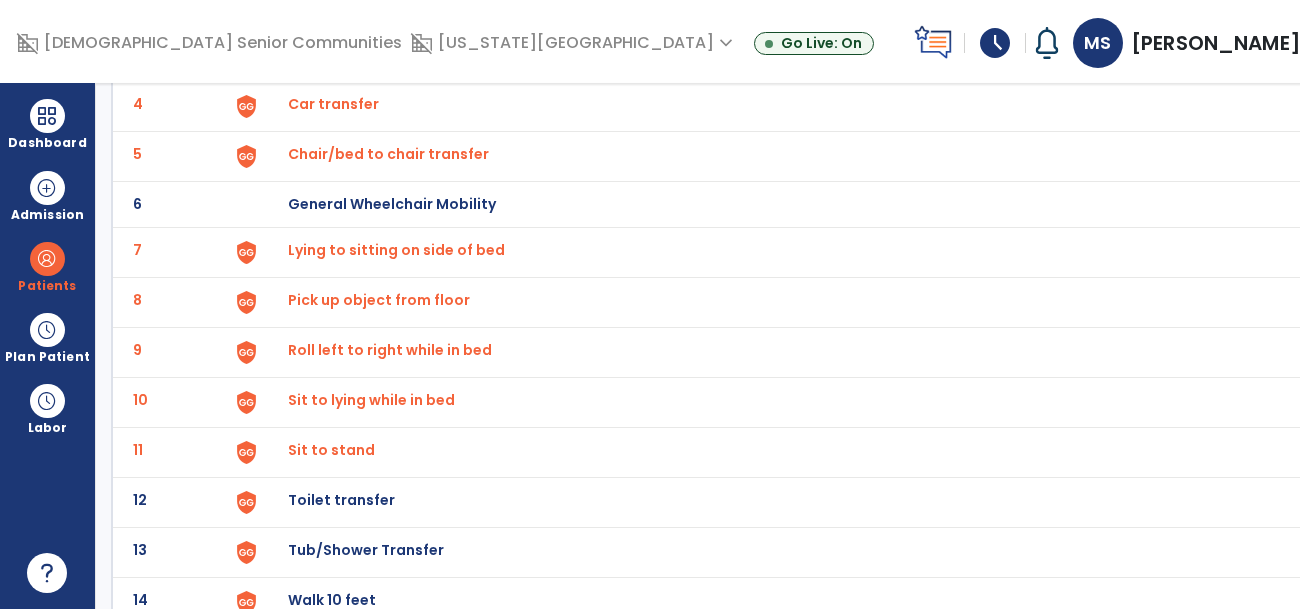 click on "Toilet transfer" at bounding box center [782, -44] 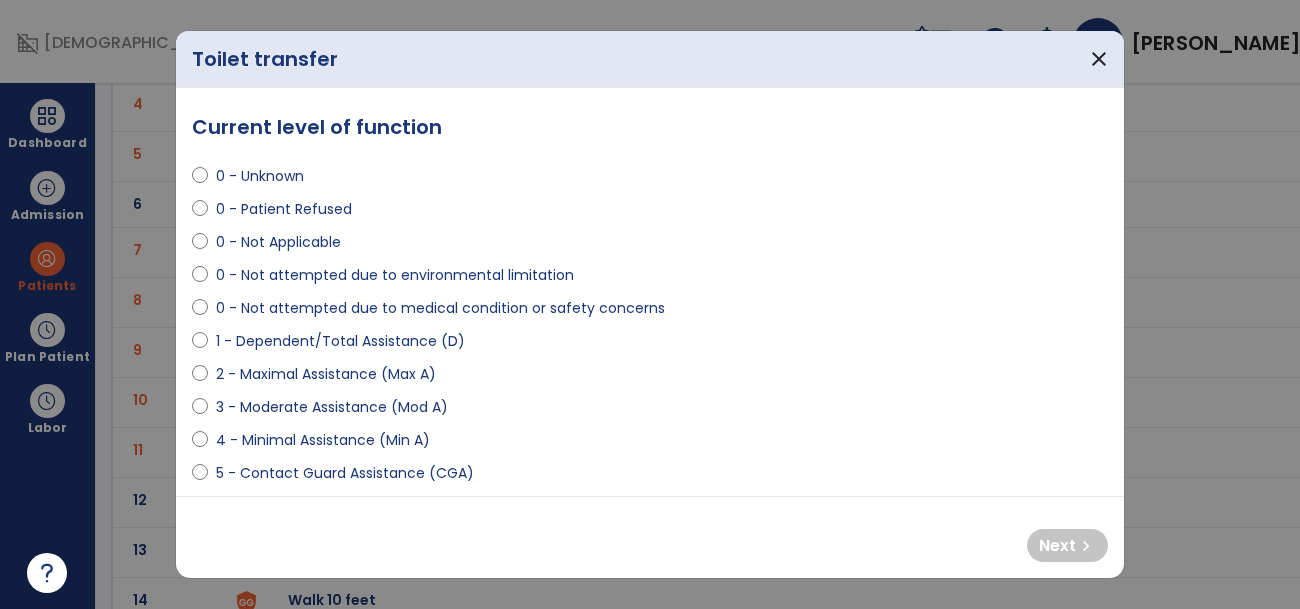 select on "**********" 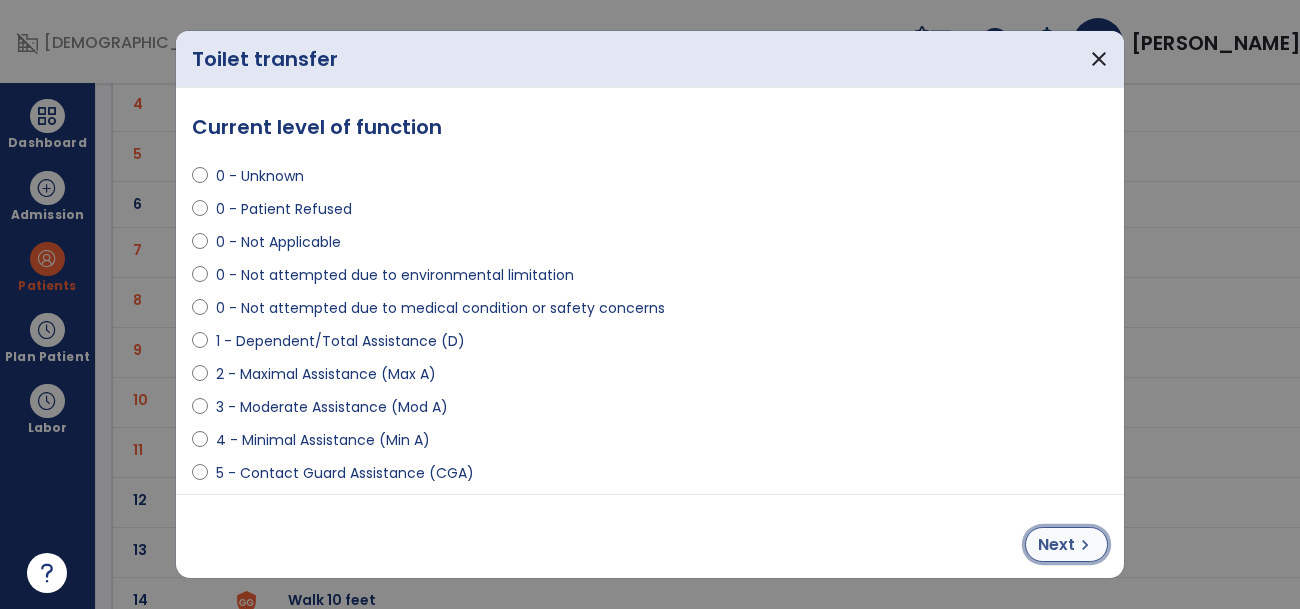 click on "chevron_right" at bounding box center (1085, 545) 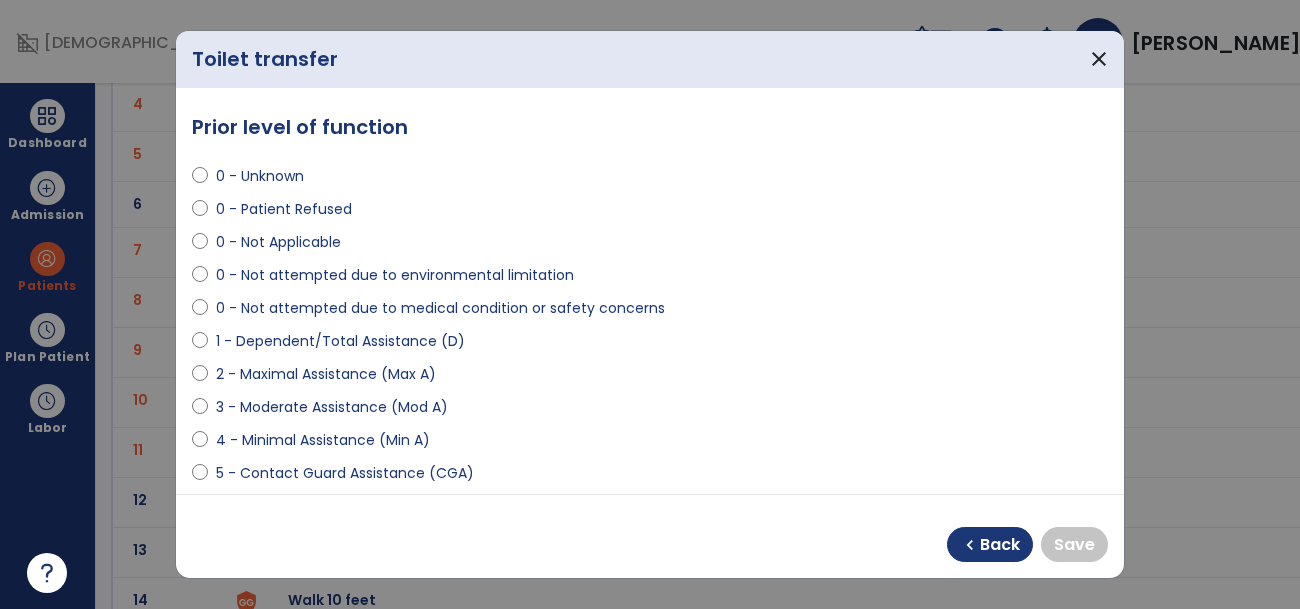 select on "**********" 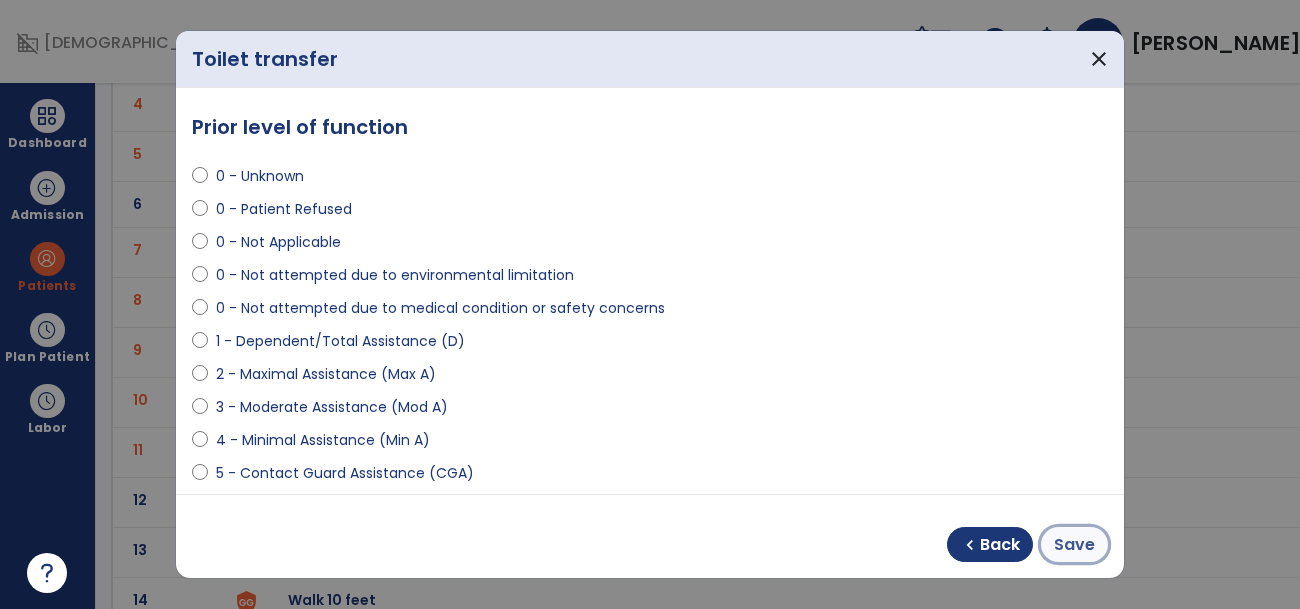 click on "Save" at bounding box center (1074, 545) 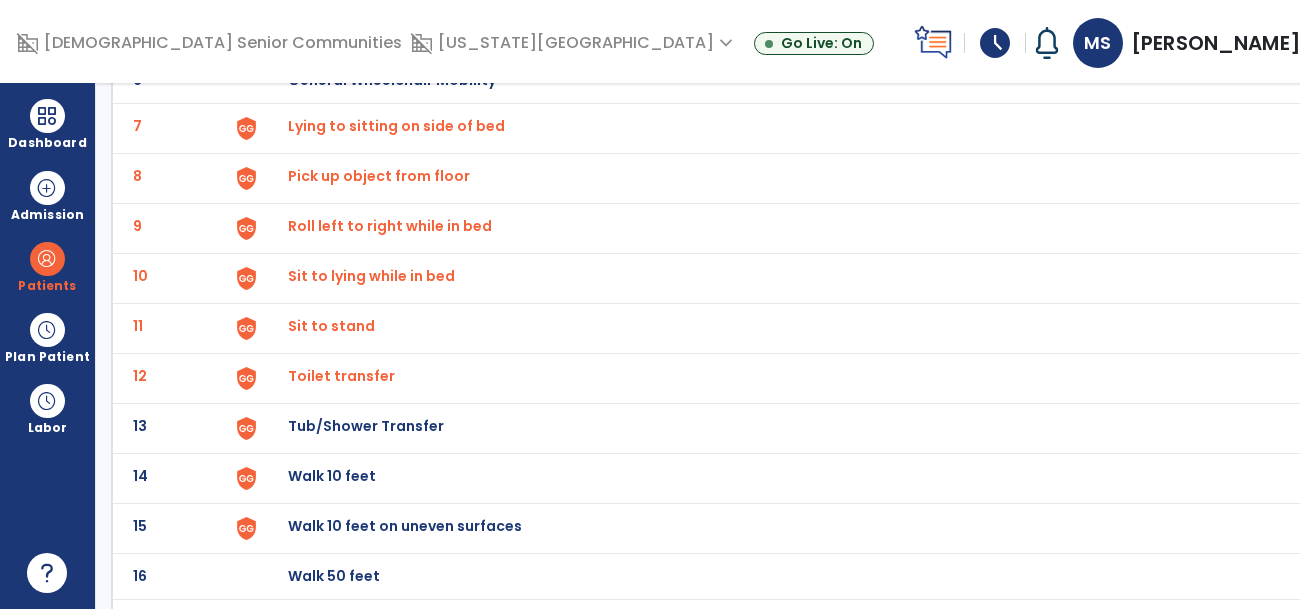 scroll, scrollTop: 436, scrollLeft: 0, axis: vertical 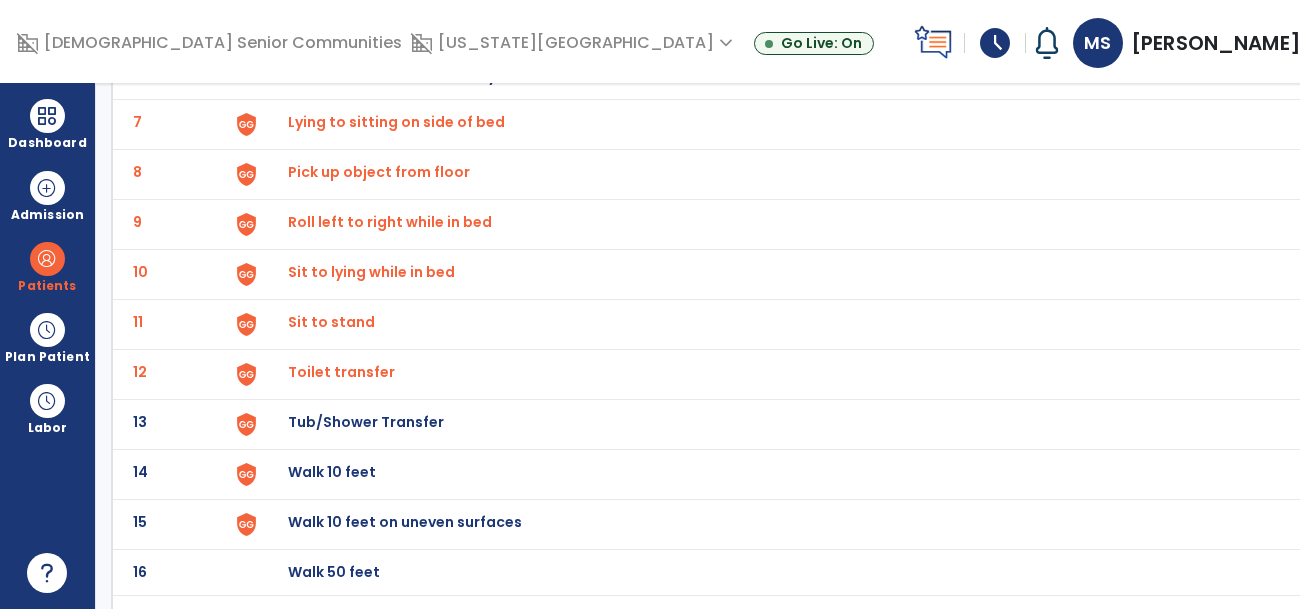 click on "Tub/Shower Transfer" at bounding box center (782, -172) 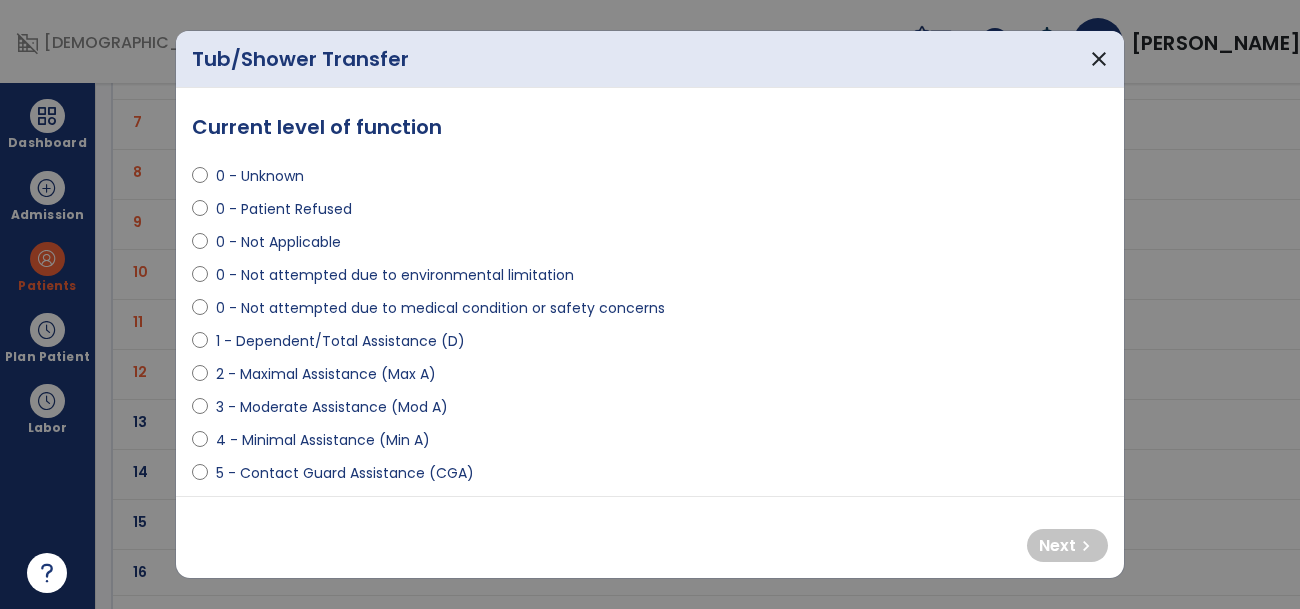 select on "**********" 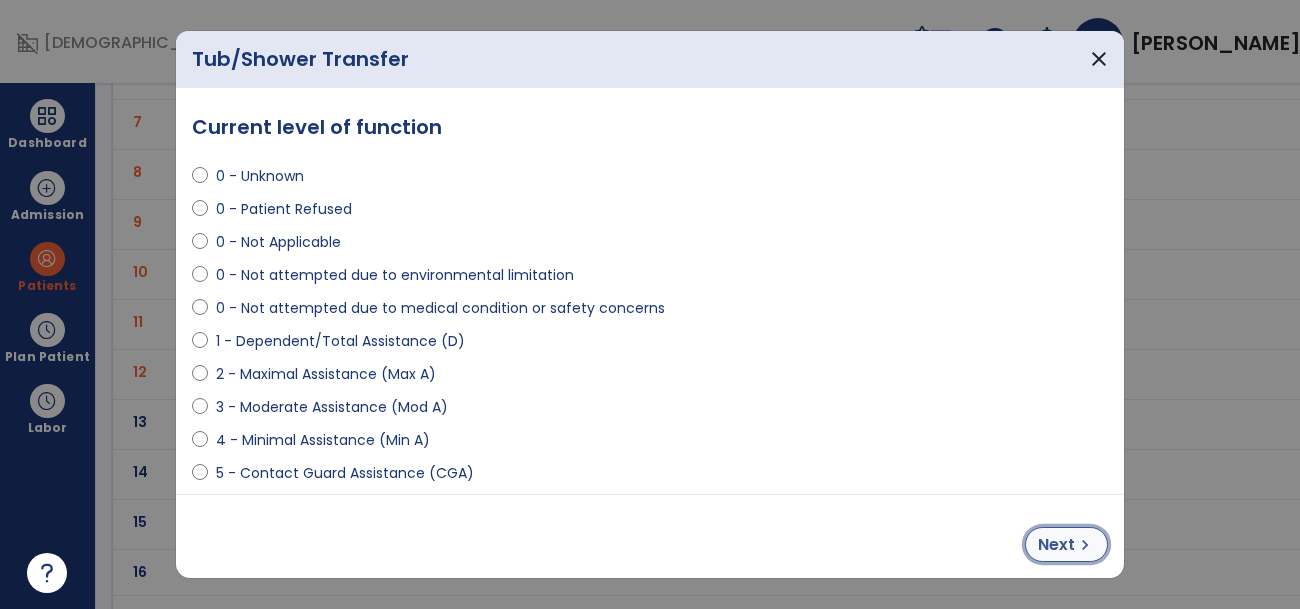 click on "chevron_right" at bounding box center [1085, 545] 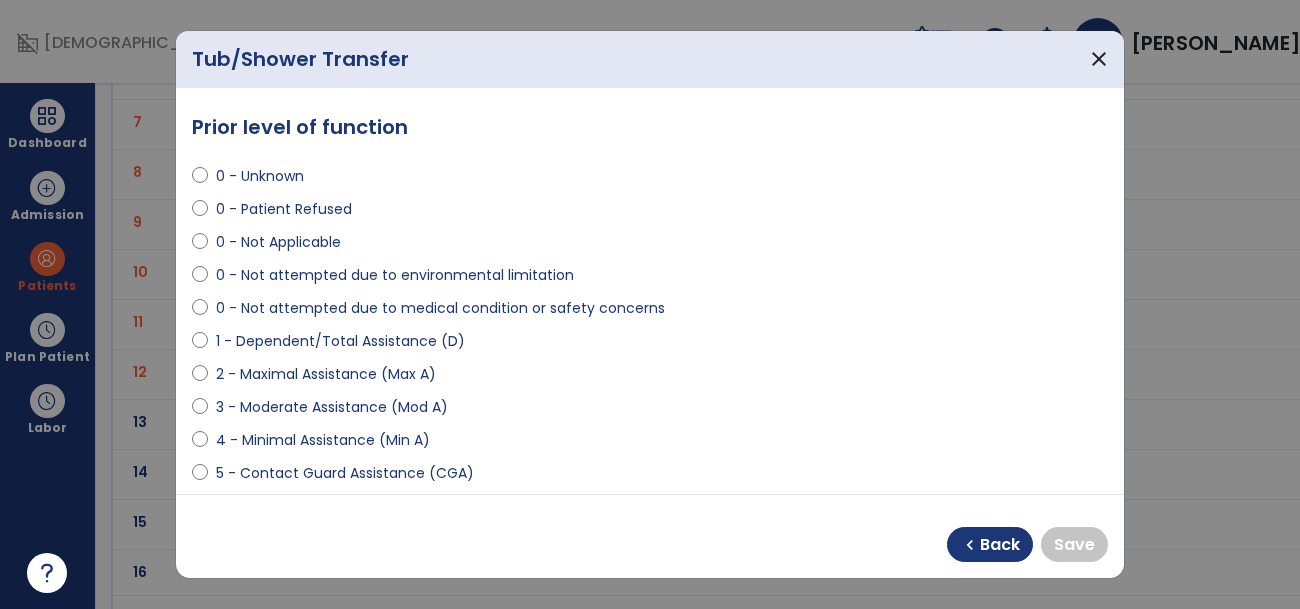 select on "**********" 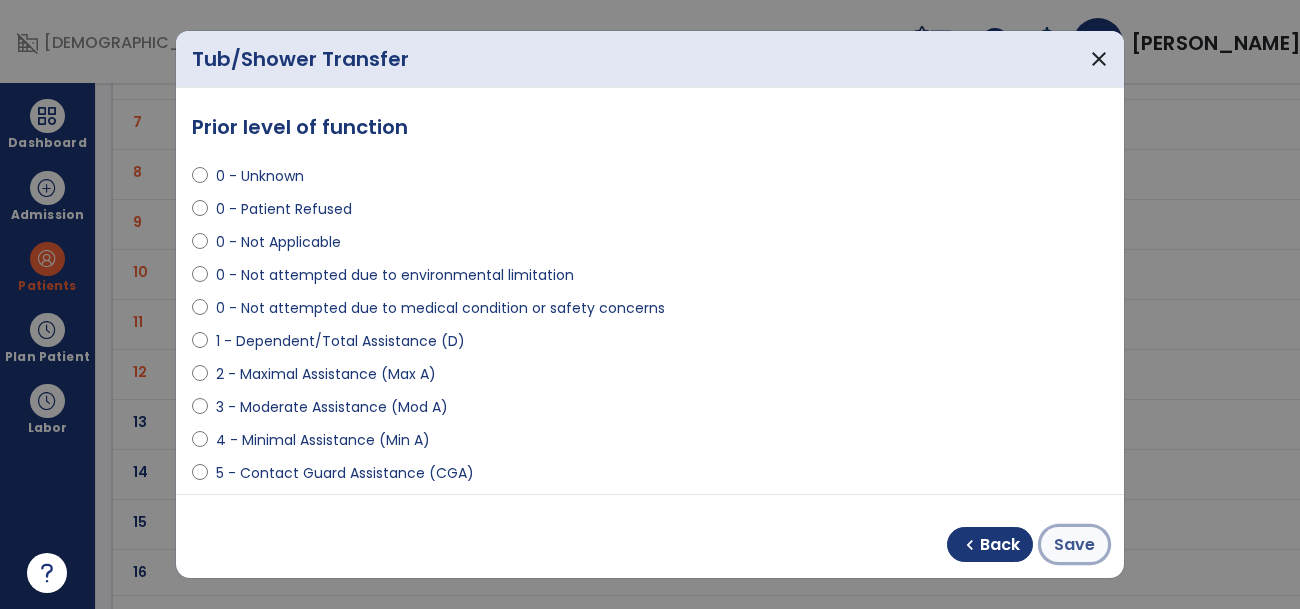 click on "Save" at bounding box center (1074, 545) 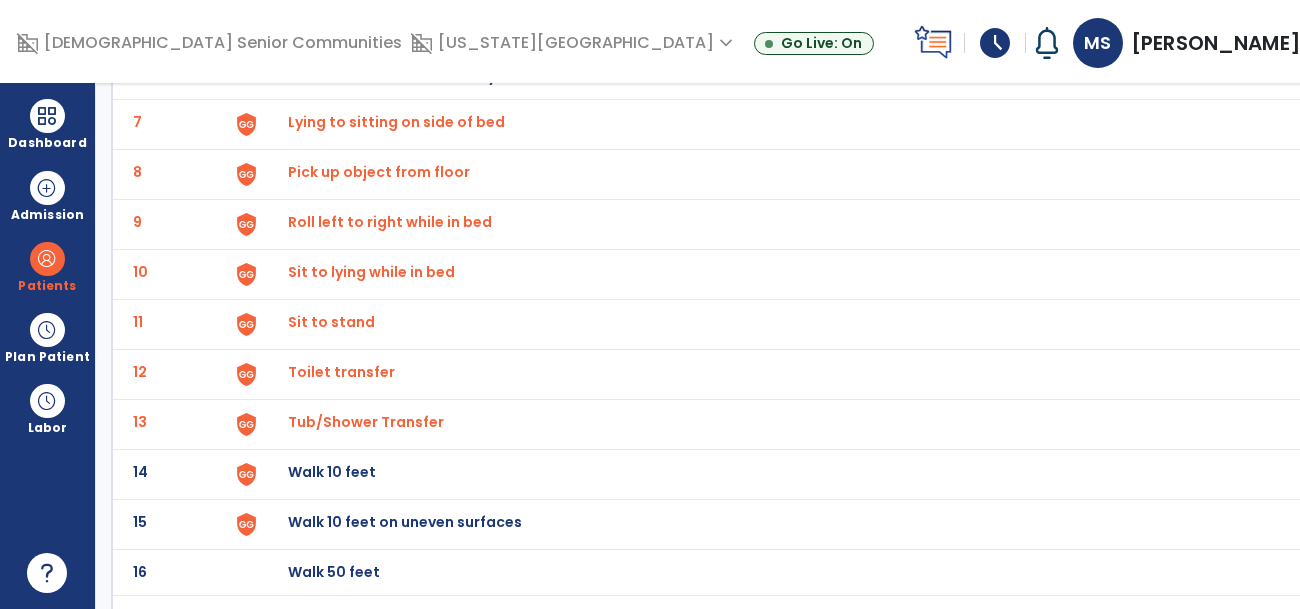 click on "Walk 10 feet" at bounding box center [782, -172] 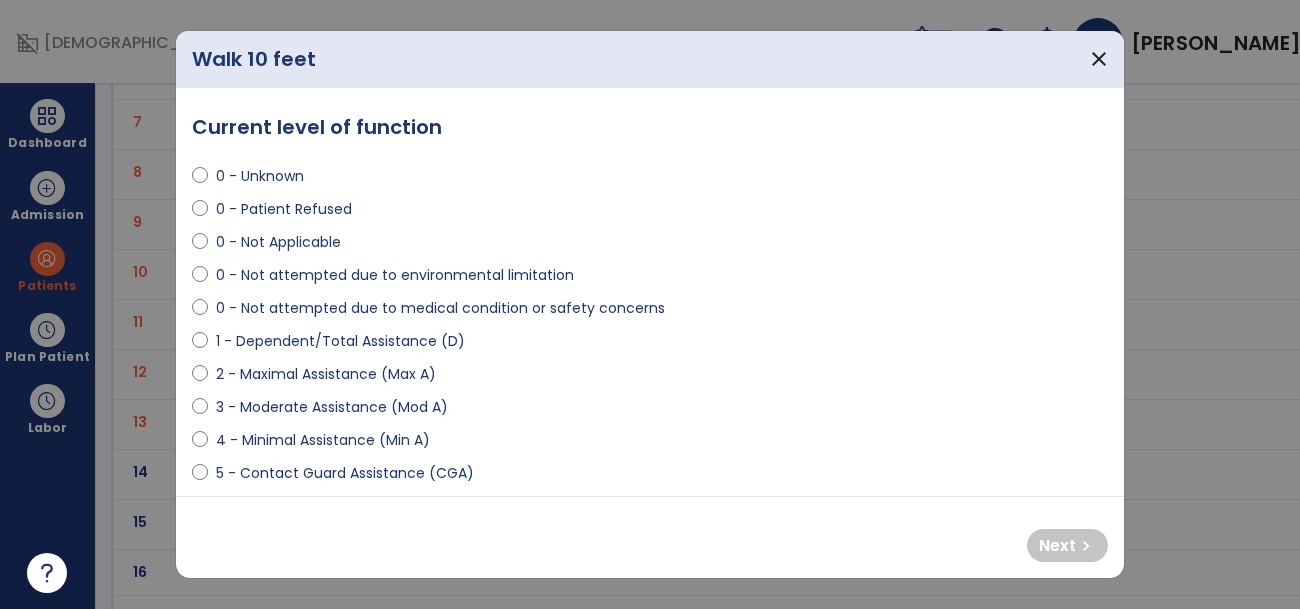 select on "**********" 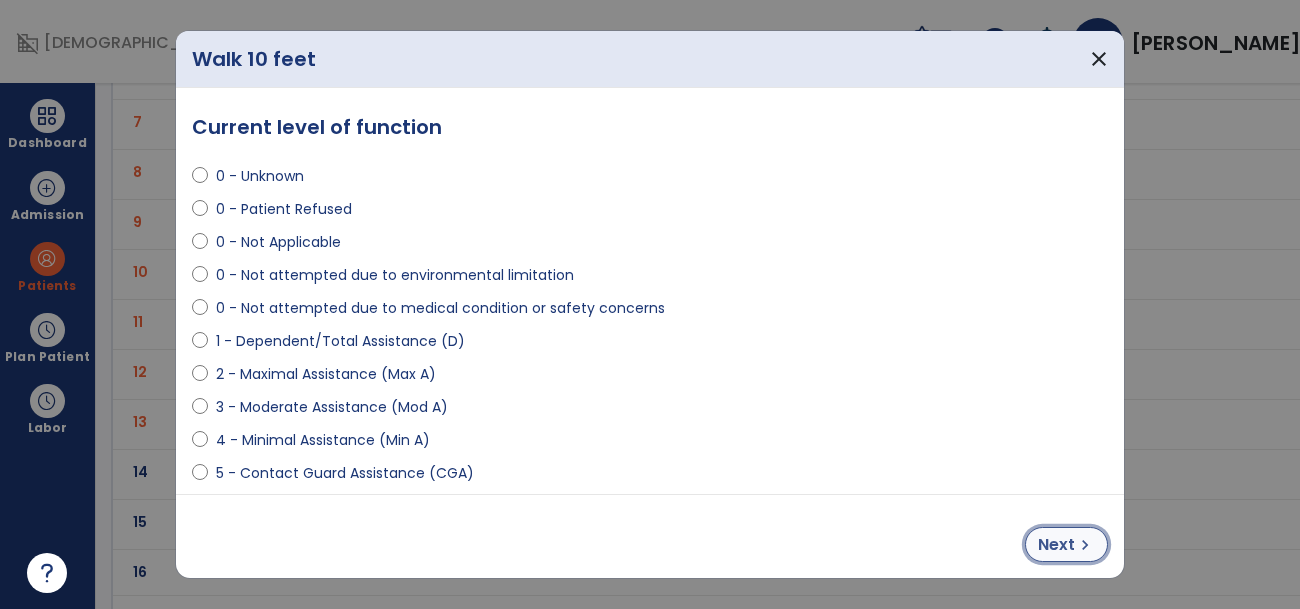 click on "Next" at bounding box center [1056, 545] 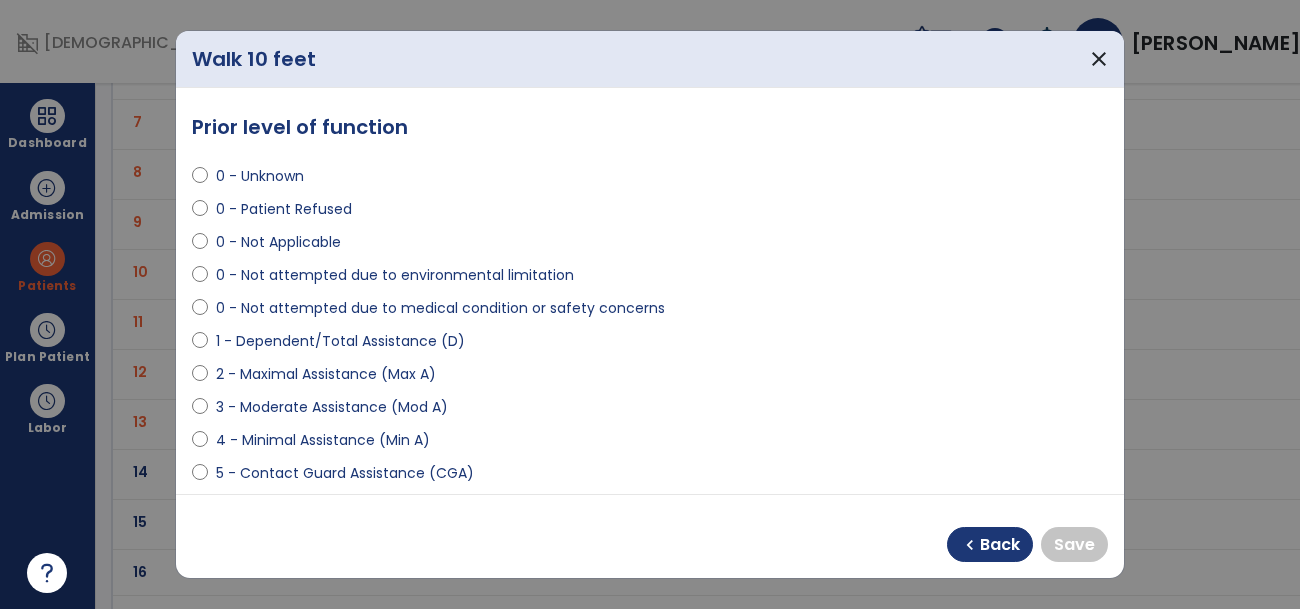 select on "**********" 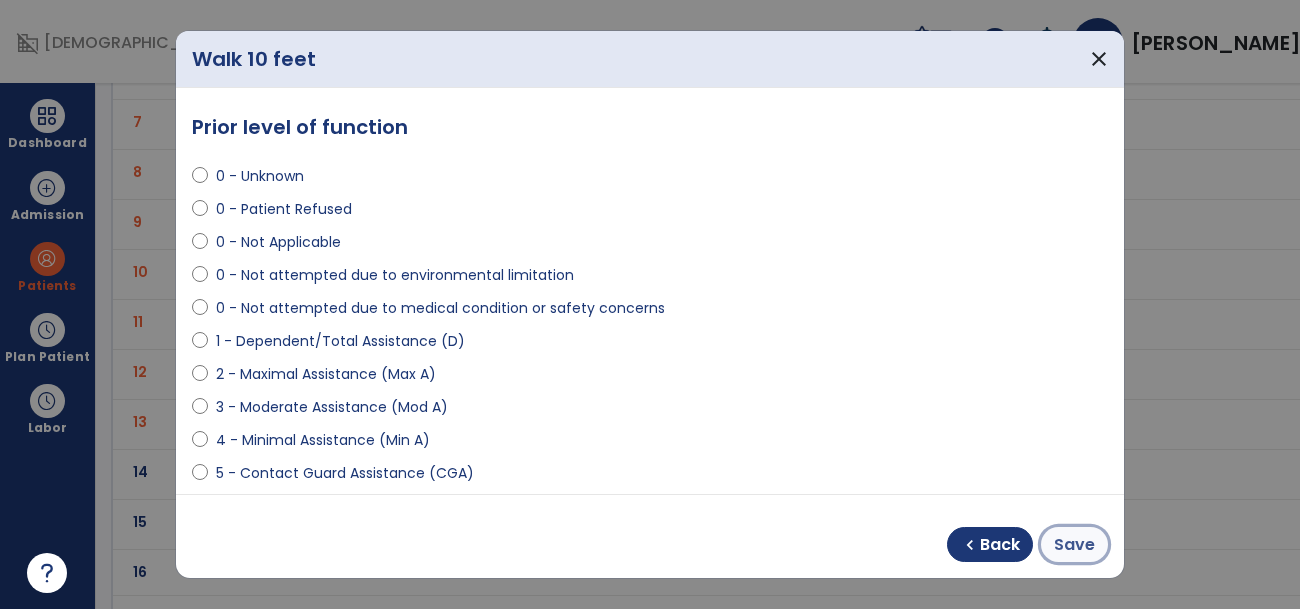 click on "Save" at bounding box center (1074, 545) 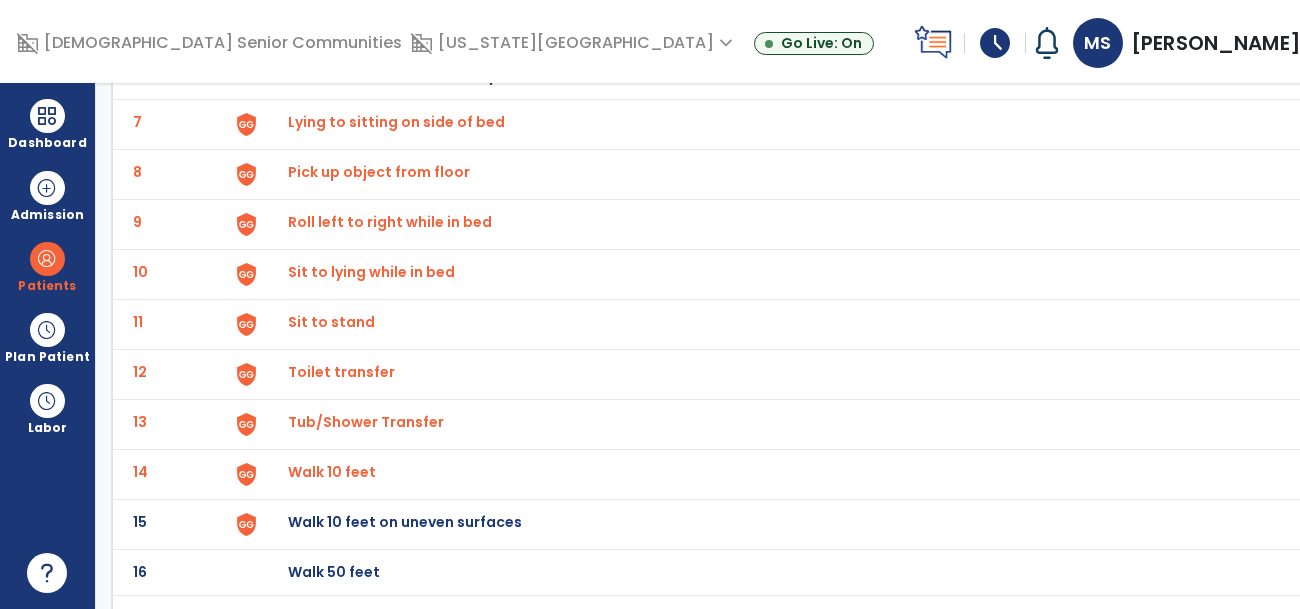 click on "Walk 10 feet on uneven surfaces" at bounding box center (782, -172) 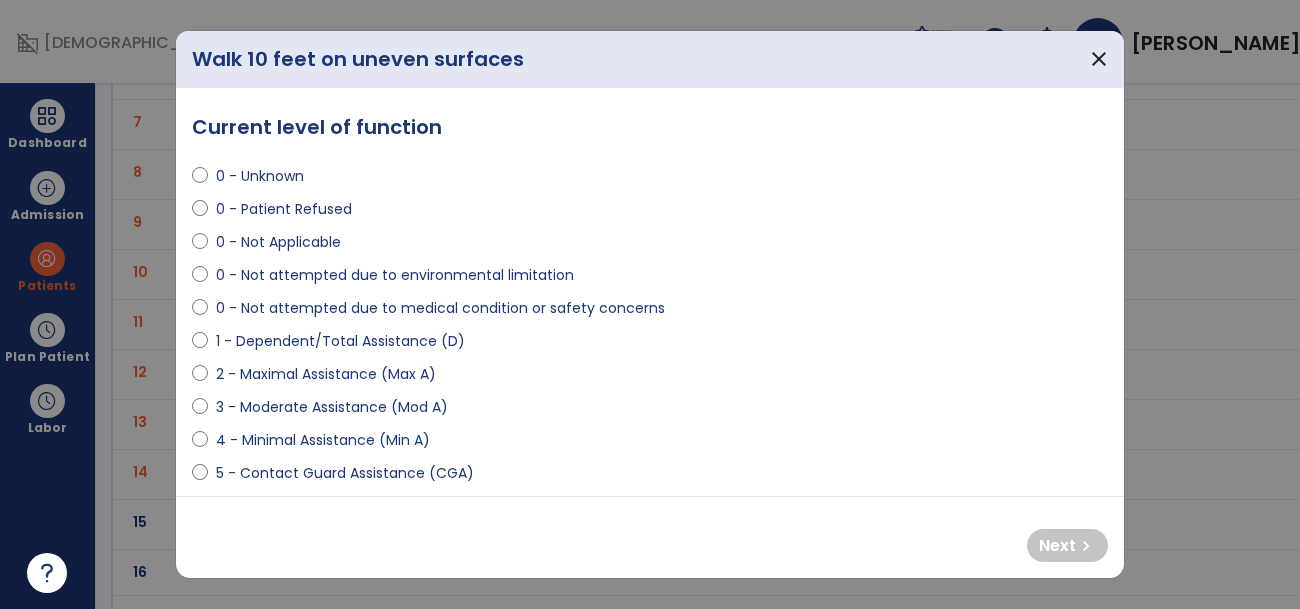 select on "**********" 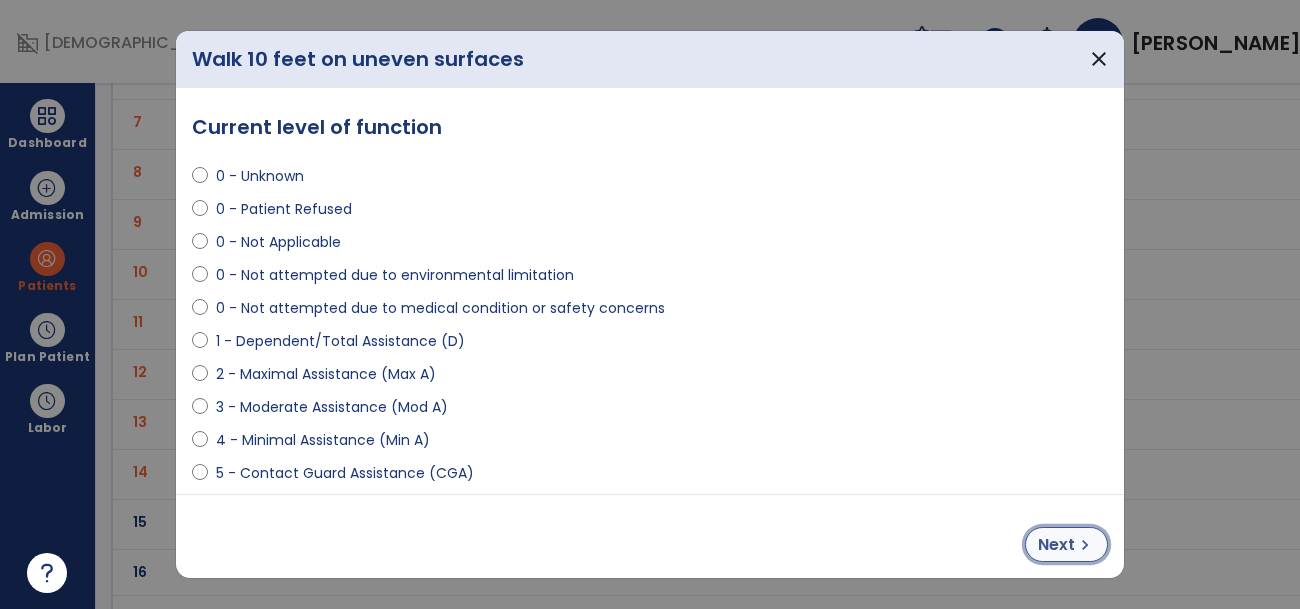 click on "chevron_right" at bounding box center (1085, 545) 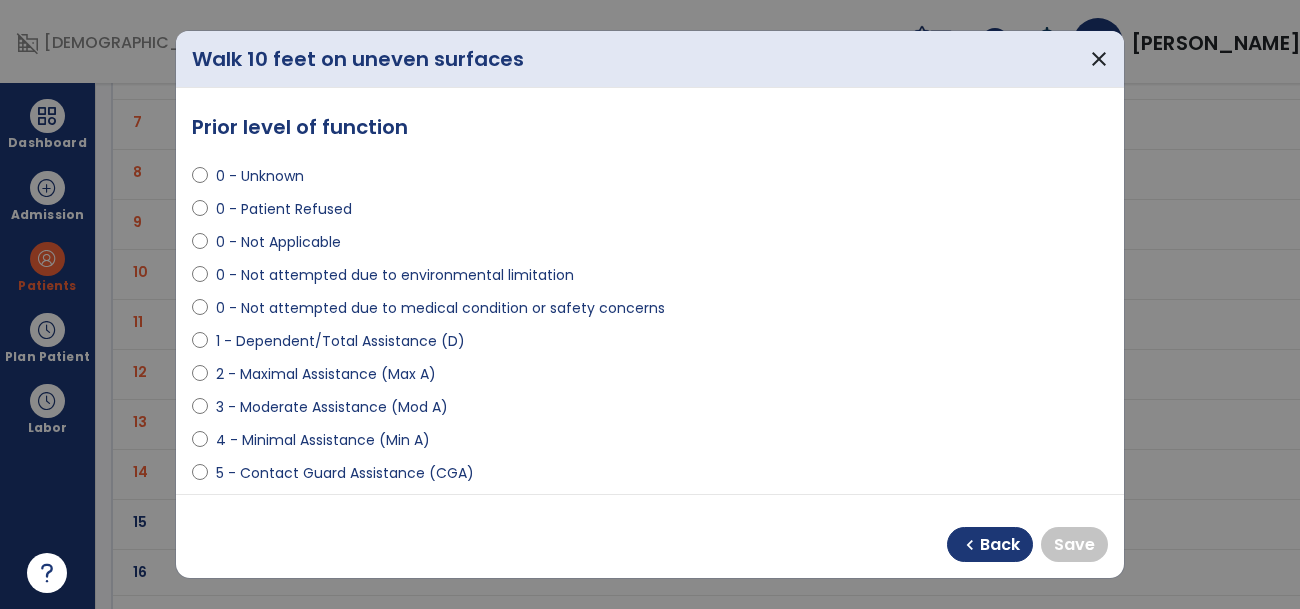 select on "**********" 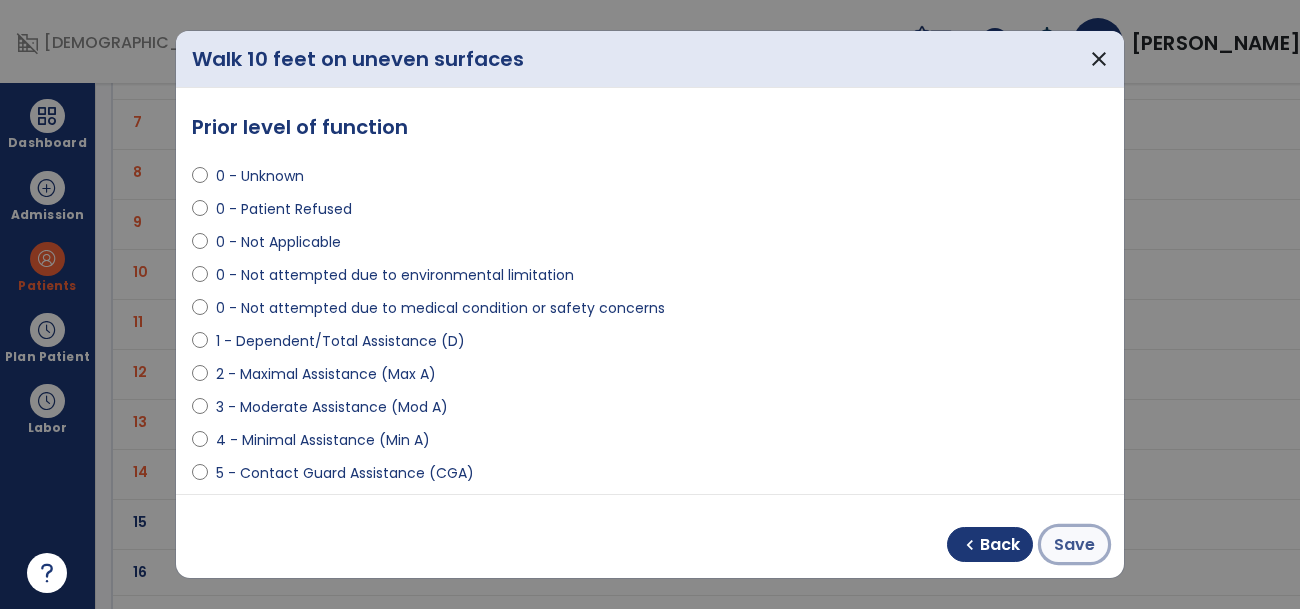 click on "Save" at bounding box center (1074, 545) 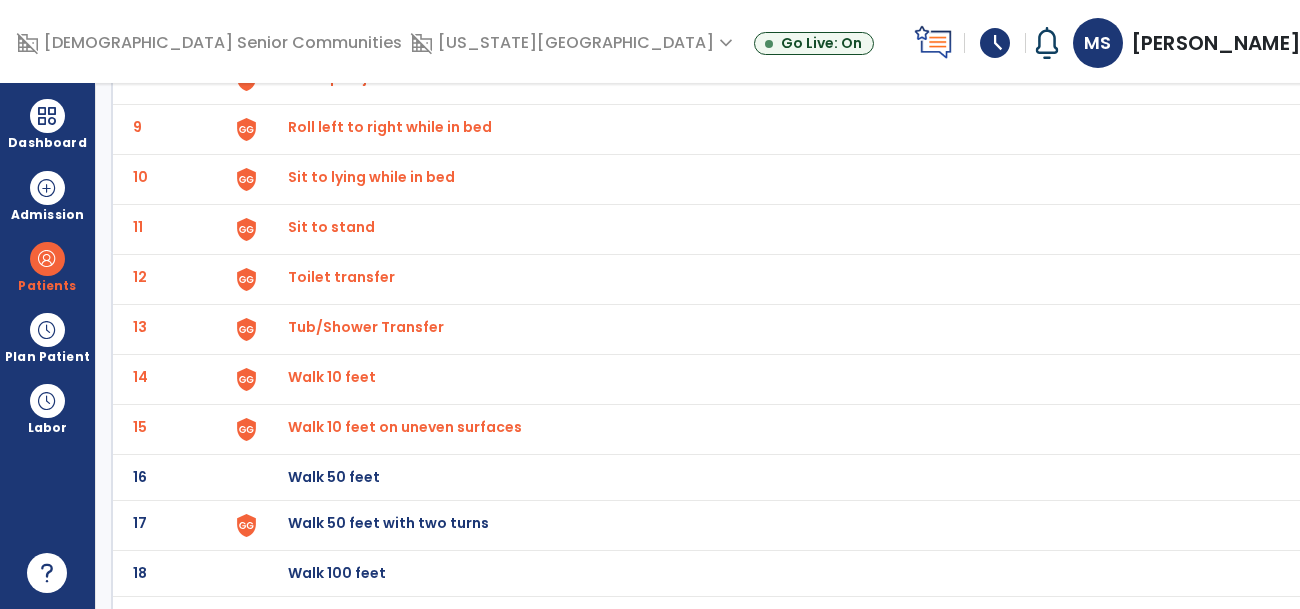 scroll, scrollTop: 569, scrollLeft: 0, axis: vertical 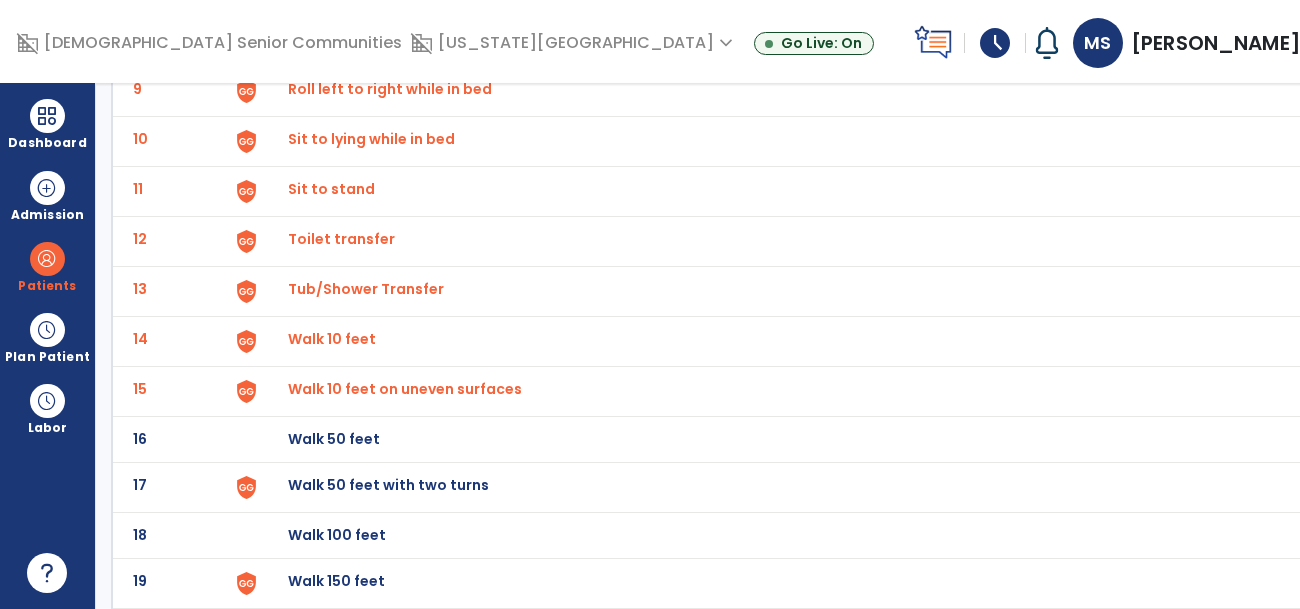 click on "Walk 50 feet with two turns" at bounding box center (782, -305) 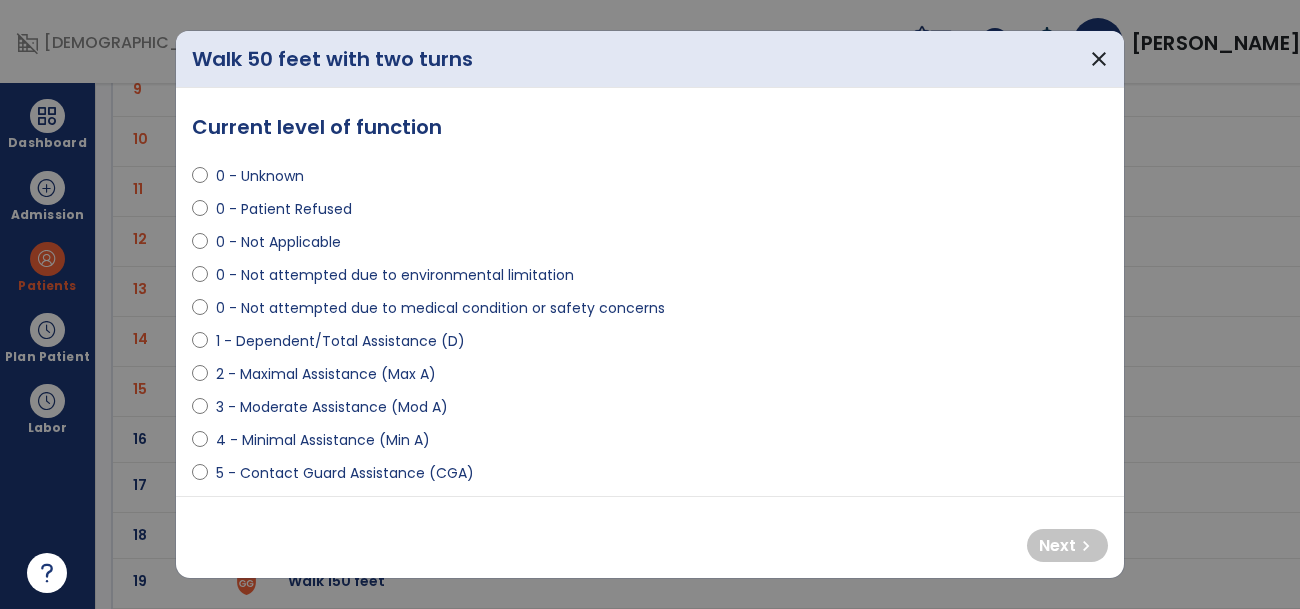 select on "**********" 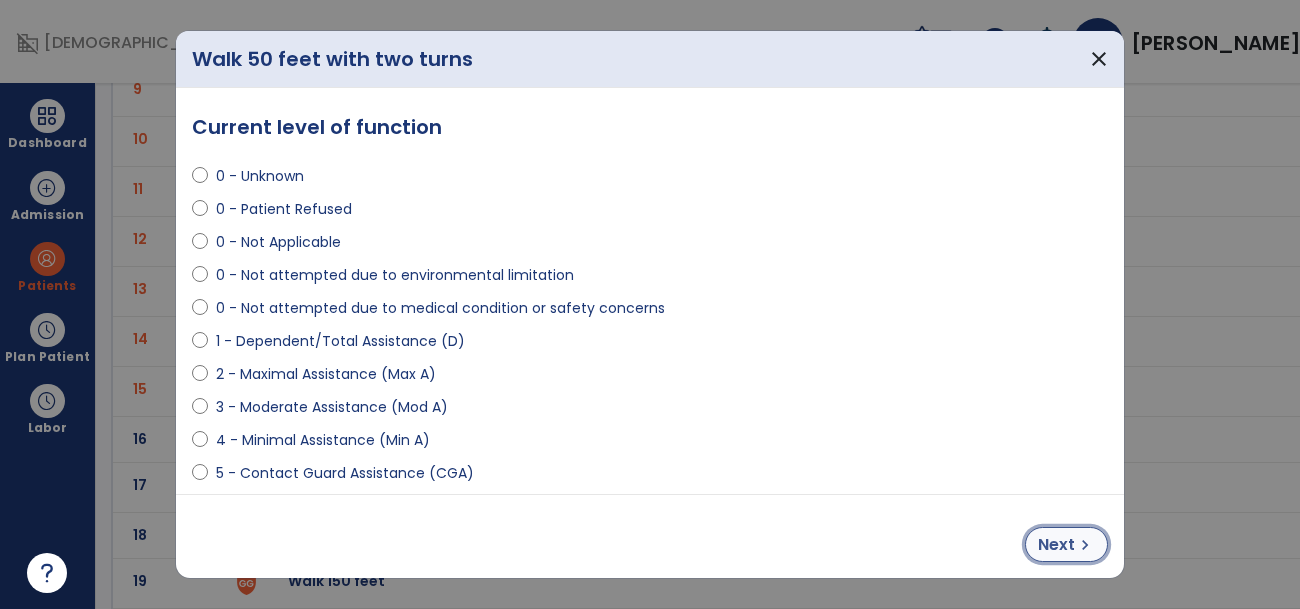 click on "Next" at bounding box center (1056, 545) 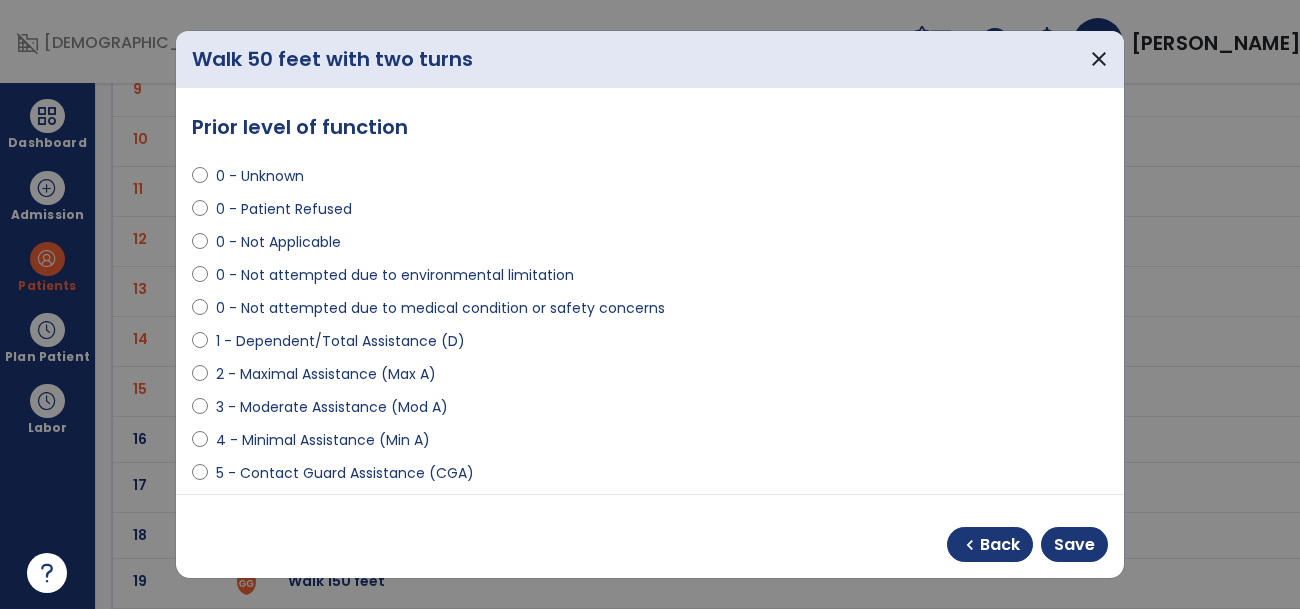 select on "**********" 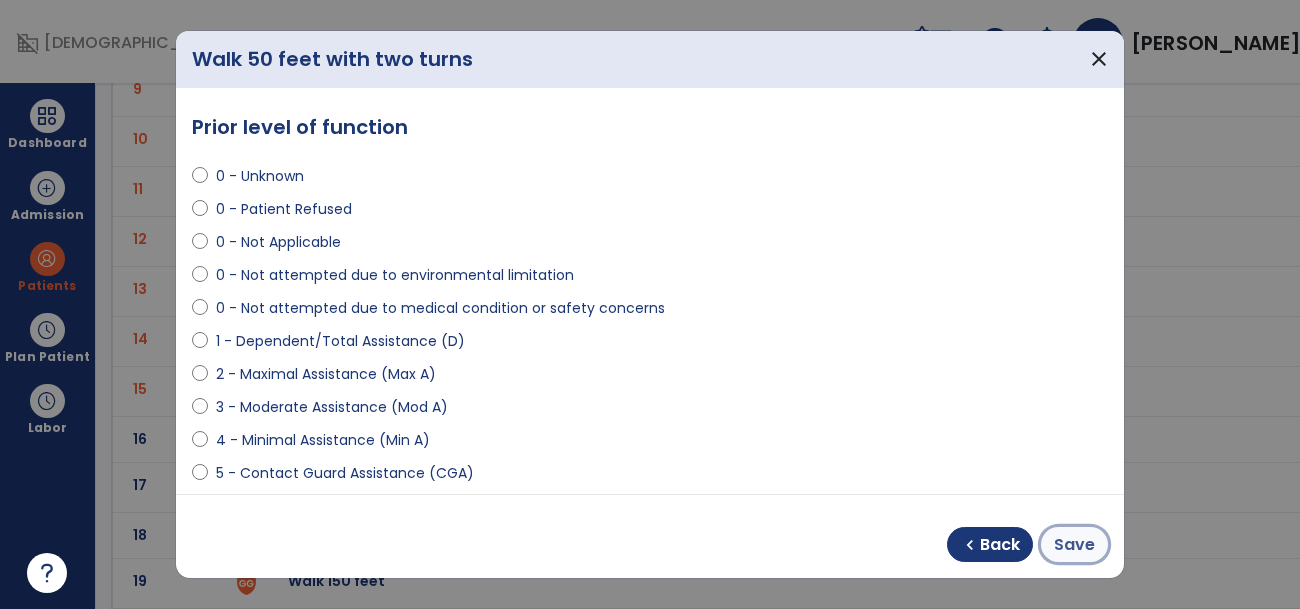 click on "Save" at bounding box center [1074, 545] 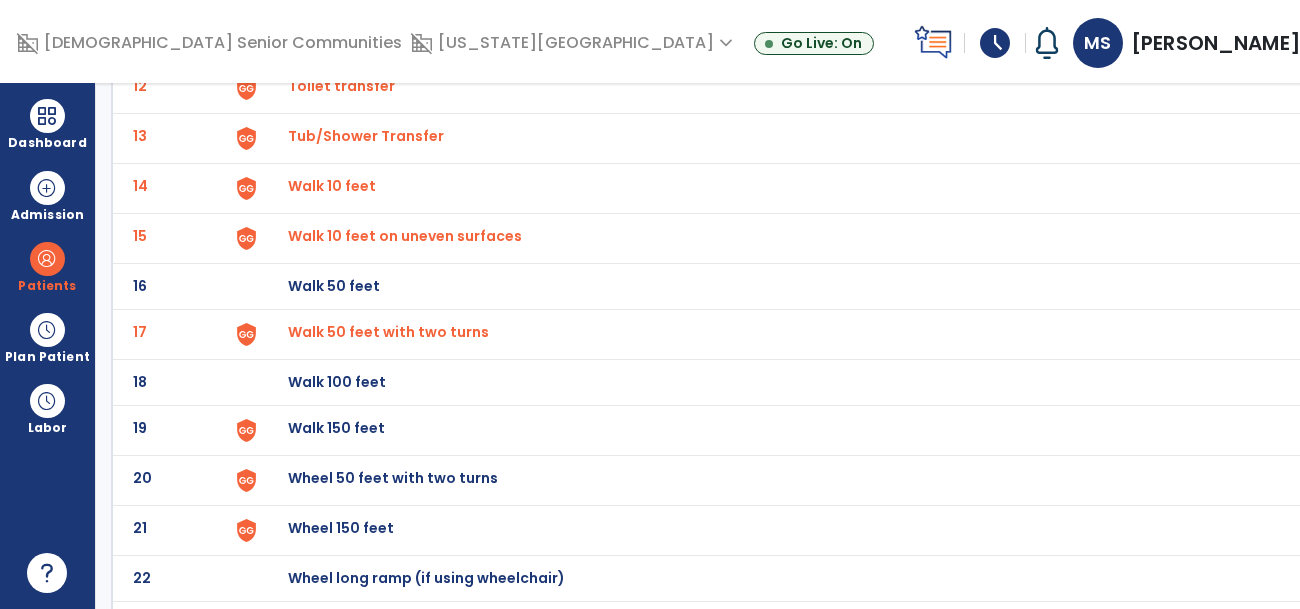 scroll, scrollTop: 740, scrollLeft: 0, axis: vertical 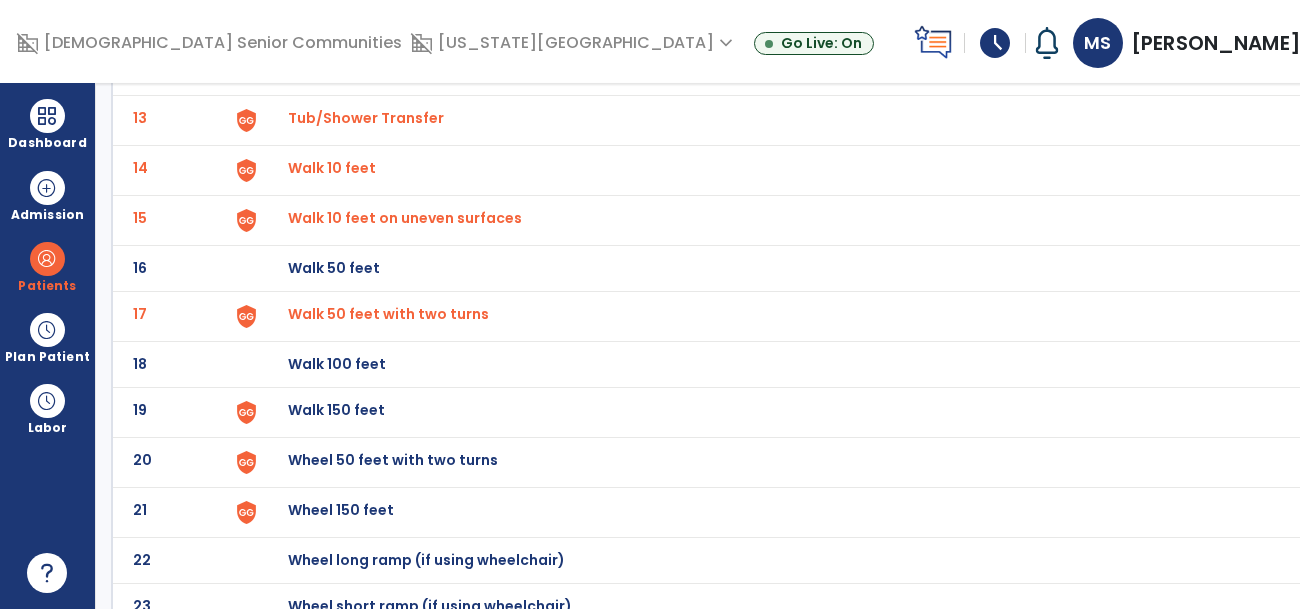 click on "Walk 150 feet" at bounding box center (782, -476) 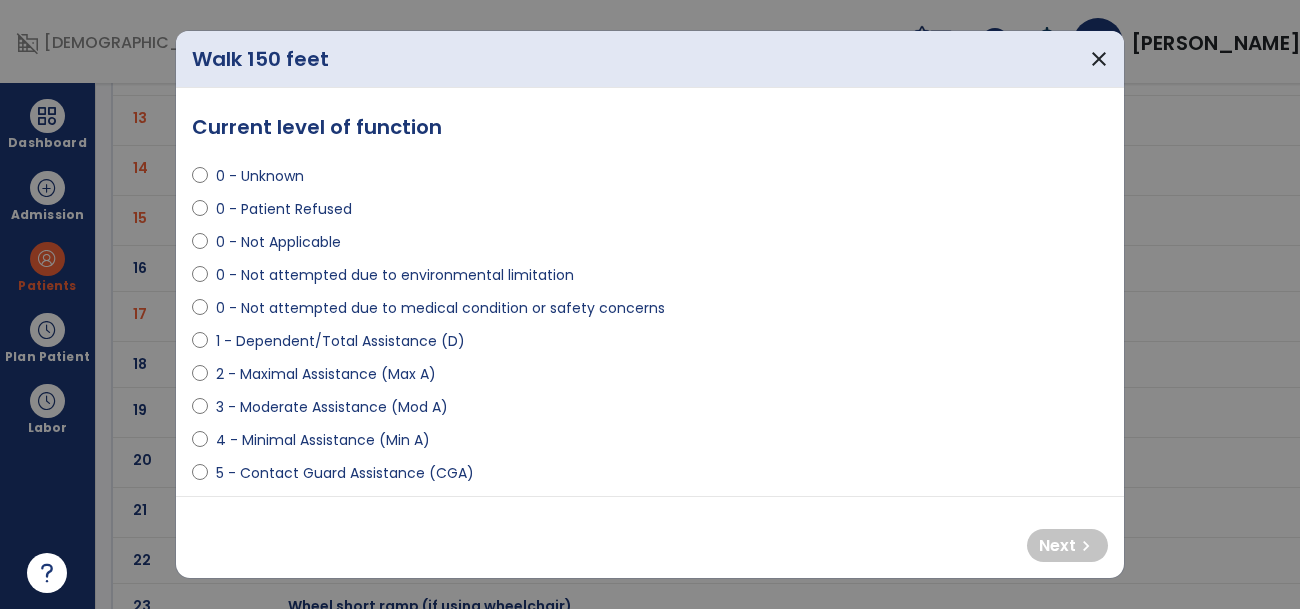 select on "**********" 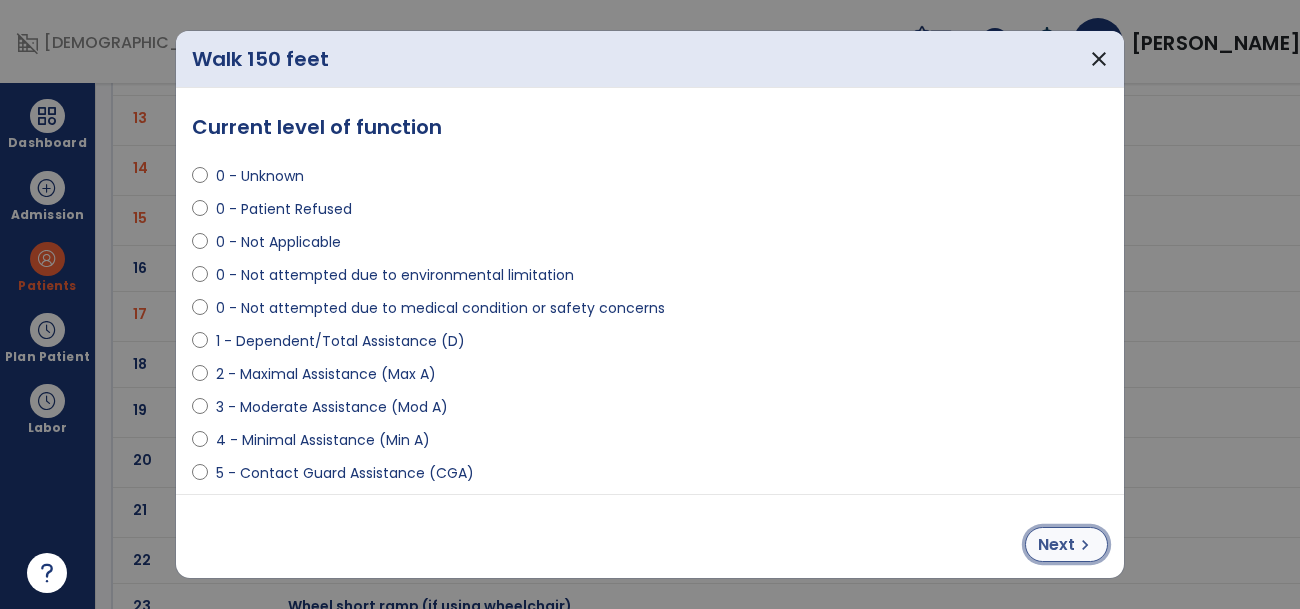 click on "Next" at bounding box center [1056, 545] 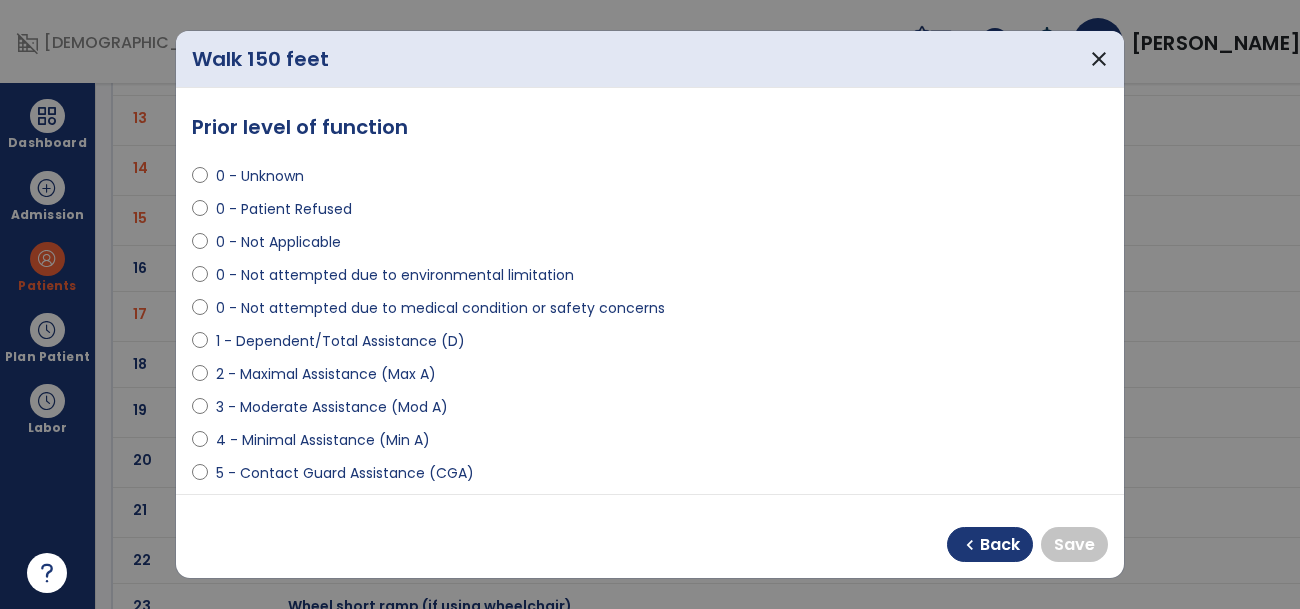 select on "**********" 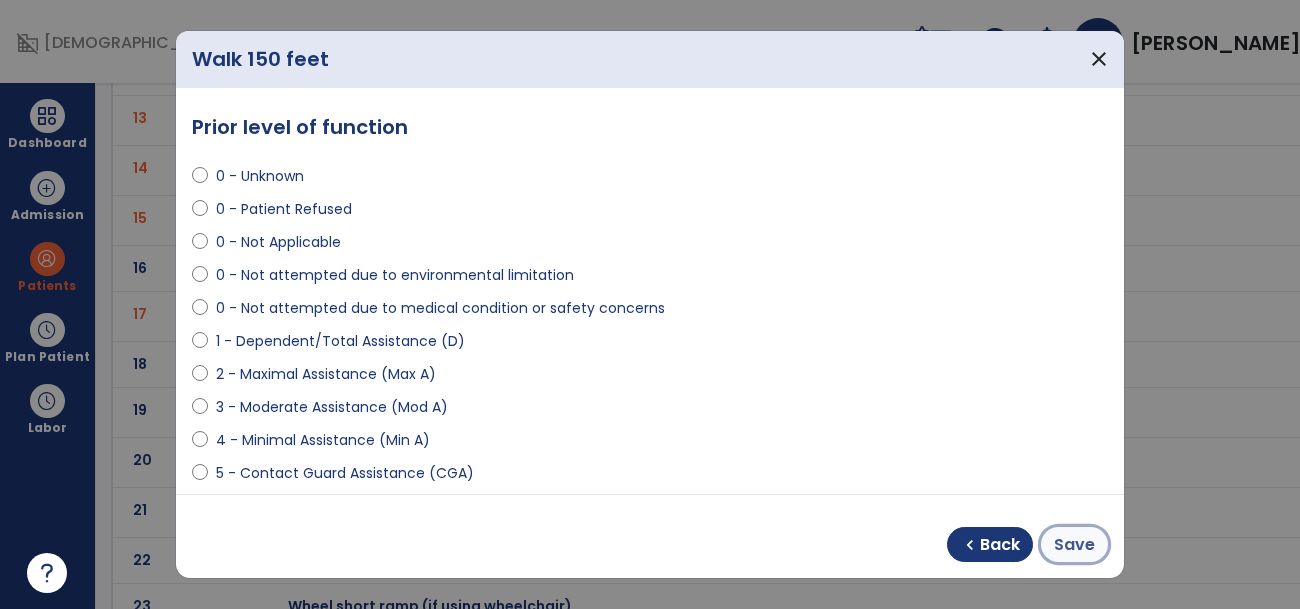 click on "Save" at bounding box center (1074, 545) 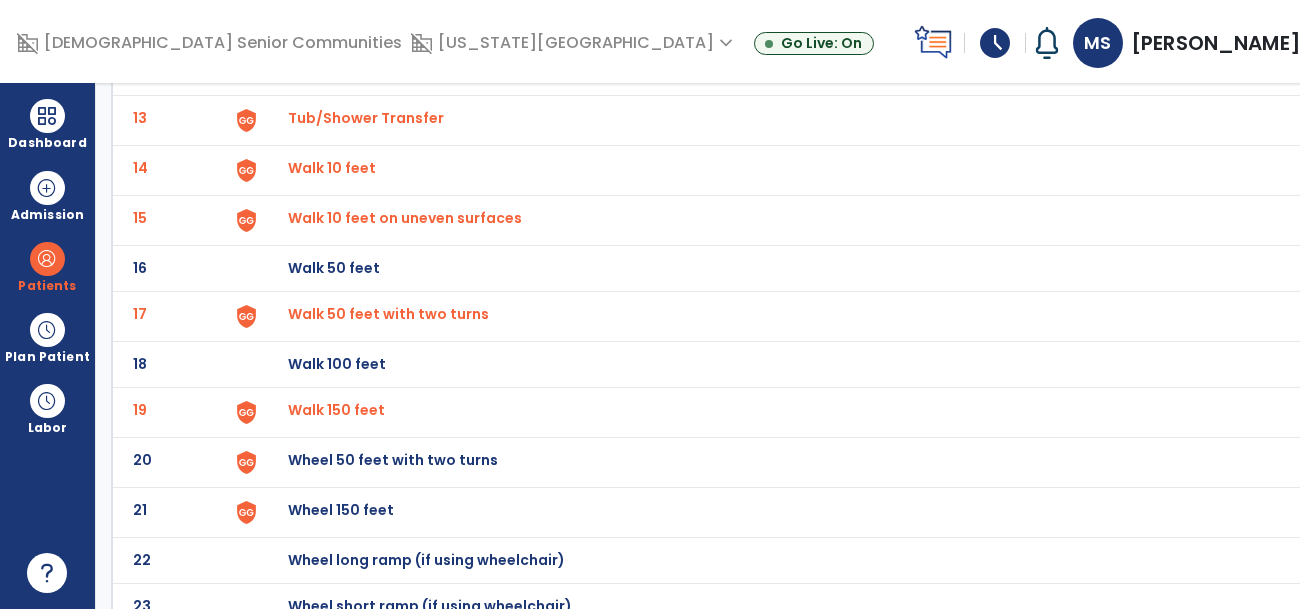 scroll, scrollTop: 759, scrollLeft: 0, axis: vertical 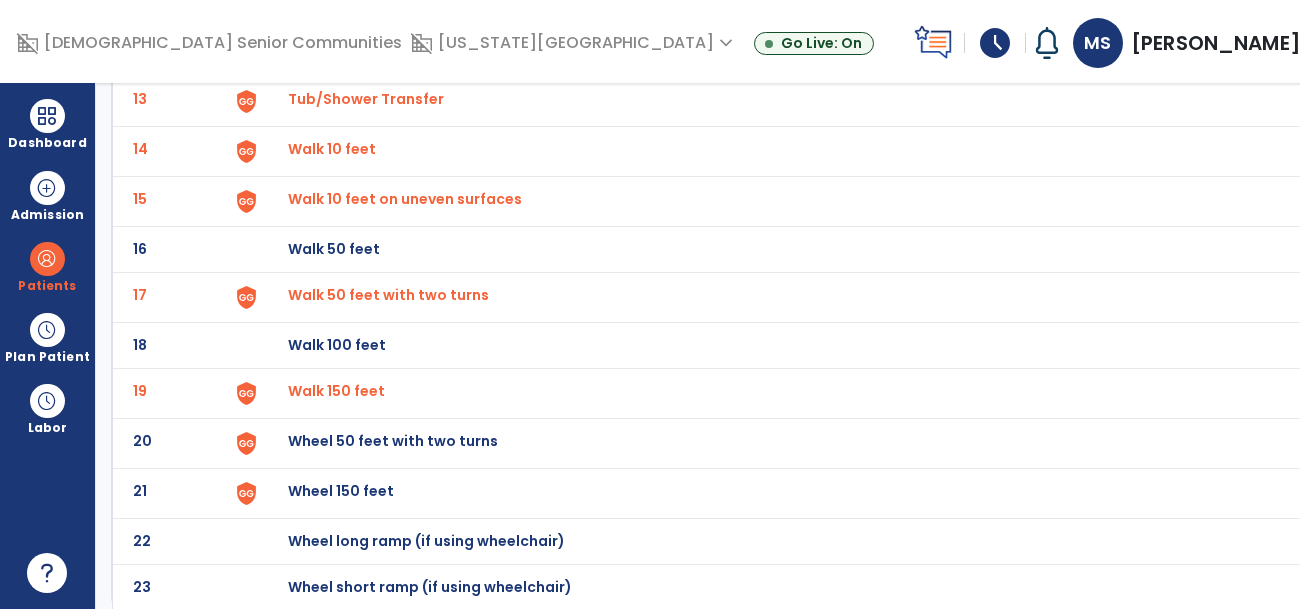 click on "Wheel 50 feet with two turns" at bounding box center (782, -495) 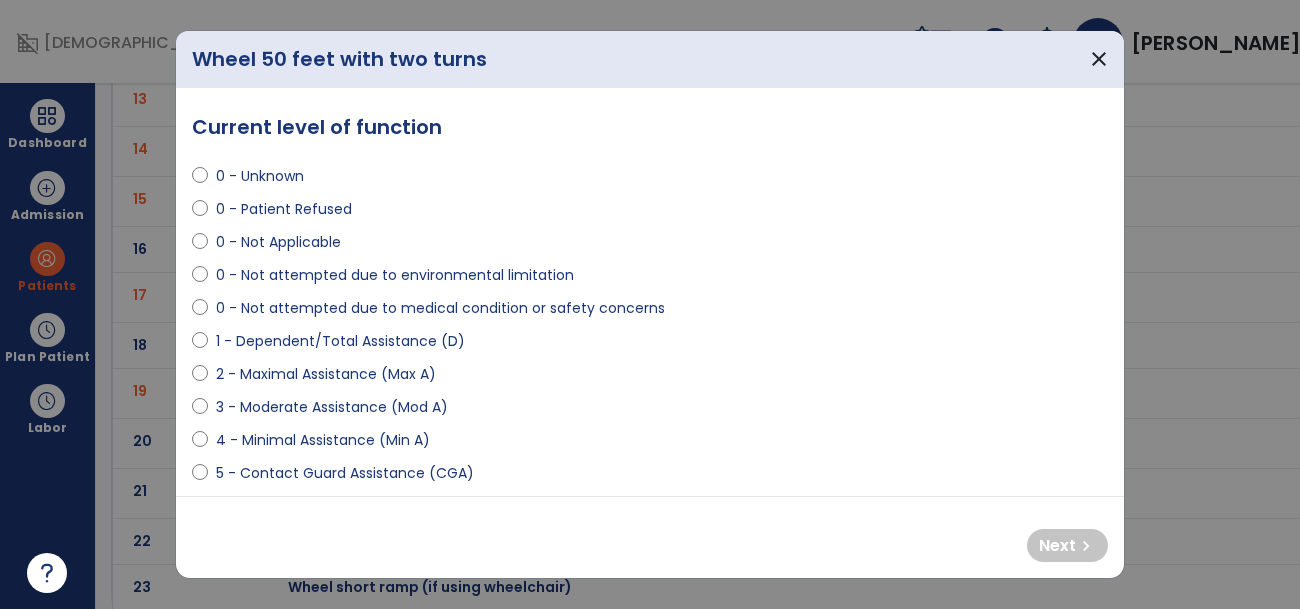 select on "**********" 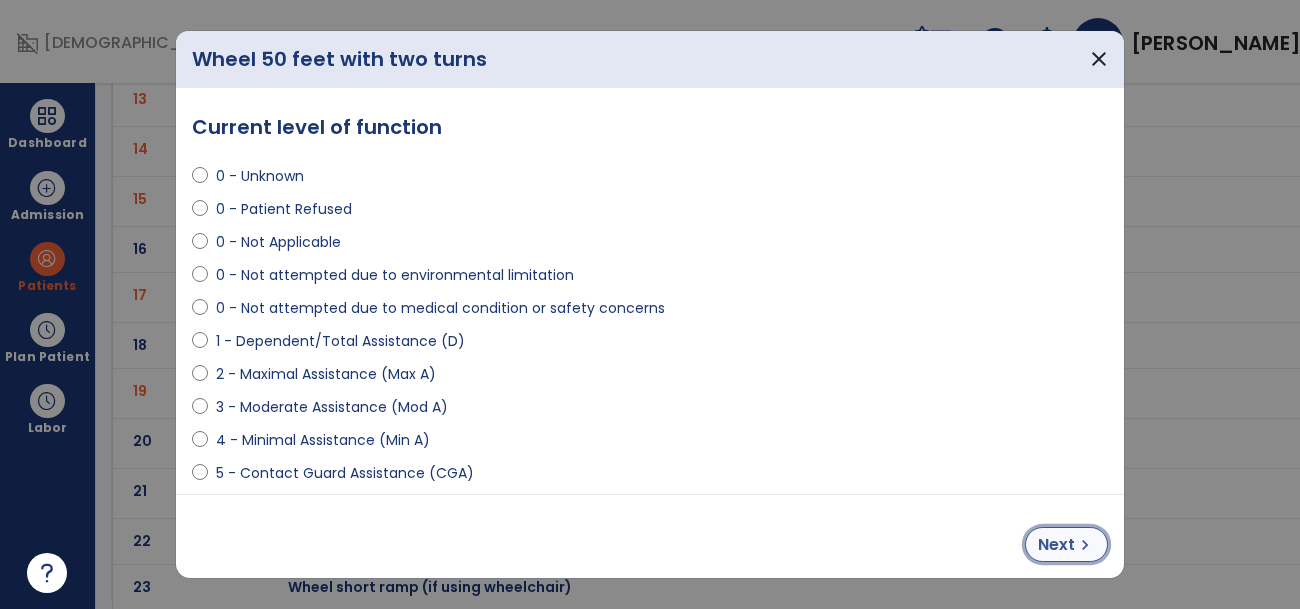 click on "Next" at bounding box center [1056, 545] 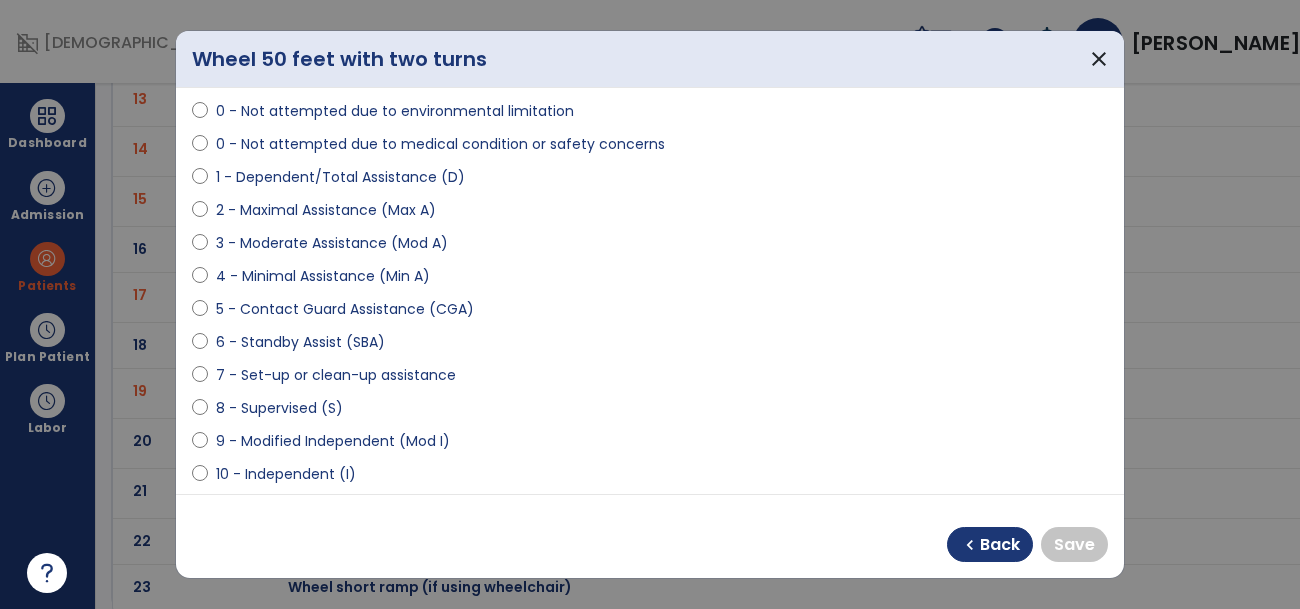 scroll, scrollTop: 182, scrollLeft: 0, axis: vertical 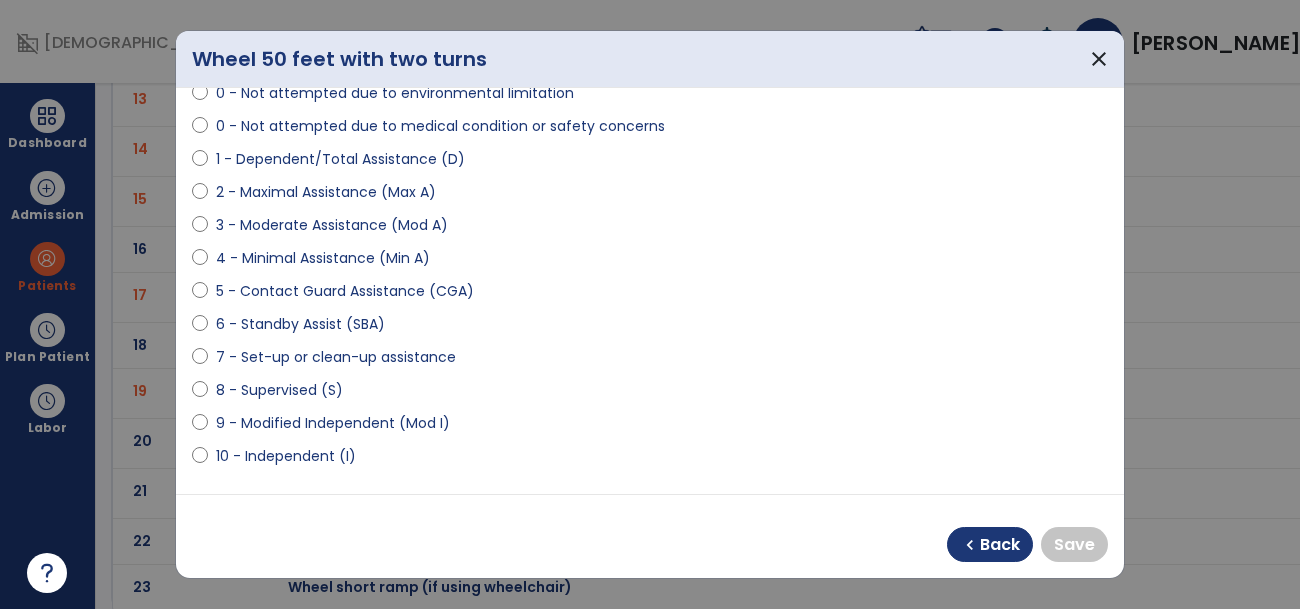 select on "**********" 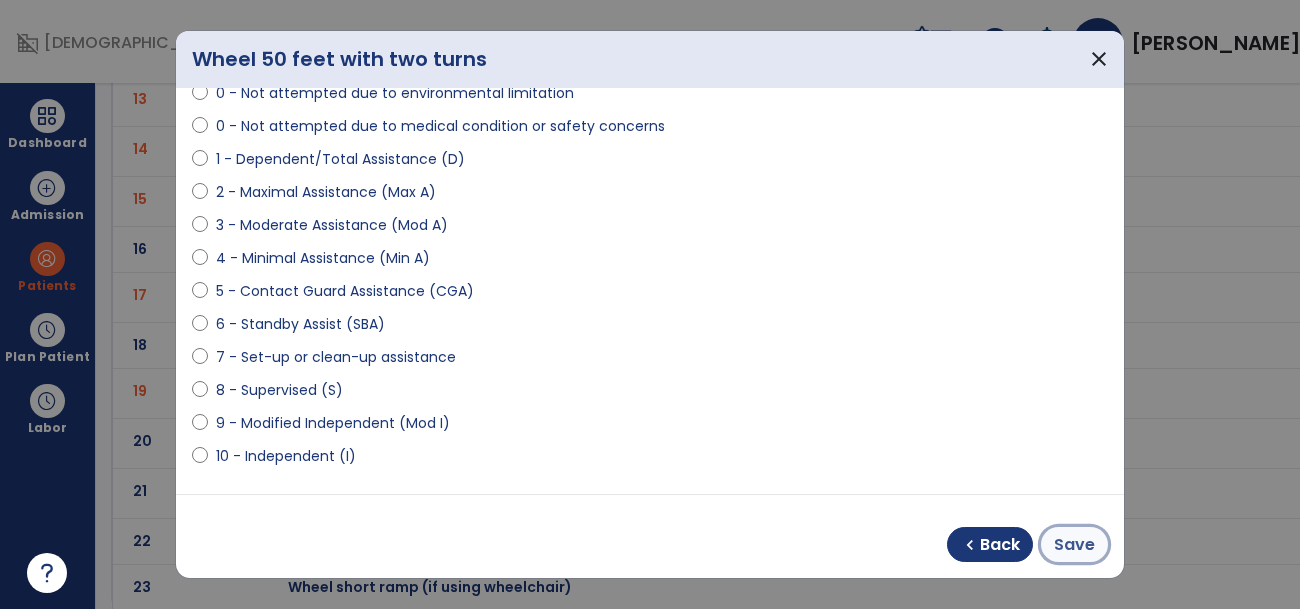 click on "Save" at bounding box center (1074, 545) 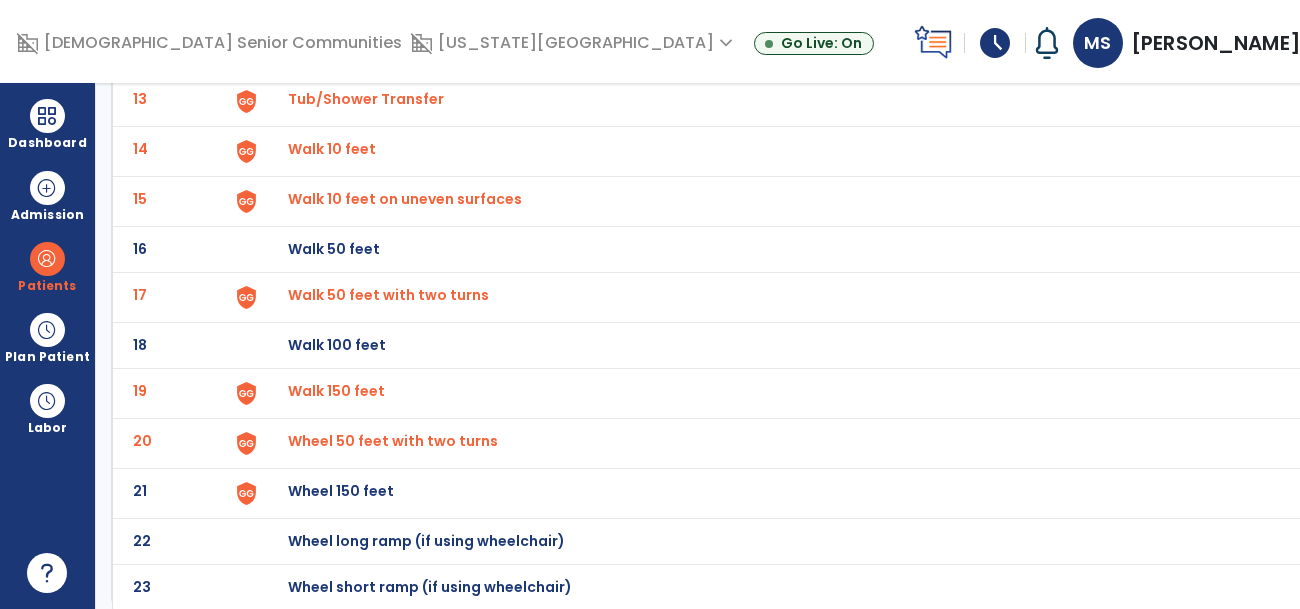 click on "Wheel 150 feet" at bounding box center [782, -495] 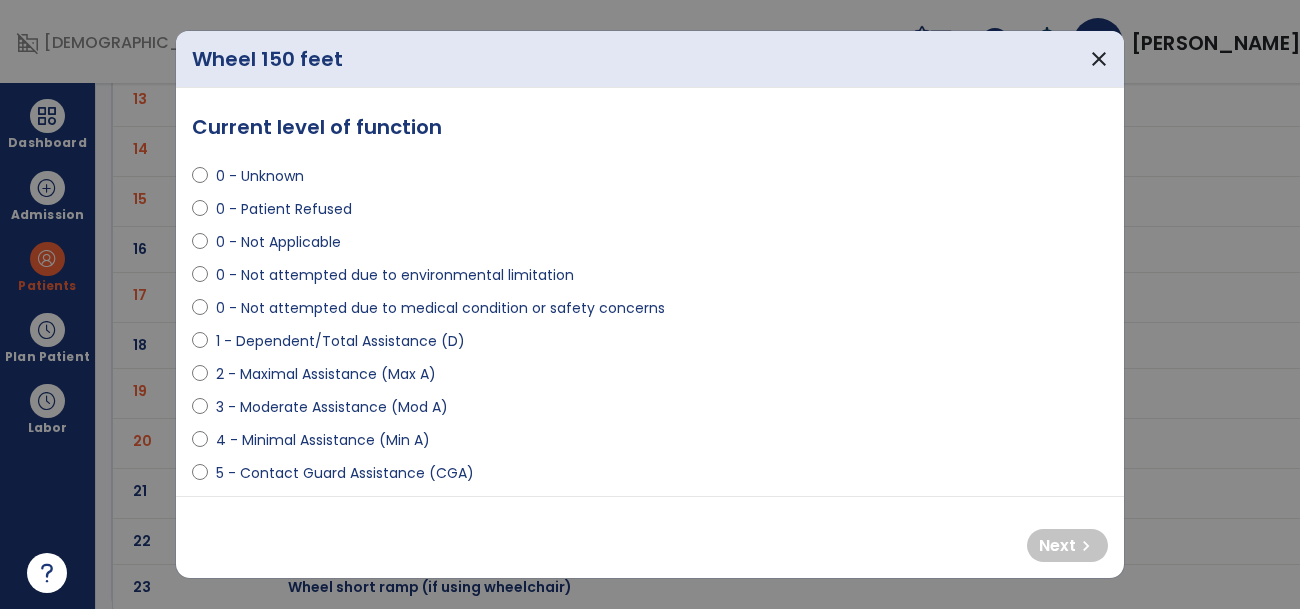 select on "**********" 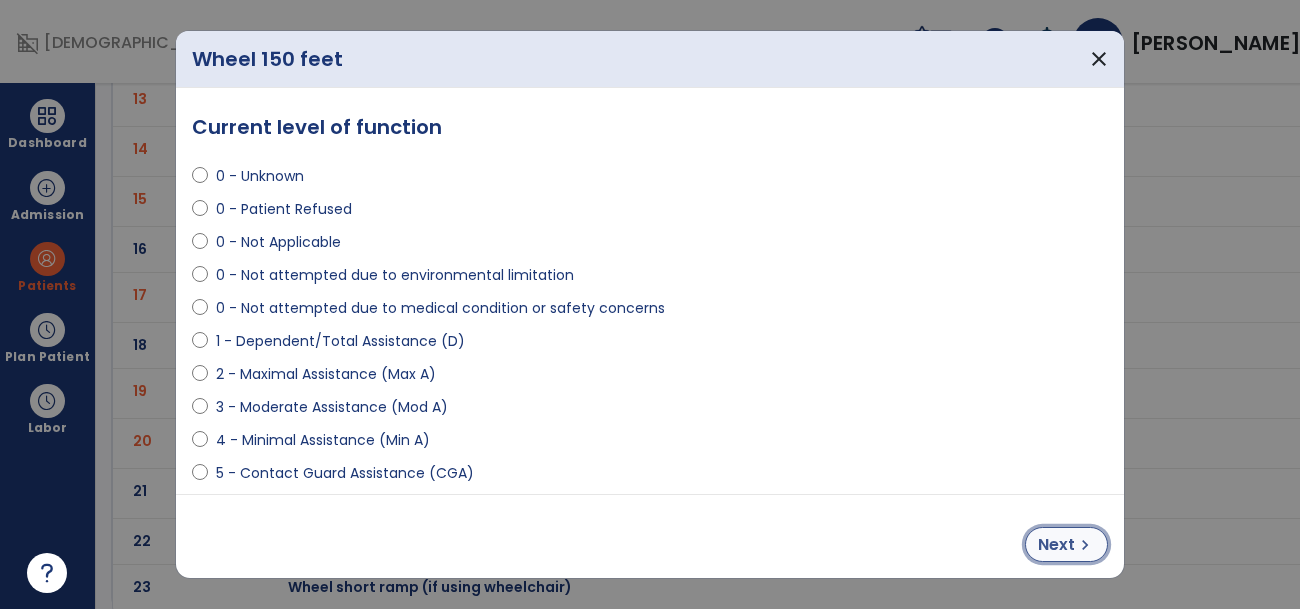 click on "Next" at bounding box center (1056, 545) 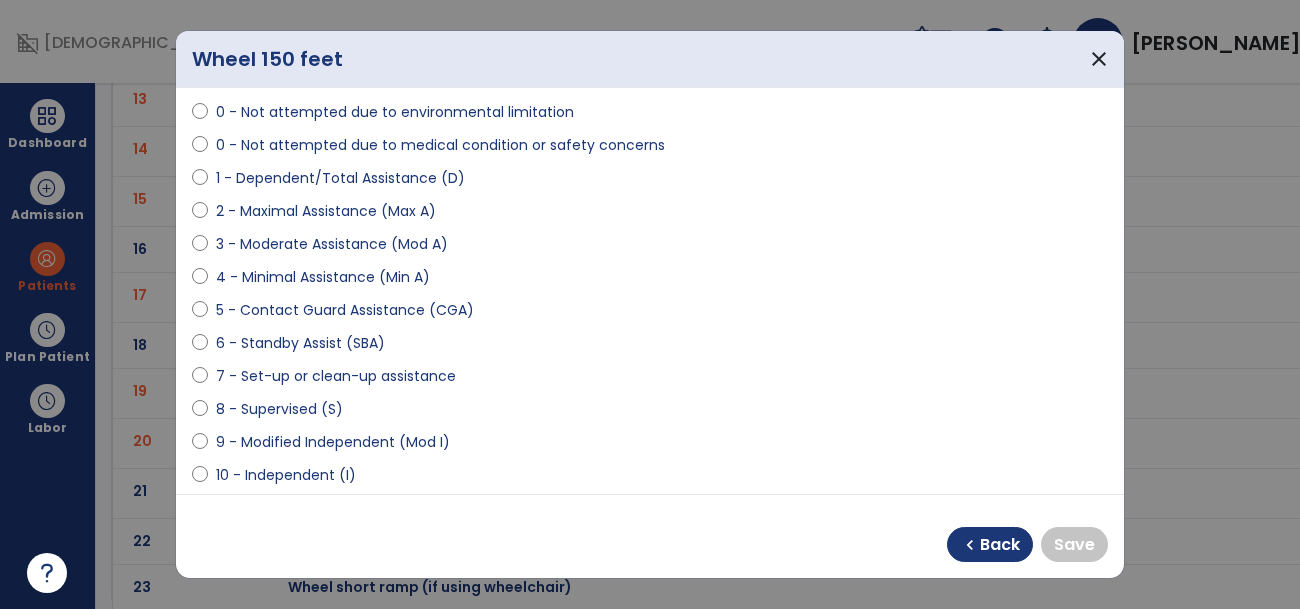 scroll, scrollTop: 165, scrollLeft: 0, axis: vertical 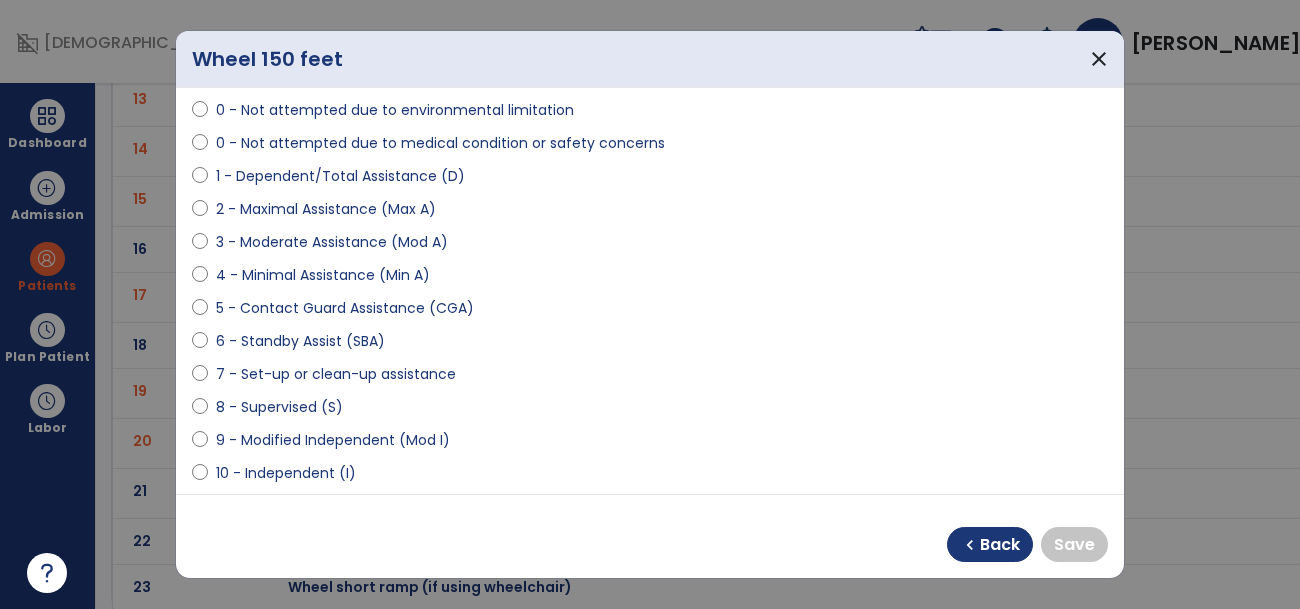 select on "**********" 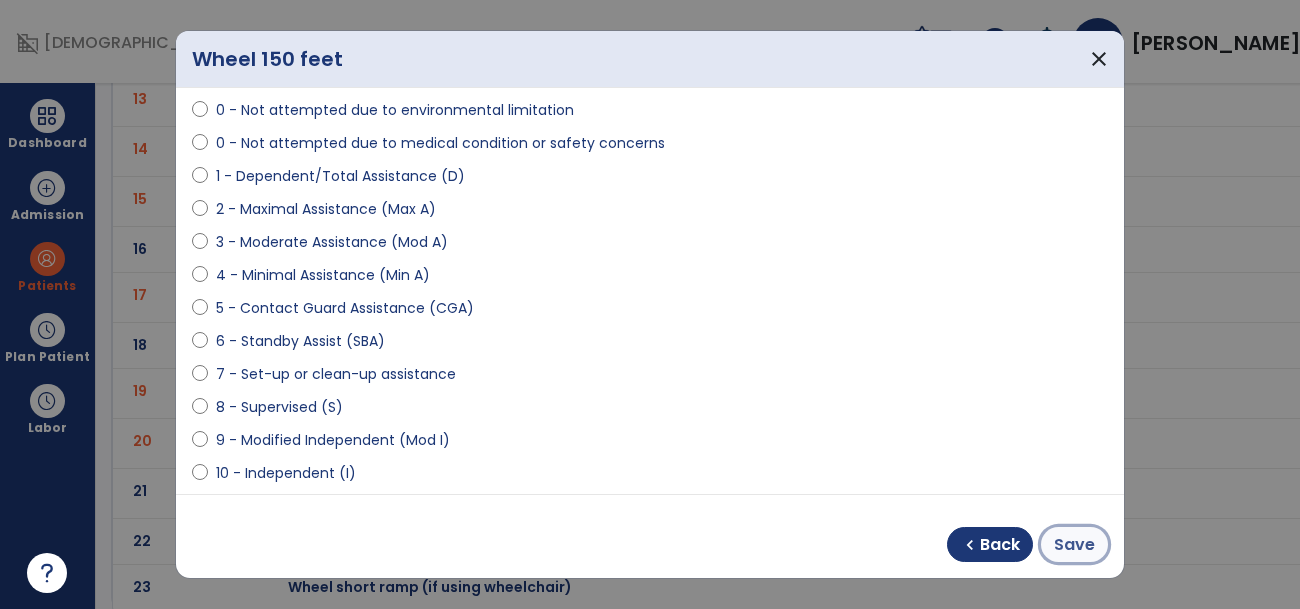 click on "Save" at bounding box center [1074, 545] 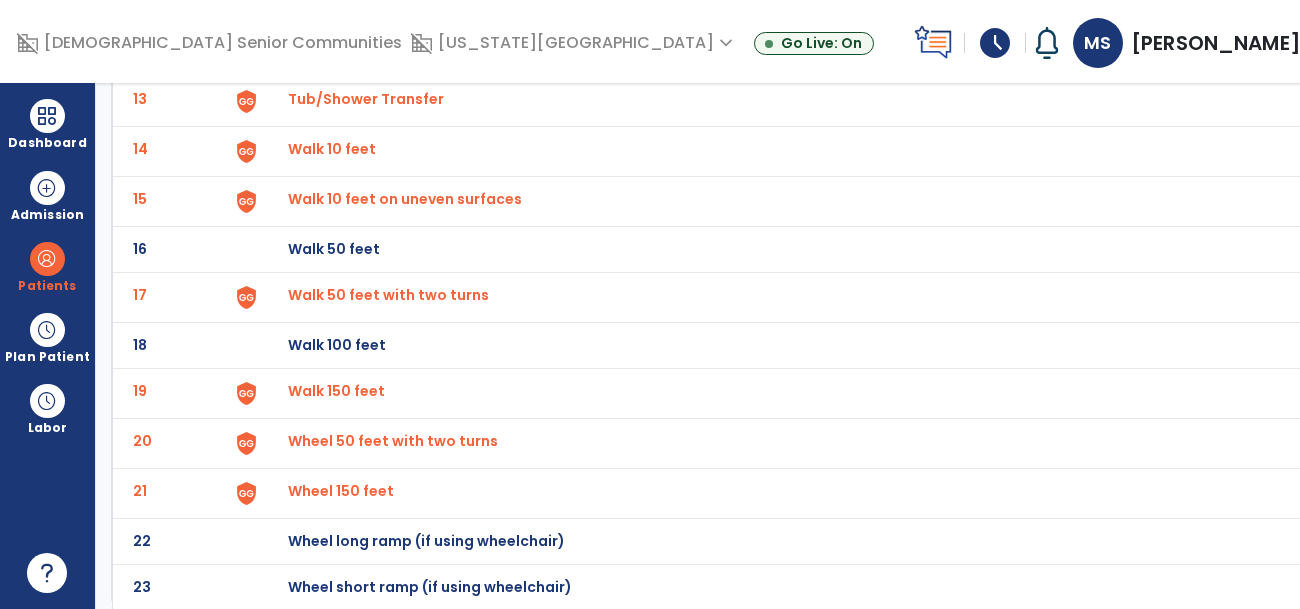 click on "Wheel 50 feet with two turns" at bounding box center [334, -497] 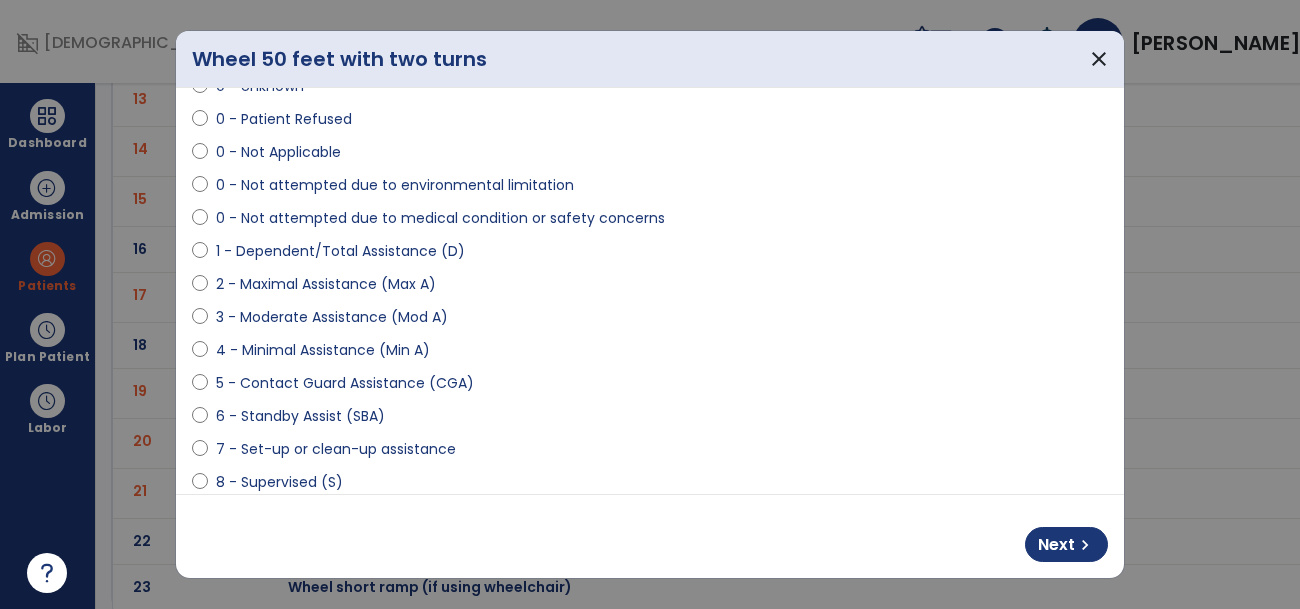 scroll, scrollTop: 186, scrollLeft: 0, axis: vertical 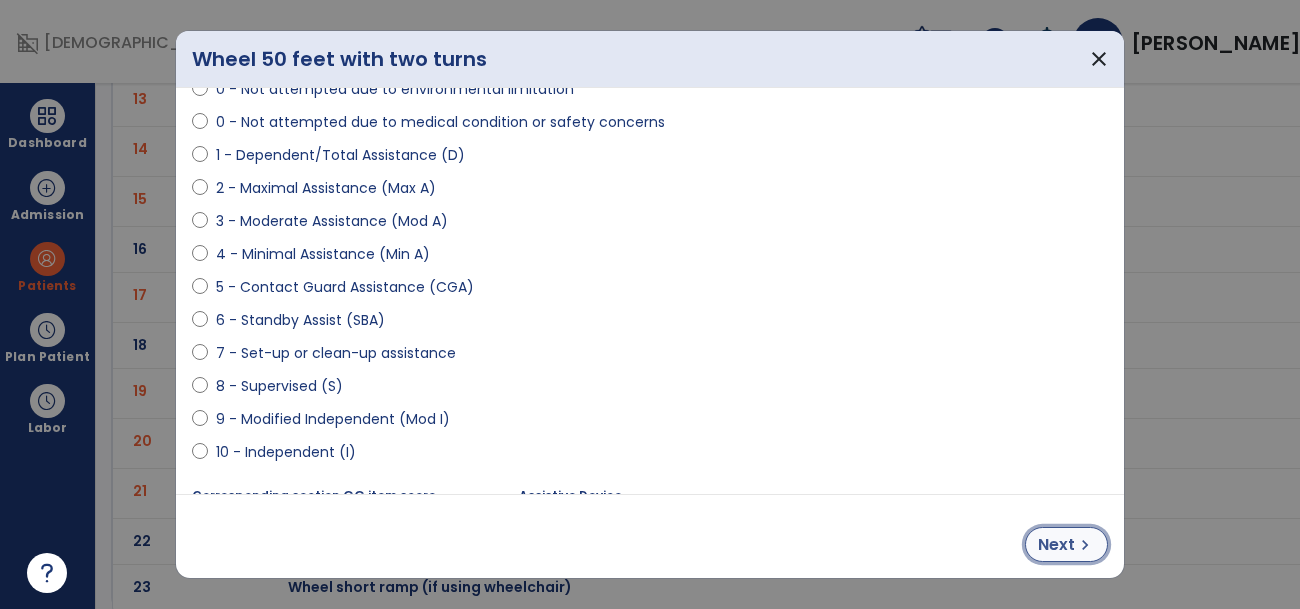 click on "Next  chevron_right" at bounding box center [1066, 544] 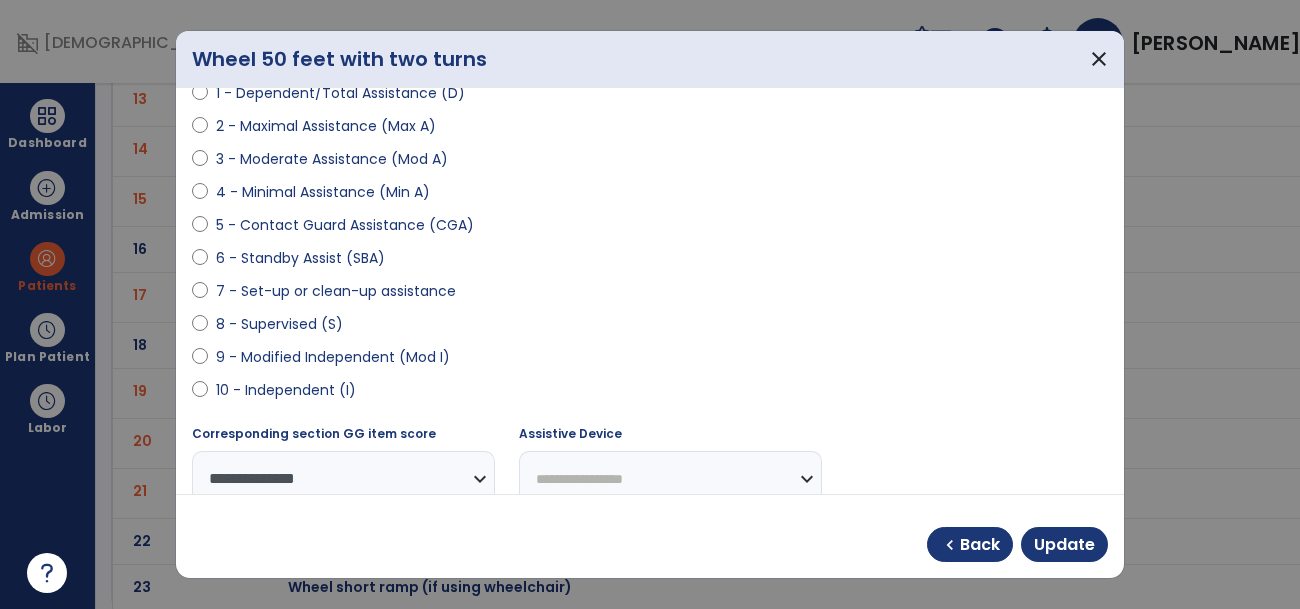 scroll, scrollTop: 252, scrollLeft: 0, axis: vertical 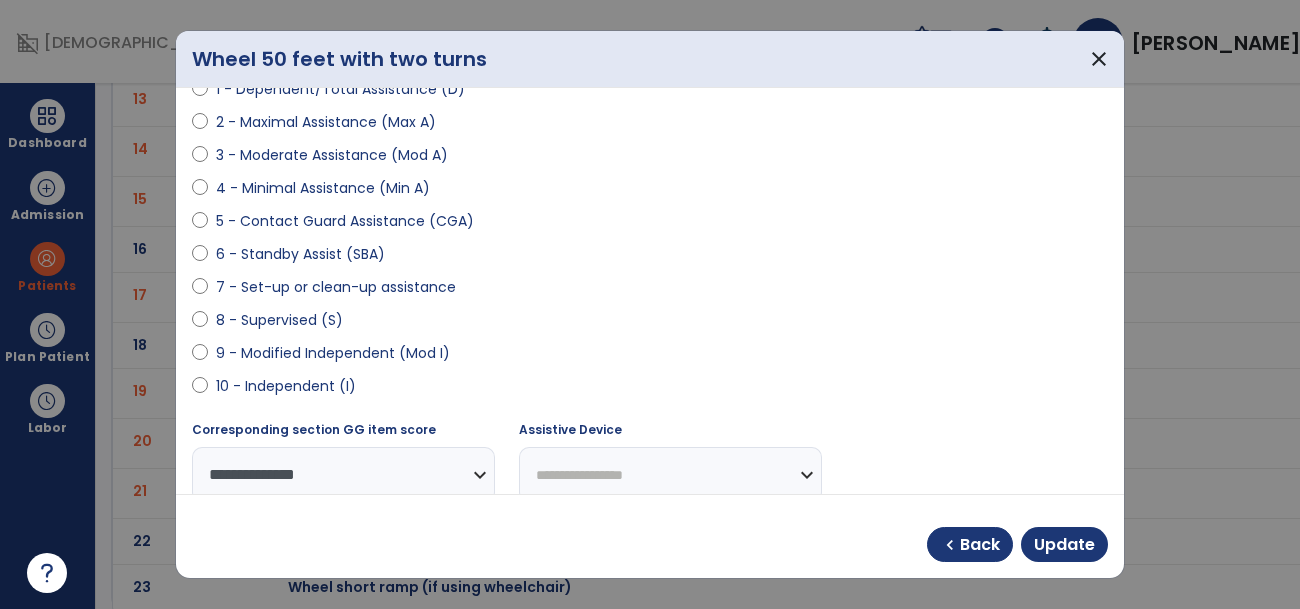 select on "**********" 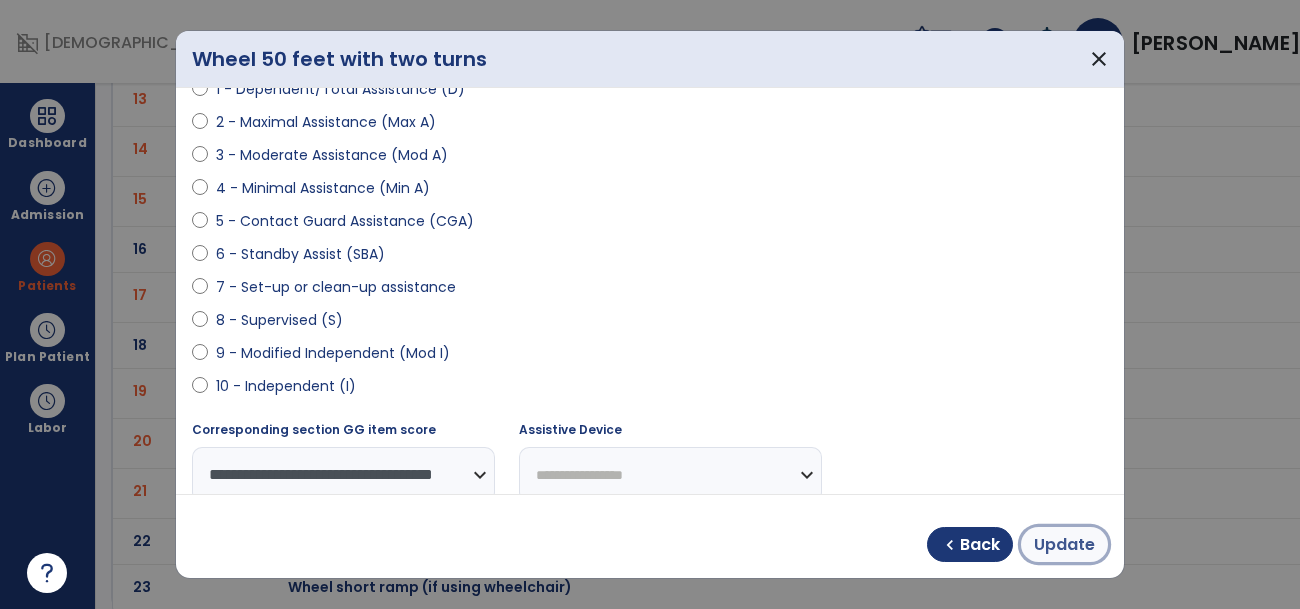 click on "Update" at bounding box center [1064, 545] 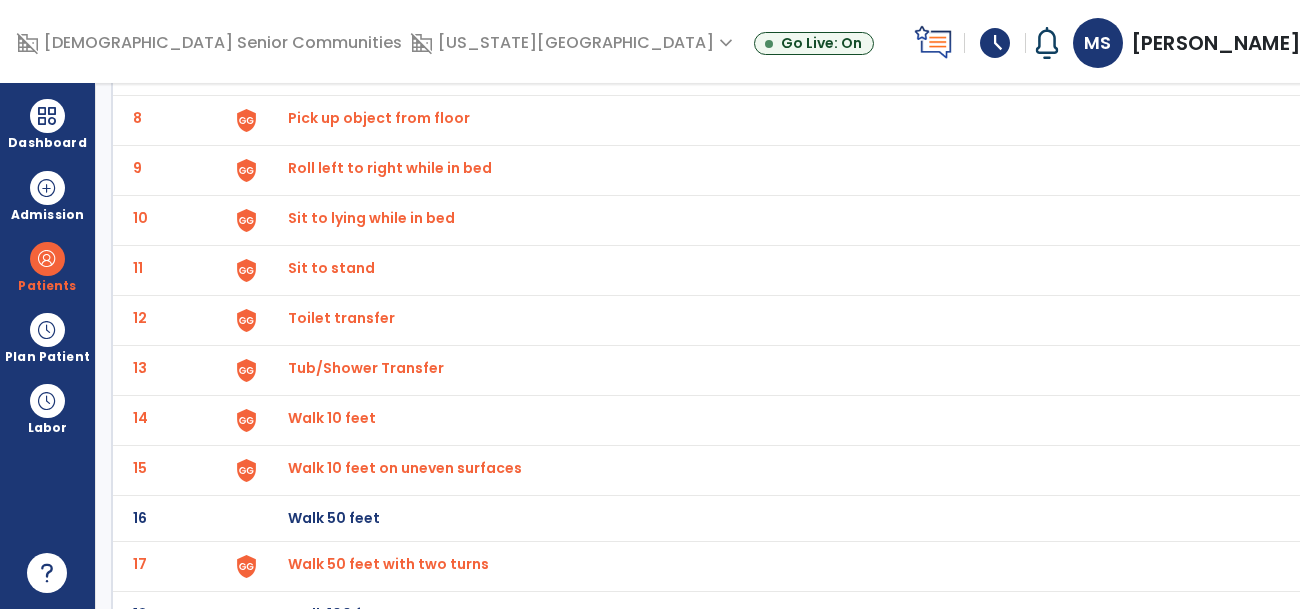 scroll, scrollTop: 0, scrollLeft: 0, axis: both 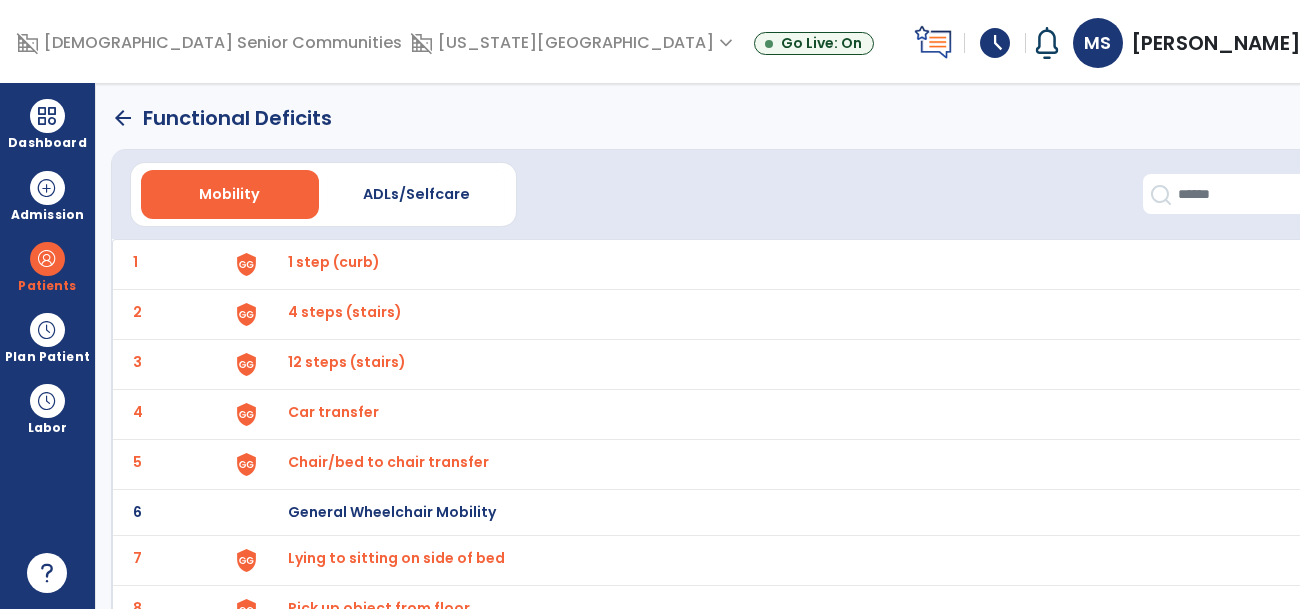 click on "arrow_back" 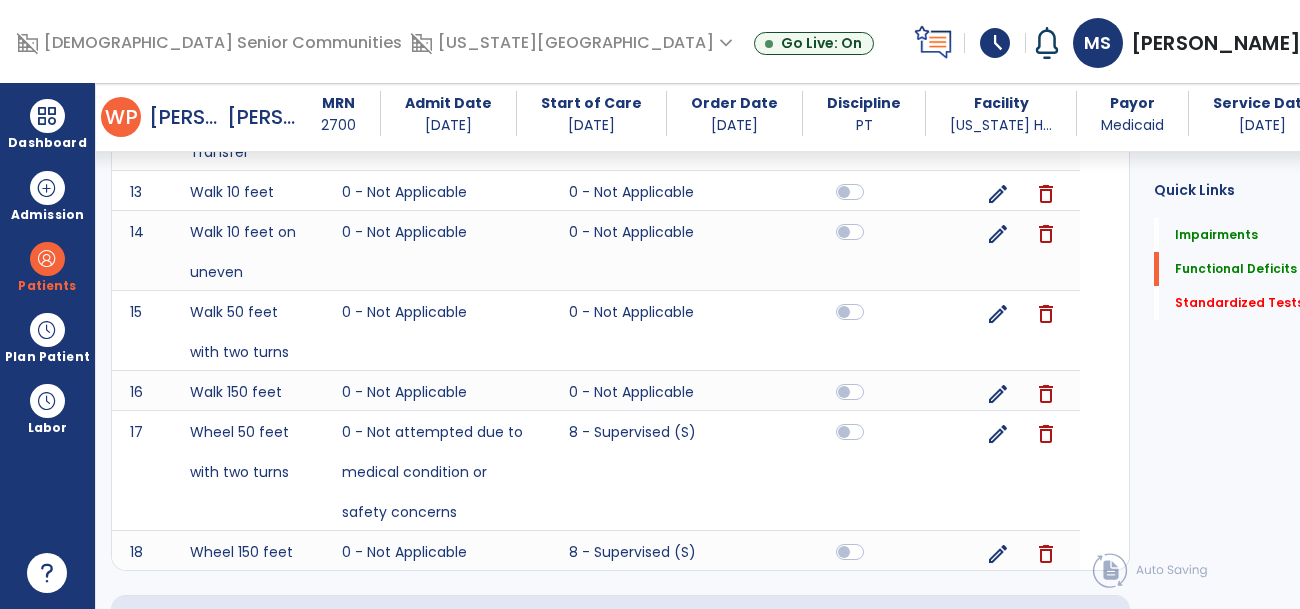 scroll, scrollTop: 1836, scrollLeft: 0, axis: vertical 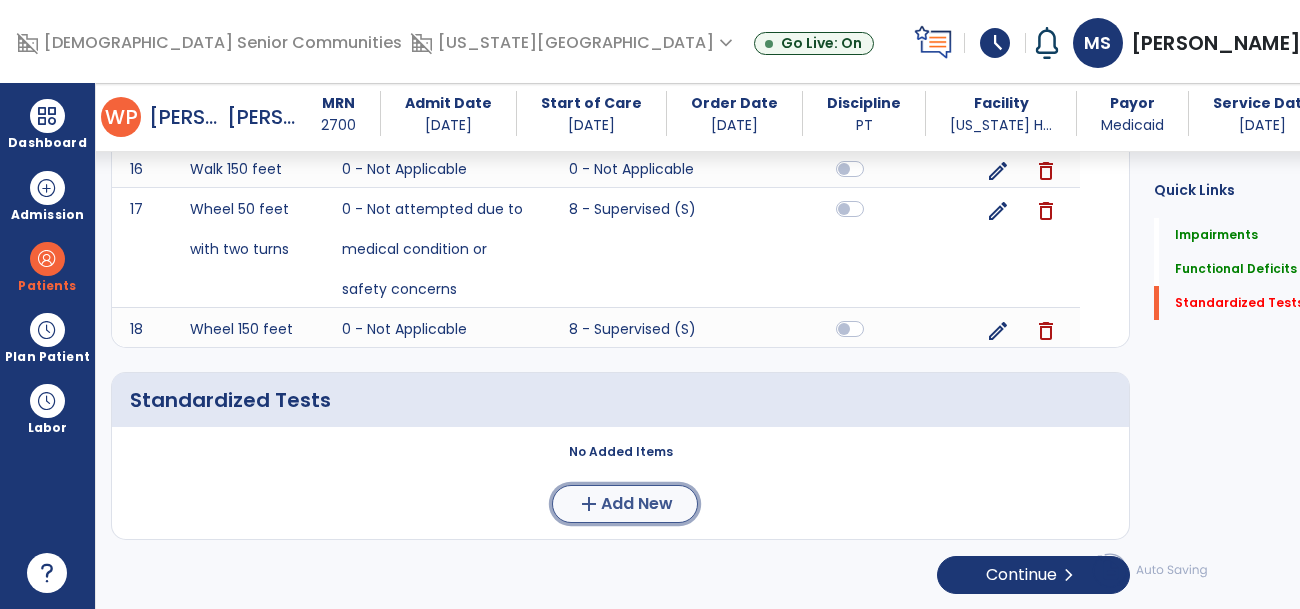 click on "add  Add New" 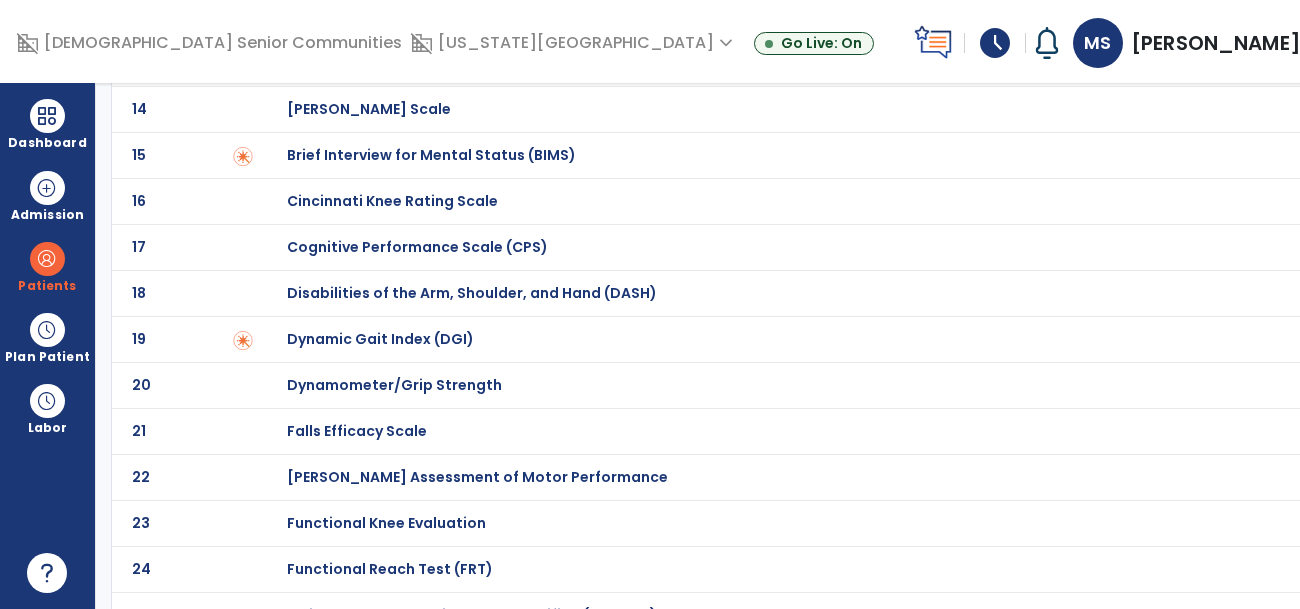 scroll, scrollTop: 707, scrollLeft: 0, axis: vertical 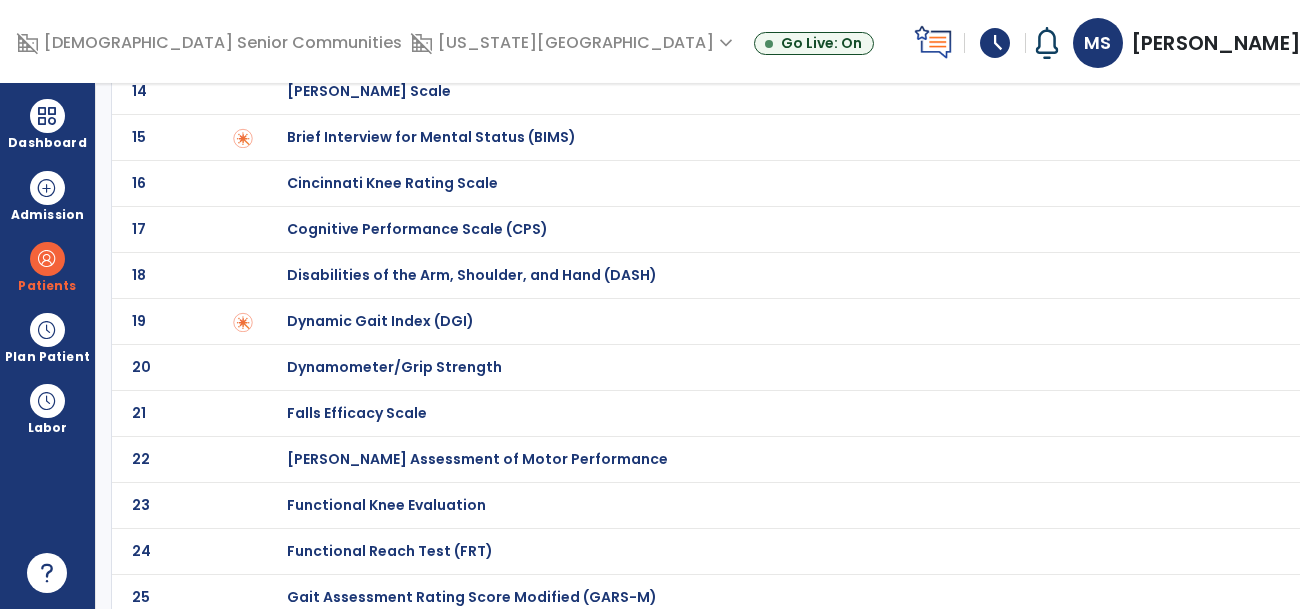 click on "Functional Reach Test (FRT)" at bounding box center [782, -507] 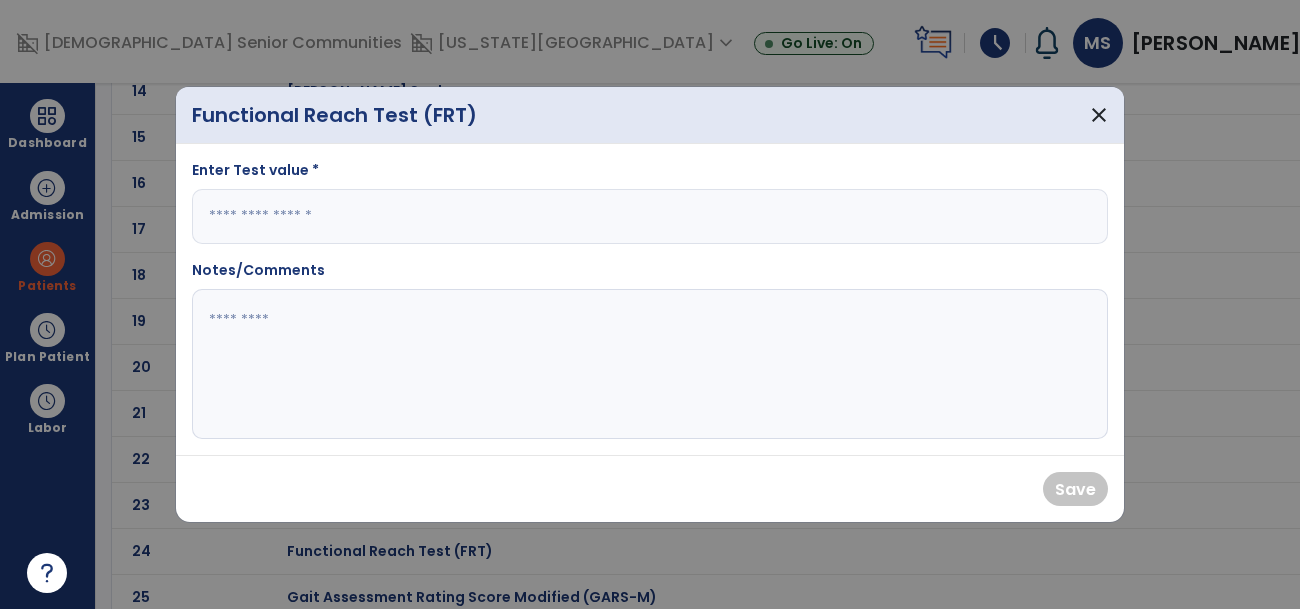 click at bounding box center (650, 216) 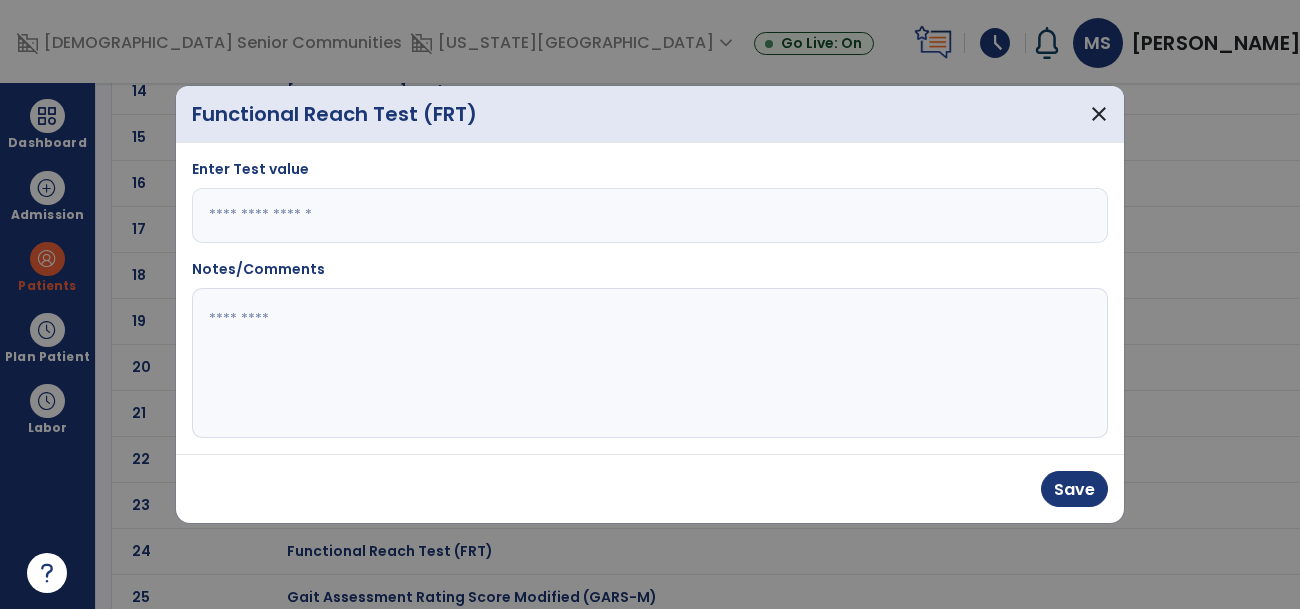 type on "*" 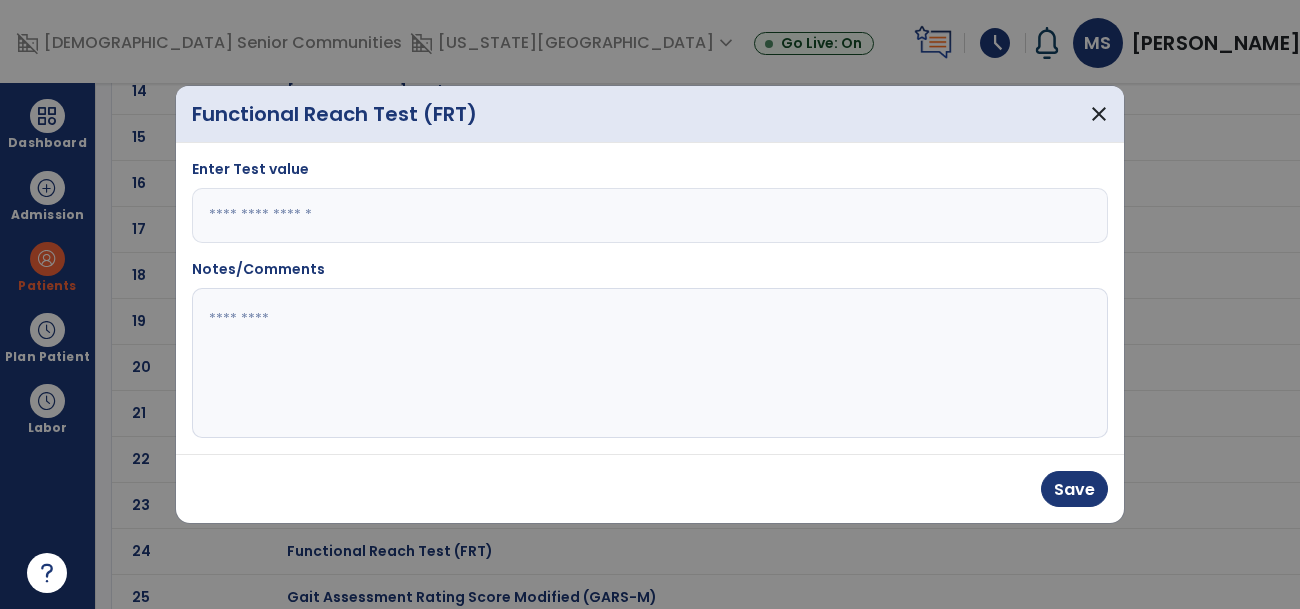 click 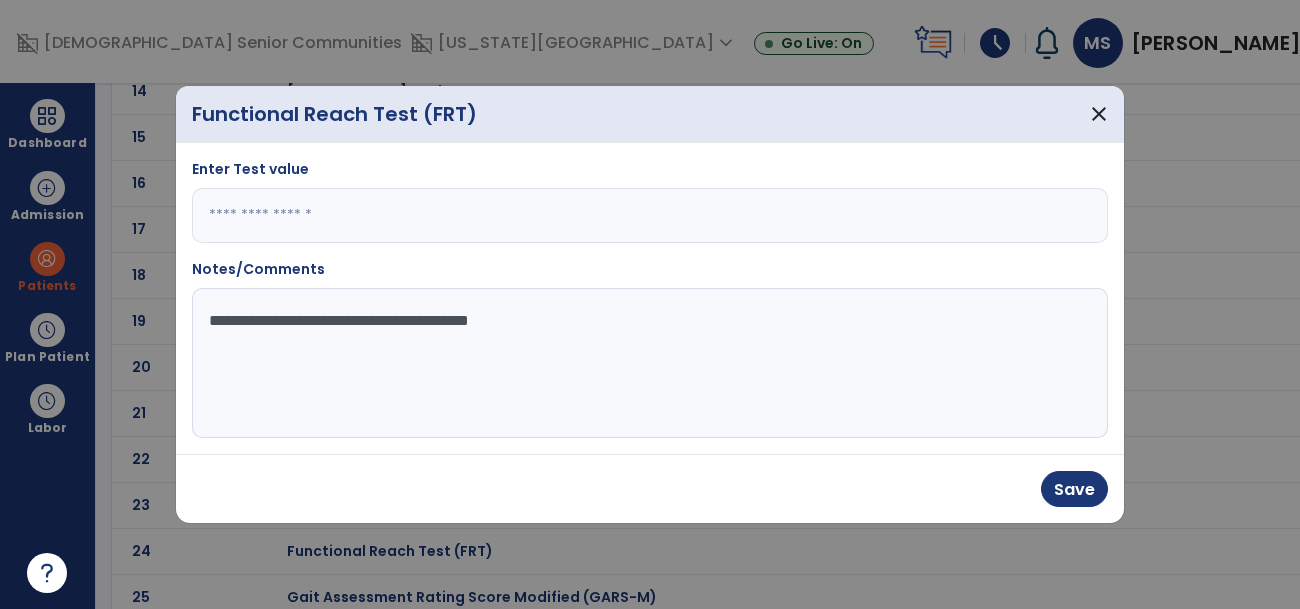 type on "**********" 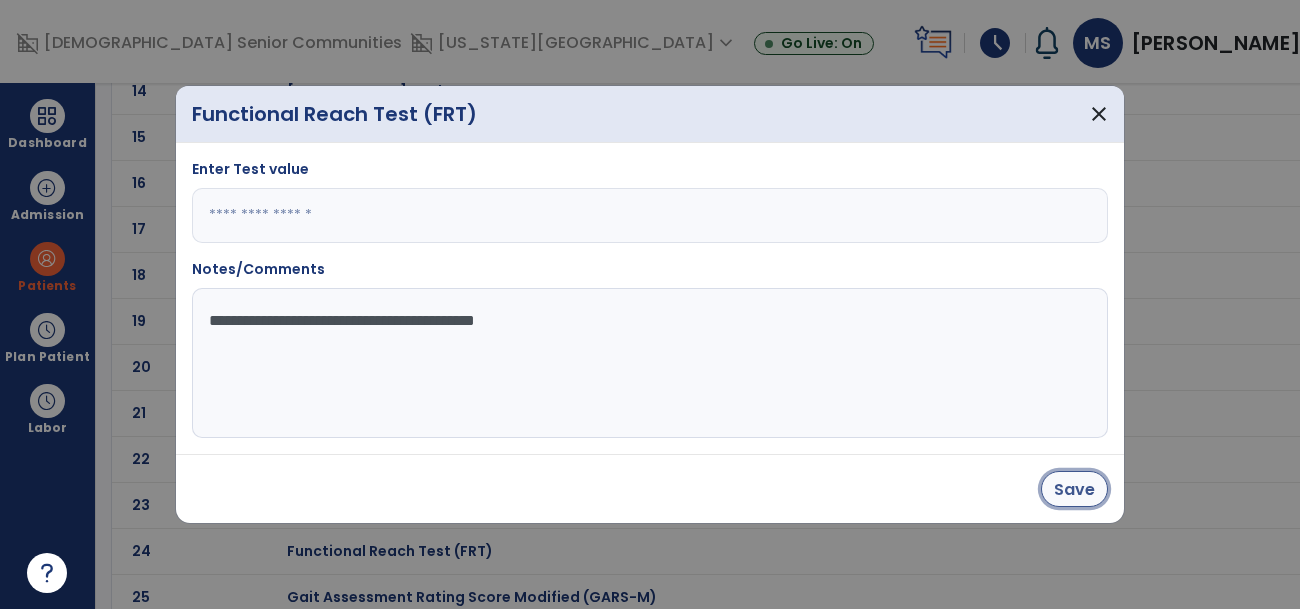 click on "Save" at bounding box center (1074, 489) 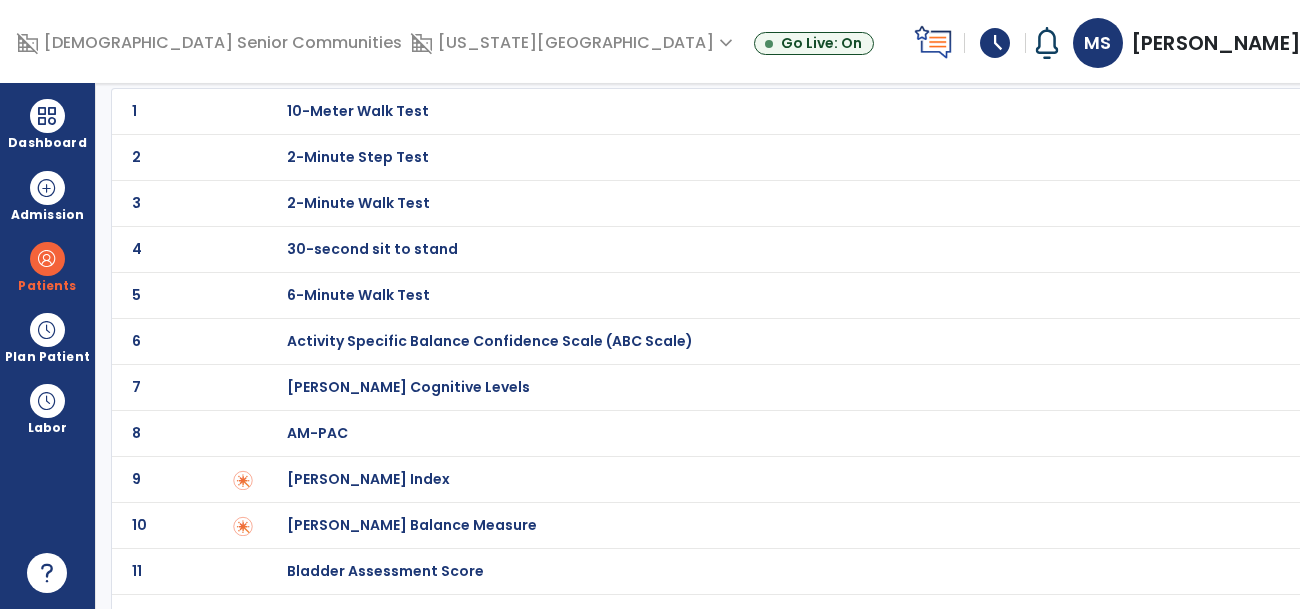 scroll, scrollTop: 0, scrollLeft: 0, axis: both 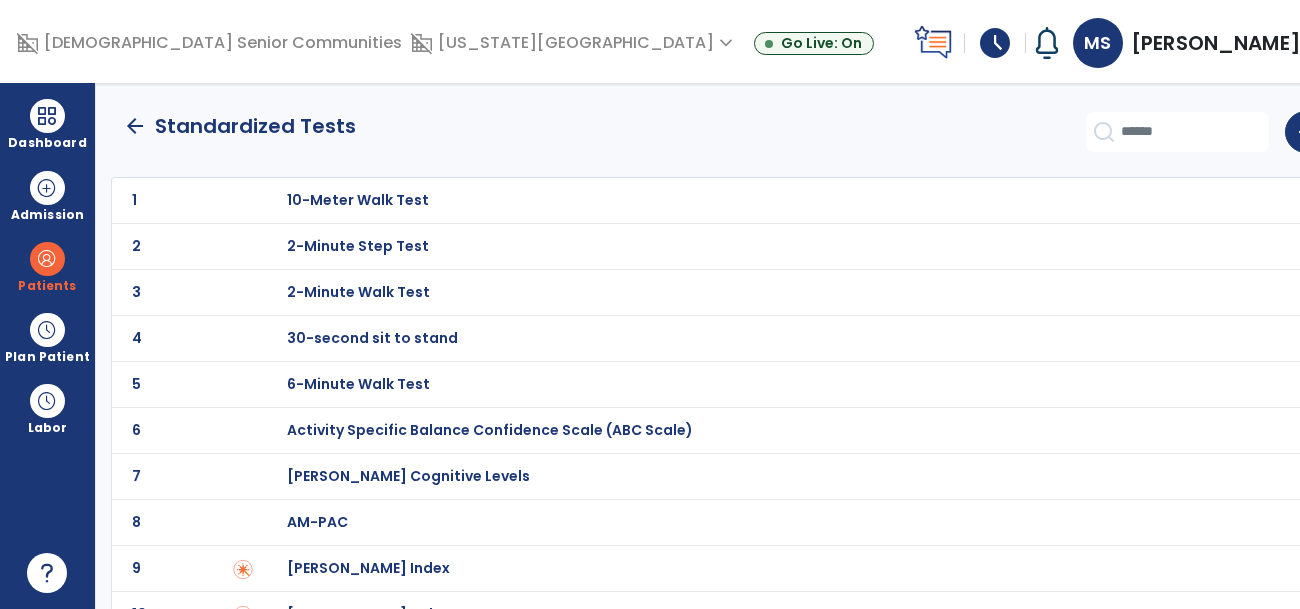 click on "arrow_back" 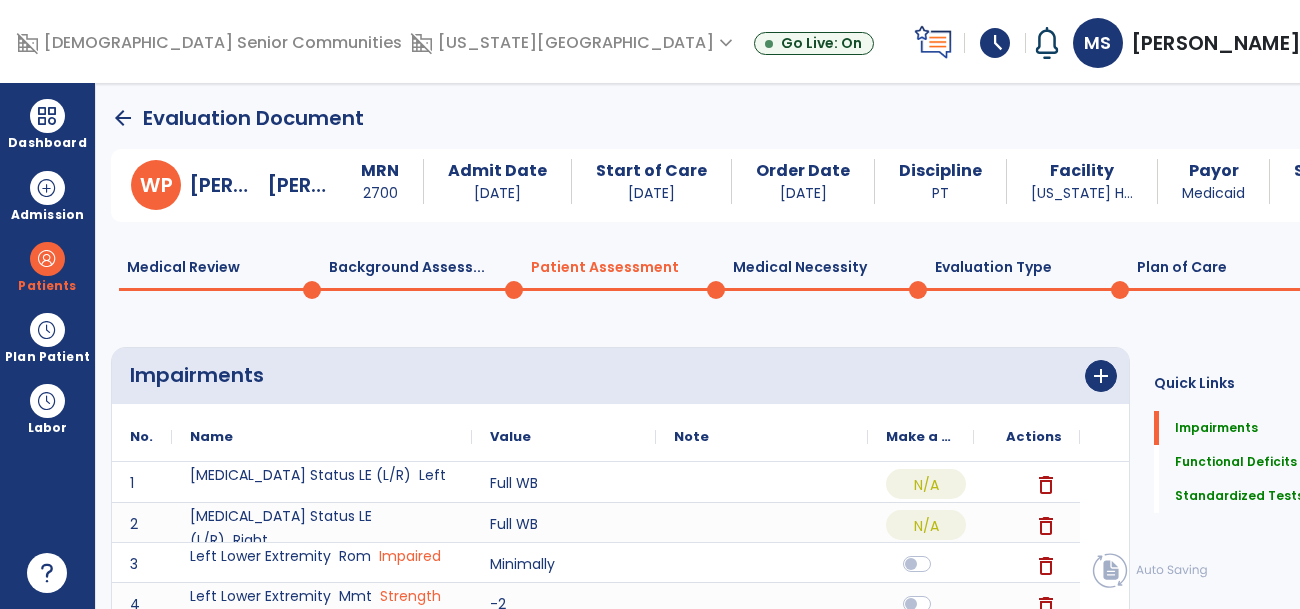 scroll, scrollTop: 19, scrollLeft: 0, axis: vertical 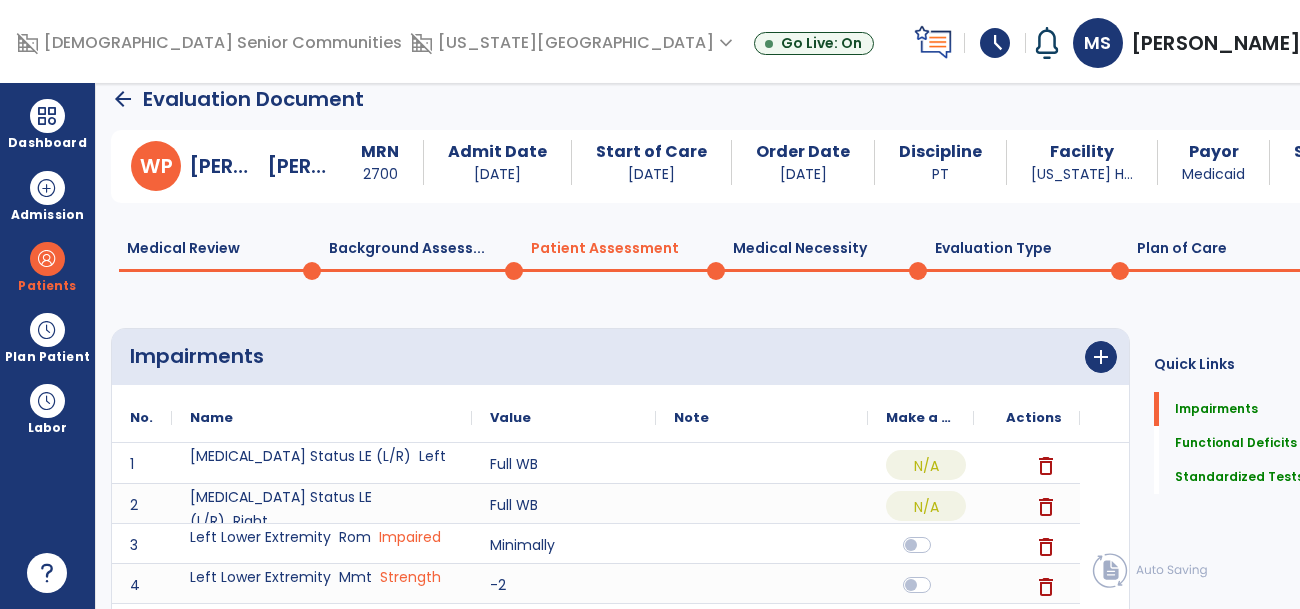 click 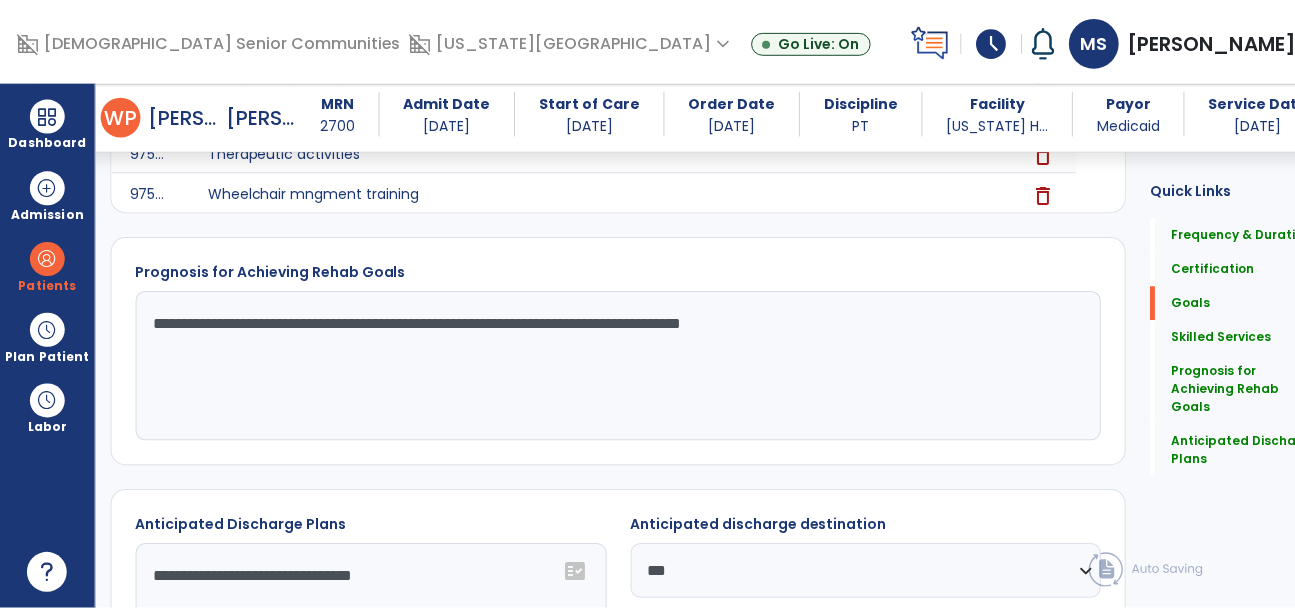 scroll, scrollTop: 2572, scrollLeft: 0, axis: vertical 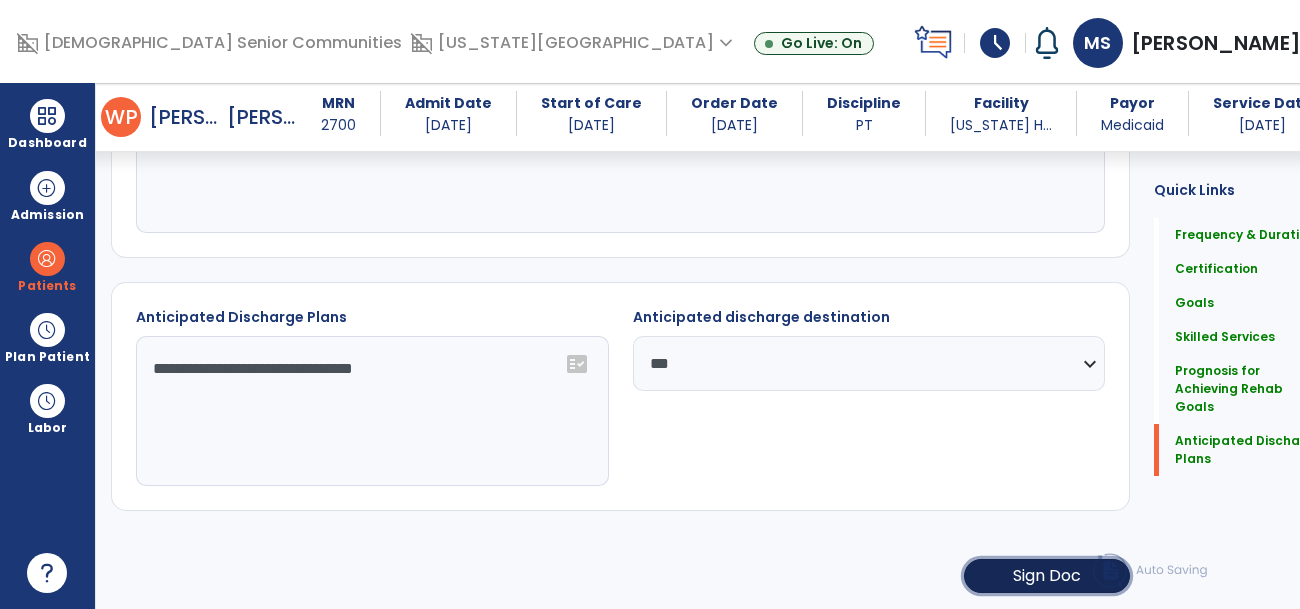 click on "Sign Doc" 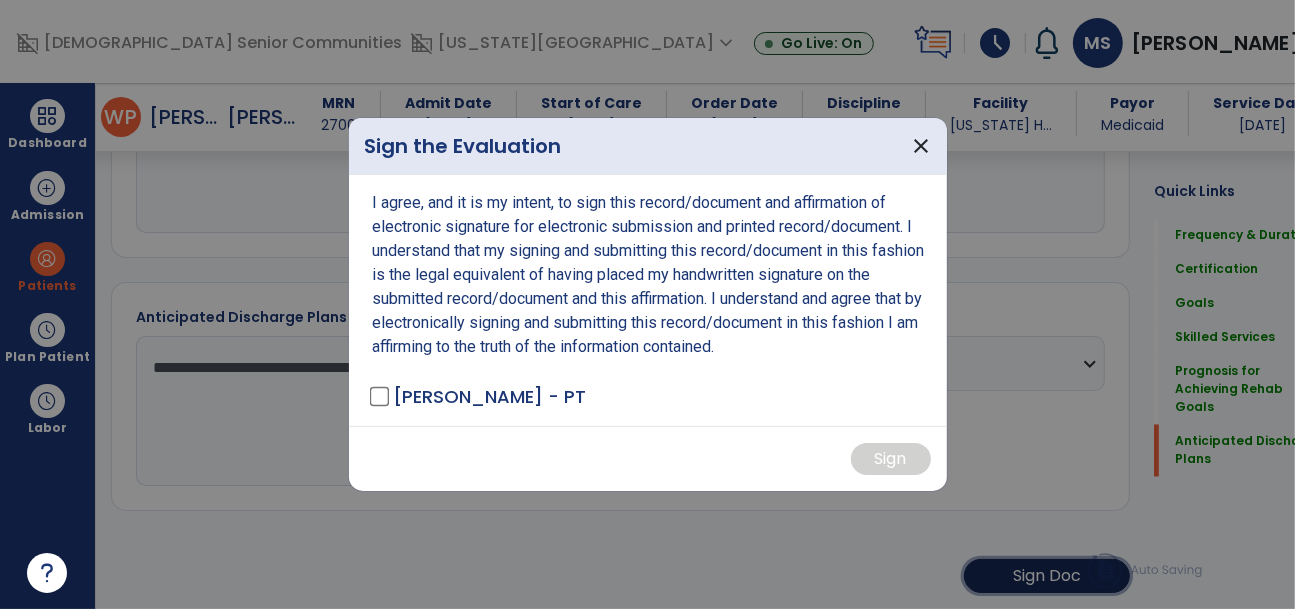 scroll, scrollTop: 2572, scrollLeft: 0, axis: vertical 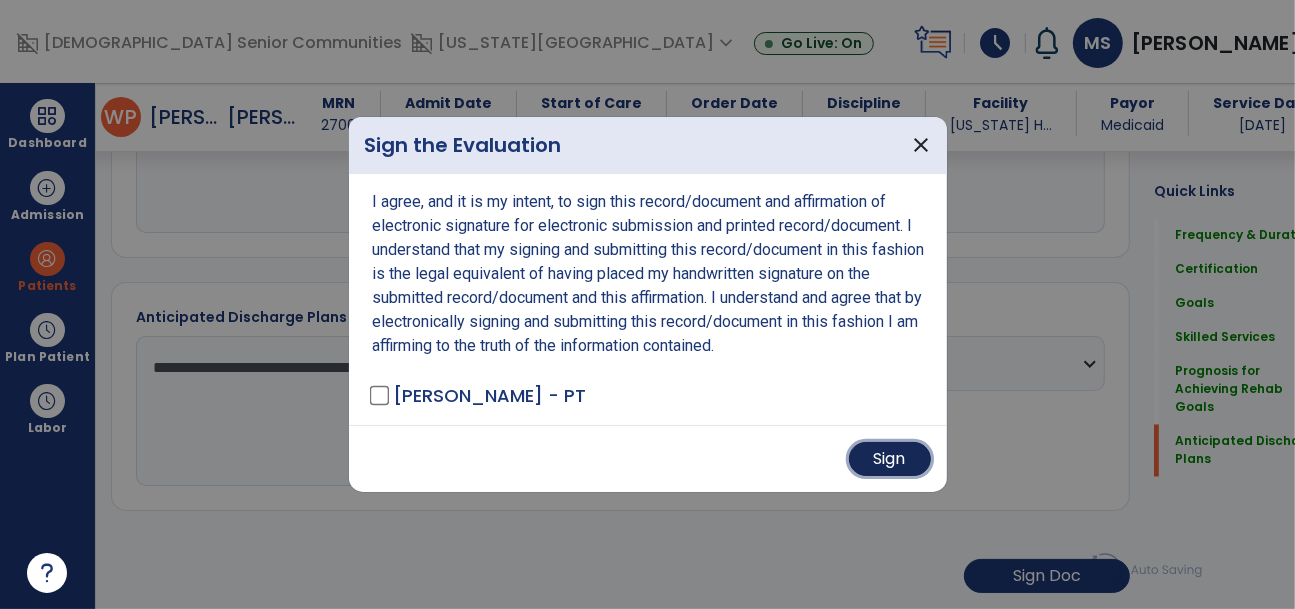 click on "Sign" at bounding box center (890, 459) 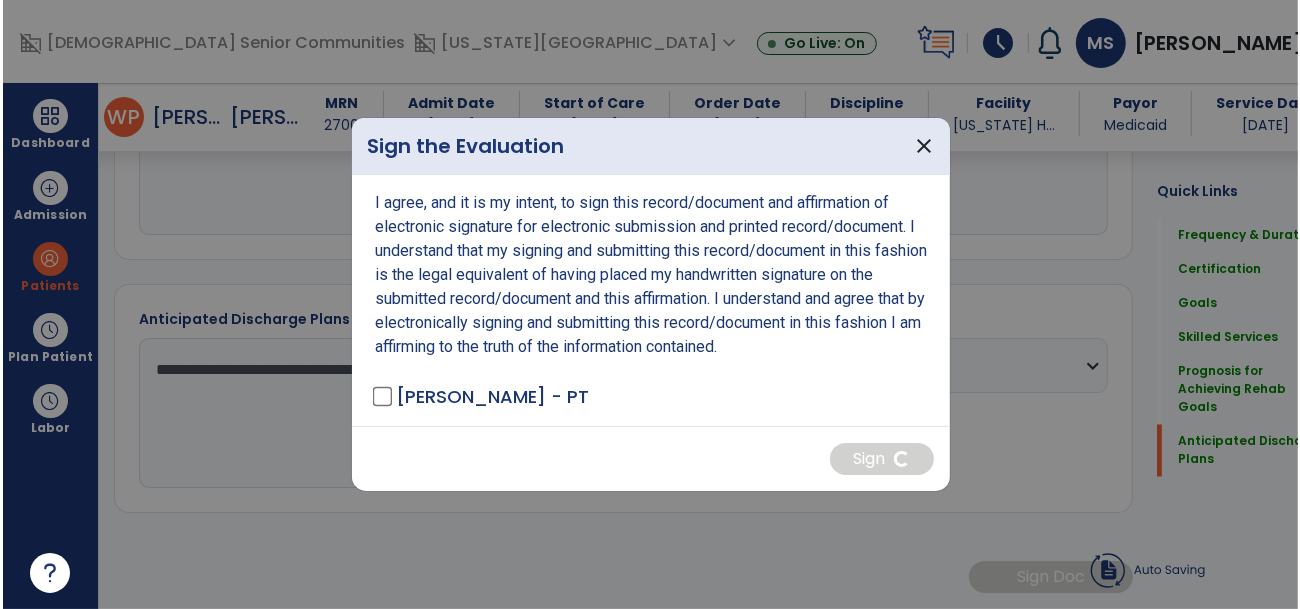 scroll, scrollTop: 2570, scrollLeft: 0, axis: vertical 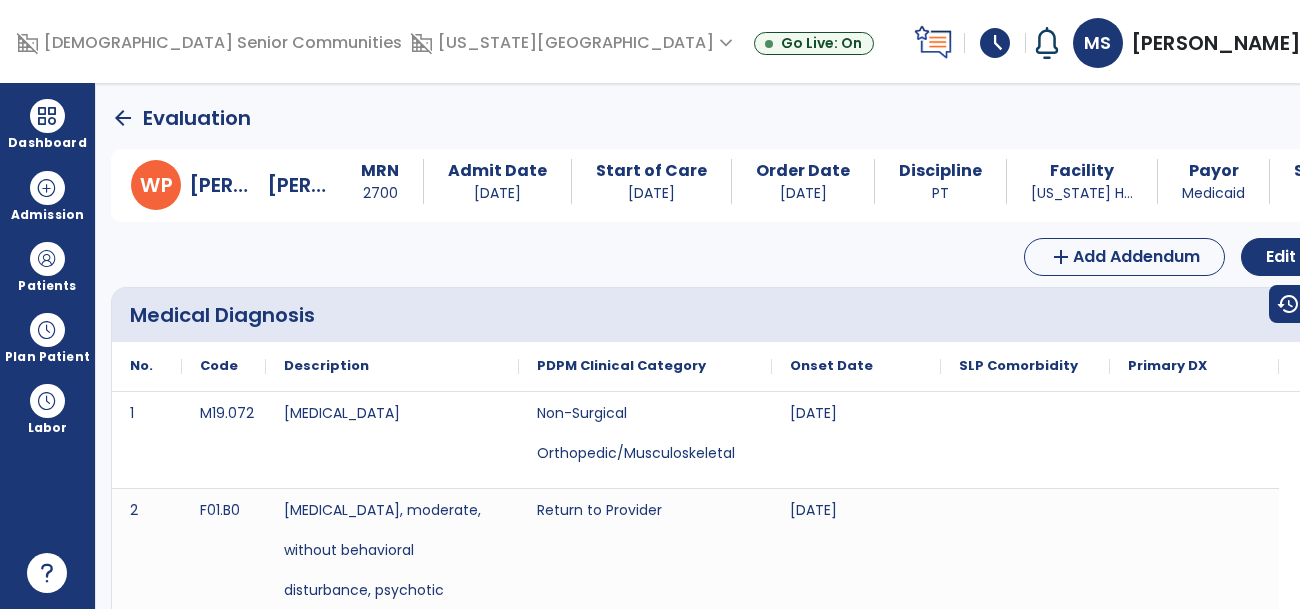 click on "arrow_back" 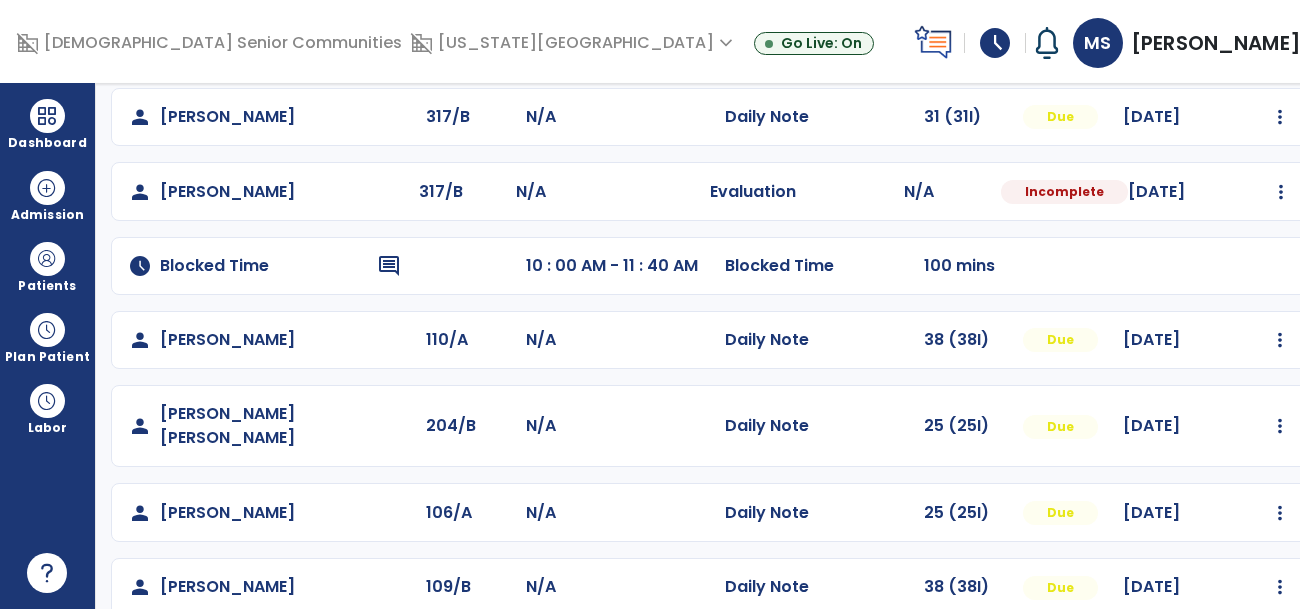 scroll, scrollTop: 170, scrollLeft: 0, axis: vertical 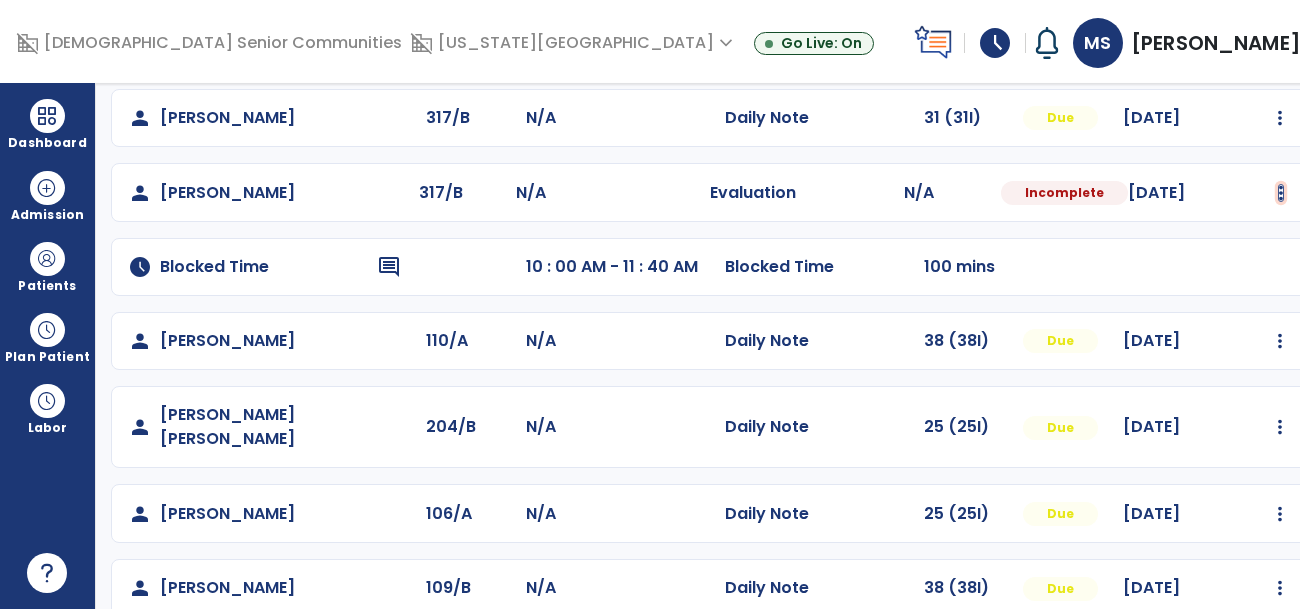 click at bounding box center (1280, 118) 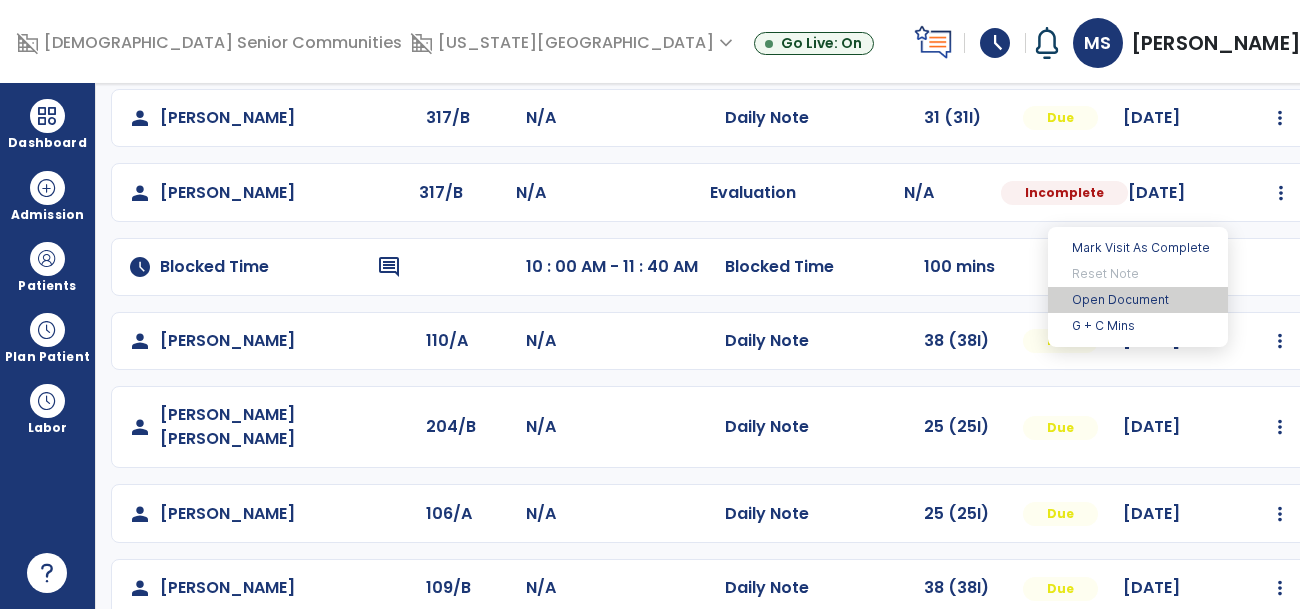 click on "Open Document" at bounding box center (1138, 300) 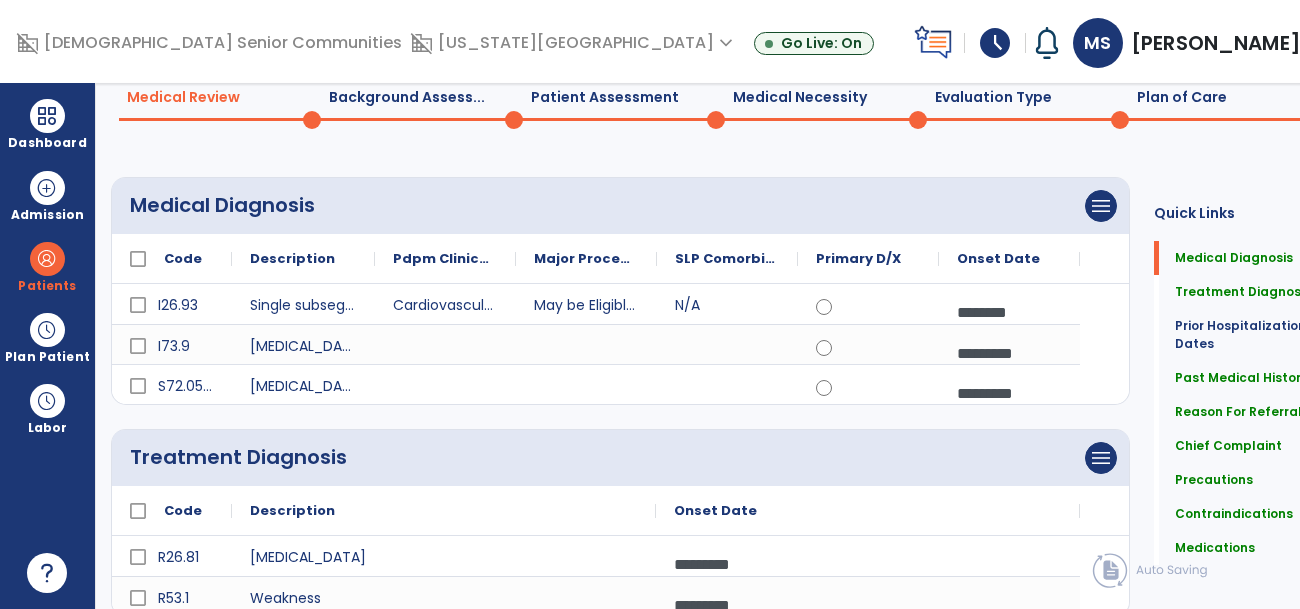 scroll, scrollTop: 10, scrollLeft: 0, axis: vertical 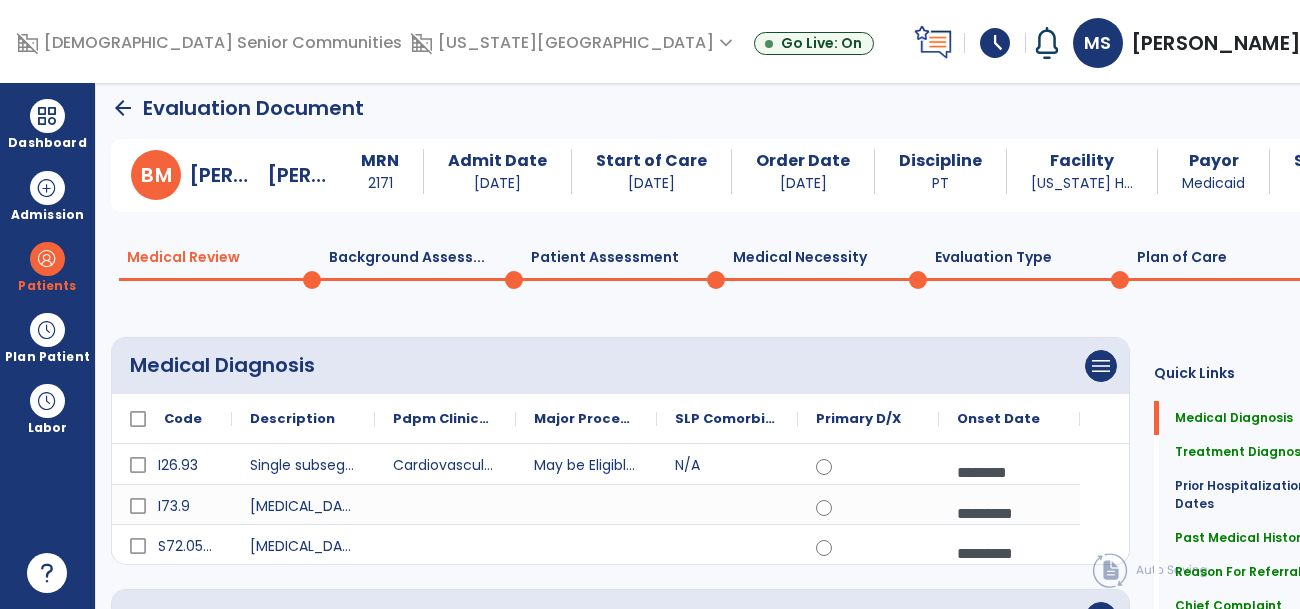 click on "Plan of Care  0" 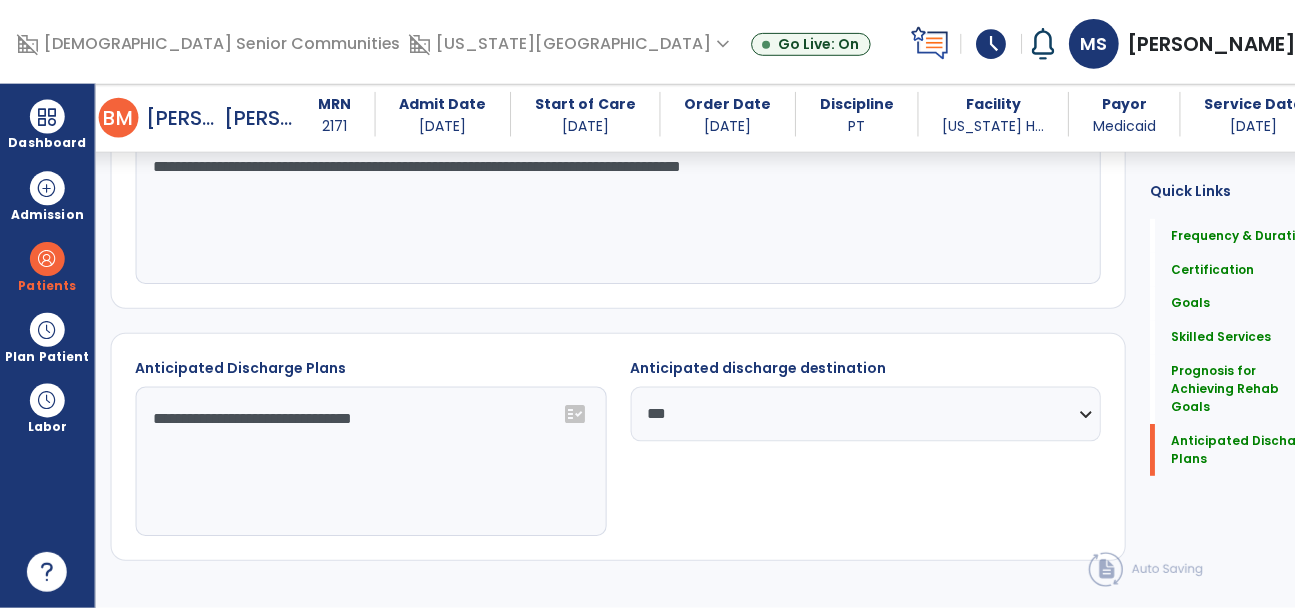 scroll, scrollTop: 2569, scrollLeft: 0, axis: vertical 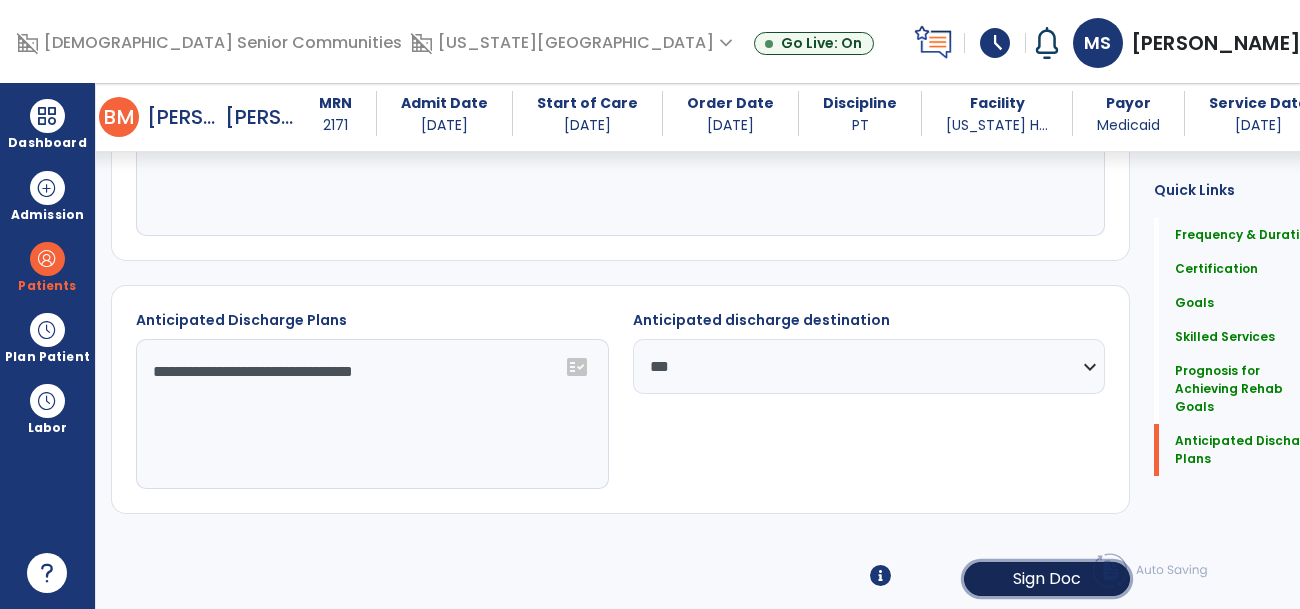 click on "Sign Doc" 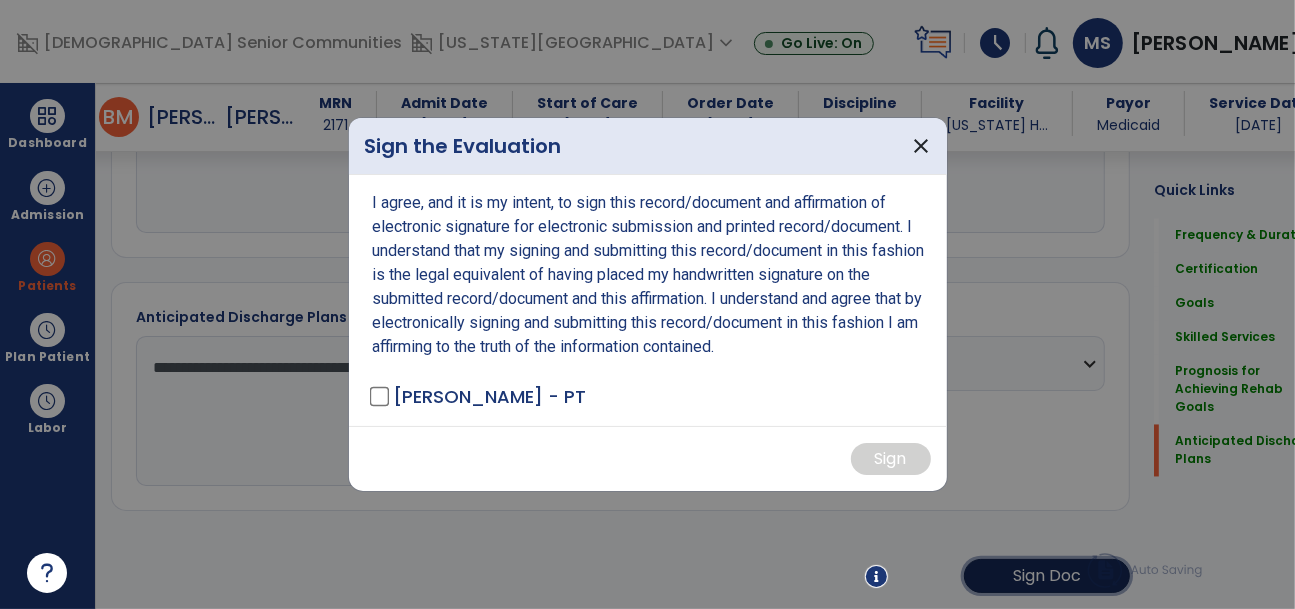 scroll, scrollTop: 2590, scrollLeft: 0, axis: vertical 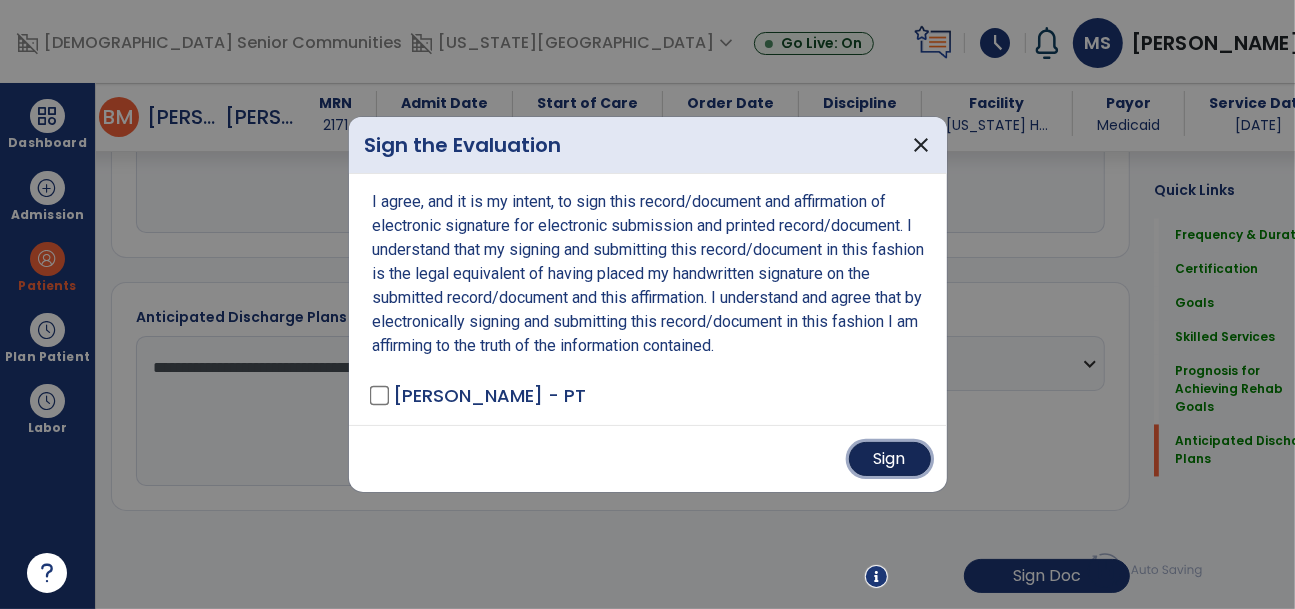 click on "Sign" at bounding box center (890, 459) 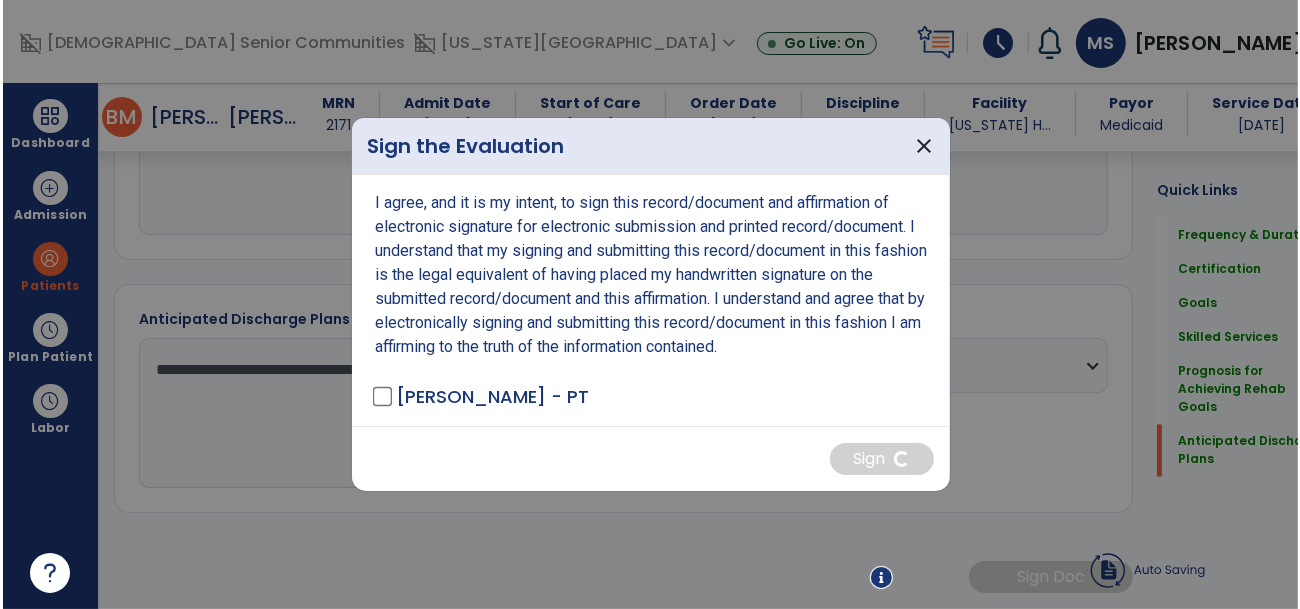 scroll, scrollTop: 2588, scrollLeft: 0, axis: vertical 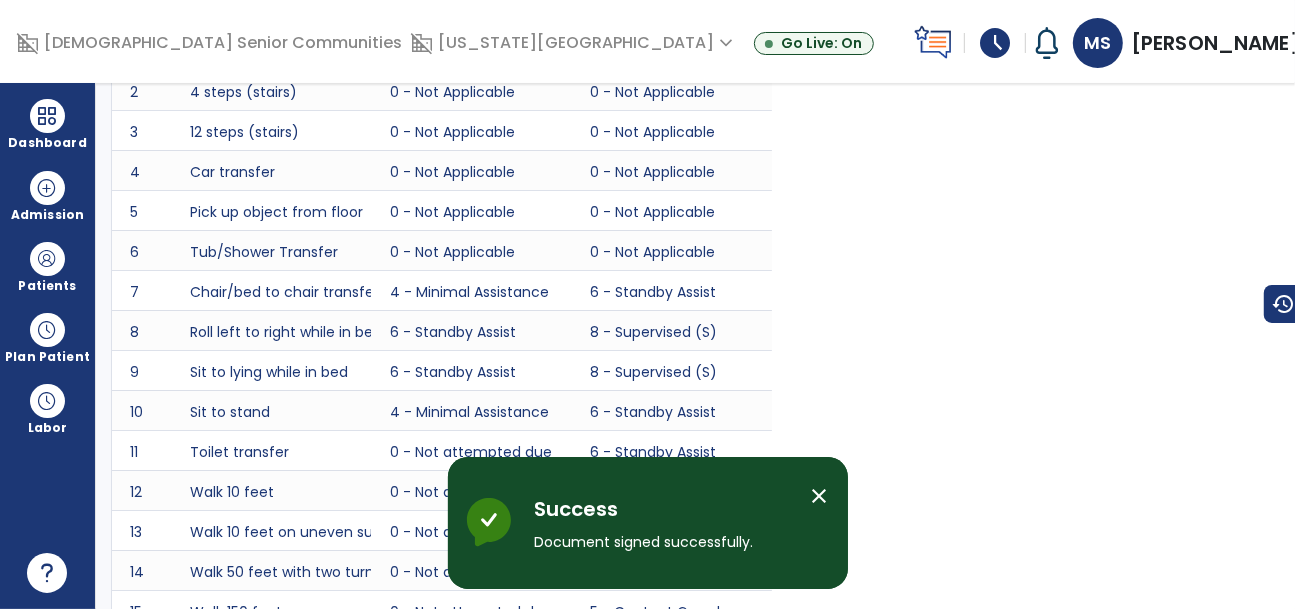 click on "arrow_back" 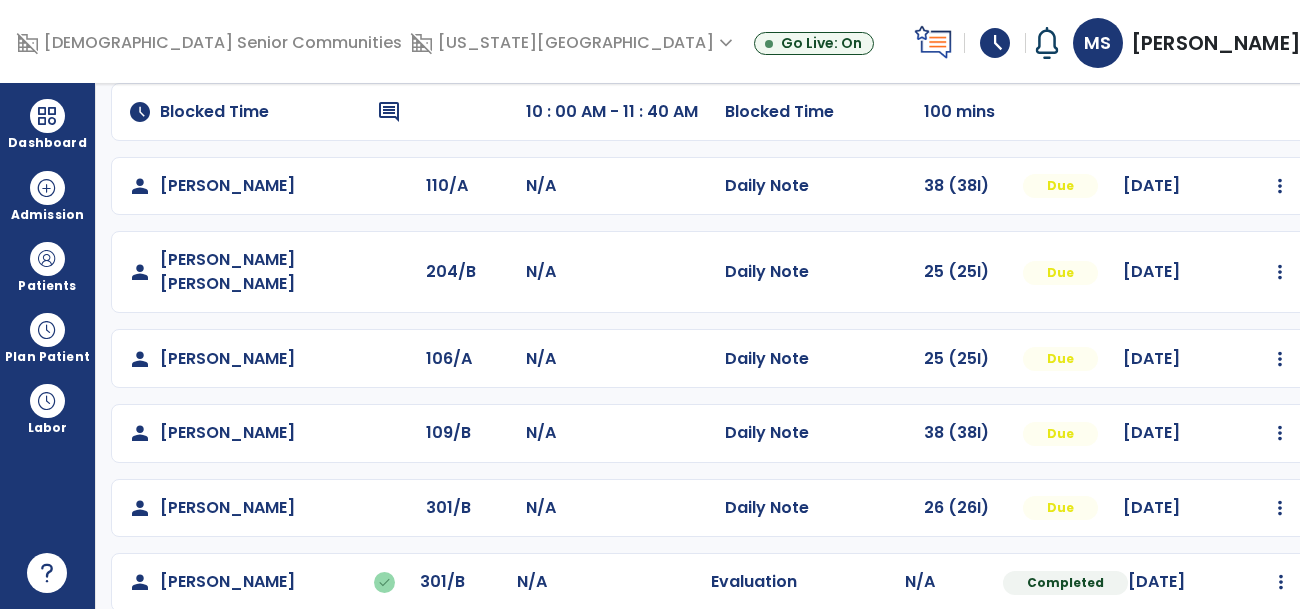 scroll, scrollTop: 352, scrollLeft: 0, axis: vertical 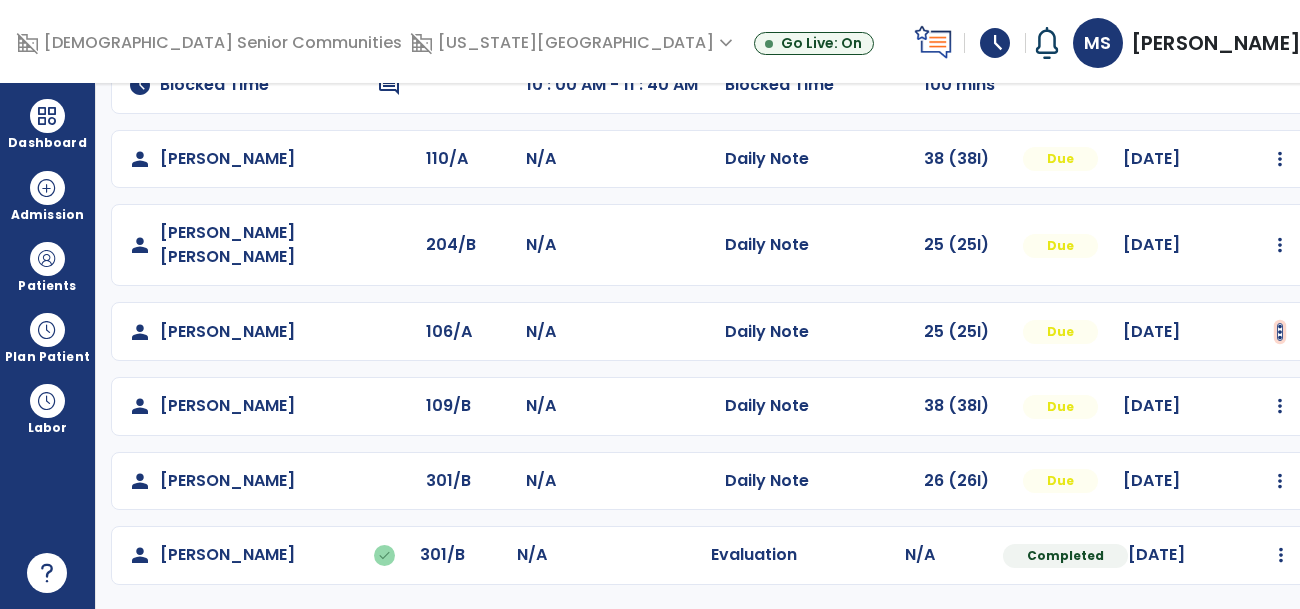 click at bounding box center [1280, -64] 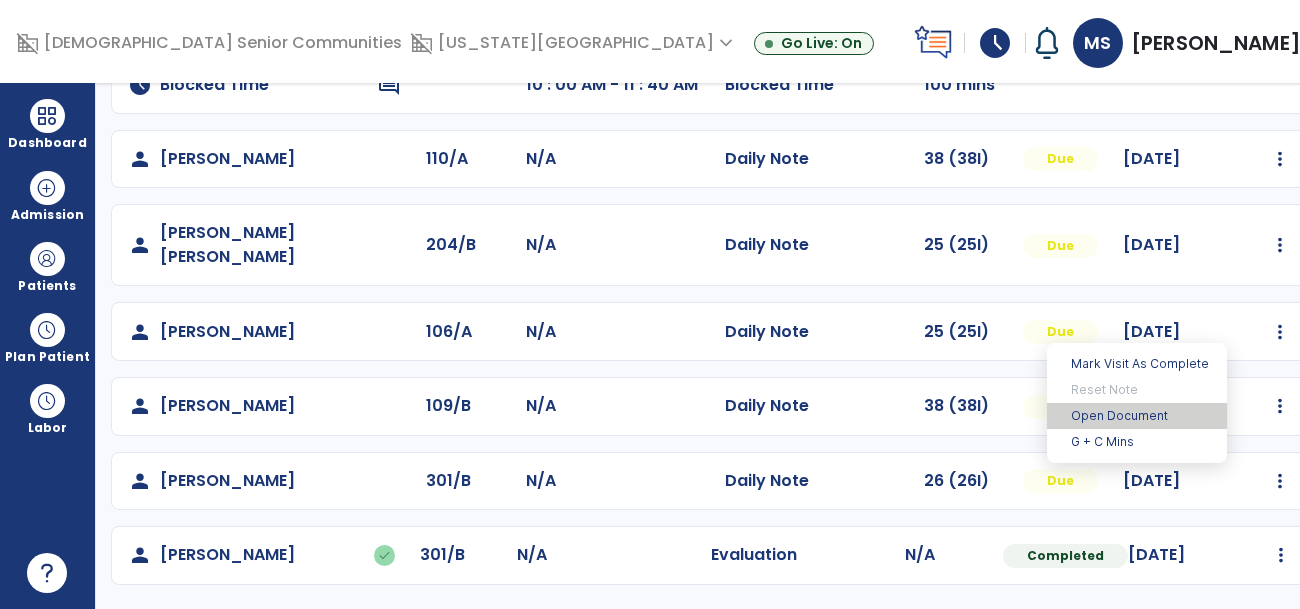 click on "Open Document" at bounding box center [1137, 416] 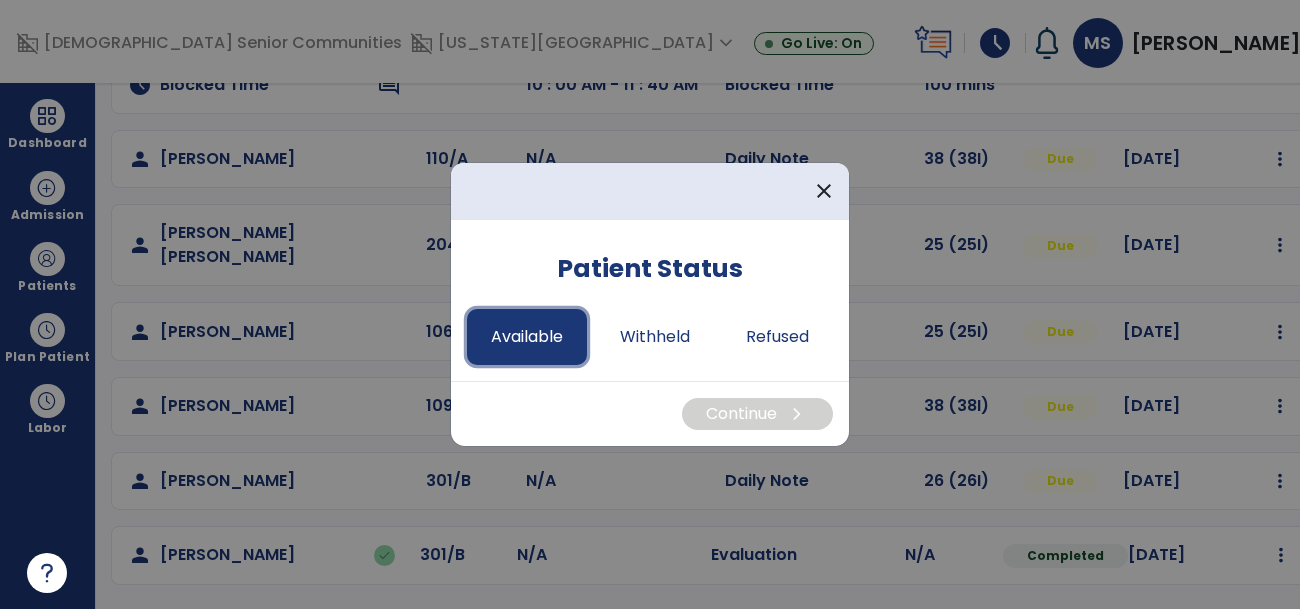 click on "Available" at bounding box center (527, 337) 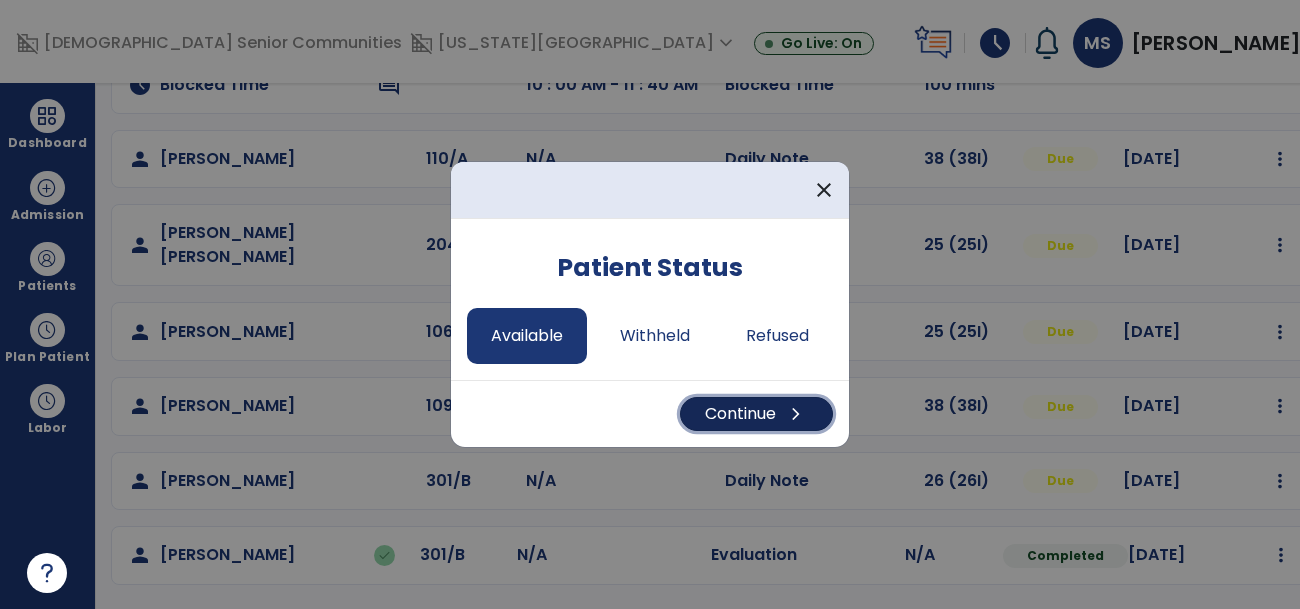 click on "Continue   chevron_right" at bounding box center (756, 414) 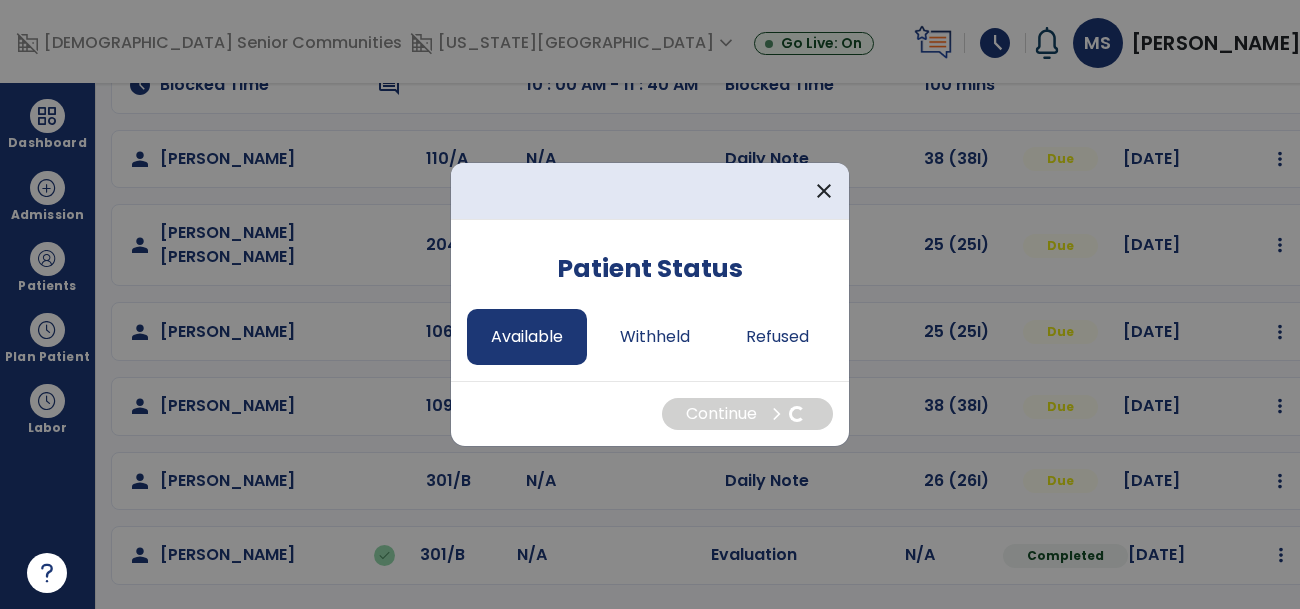 select on "*" 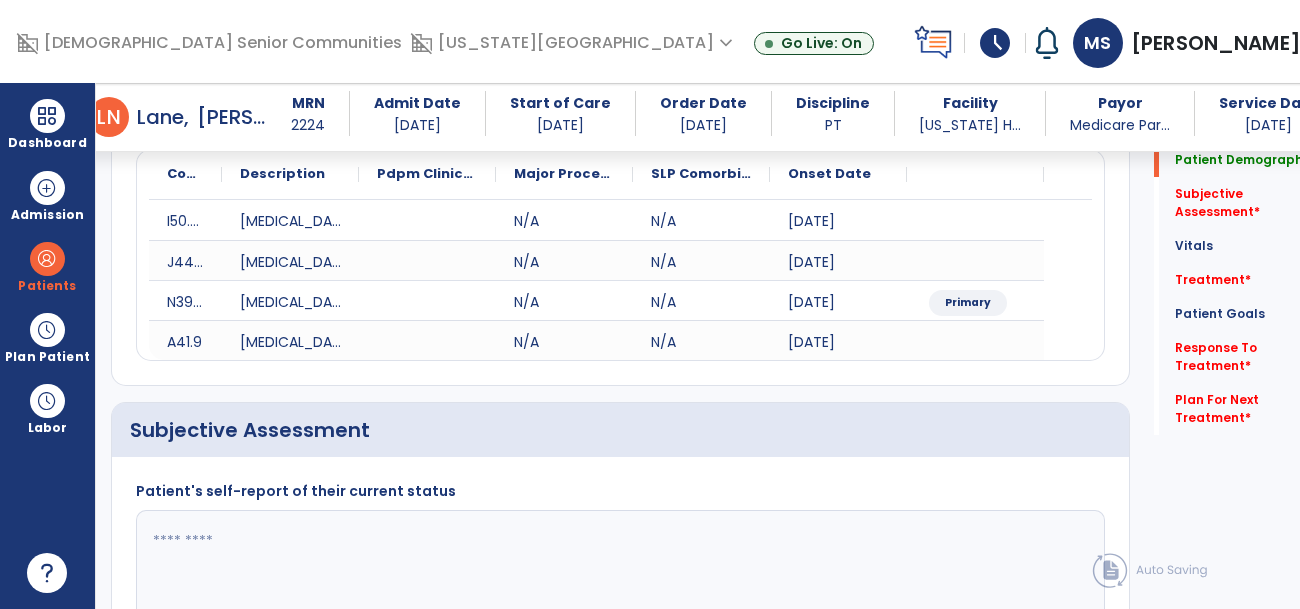 scroll, scrollTop: 393, scrollLeft: 0, axis: vertical 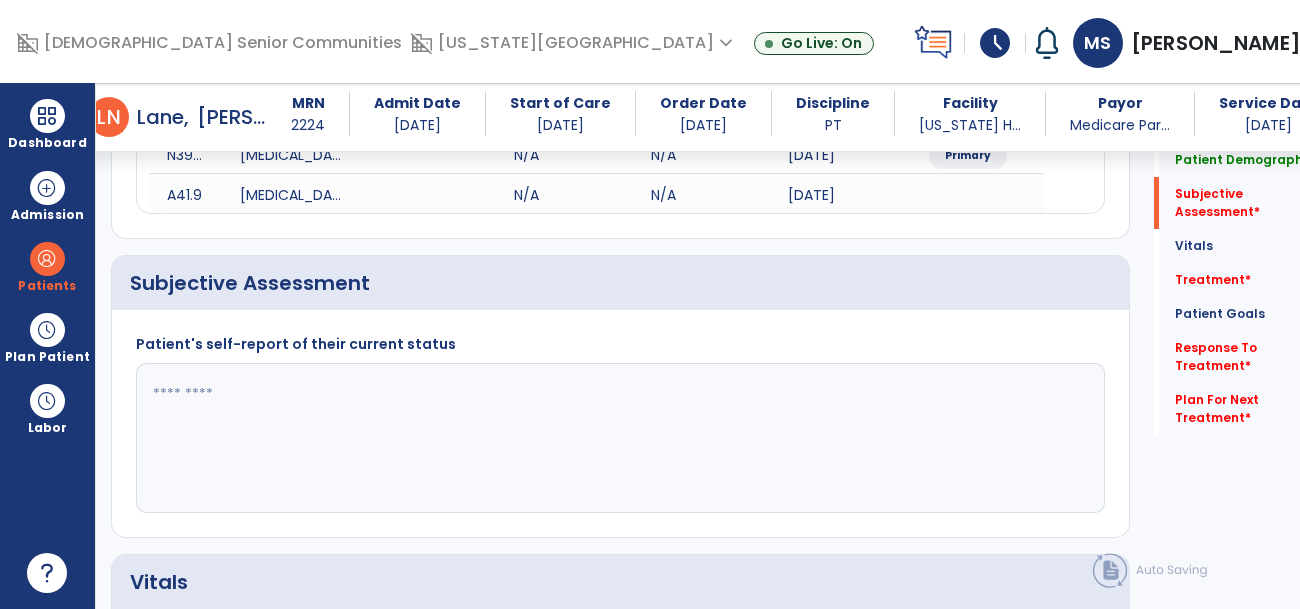 click 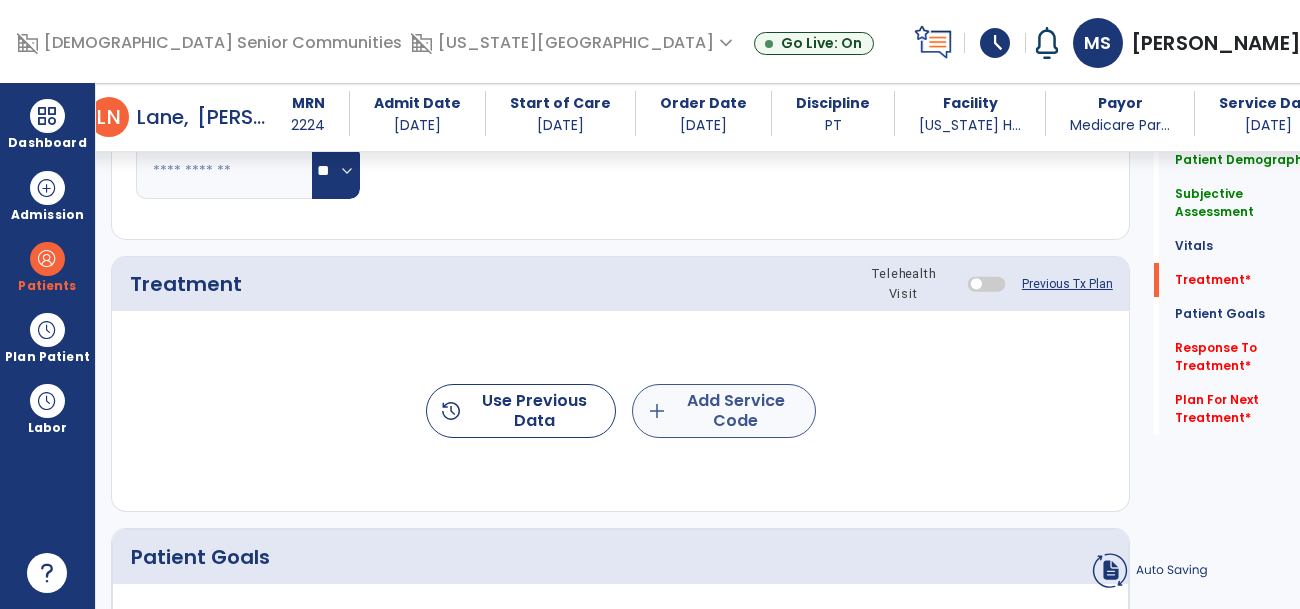 type on "***" 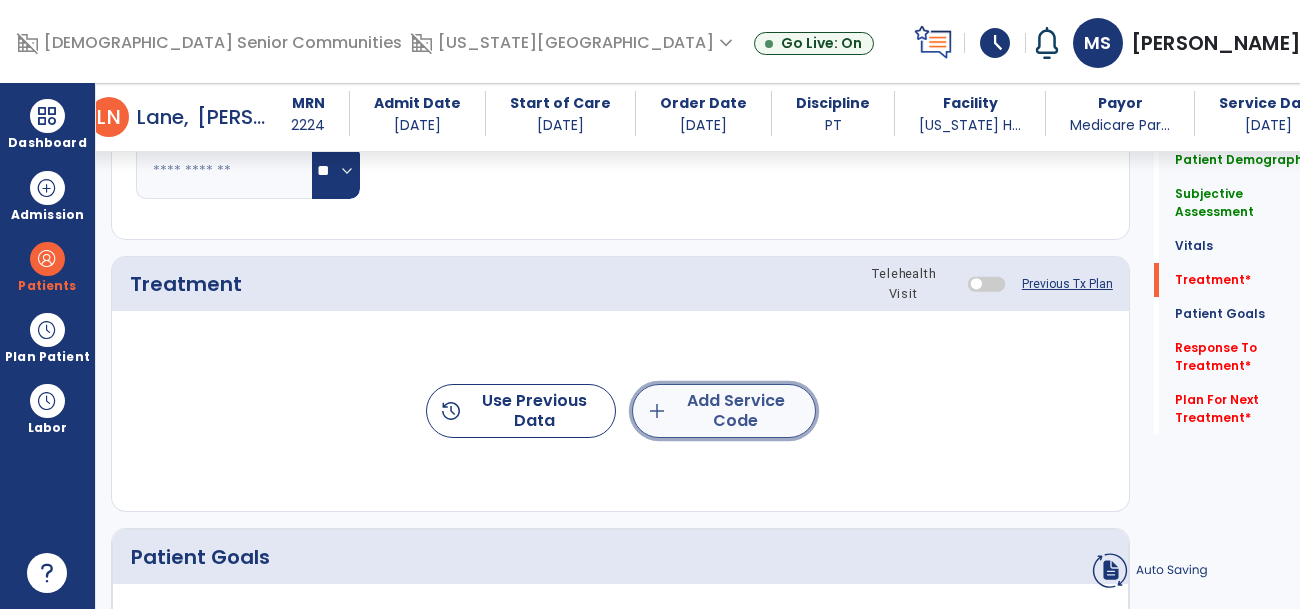 click on "add  Add Service Code" 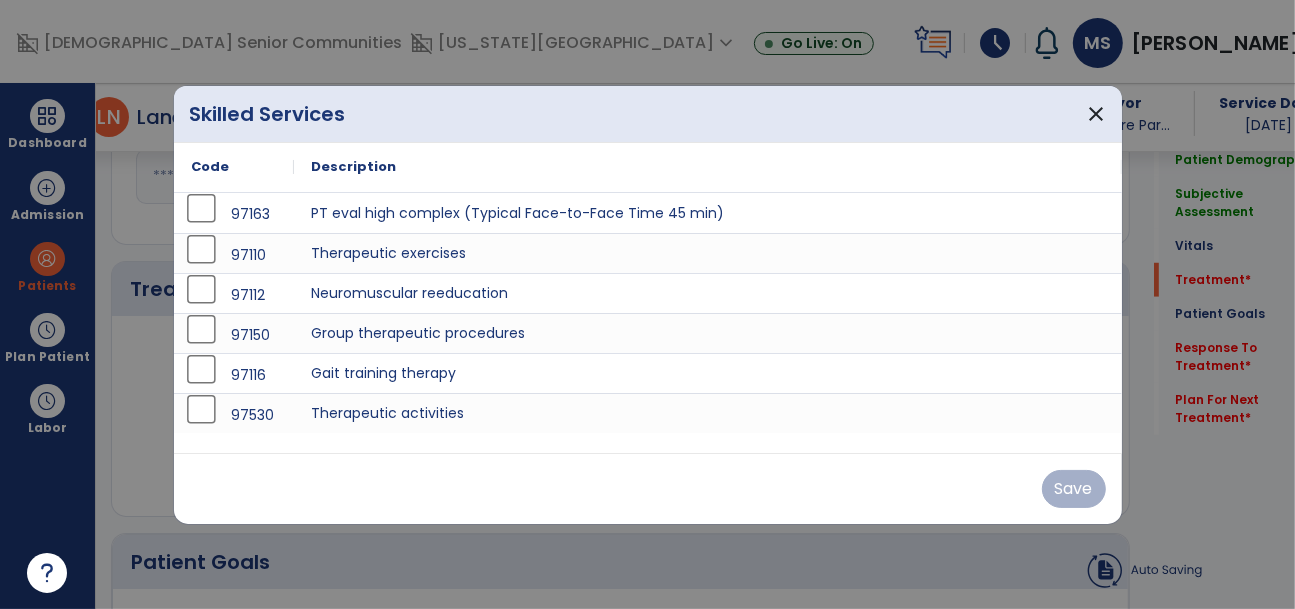 scroll, scrollTop: 1113, scrollLeft: 0, axis: vertical 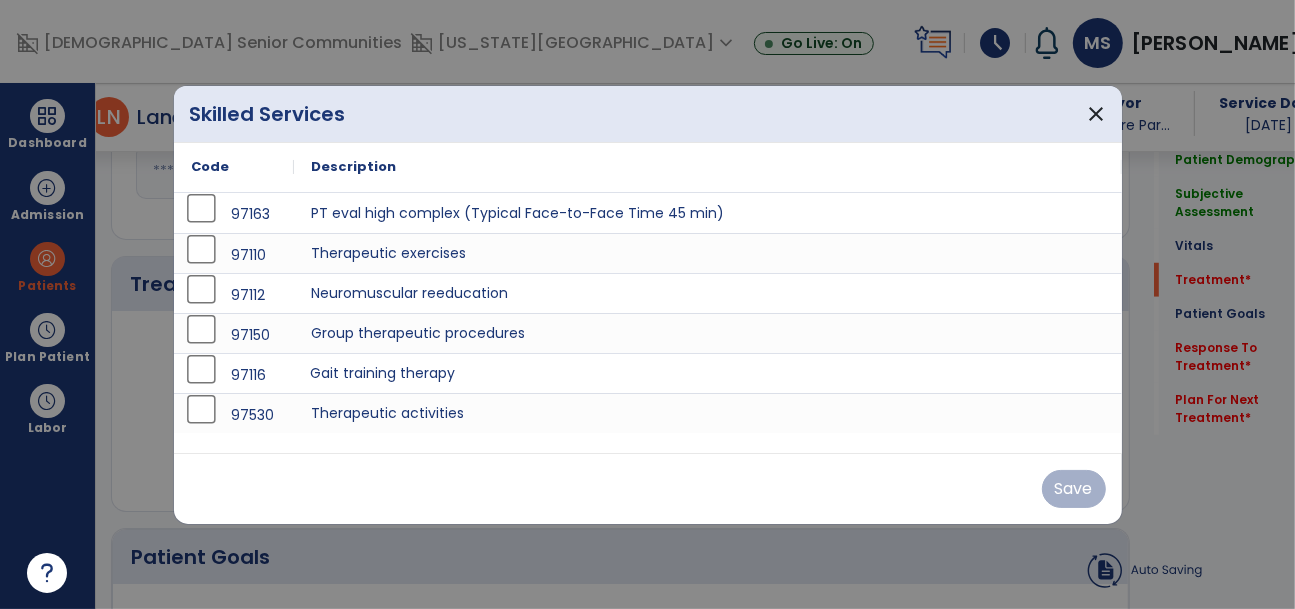 click on "Gait training therapy" at bounding box center [708, 373] 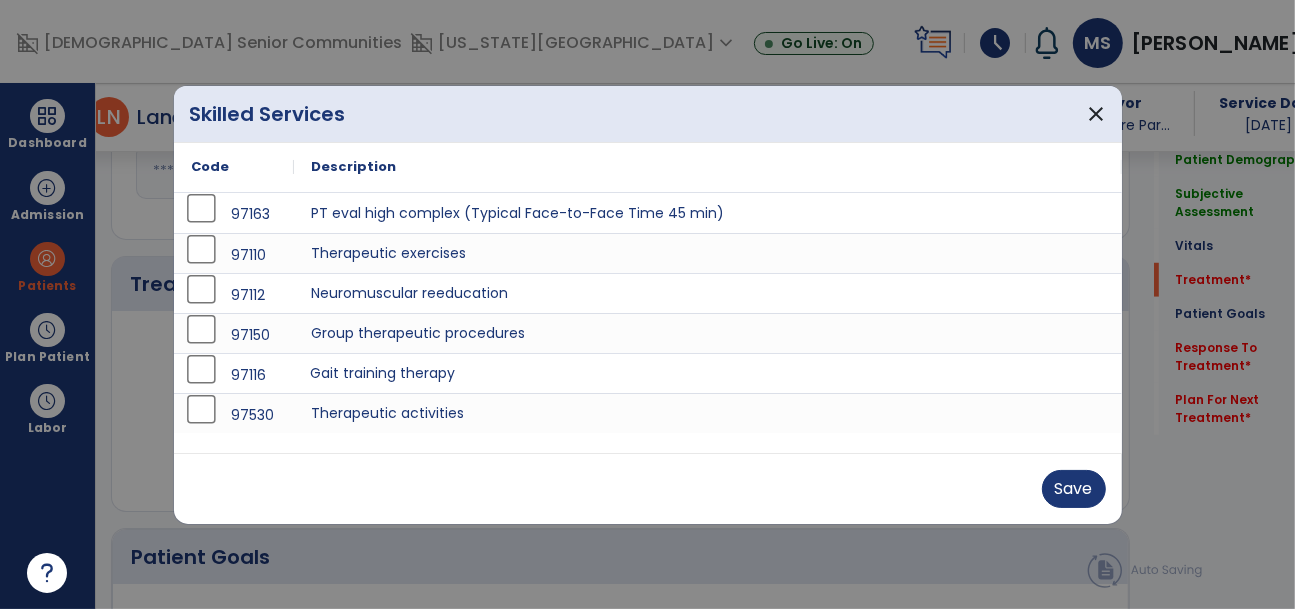 click on "Gait training therapy" at bounding box center [708, 373] 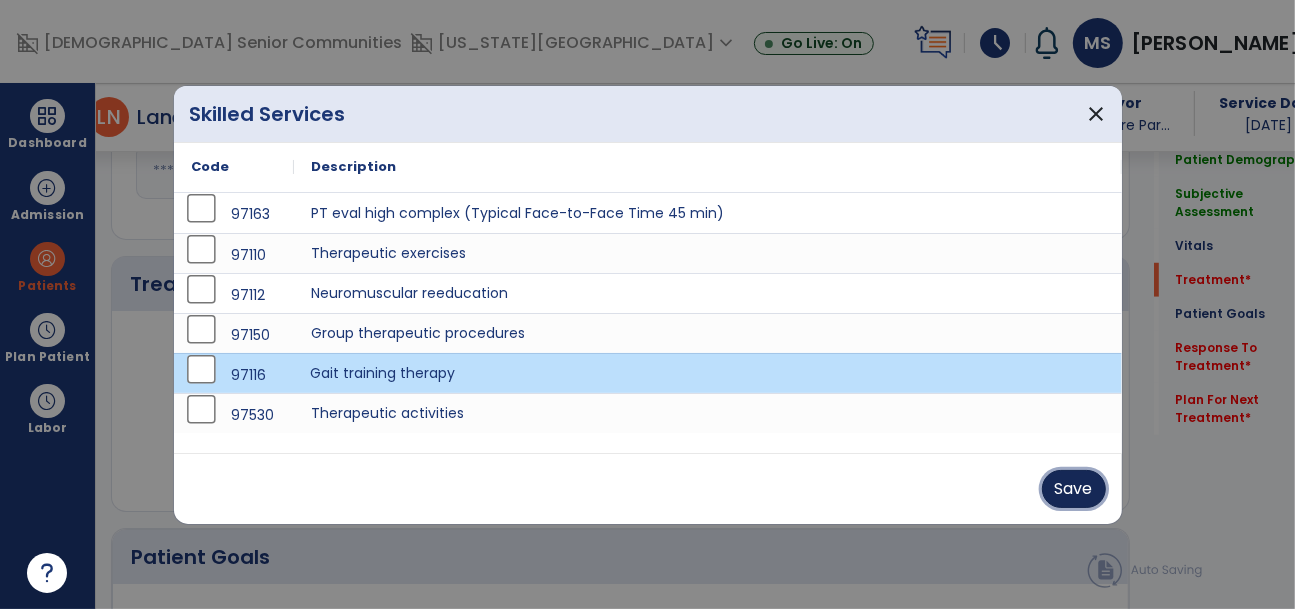 click on "Save" at bounding box center (1074, 489) 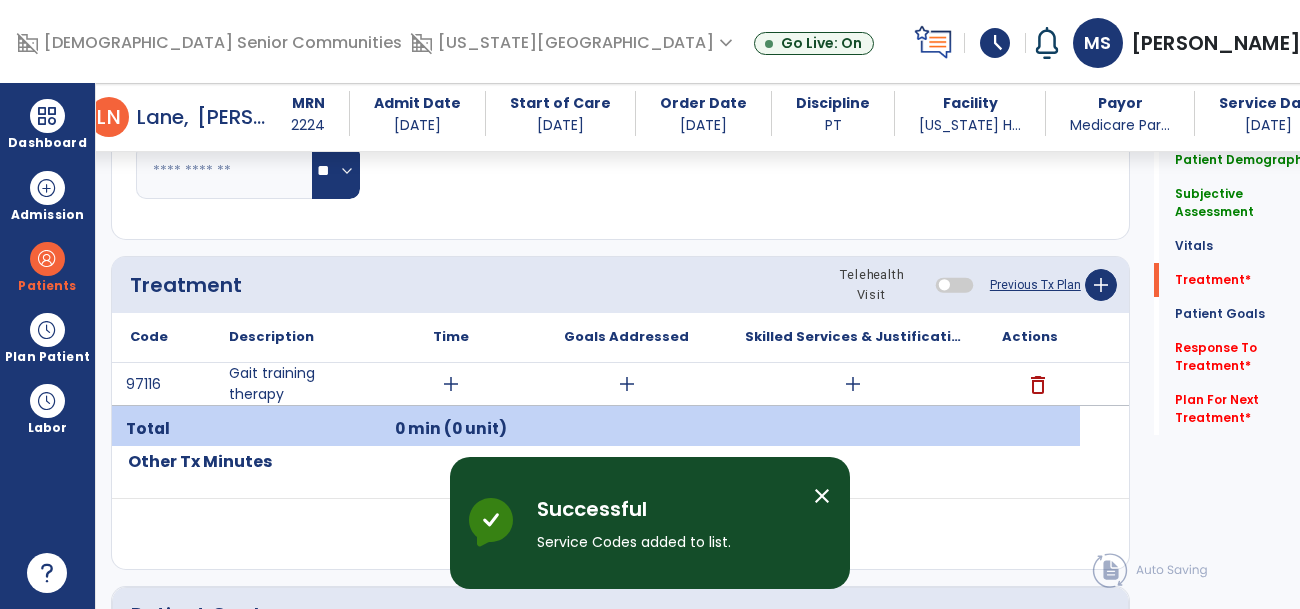 click on "add" at bounding box center [451, 384] 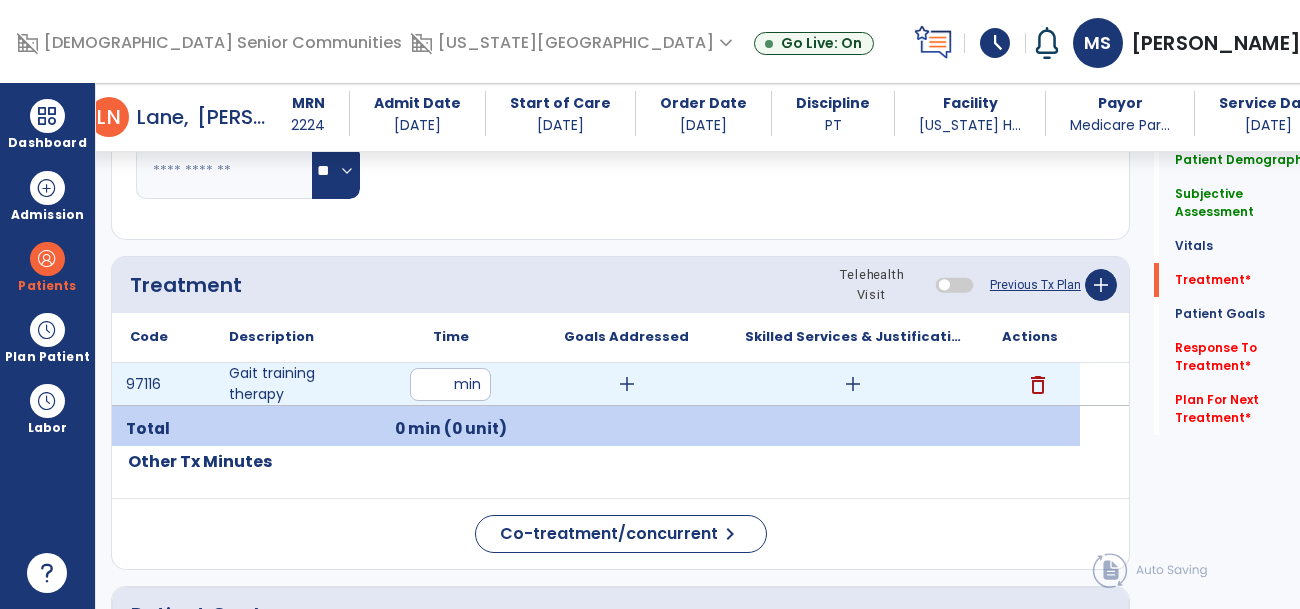 type on "**" 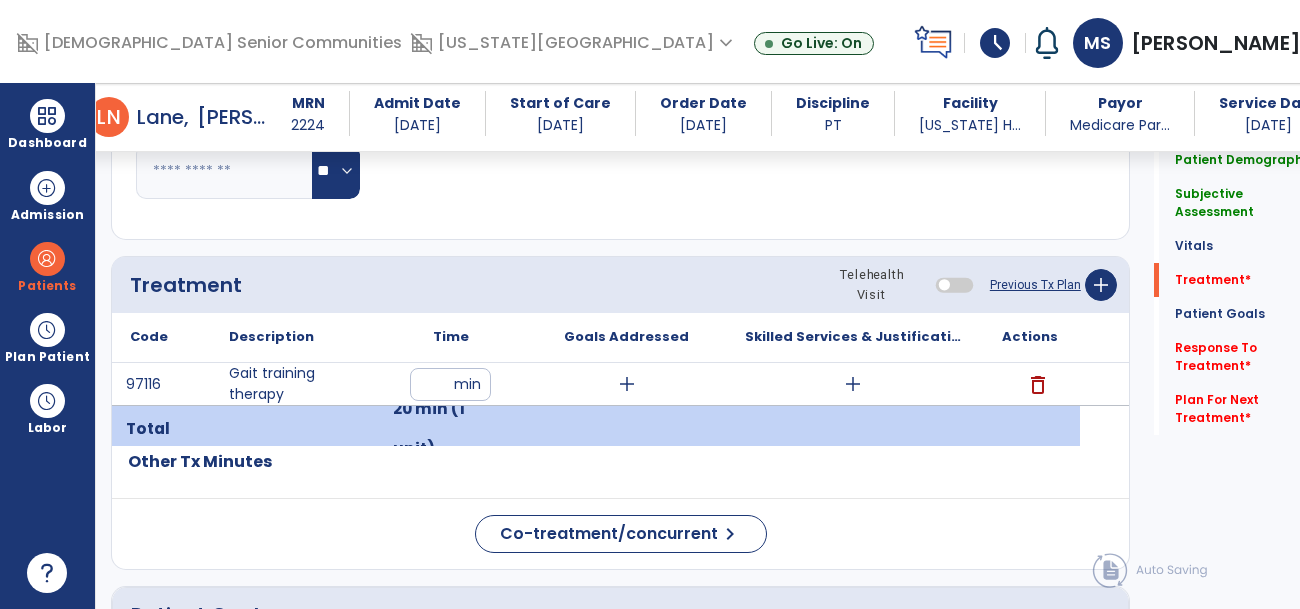 click on "delete" at bounding box center [1038, 385] 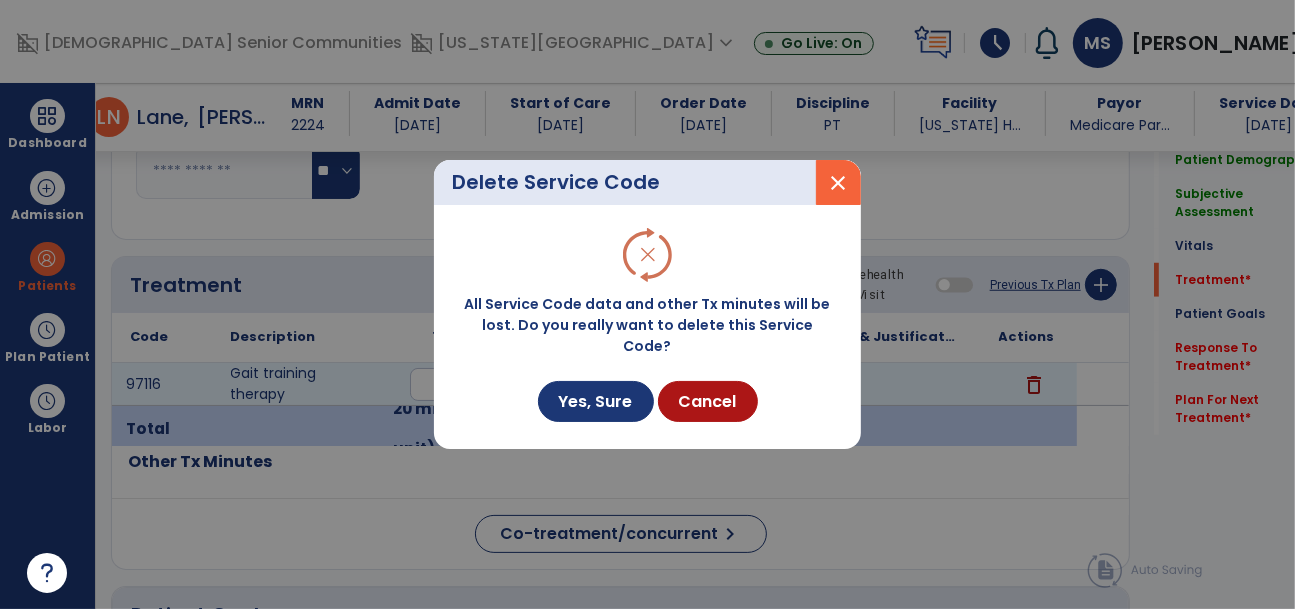 scroll, scrollTop: 1113, scrollLeft: 0, axis: vertical 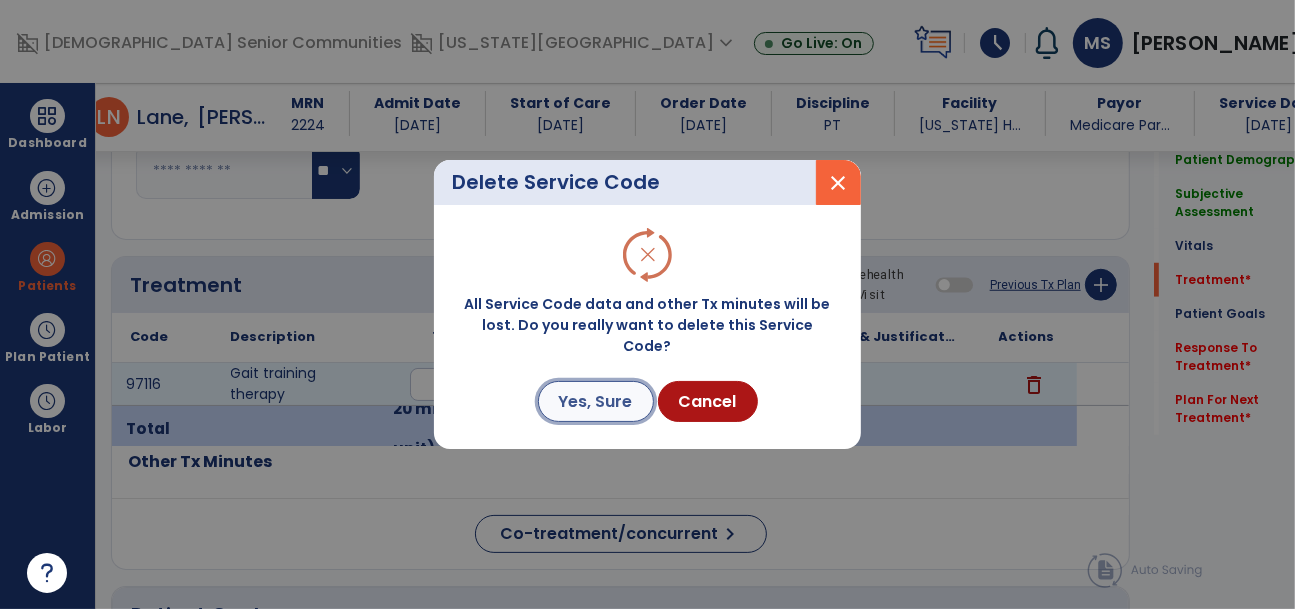 click on "Yes, Sure" at bounding box center [596, 401] 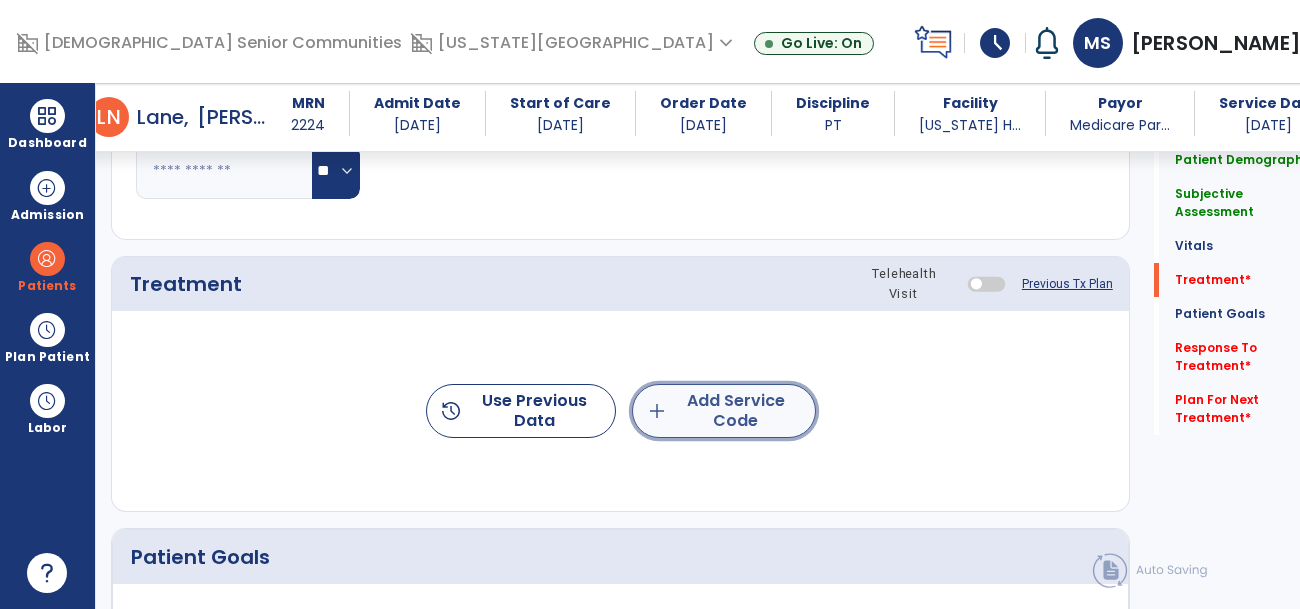 click on "add  Add Service Code" 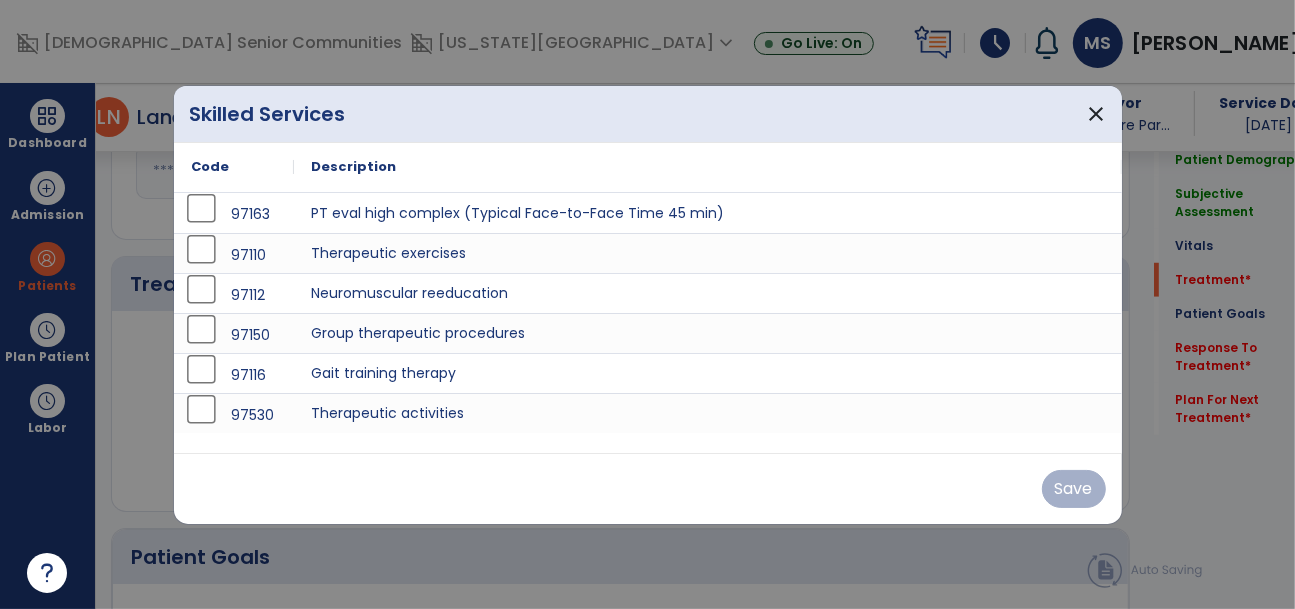 scroll, scrollTop: 1113, scrollLeft: 0, axis: vertical 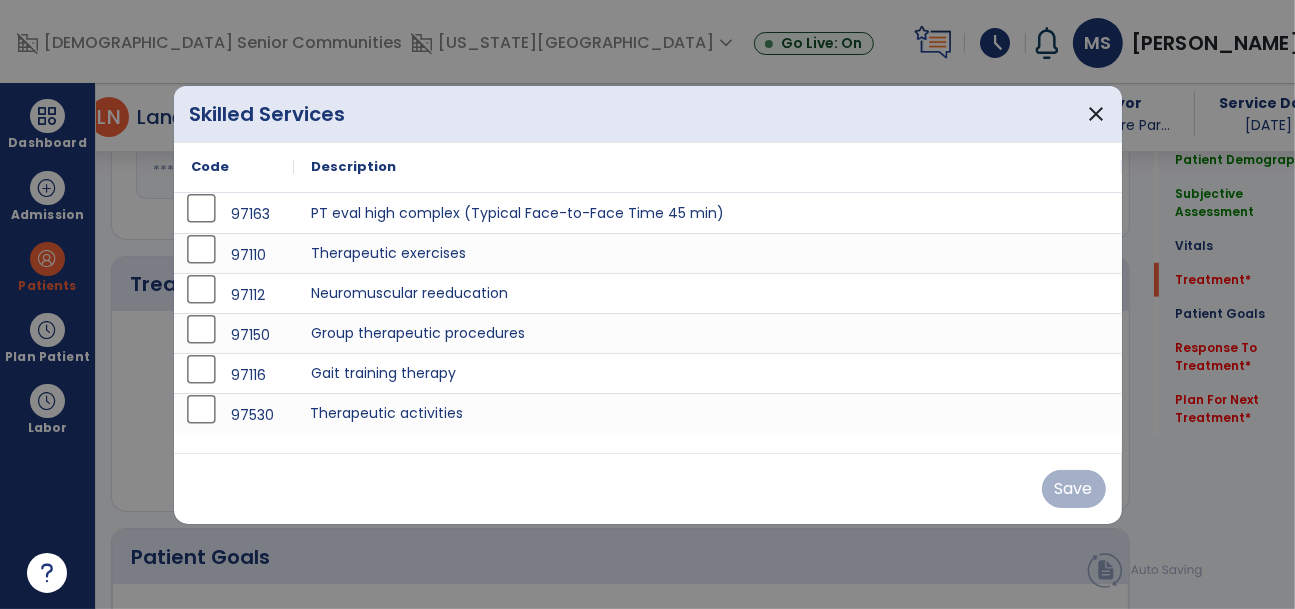 click on "Therapeutic activities" at bounding box center [708, 413] 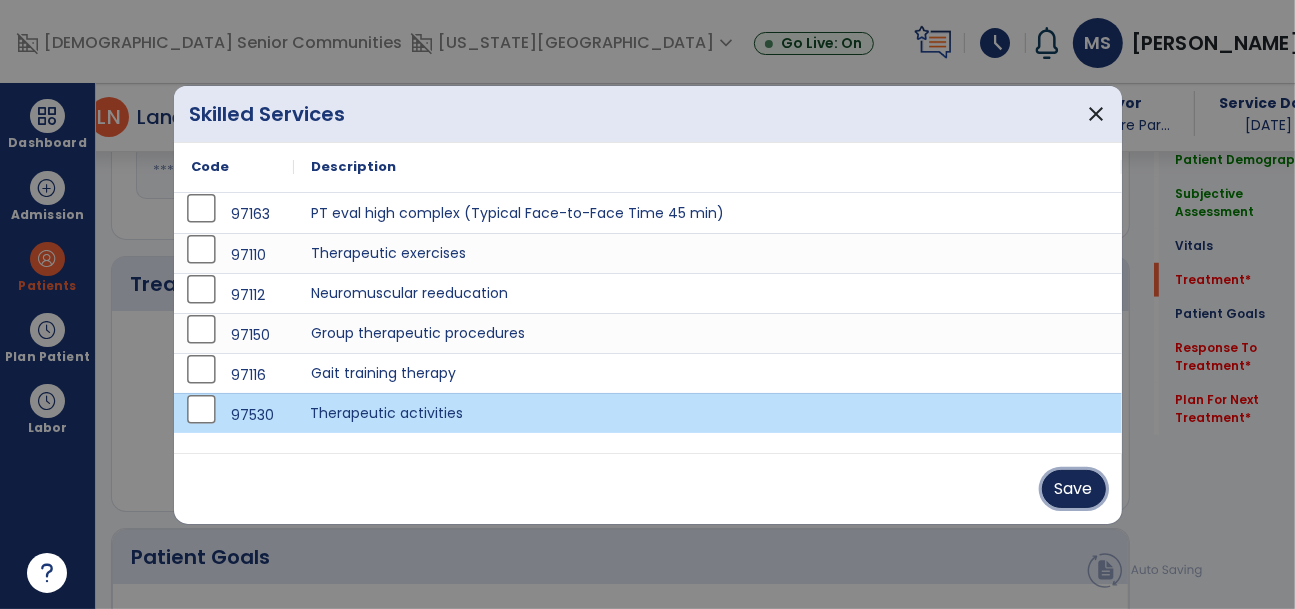 click on "Save" at bounding box center [1074, 489] 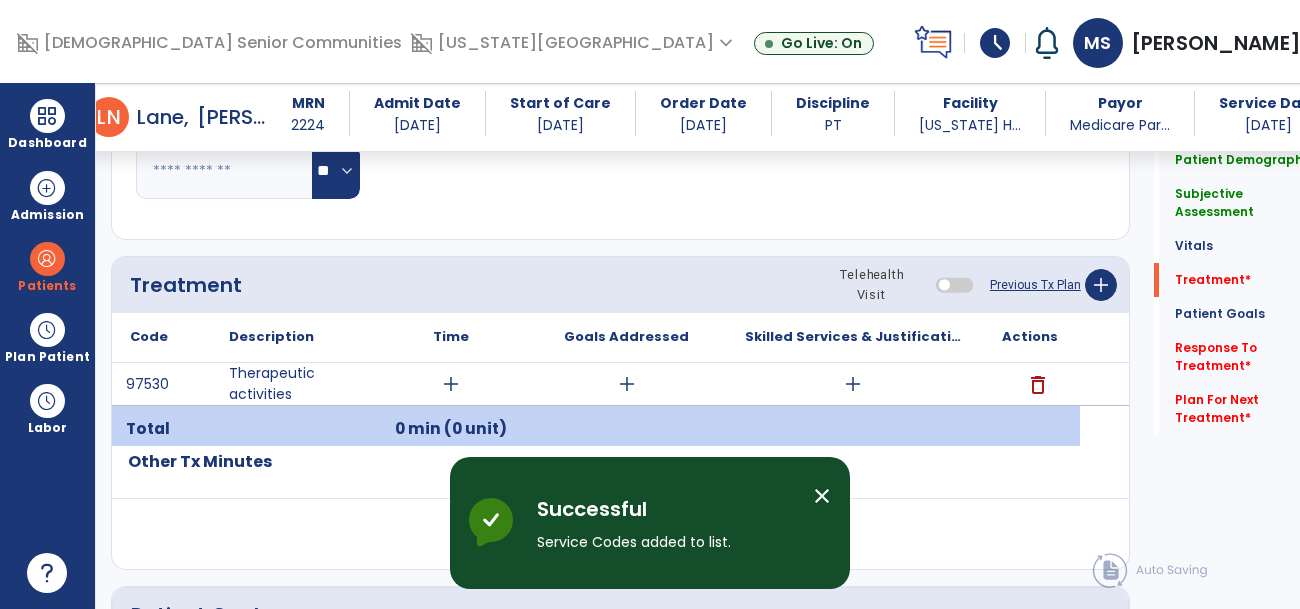 click on "add" at bounding box center [451, 384] 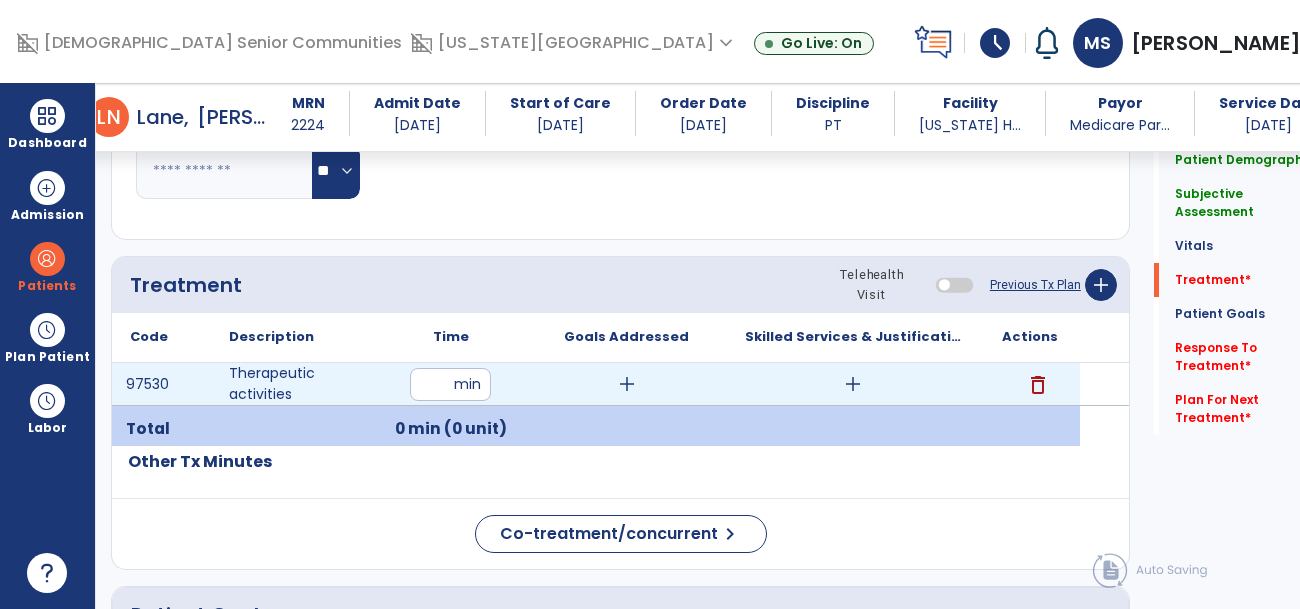 type on "**" 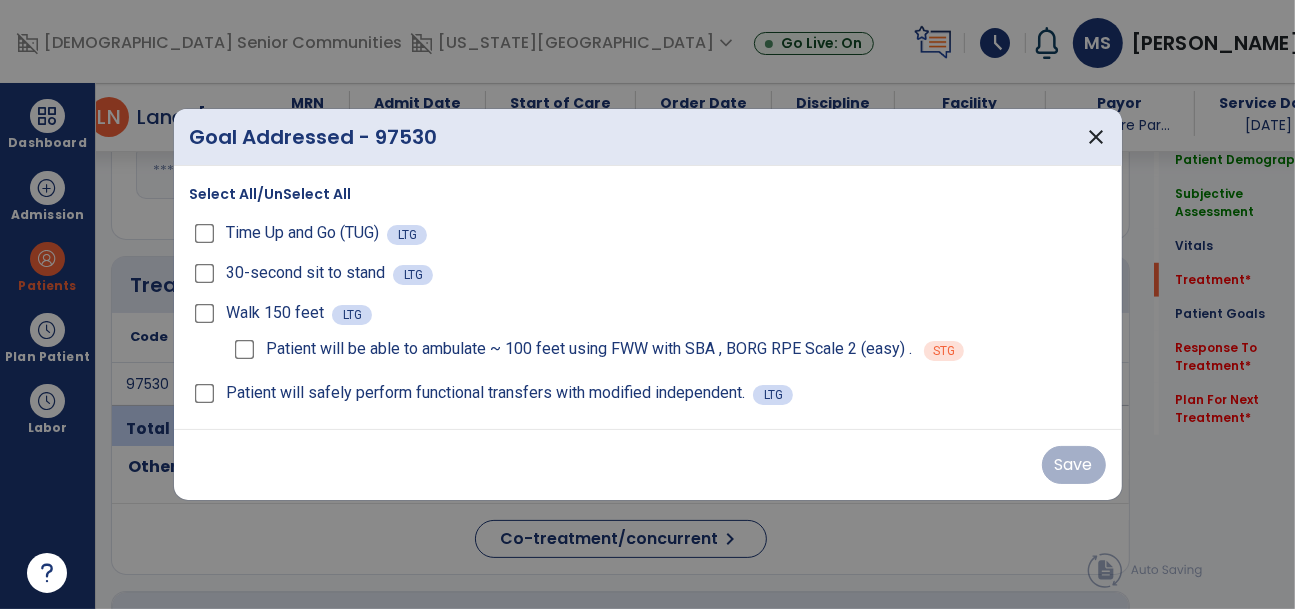 scroll, scrollTop: 1113, scrollLeft: 0, axis: vertical 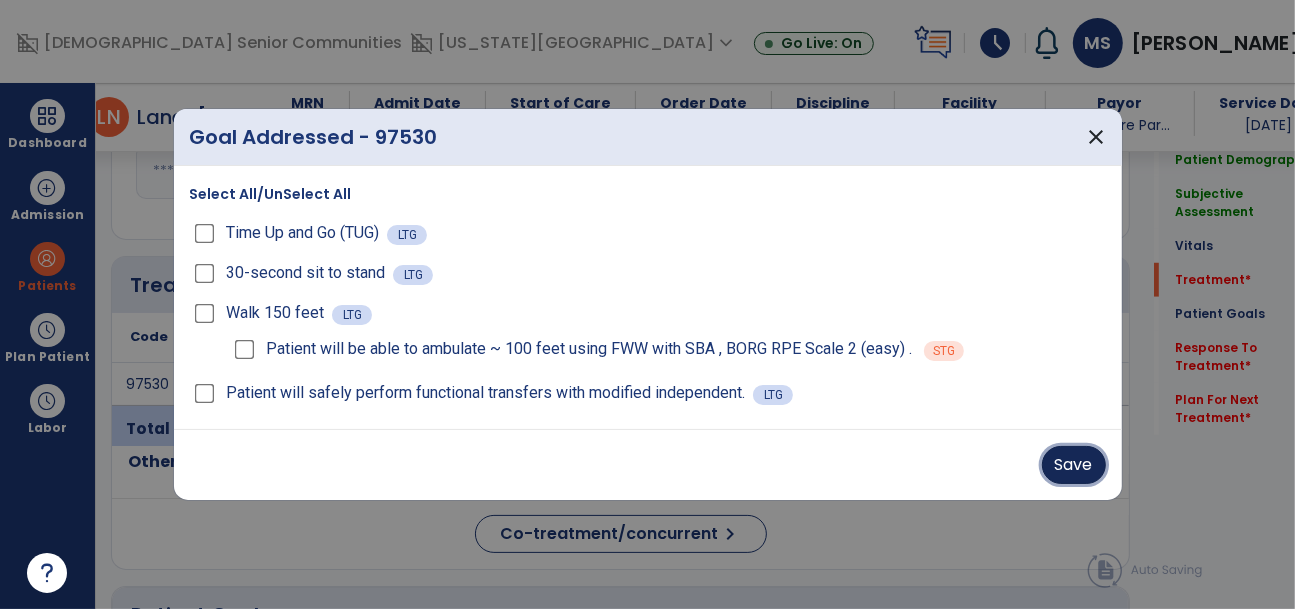 click on "Save" at bounding box center (1074, 465) 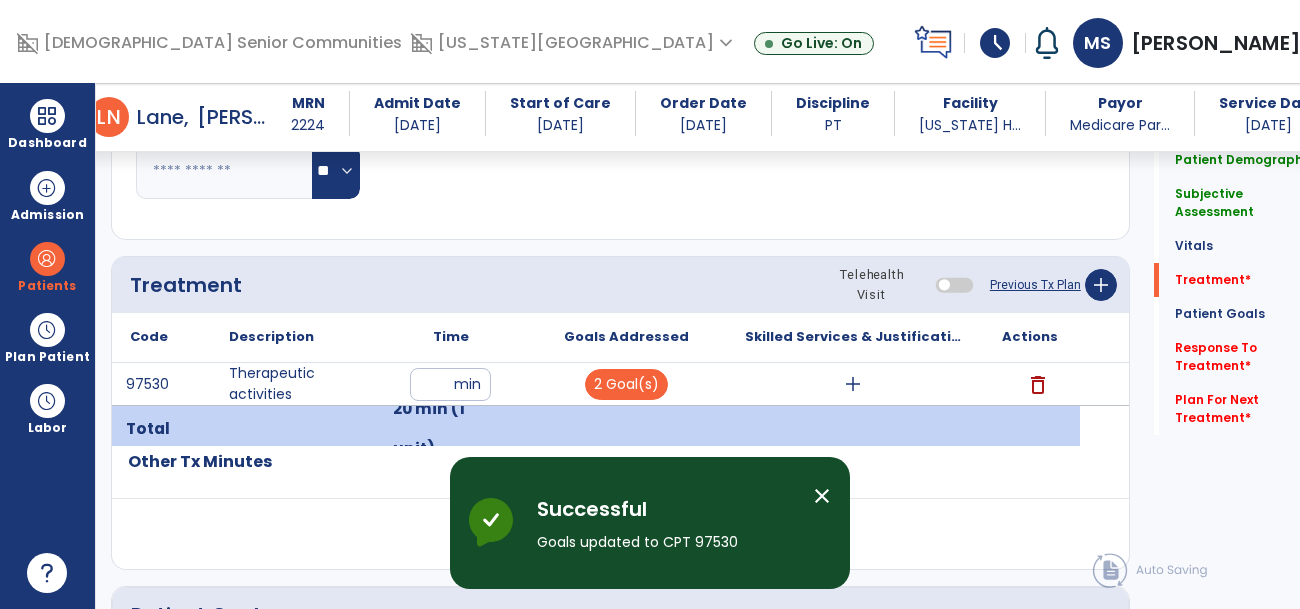 click on "add" at bounding box center (853, 384) 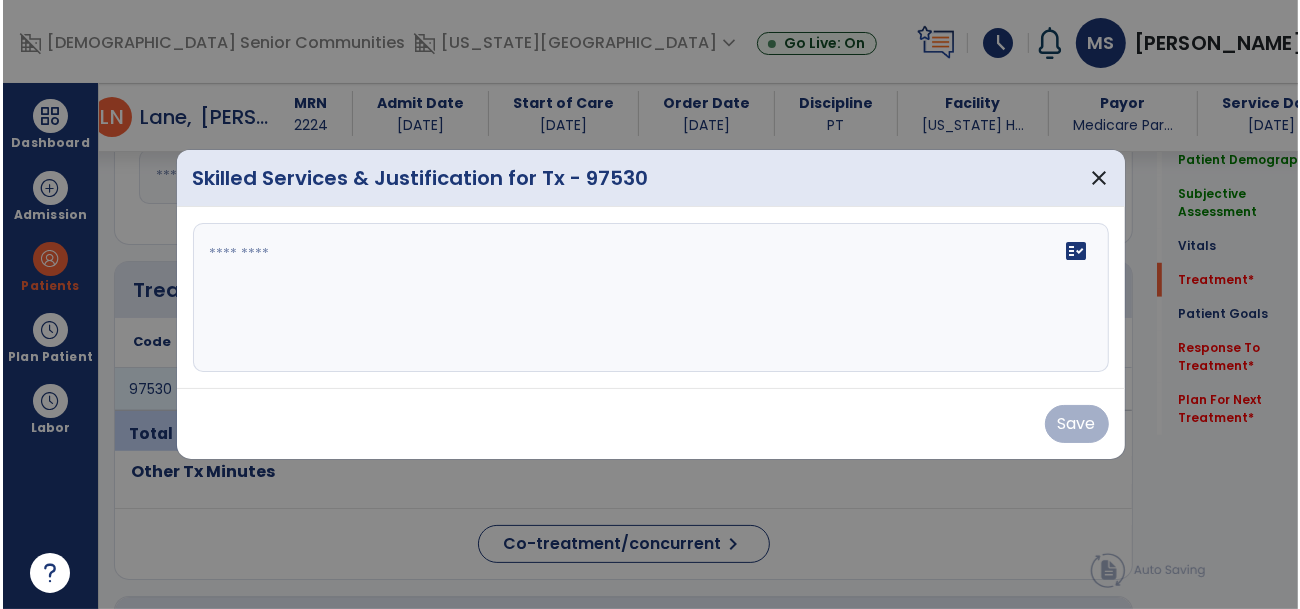 scroll, scrollTop: 1113, scrollLeft: 0, axis: vertical 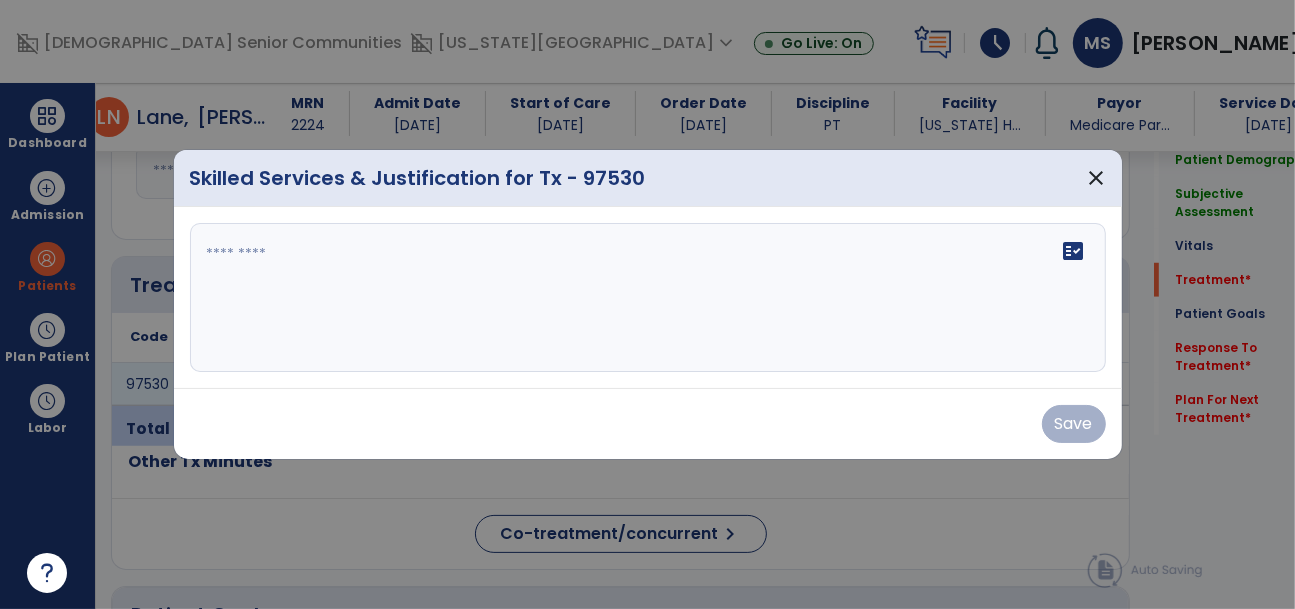 click on "fact_check" at bounding box center (648, 298) 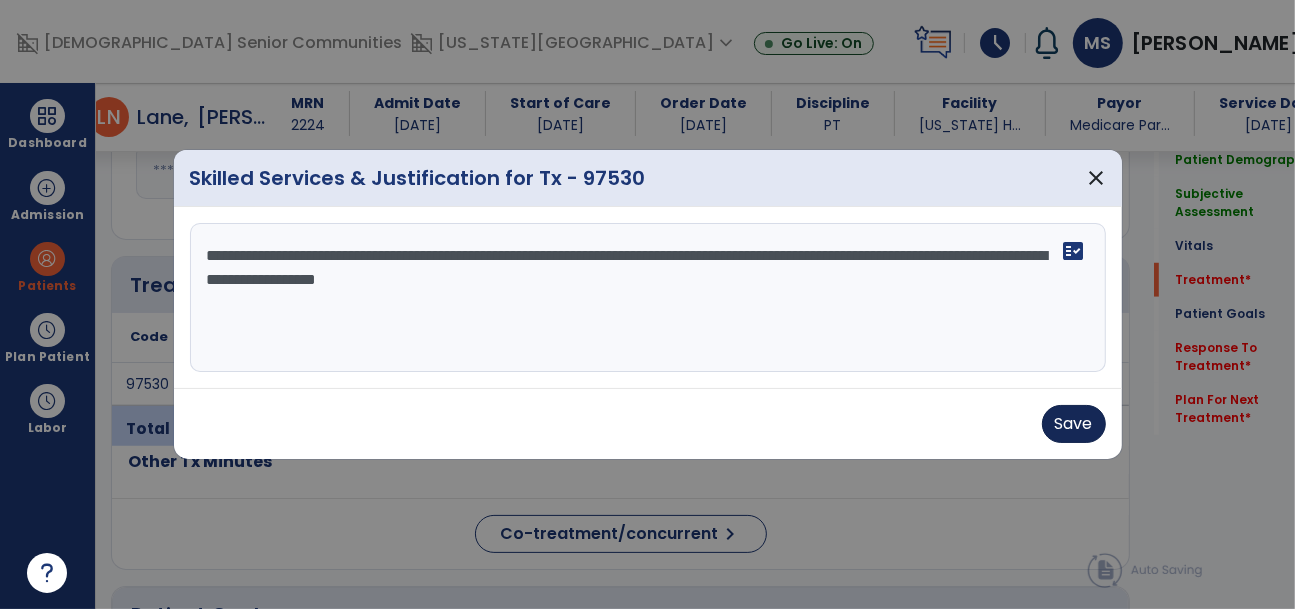 type on "**********" 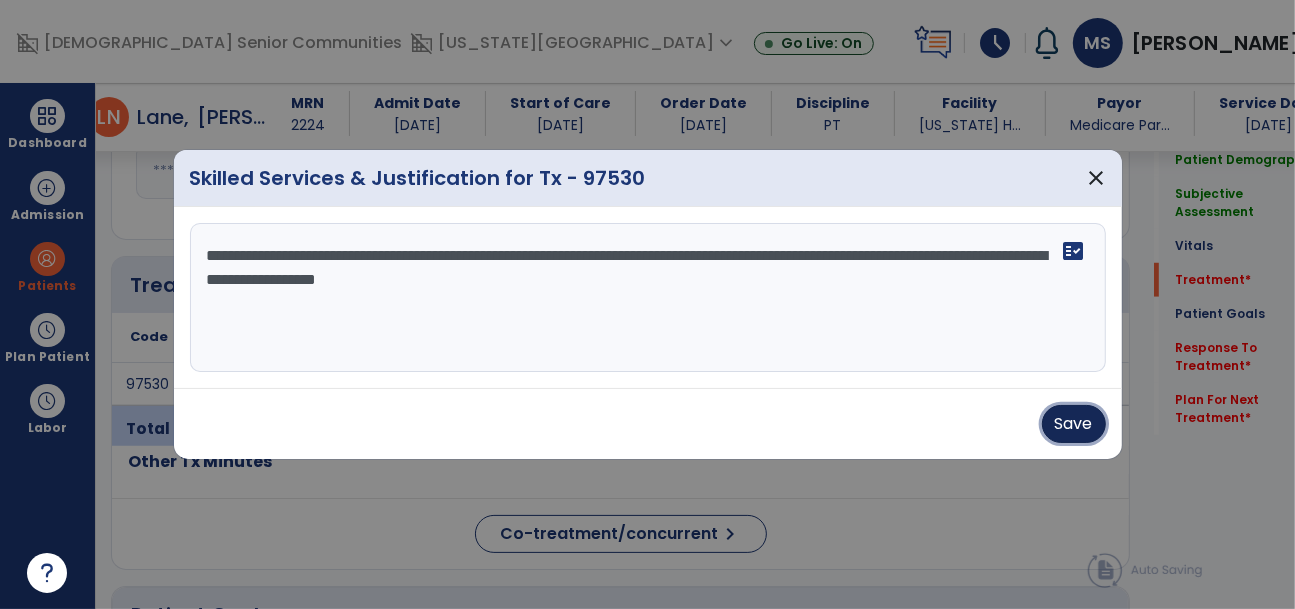 click on "Save" at bounding box center (1074, 424) 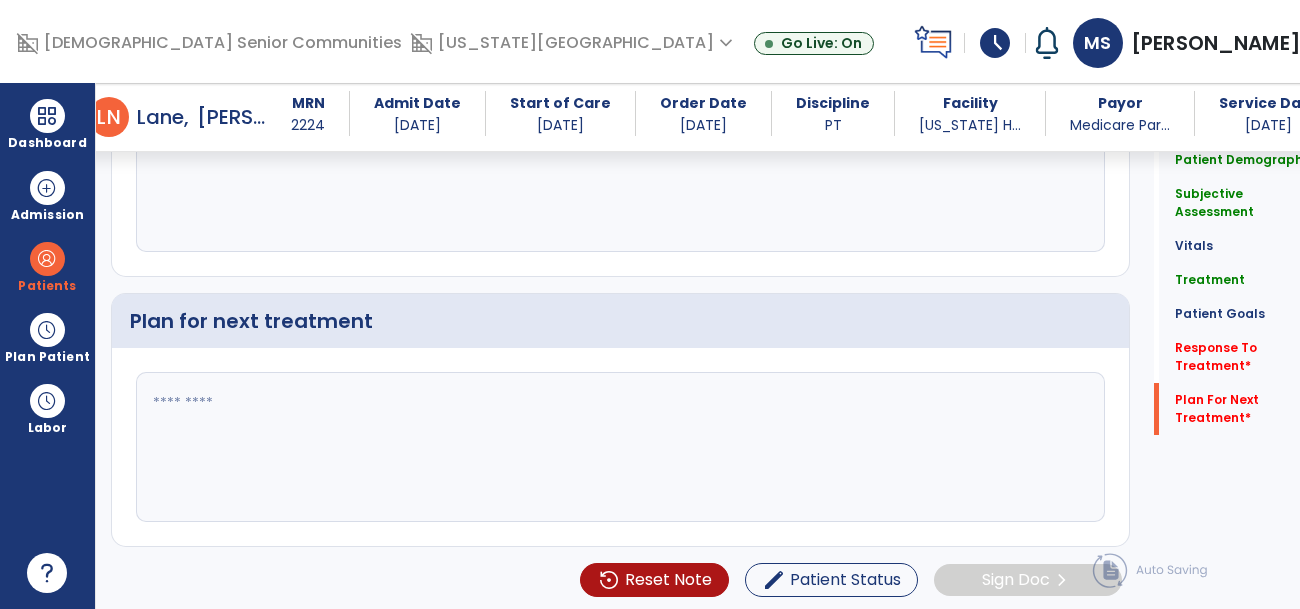 scroll, scrollTop: 2958, scrollLeft: 0, axis: vertical 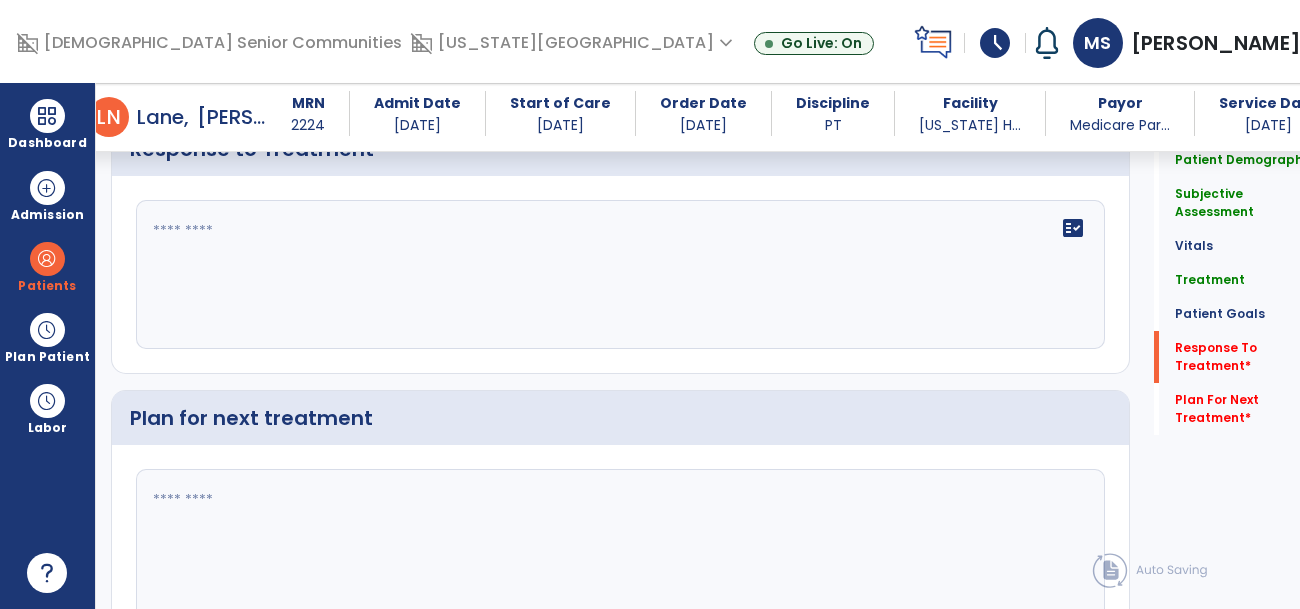 click on "fact_check" 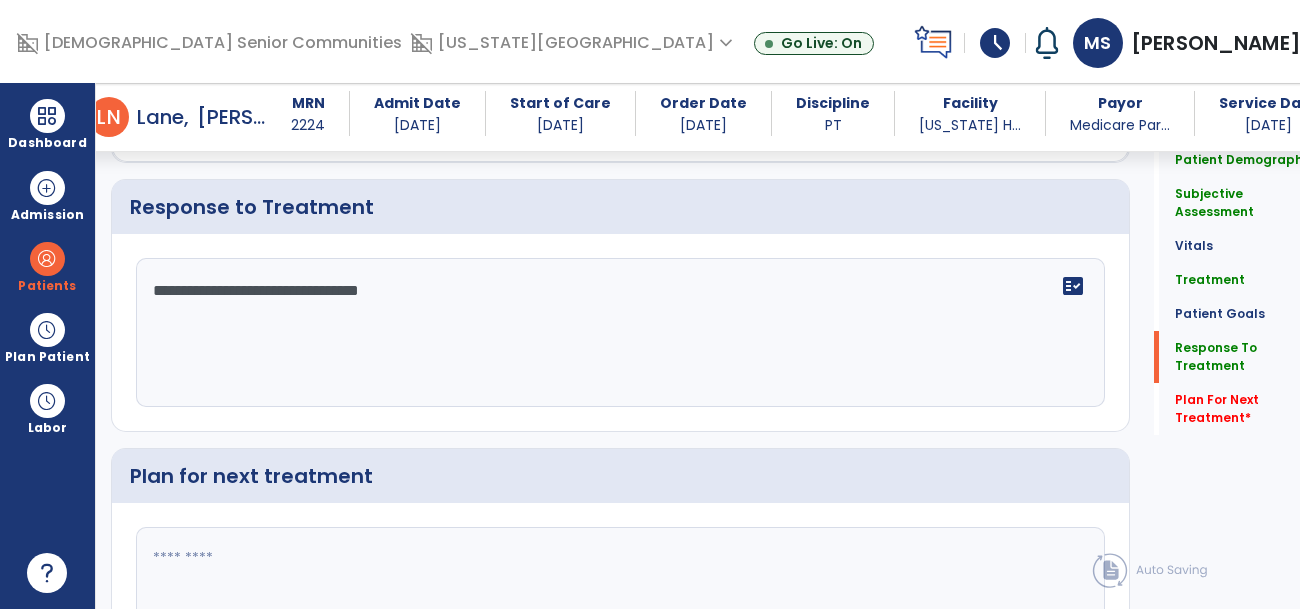 scroll, scrollTop: 2902, scrollLeft: 0, axis: vertical 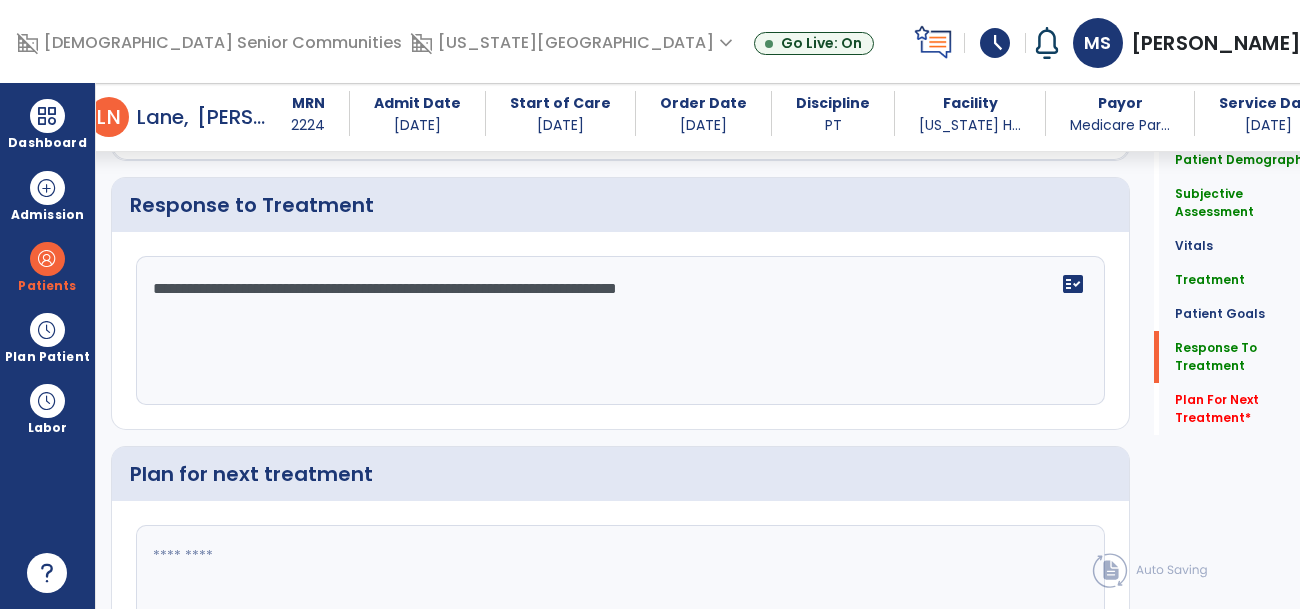 type on "**********" 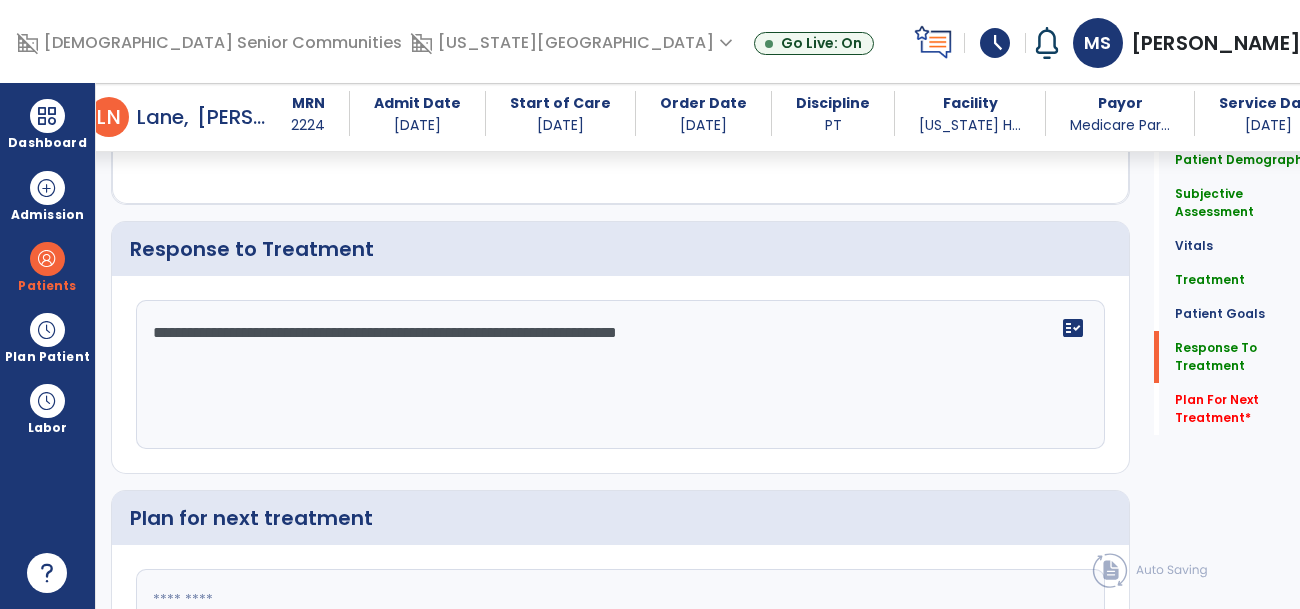 scroll, scrollTop: 2902, scrollLeft: 0, axis: vertical 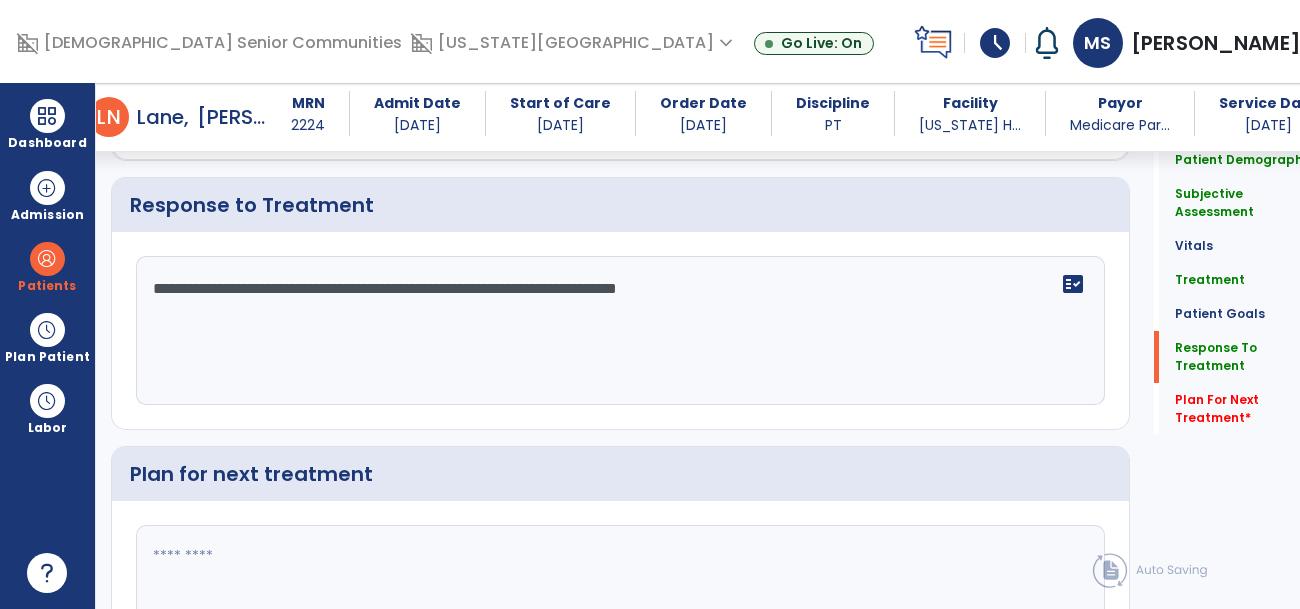 click 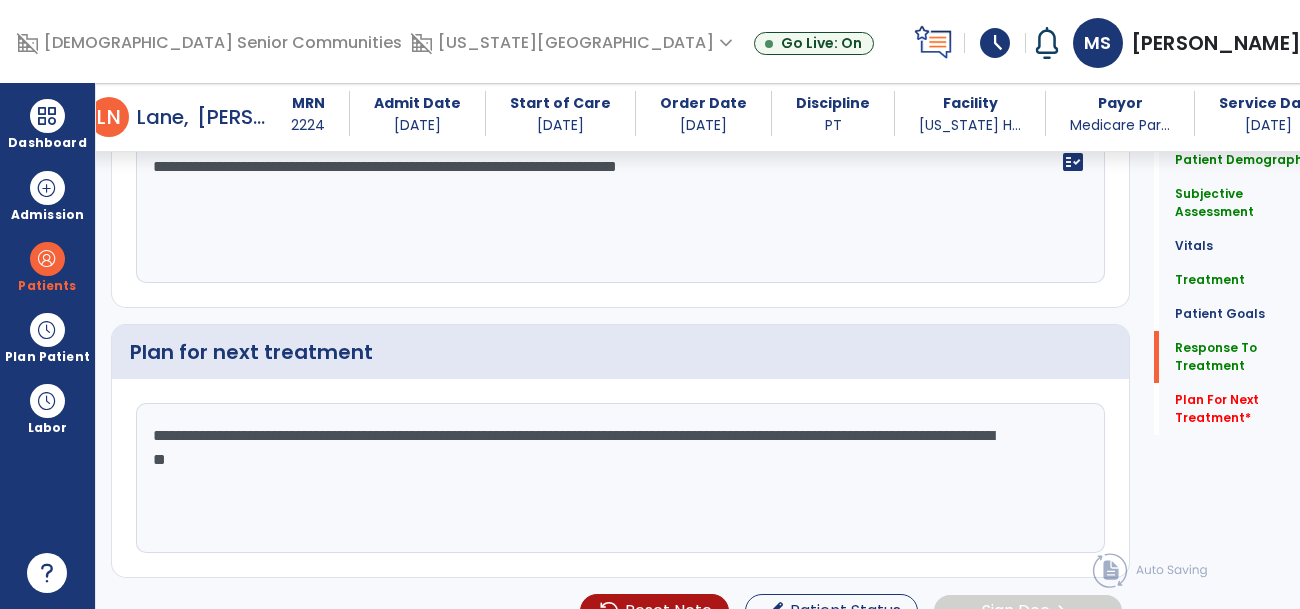 scroll, scrollTop: 3055, scrollLeft: 0, axis: vertical 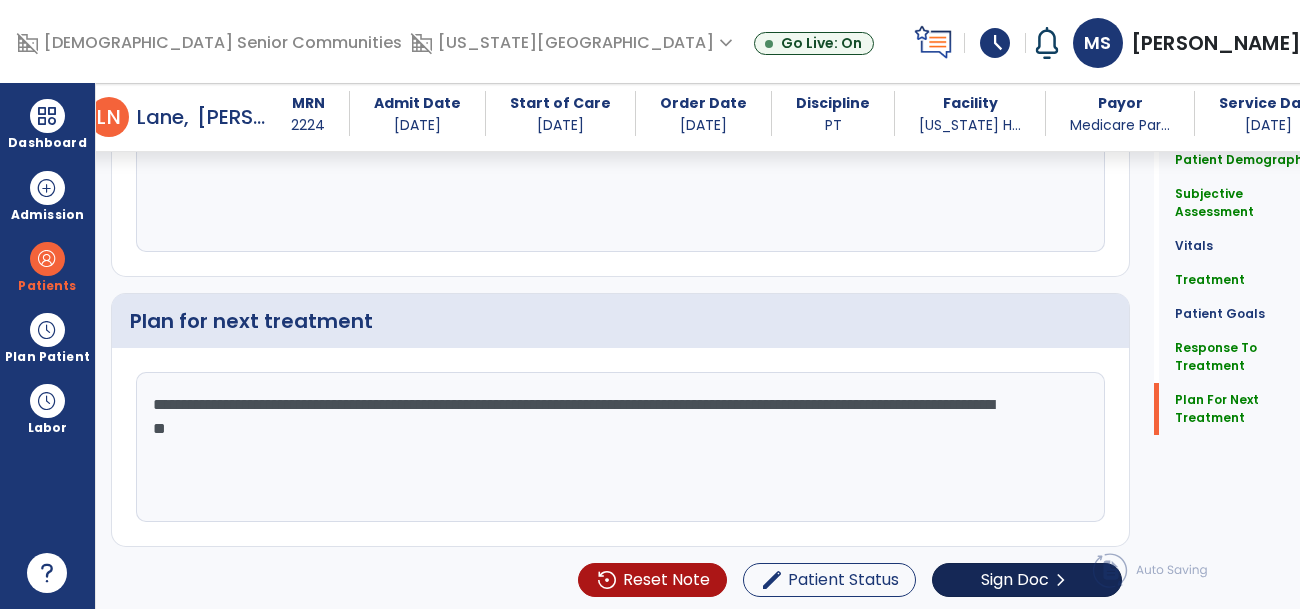 type on "**********" 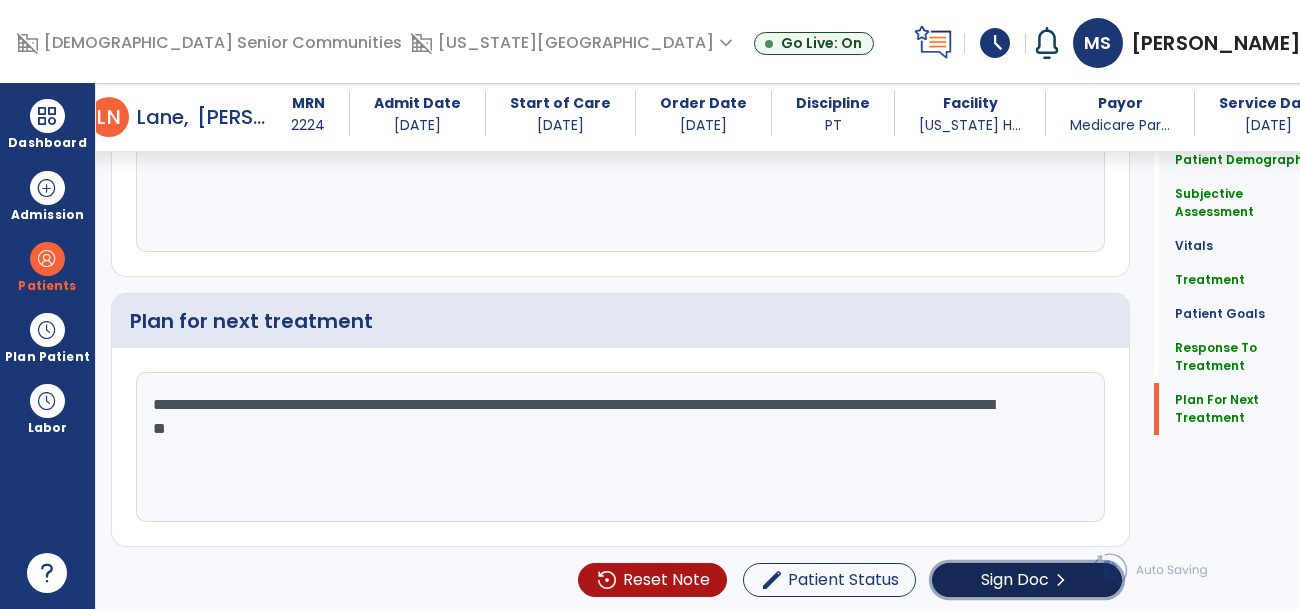 click on "Sign Doc" 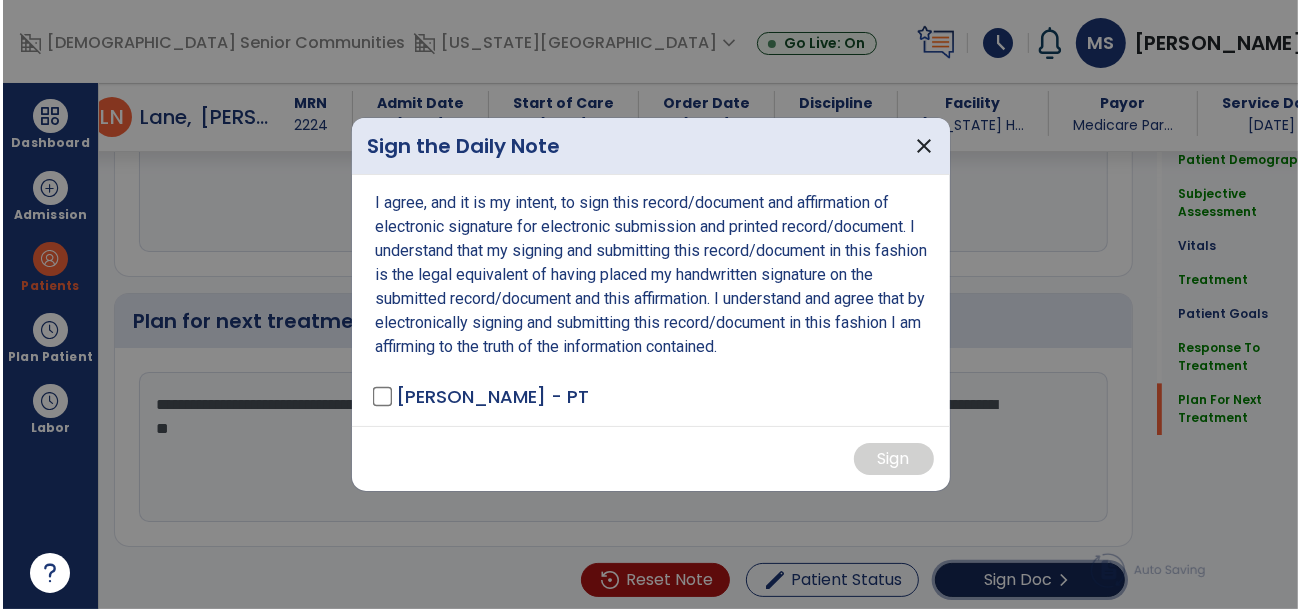 scroll, scrollTop: 3055, scrollLeft: 0, axis: vertical 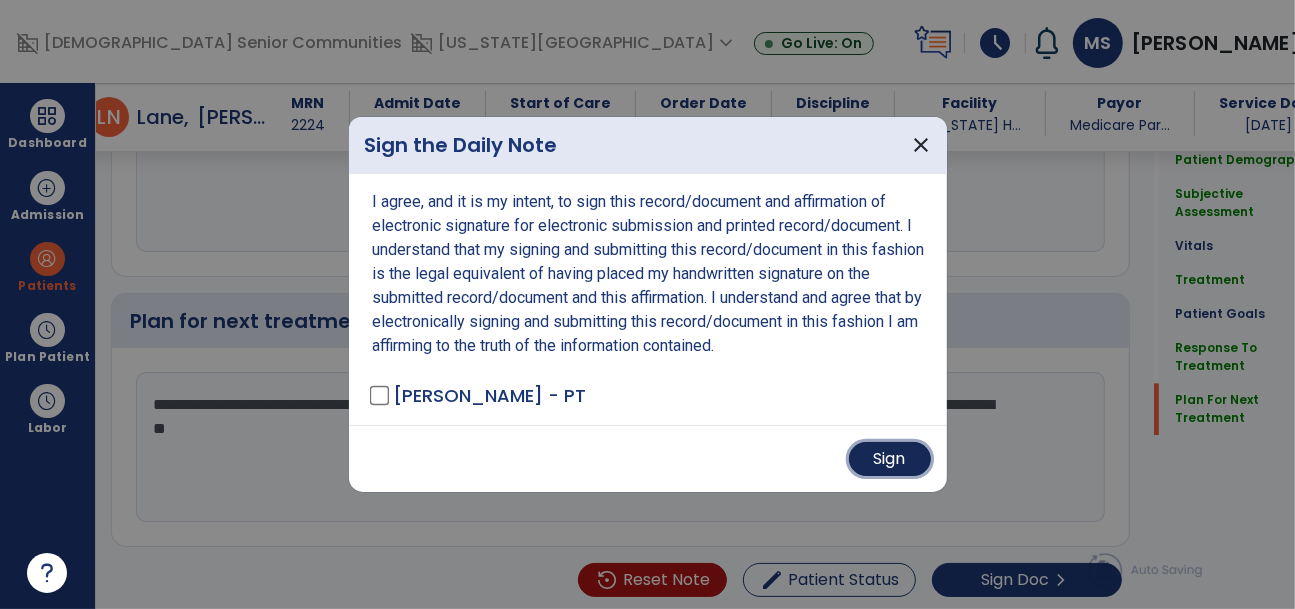 click on "Sign" at bounding box center [890, 459] 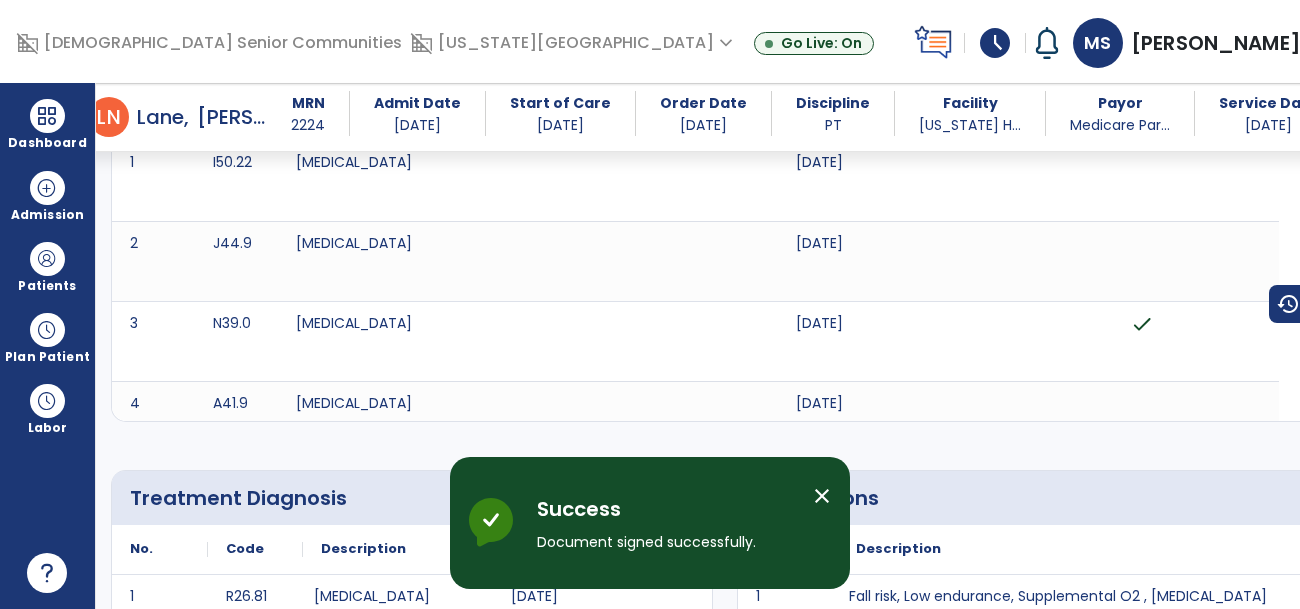 scroll, scrollTop: 0, scrollLeft: 0, axis: both 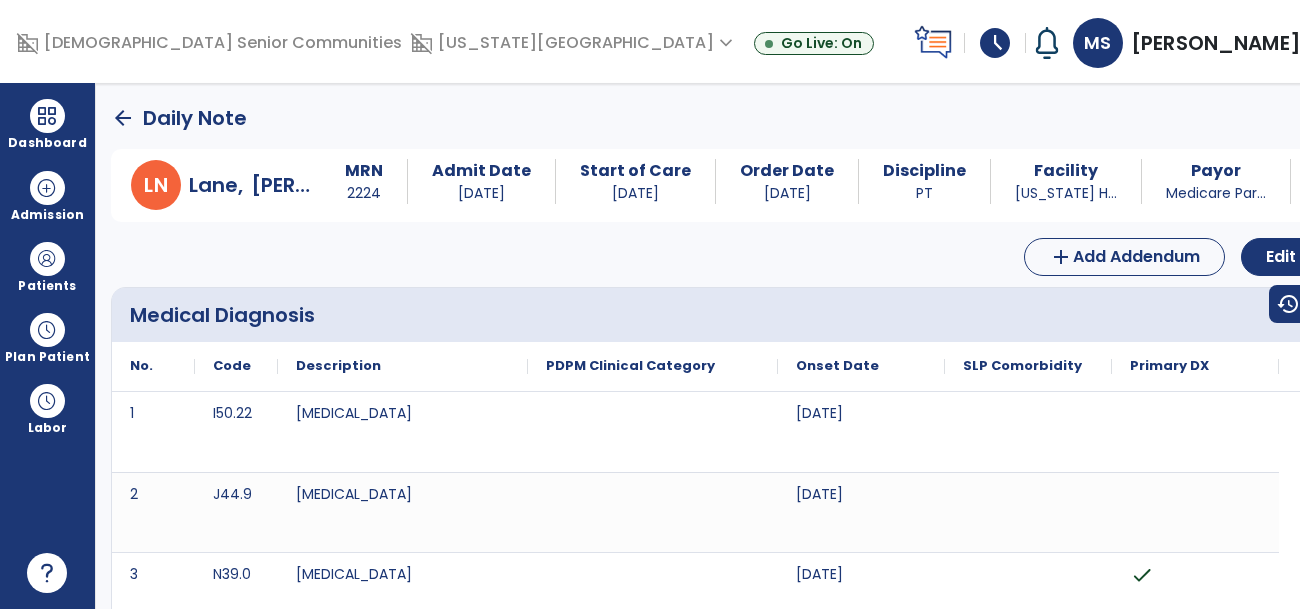 click on "arrow_back" 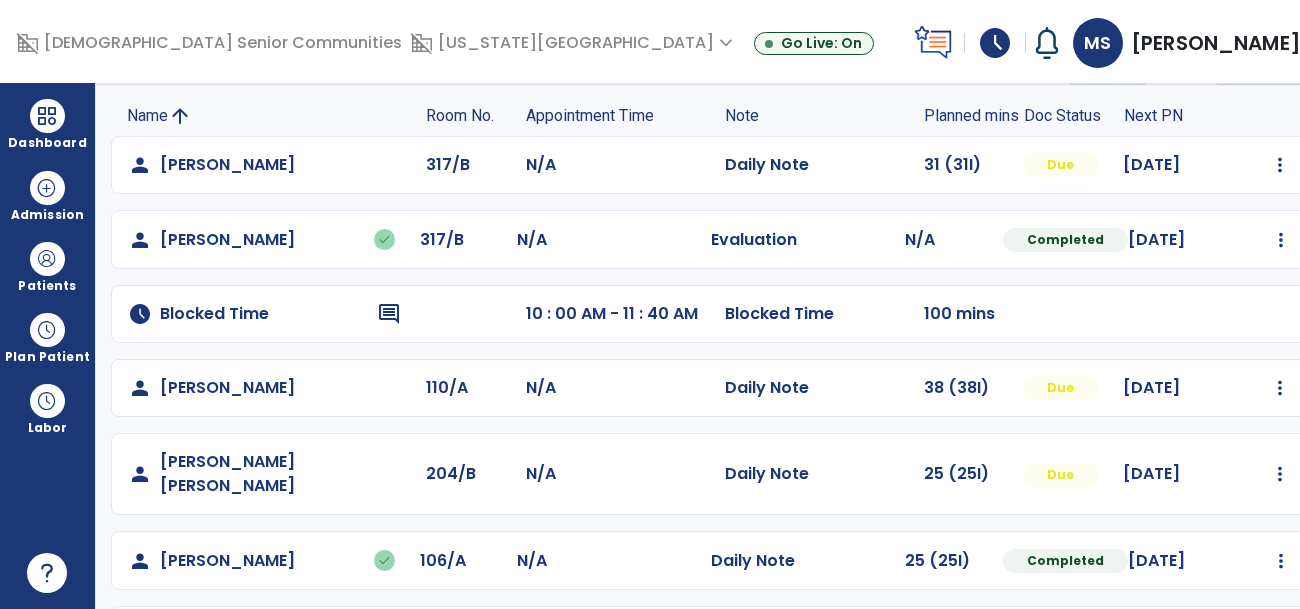 scroll, scrollTop: 352, scrollLeft: 0, axis: vertical 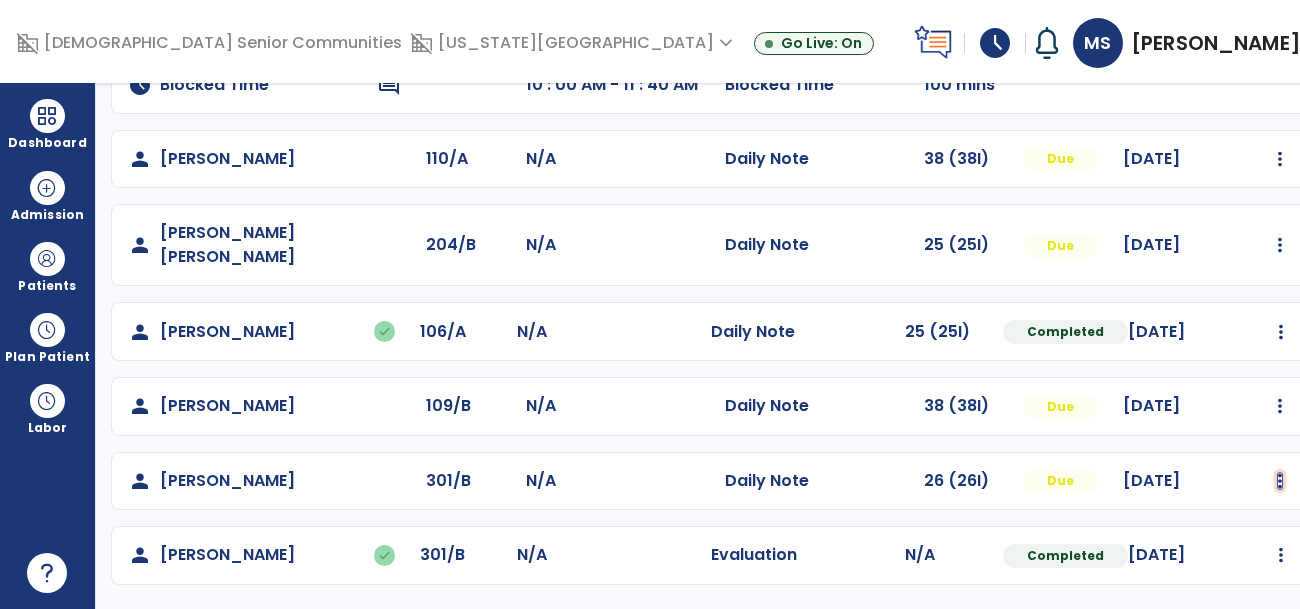 click at bounding box center (1280, -64) 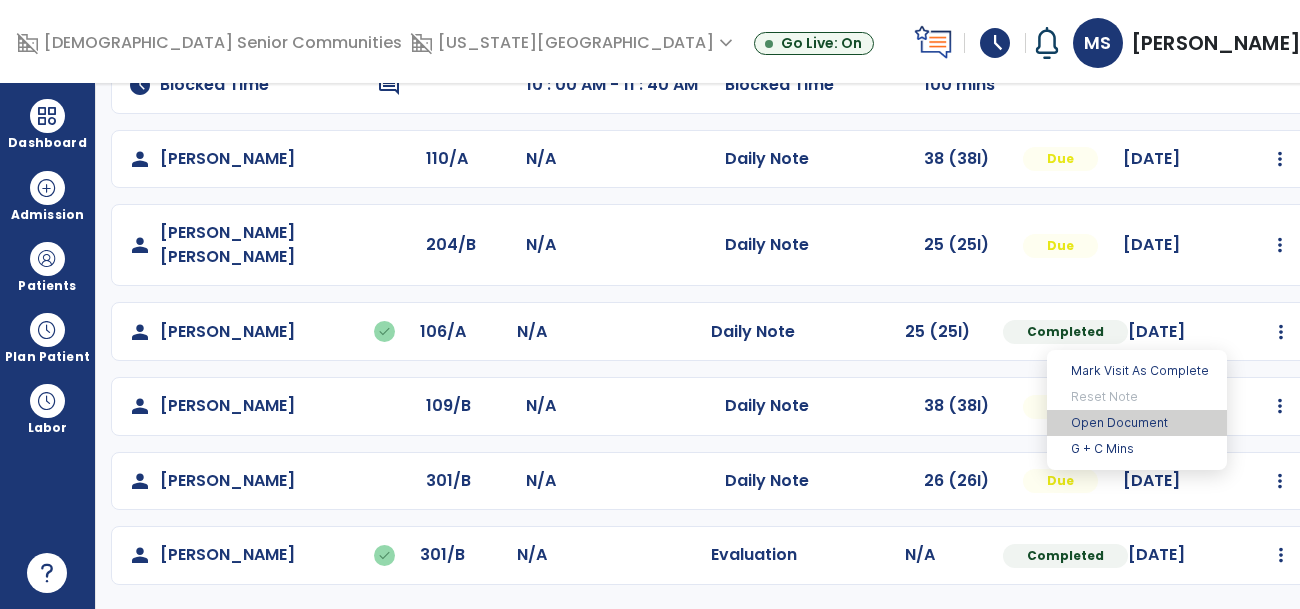 click on "Open Document" at bounding box center [1137, 423] 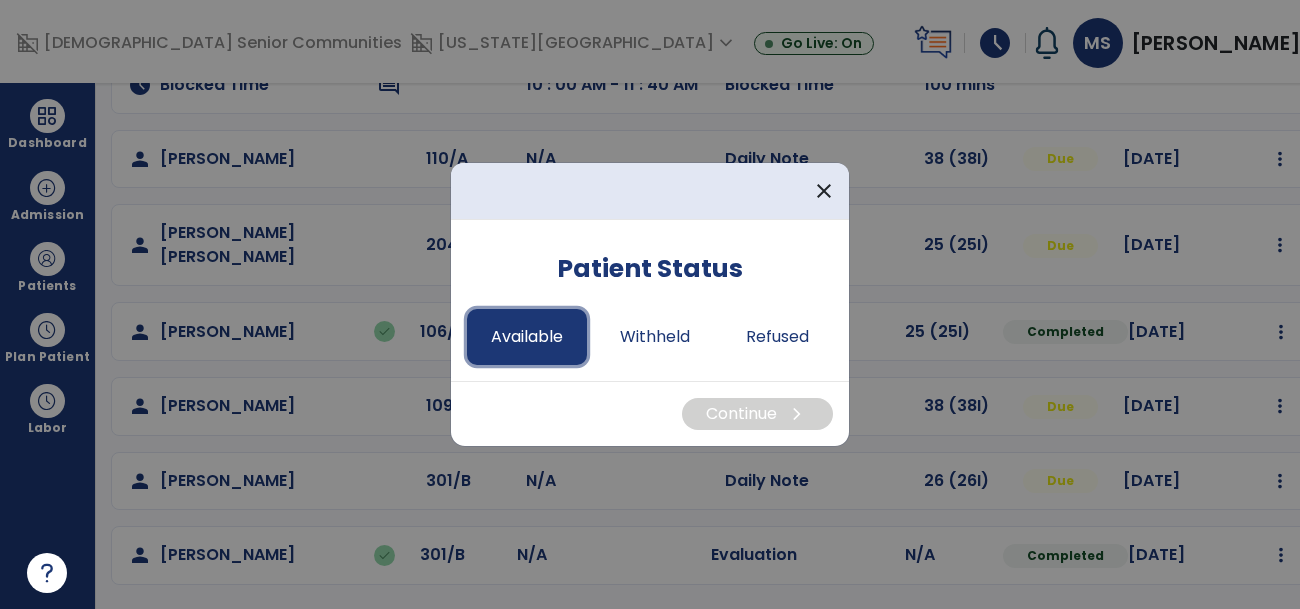 click on "Available" at bounding box center [527, 337] 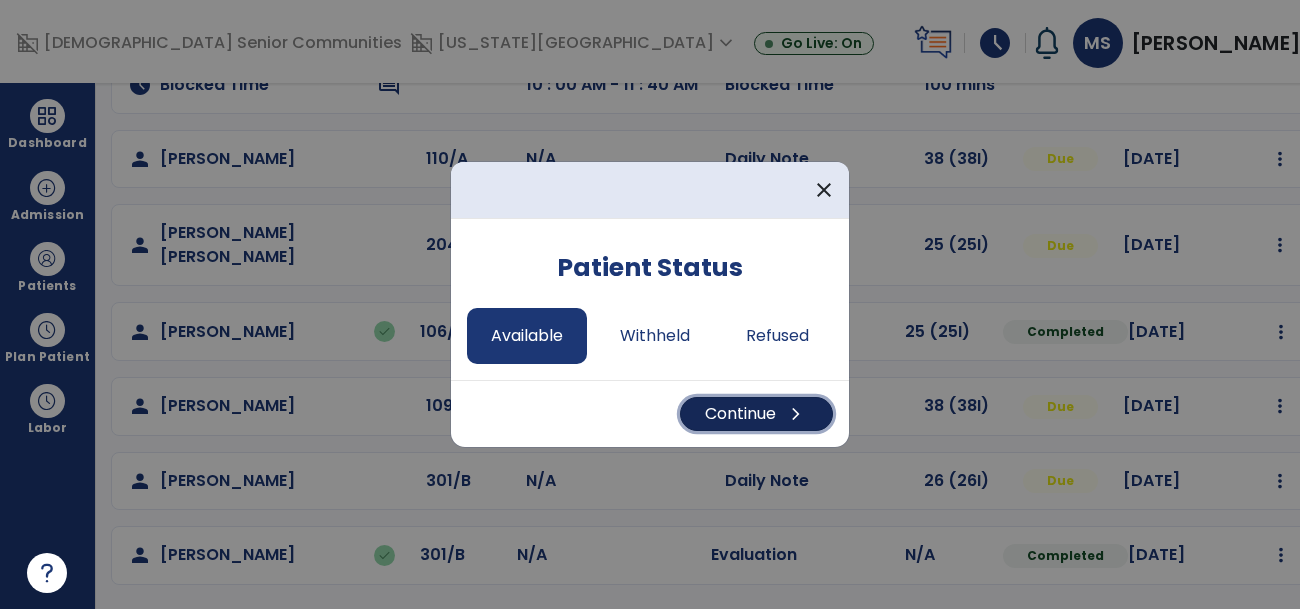 click on "Continue   chevron_right" at bounding box center (756, 414) 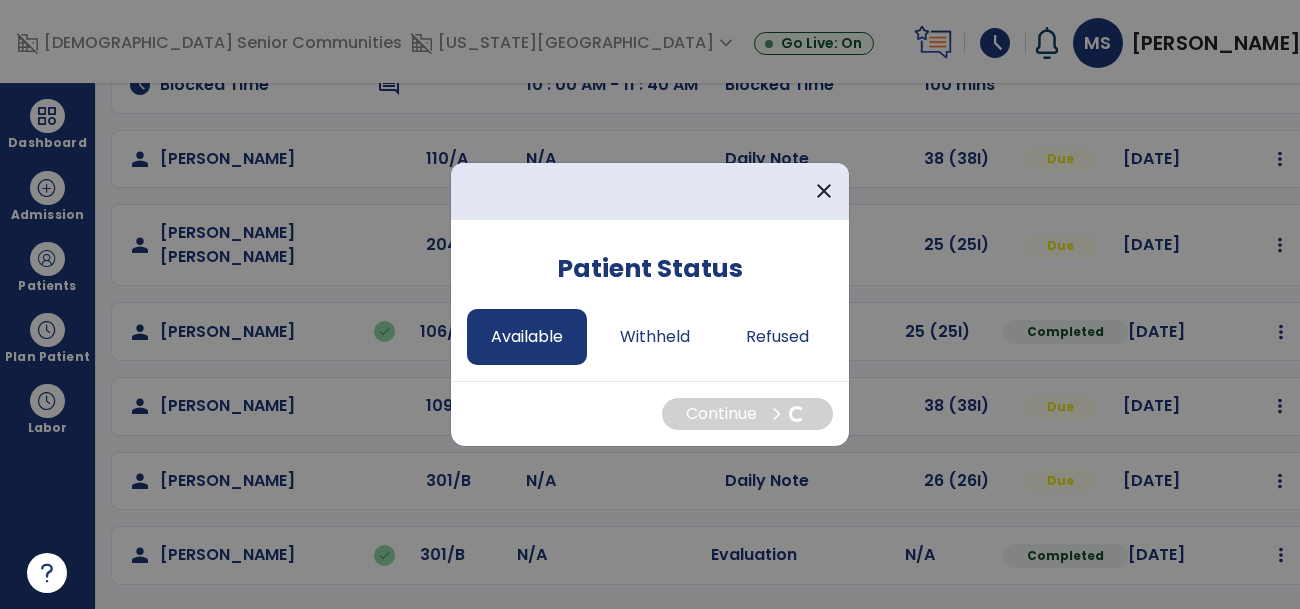select on "*" 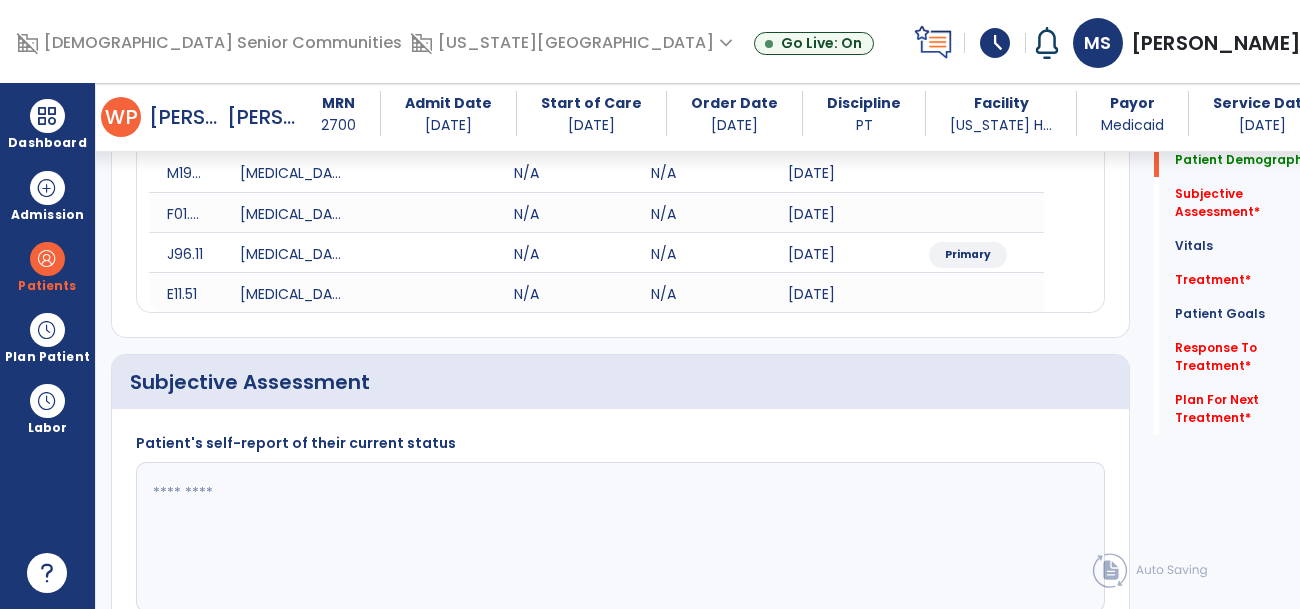 scroll, scrollTop: 298, scrollLeft: 0, axis: vertical 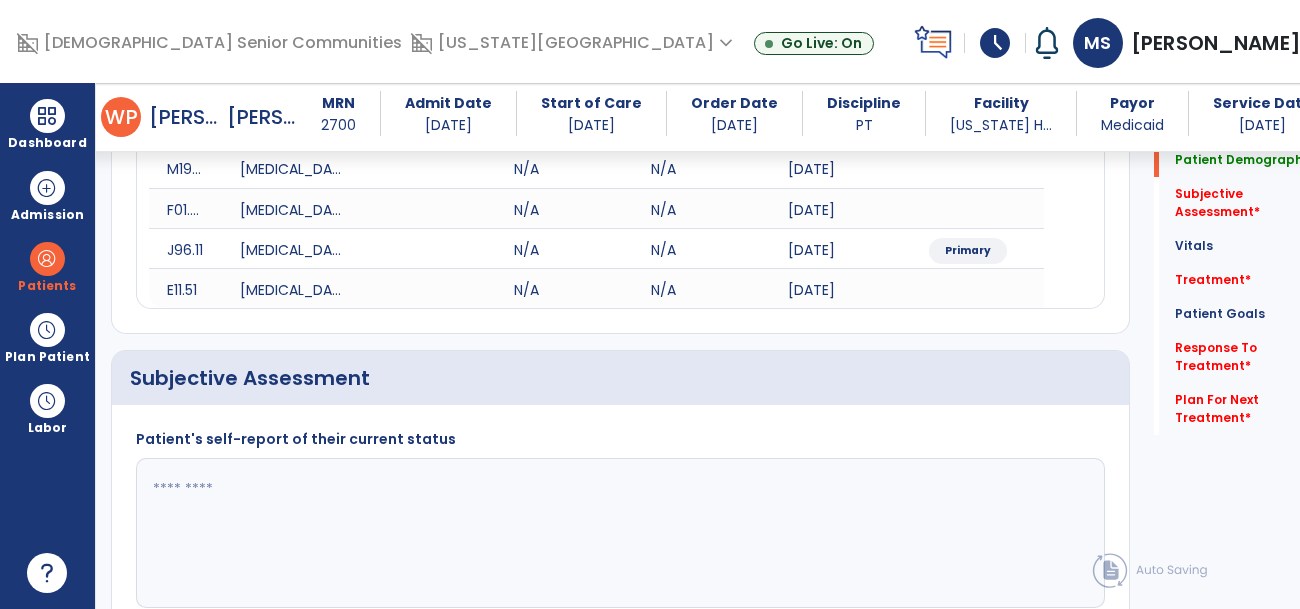click 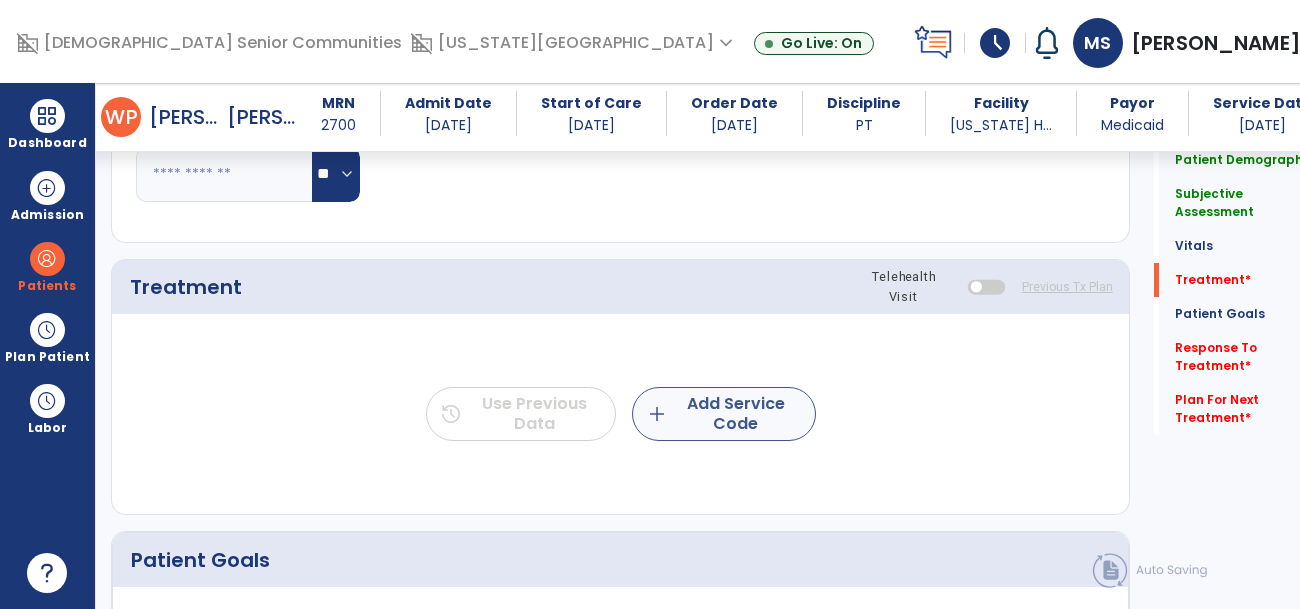 type on "**********" 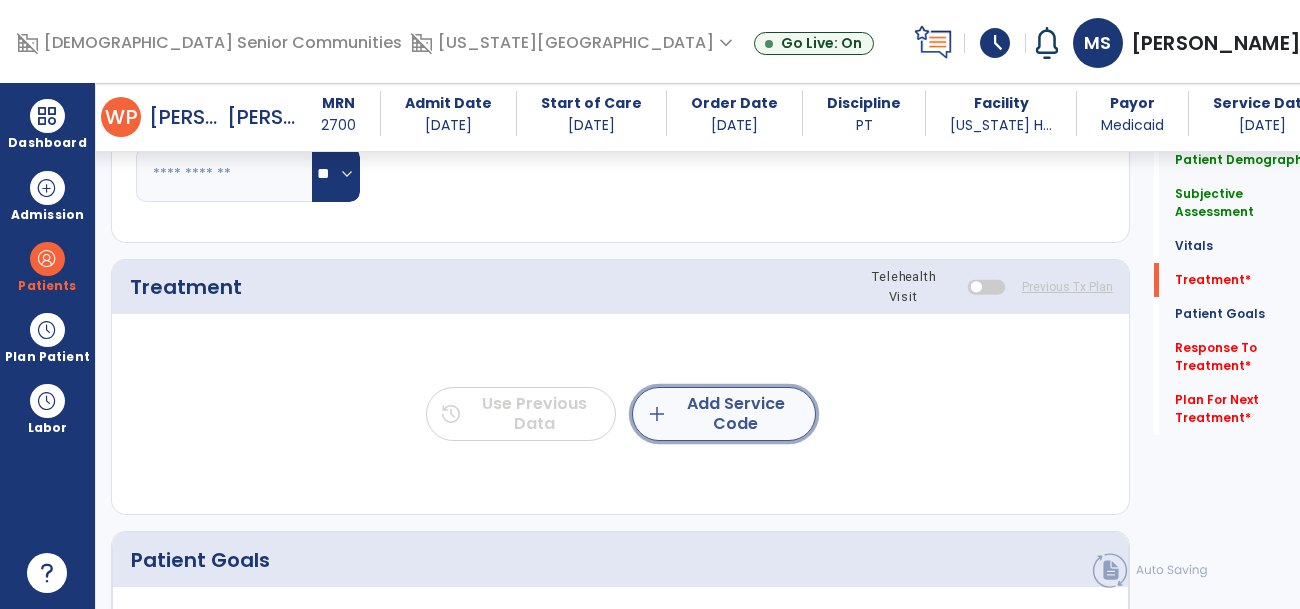 click on "add  Add Service Code" 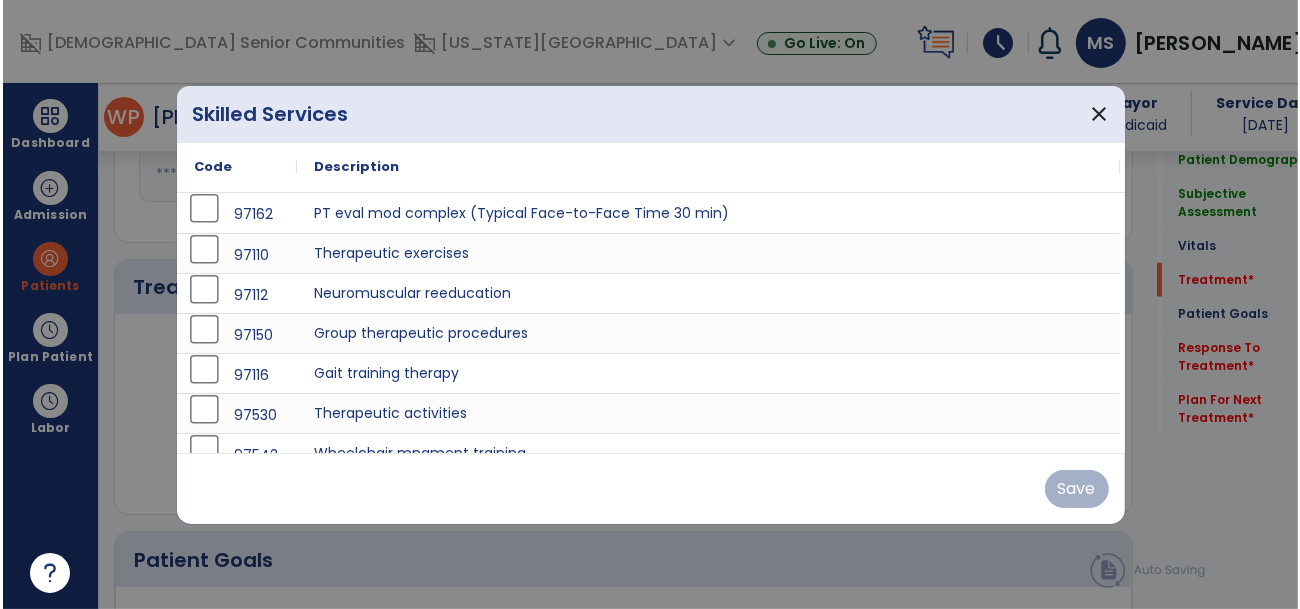scroll, scrollTop: 1110, scrollLeft: 0, axis: vertical 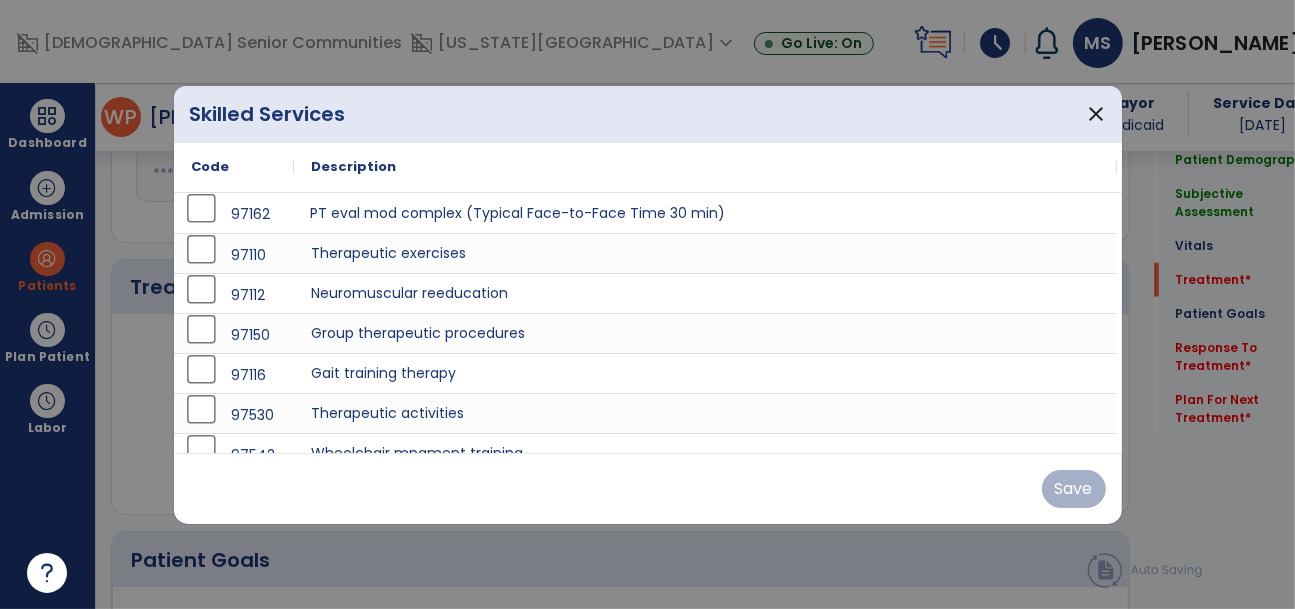 click on "PT eval mod complex (Typical Face-to-Face Time 30 min)" at bounding box center (705, 213) 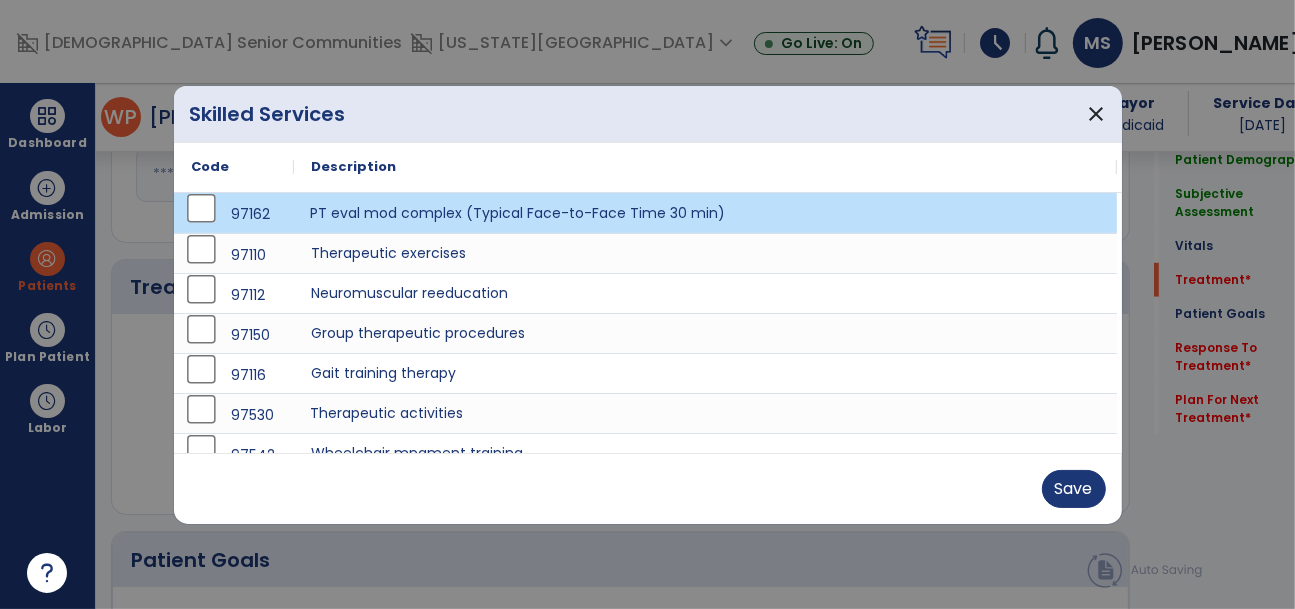 click on "Therapeutic activities" at bounding box center (705, 413) 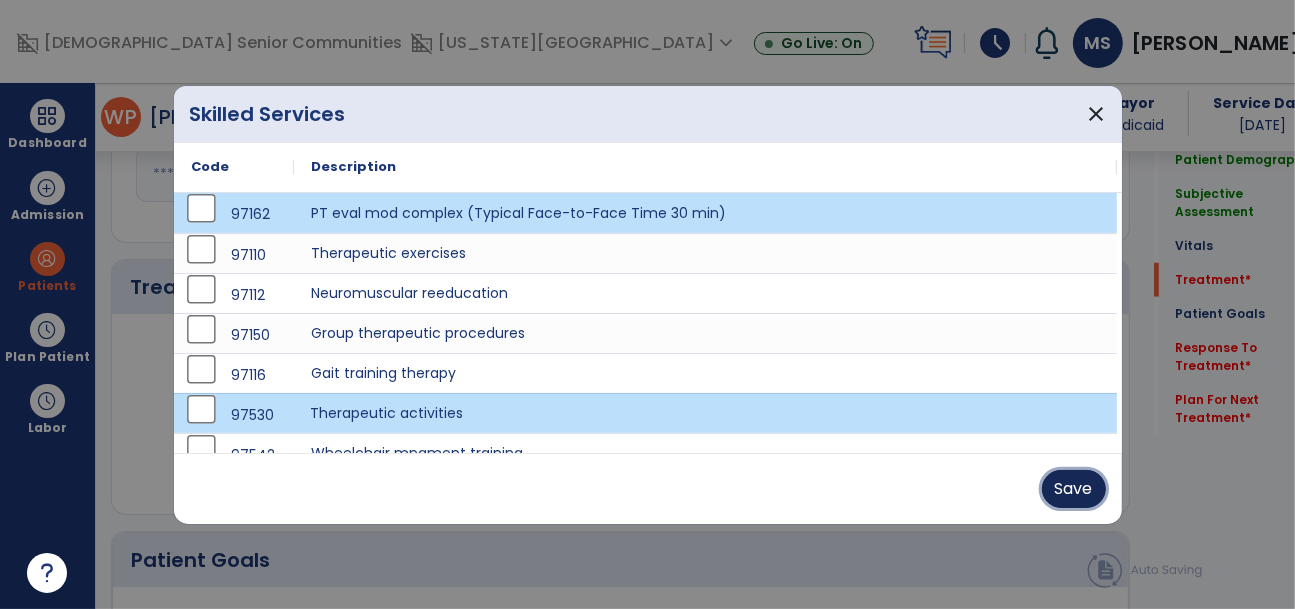 click on "Save" at bounding box center (1074, 489) 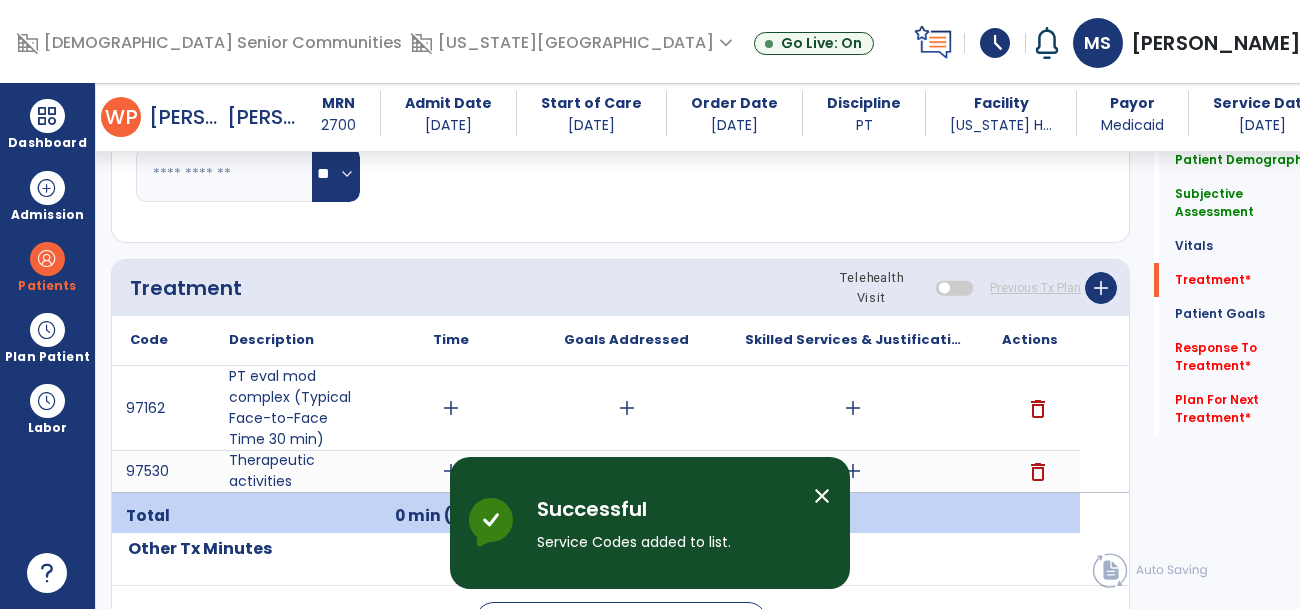 click on "add" at bounding box center [451, 408] 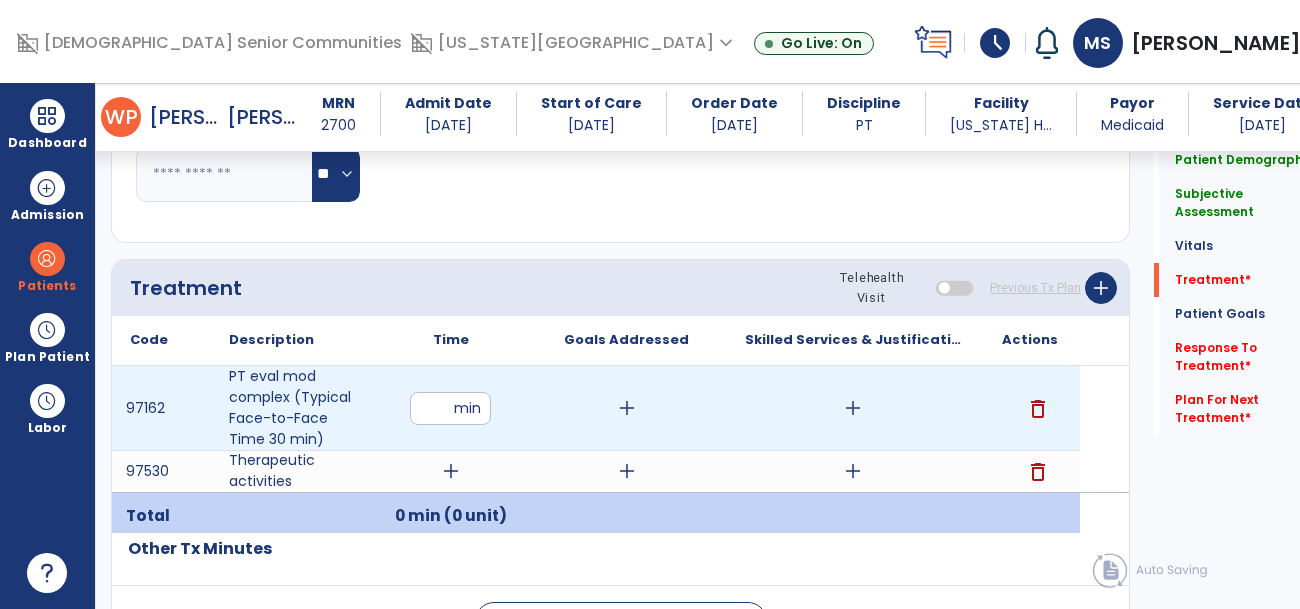 type on "**" 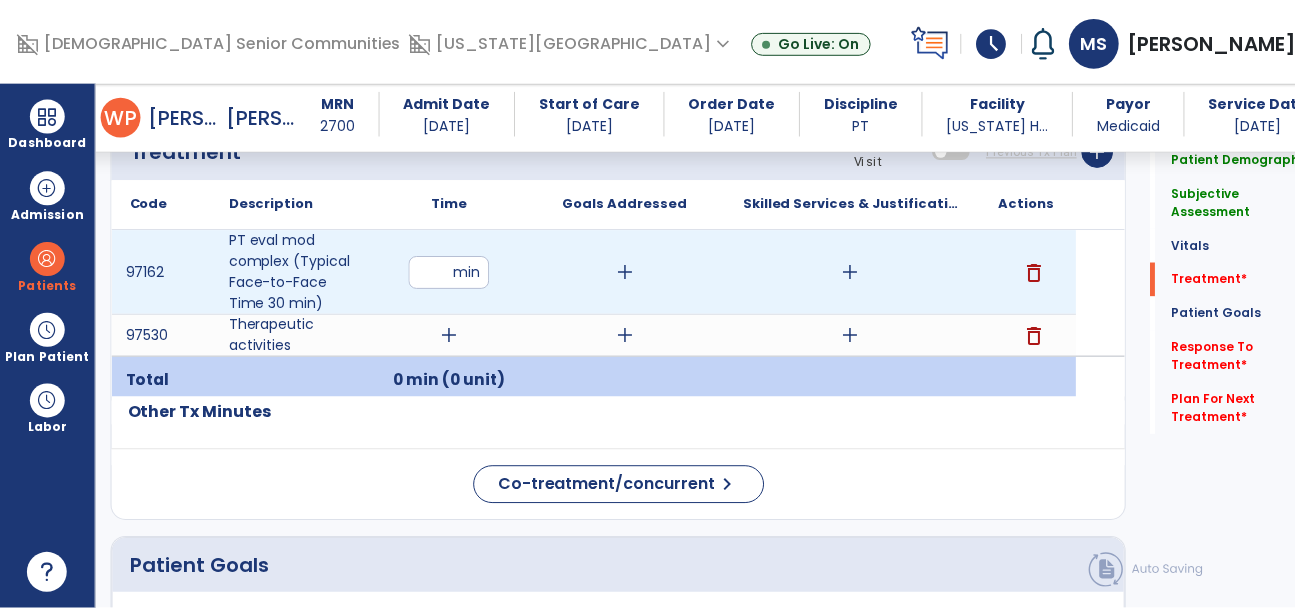 scroll, scrollTop: 1247, scrollLeft: 0, axis: vertical 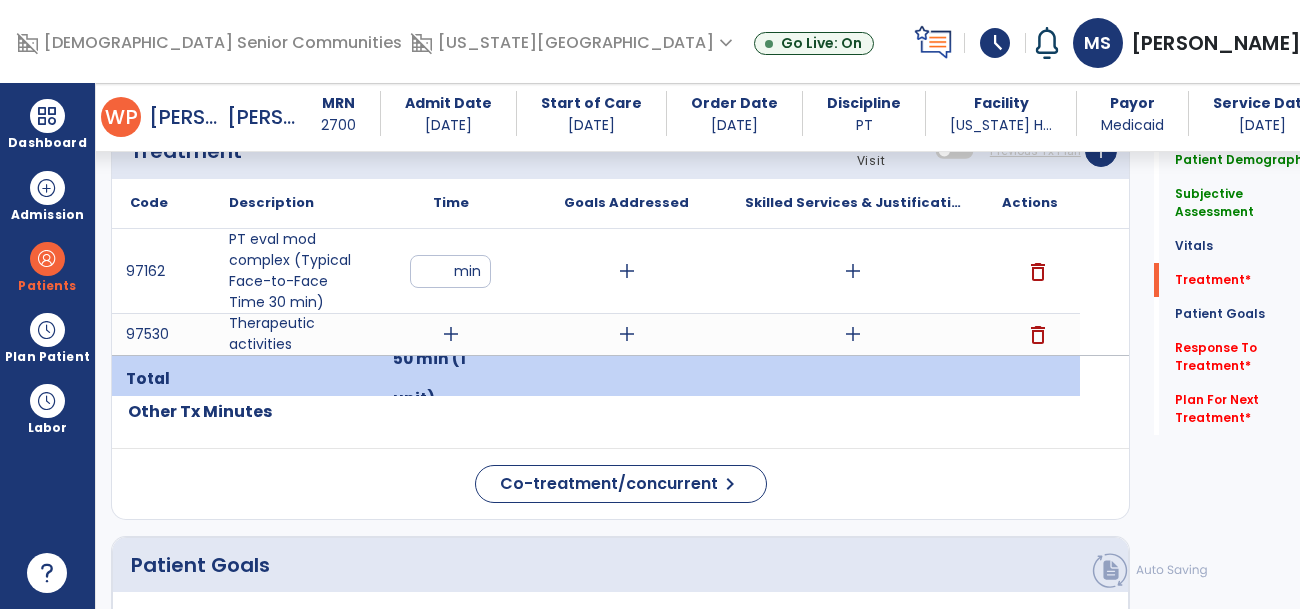 click on "add" at bounding box center [451, 334] 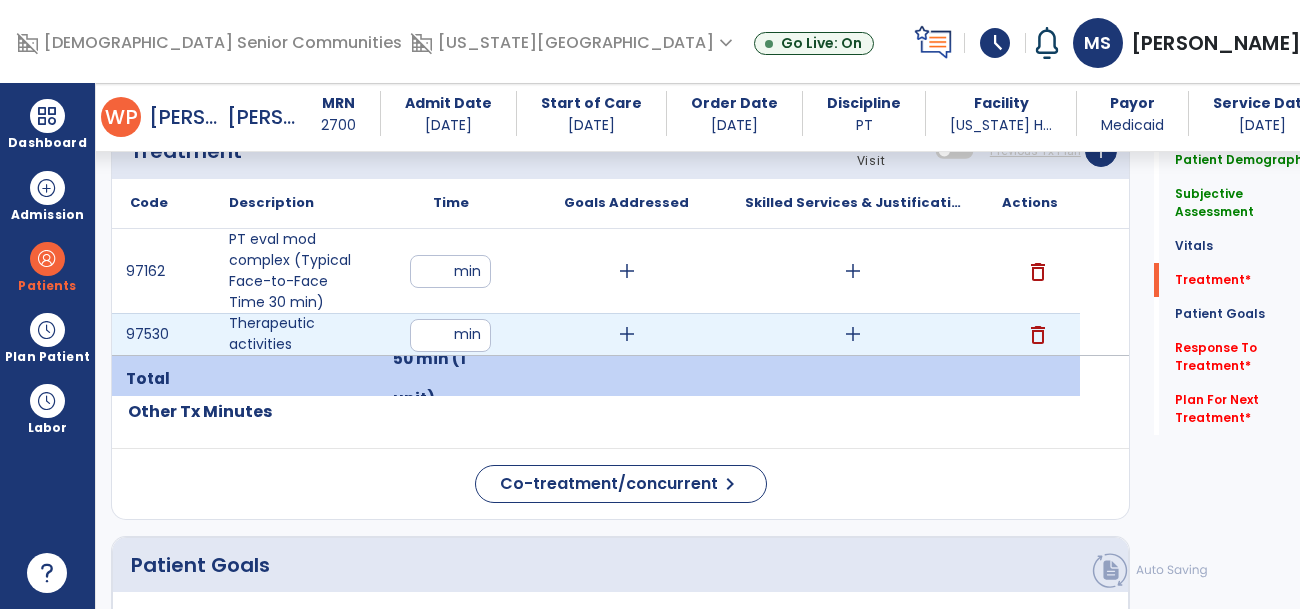 type on "**" 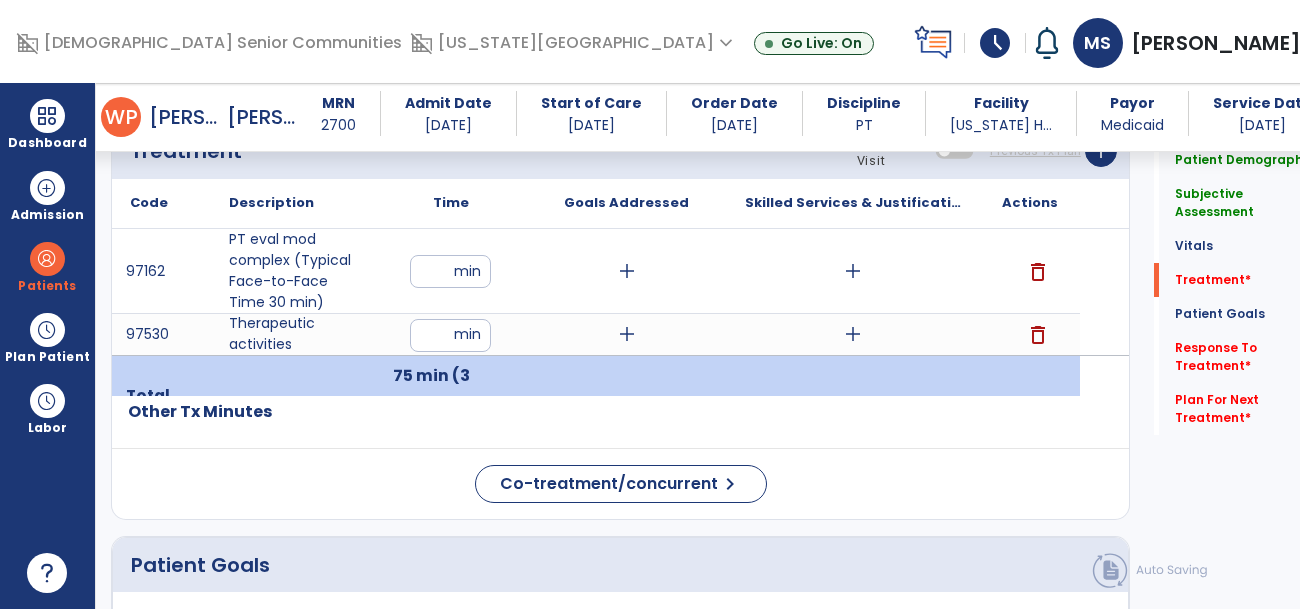 click on "add" at bounding box center (853, 271) 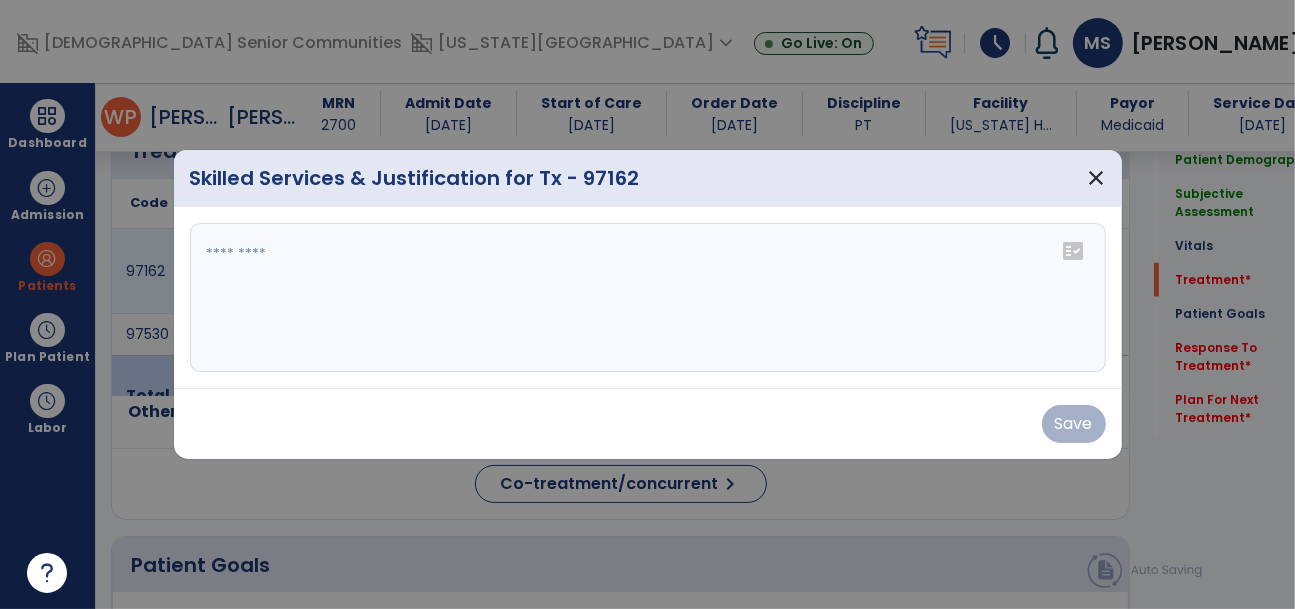 scroll, scrollTop: 1247, scrollLeft: 0, axis: vertical 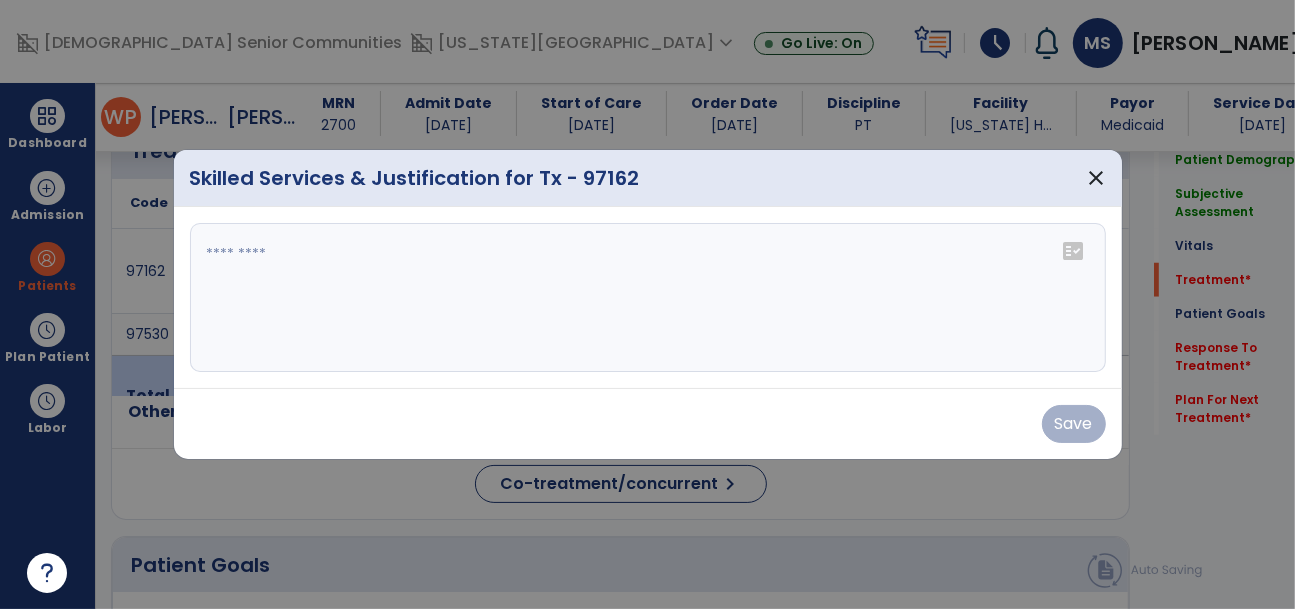 click at bounding box center (648, 298) 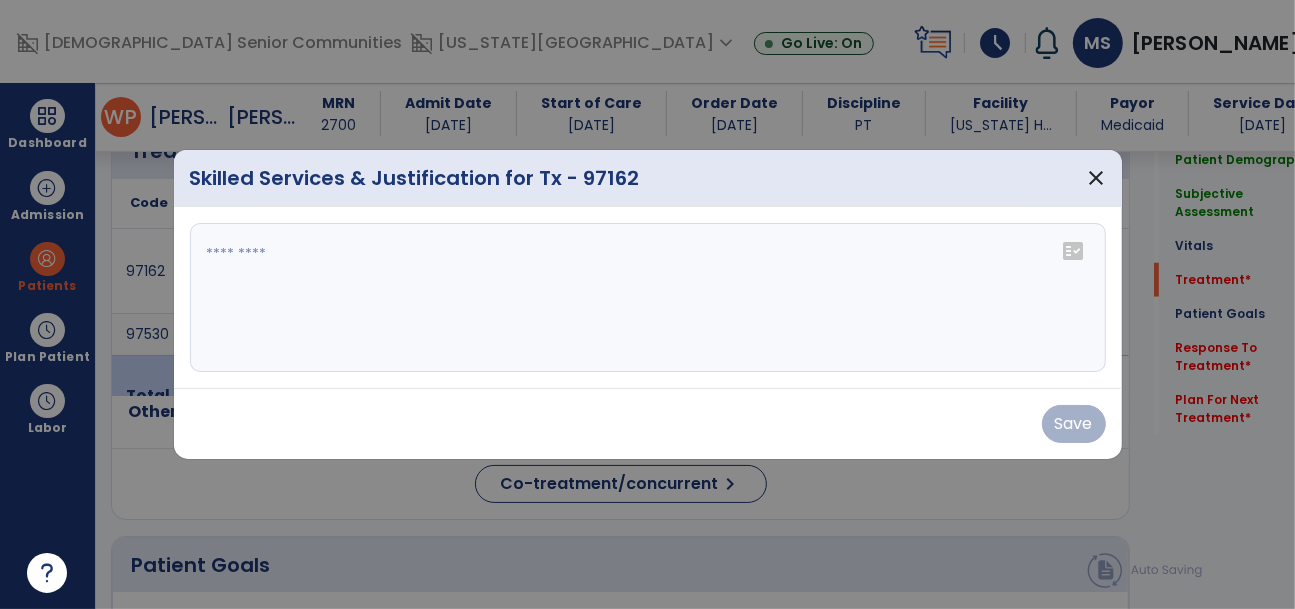 paste on "**********" 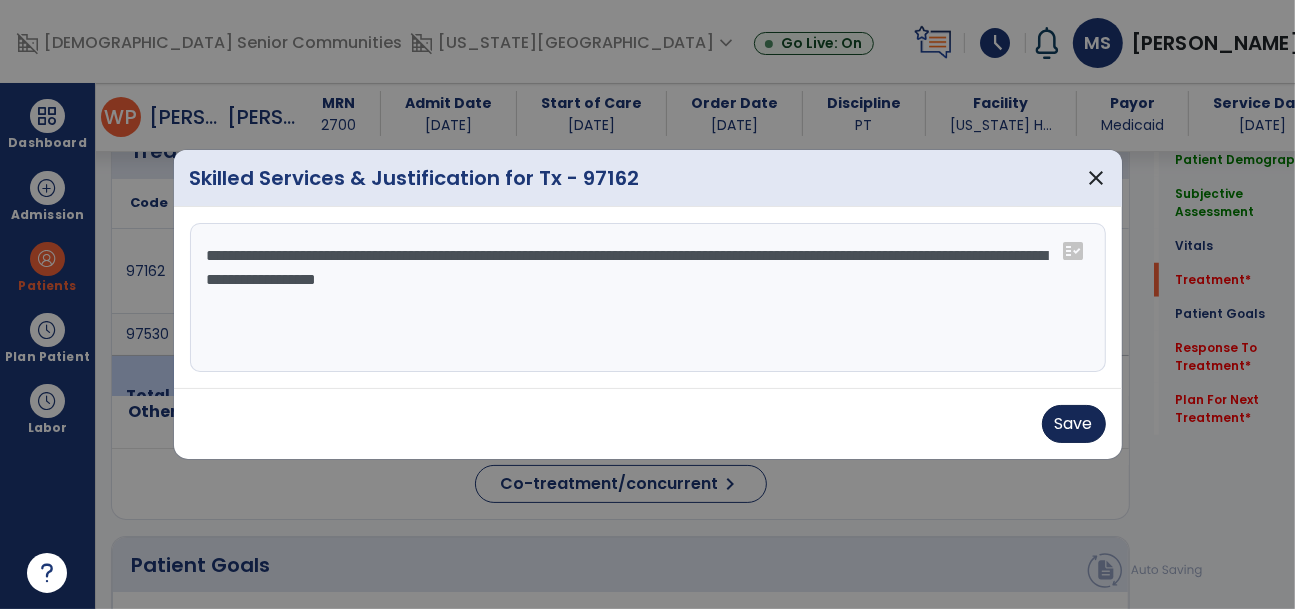 type on "**********" 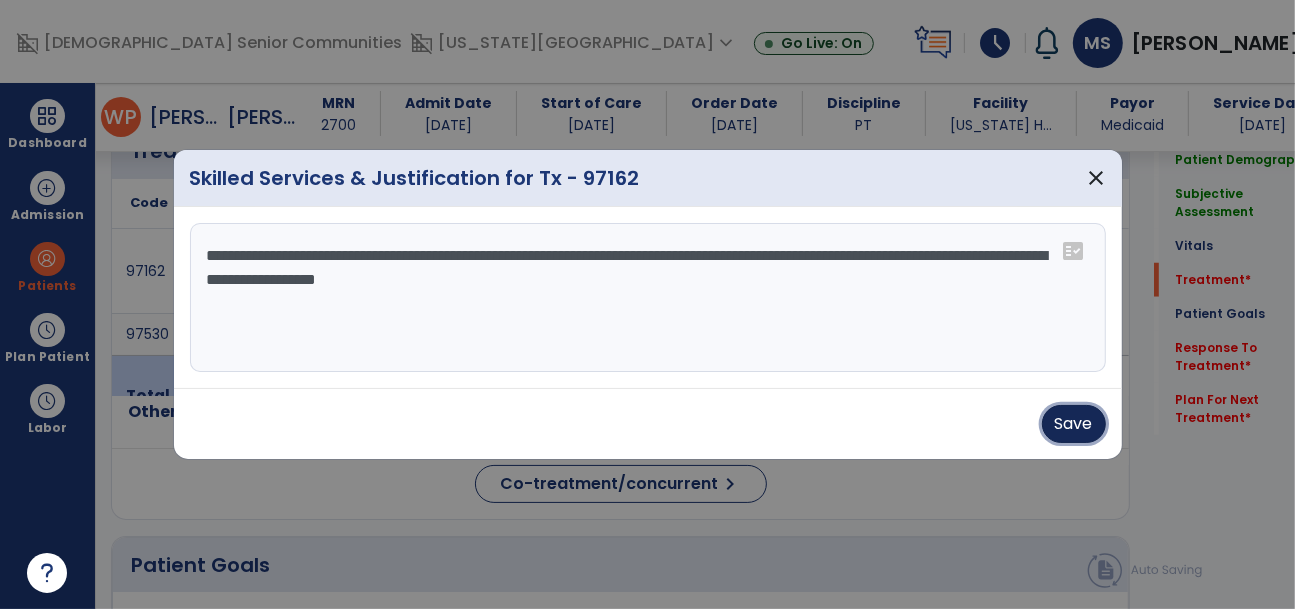 click on "Save" at bounding box center [1074, 424] 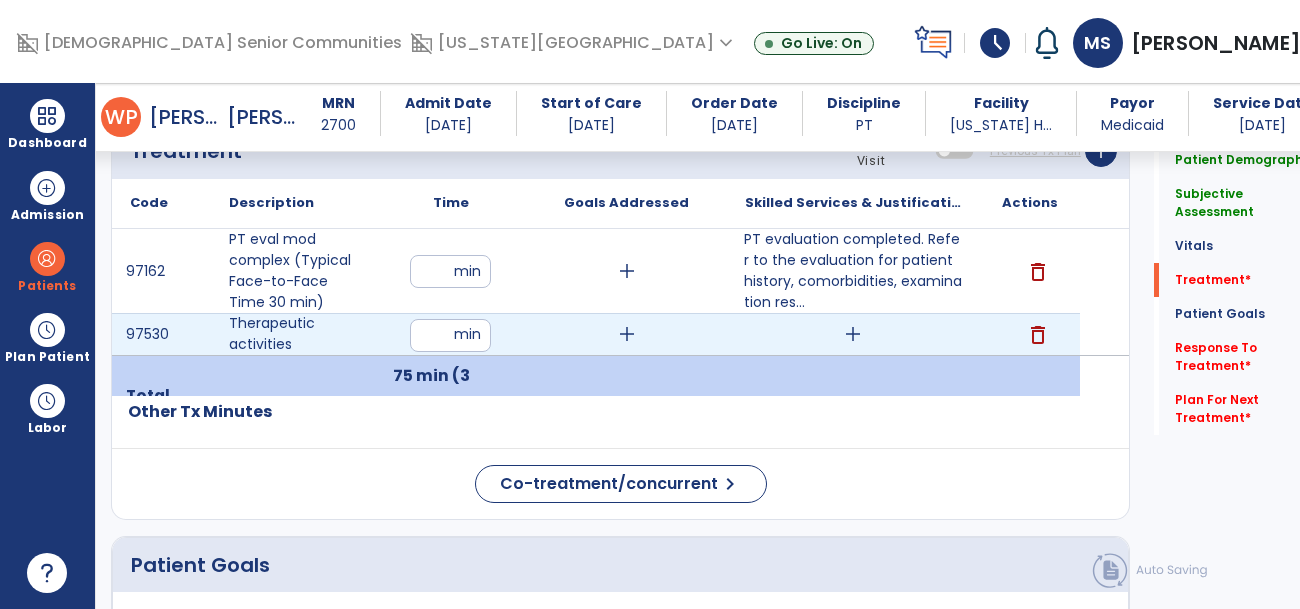 click on "add" at bounding box center [853, 334] 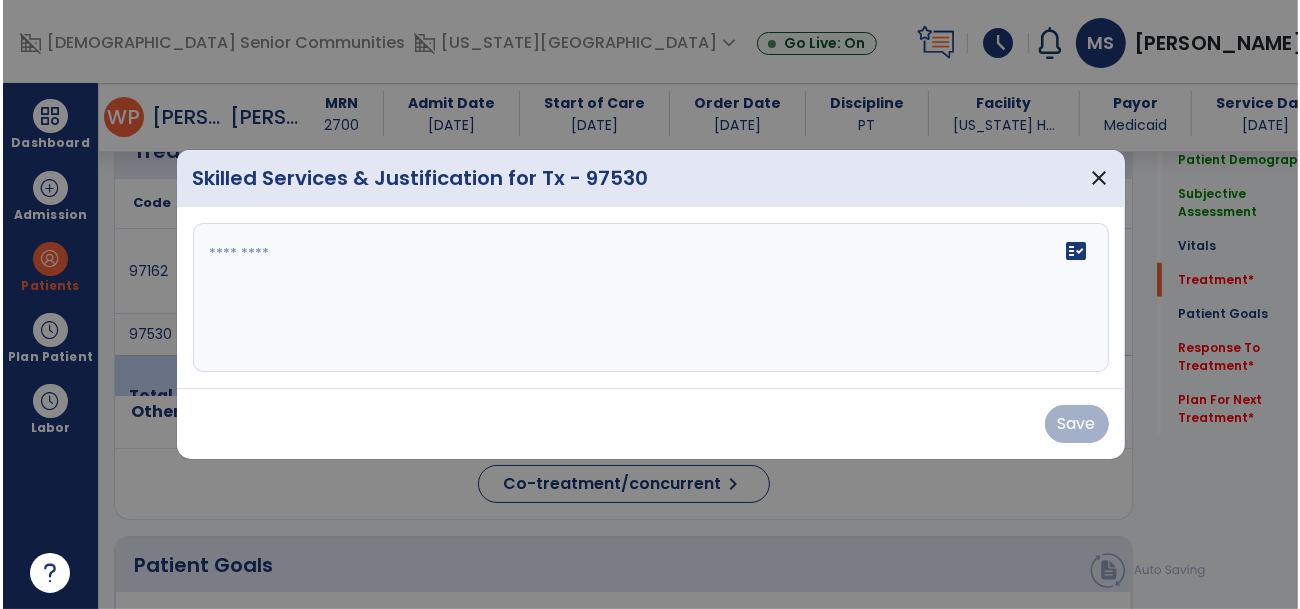 scroll, scrollTop: 1247, scrollLeft: 0, axis: vertical 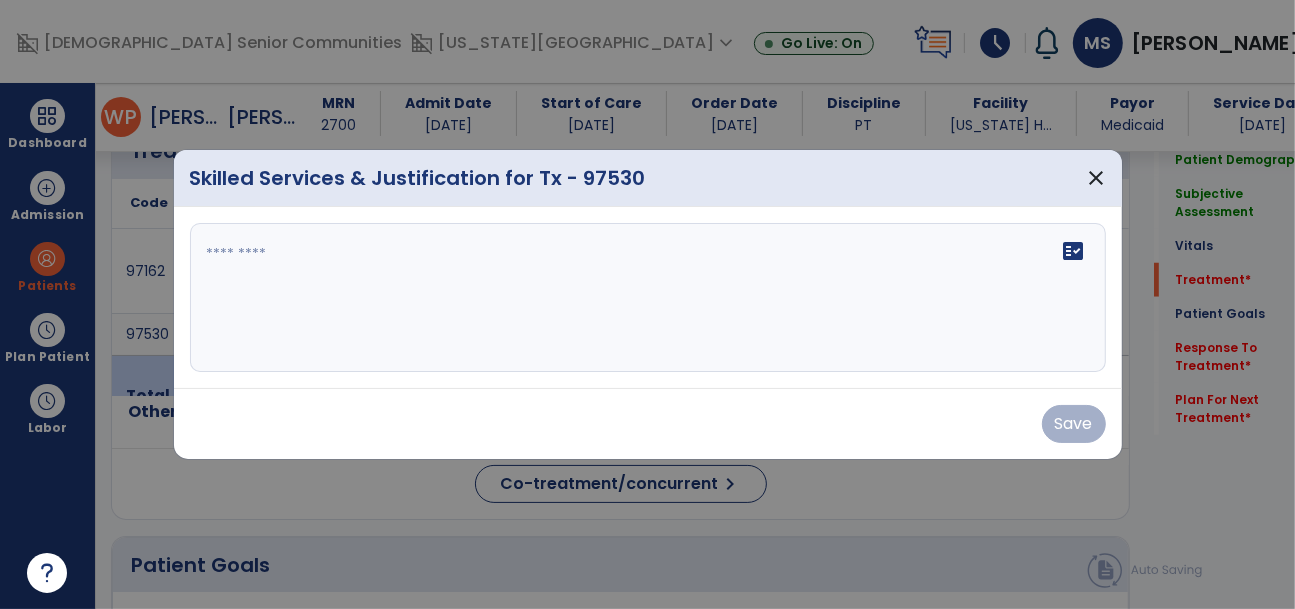 click on "fact_check" at bounding box center (648, 298) 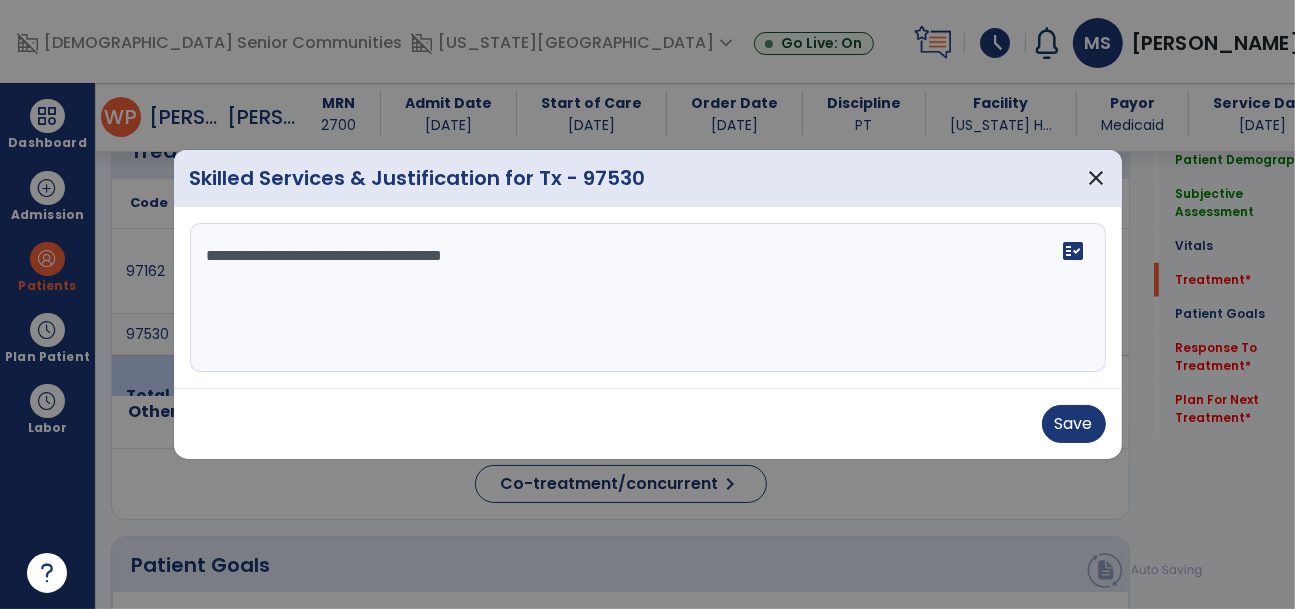 click on "**********" at bounding box center (648, 298) 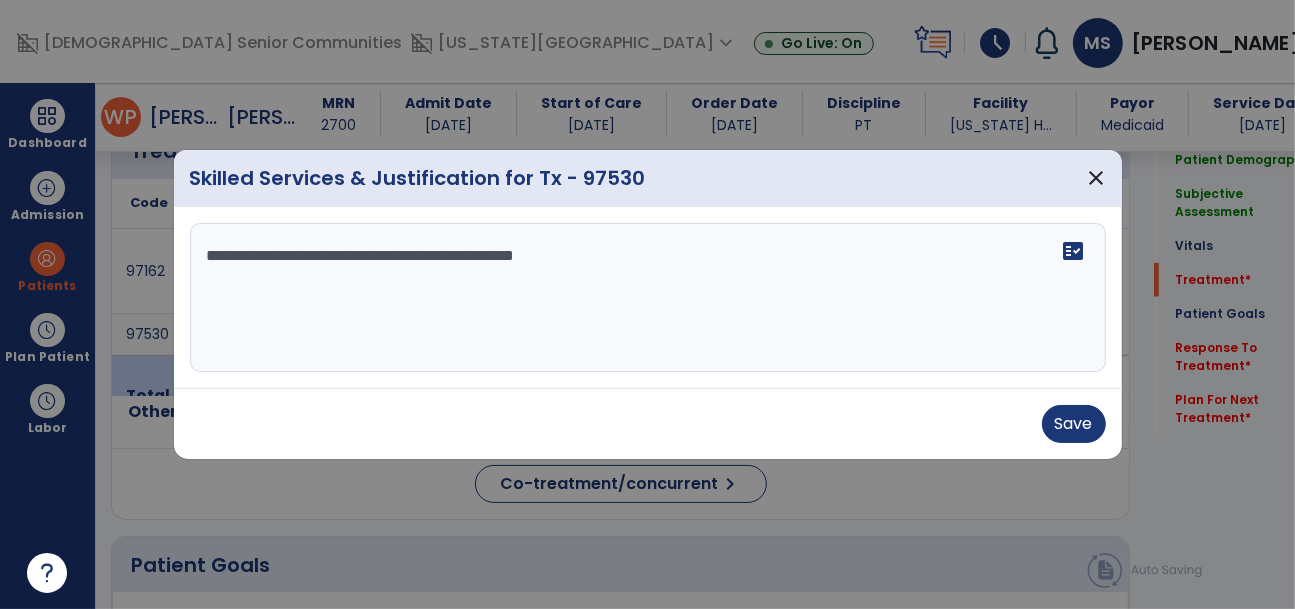 click on "**********" at bounding box center [648, 298] 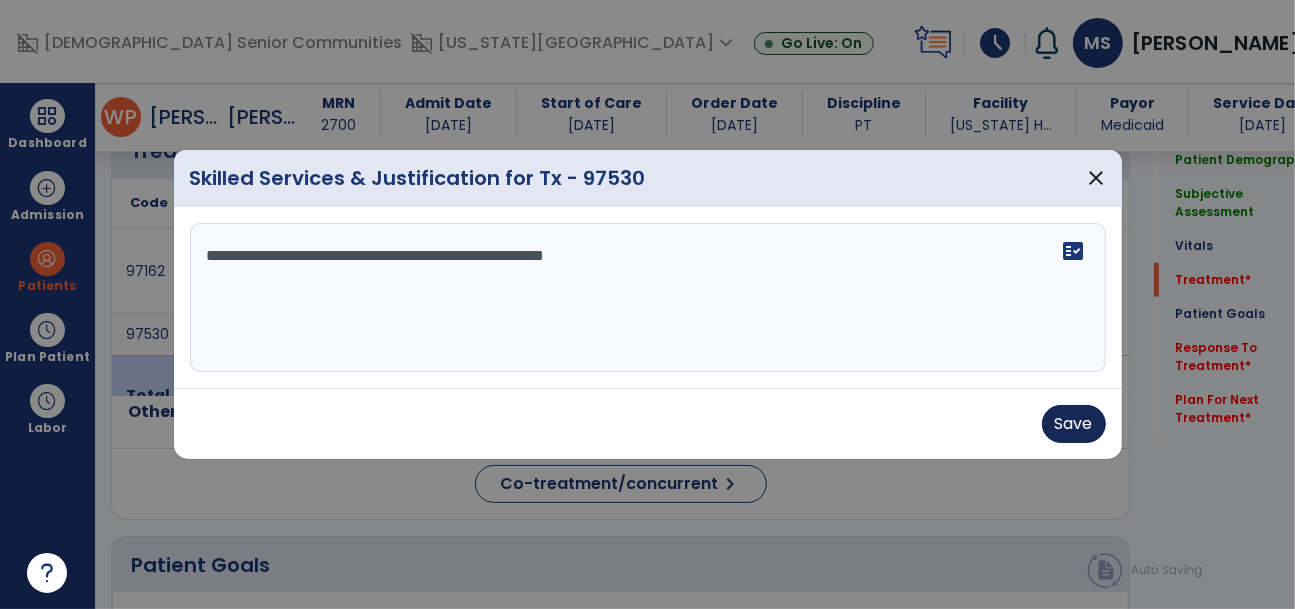 type on "**********" 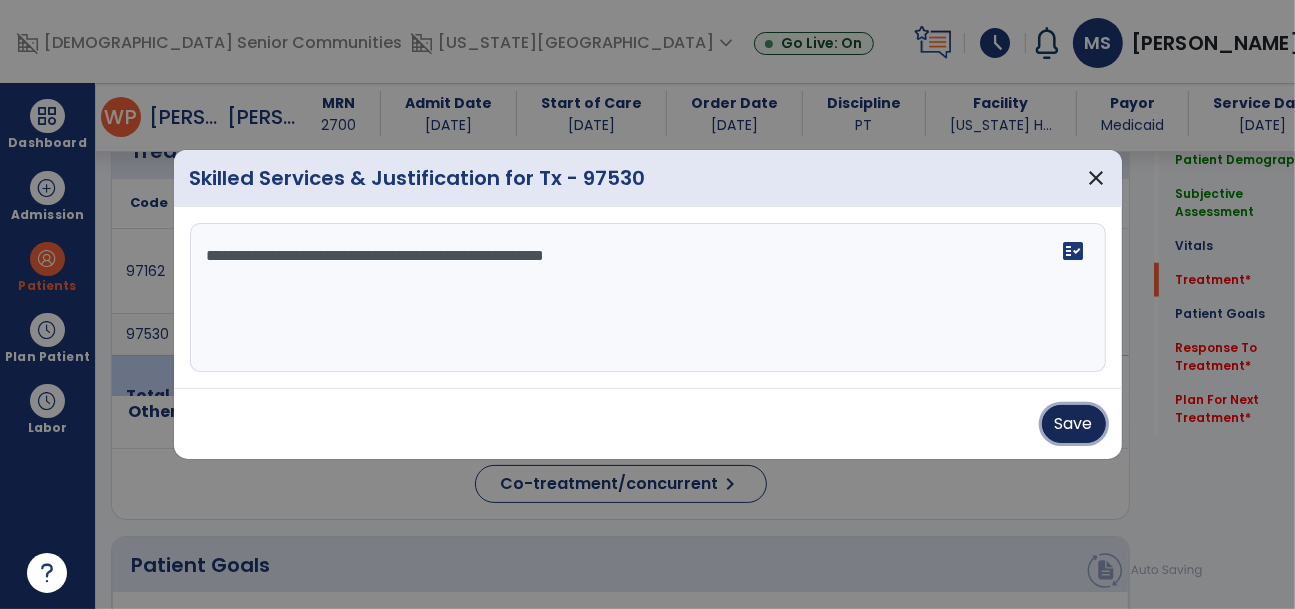 click on "Save" at bounding box center (1074, 424) 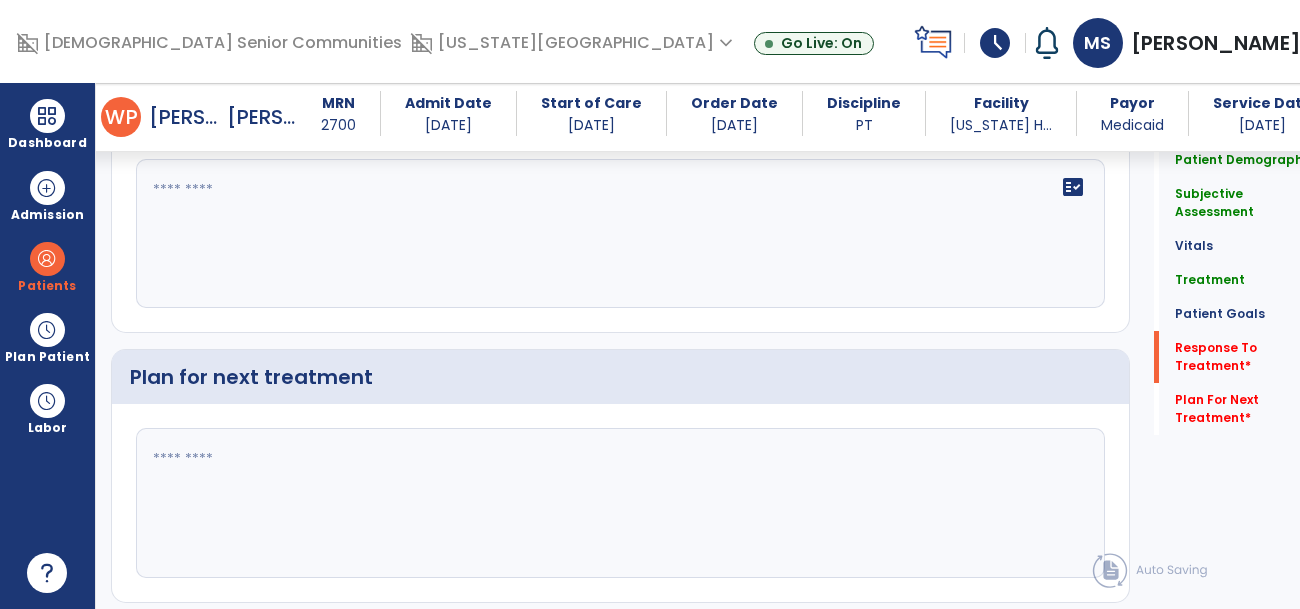 scroll, scrollTop: 3223, scrollLeft: 0, axis: vertical 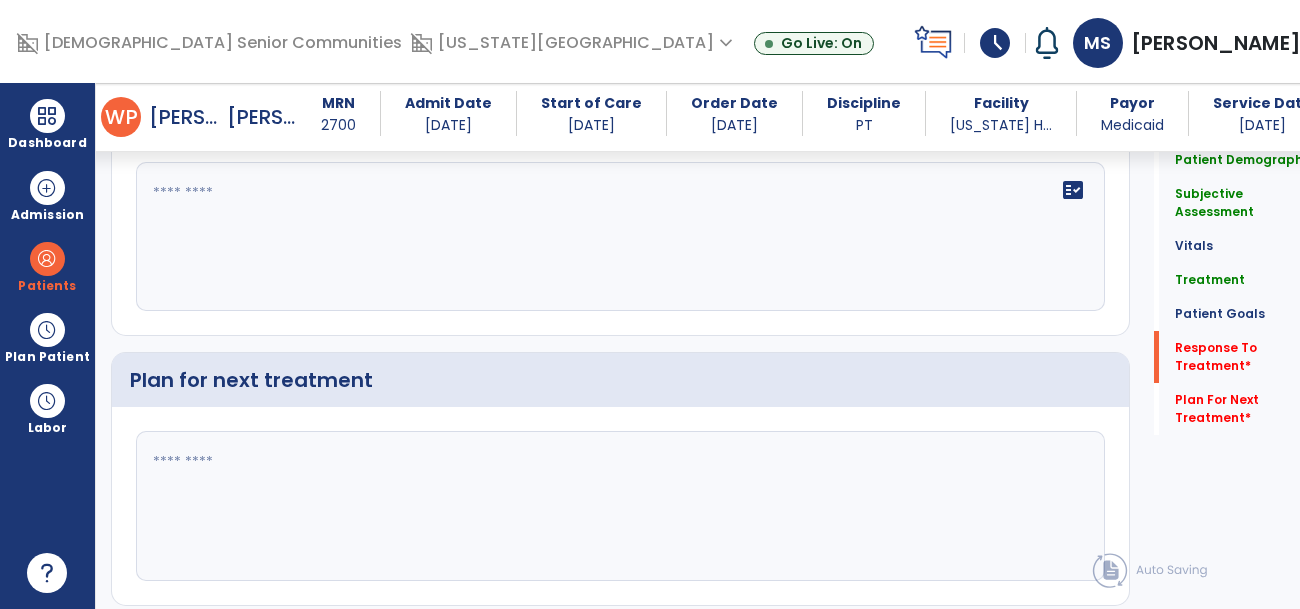 click on "fact_check" 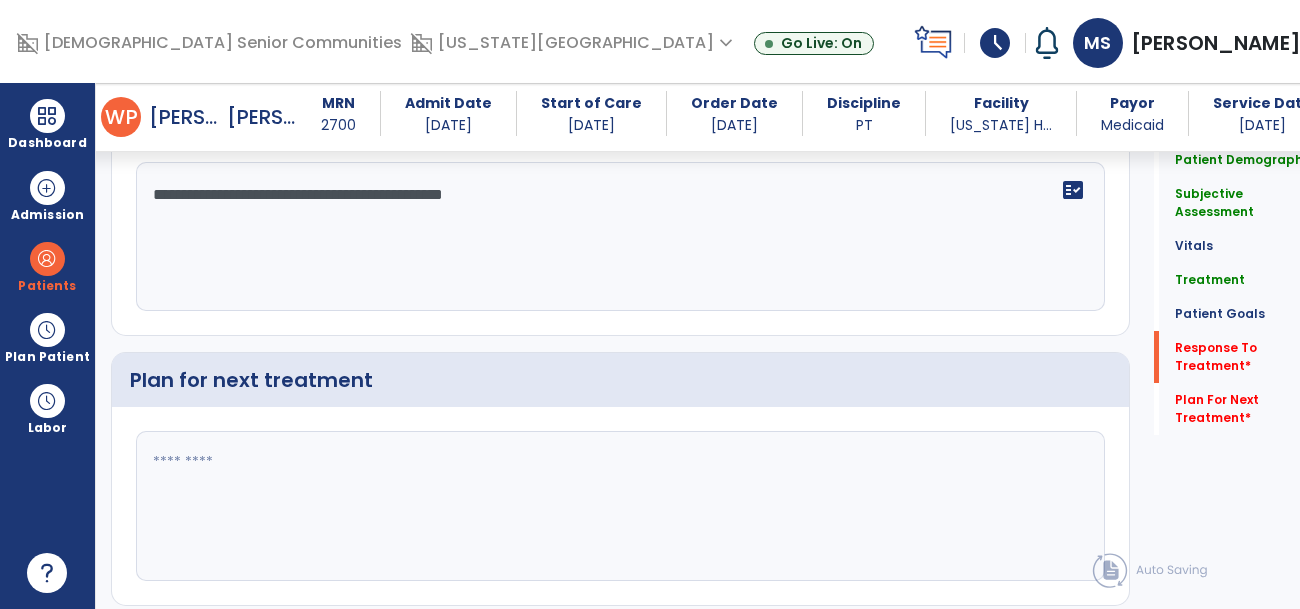 type on "**********" 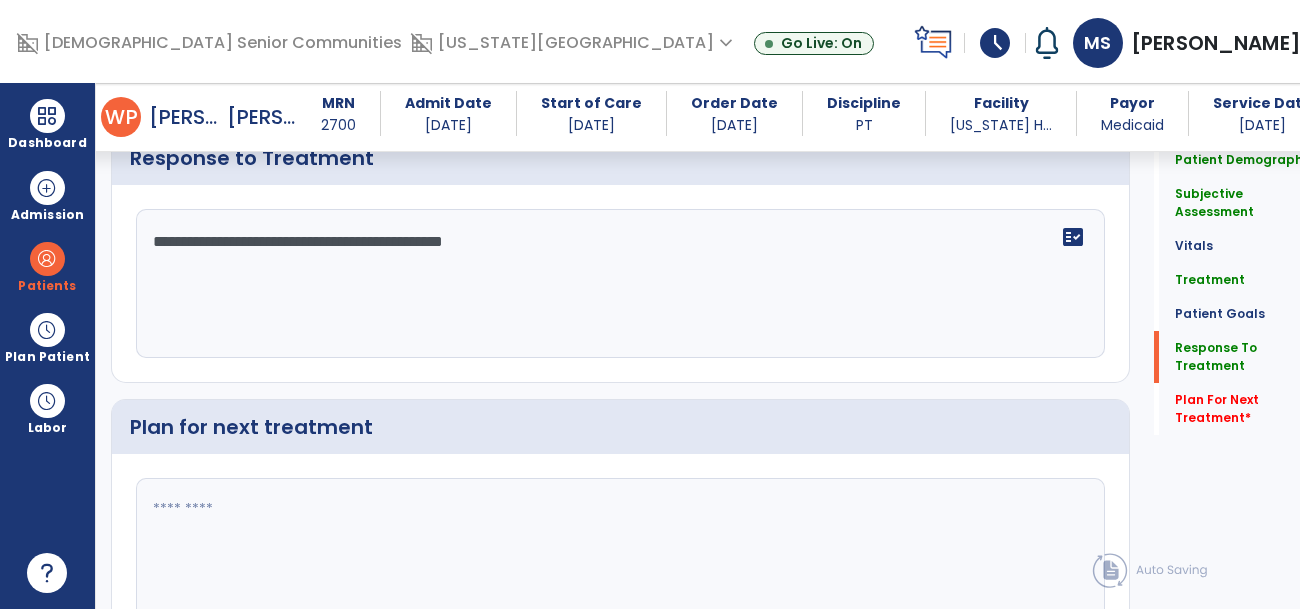 scroll, scrollTop: 3223, scrollLeft: 0, axis: vertical 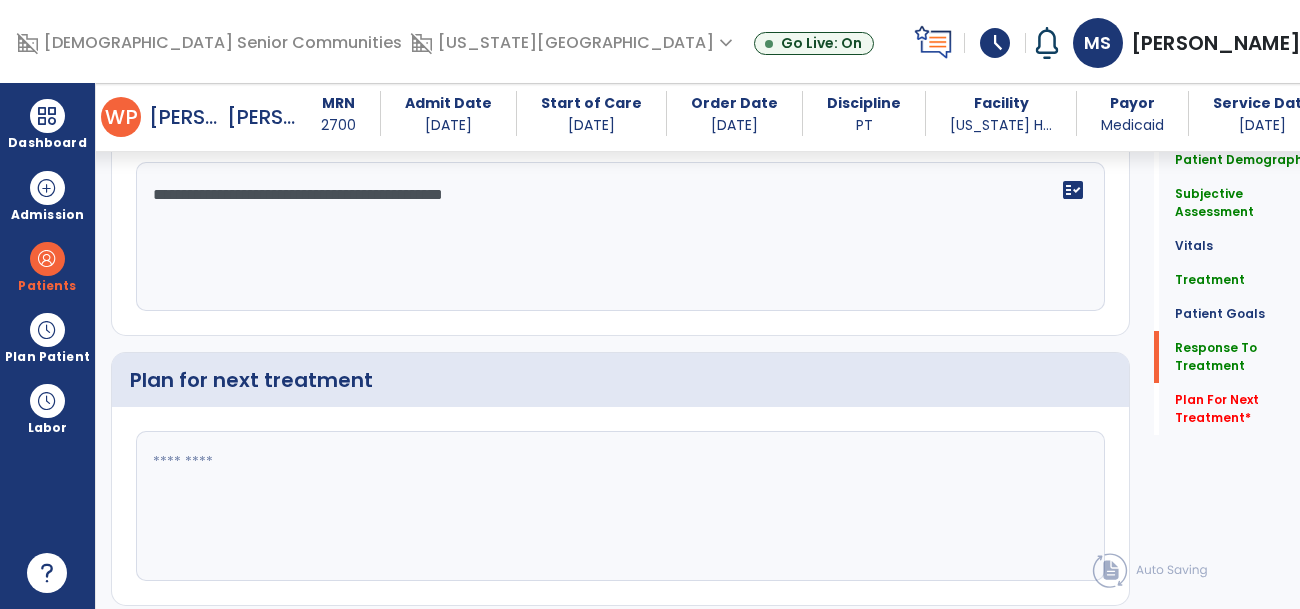 click 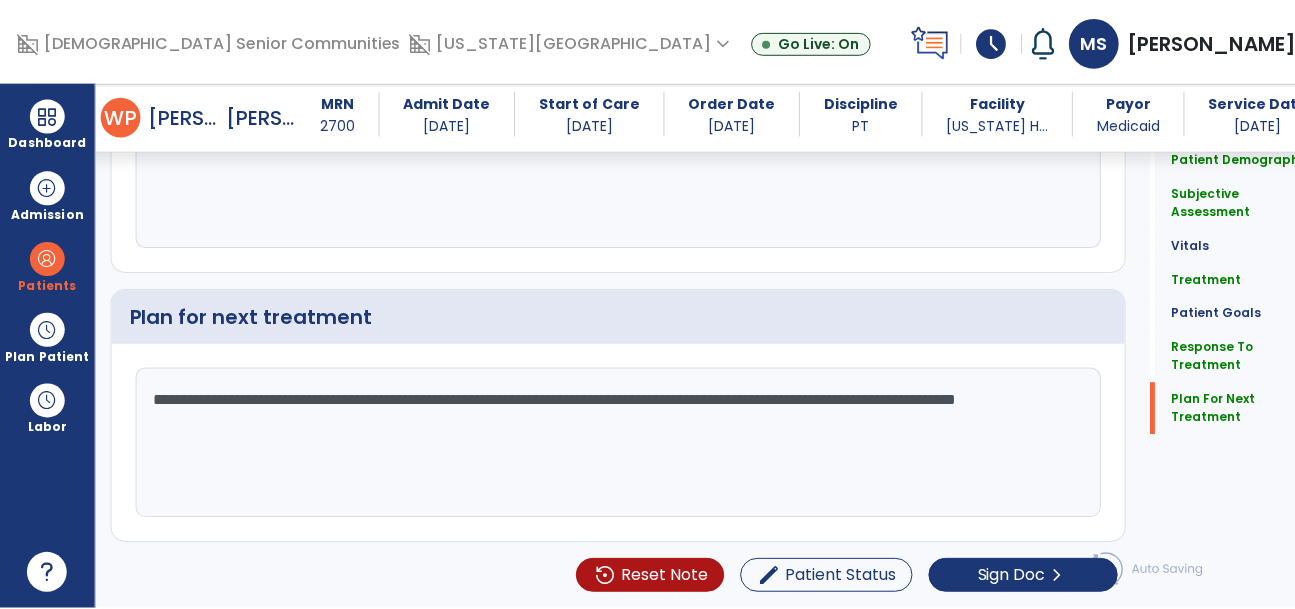 scroll, scrollTop: 3346, scrollLeft: 0, axis: vertical 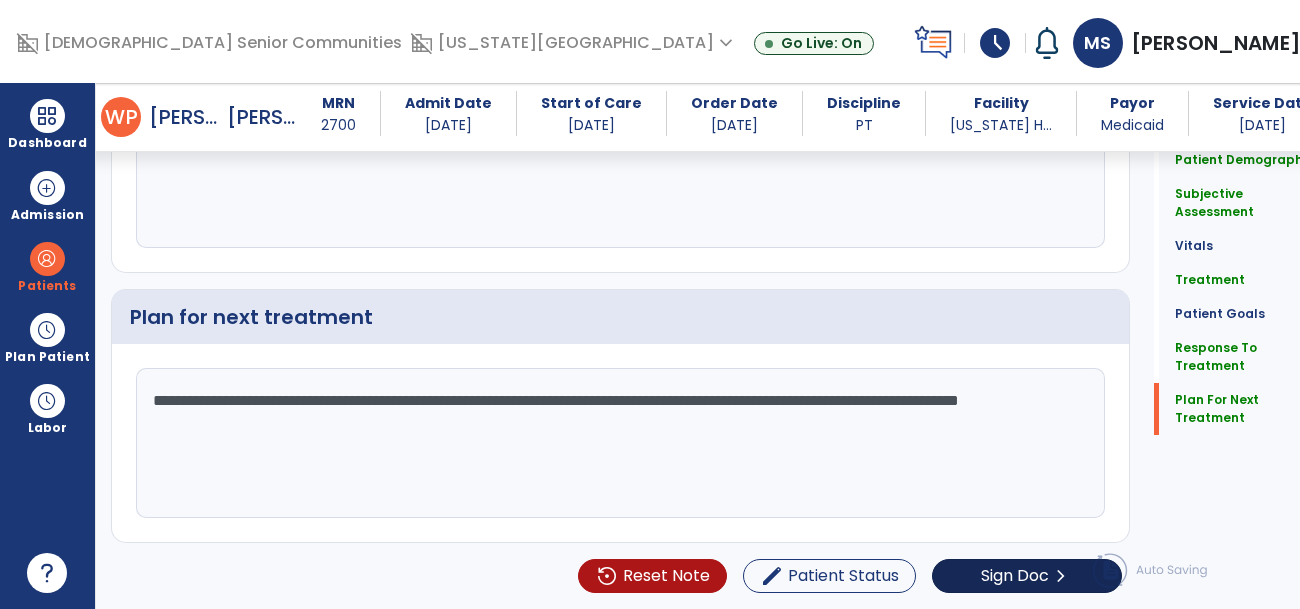type on "**********" 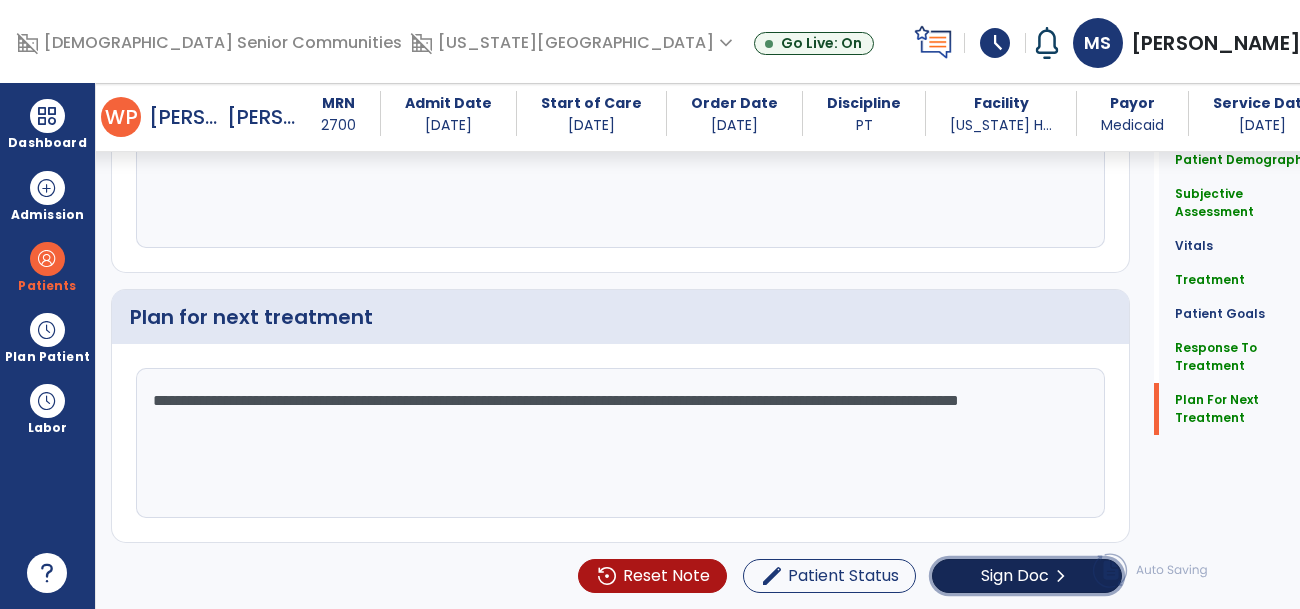 click on "Sign Doc" 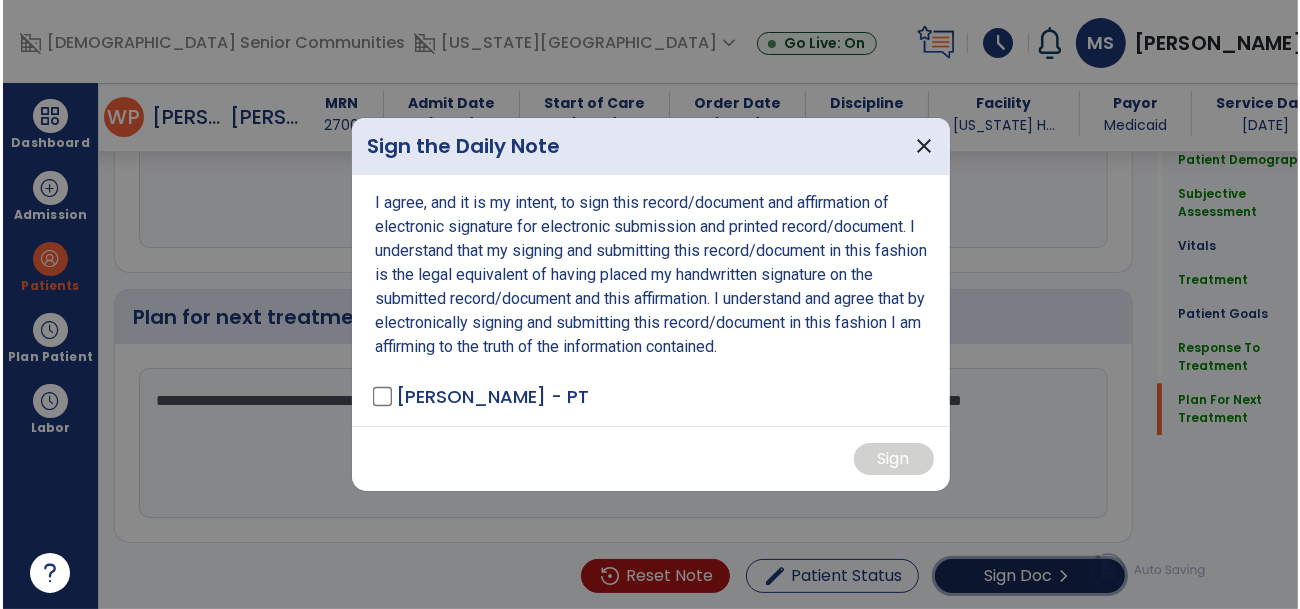 scroll, scrollTop: 3346, scrollLeft: 0, axis: vertical 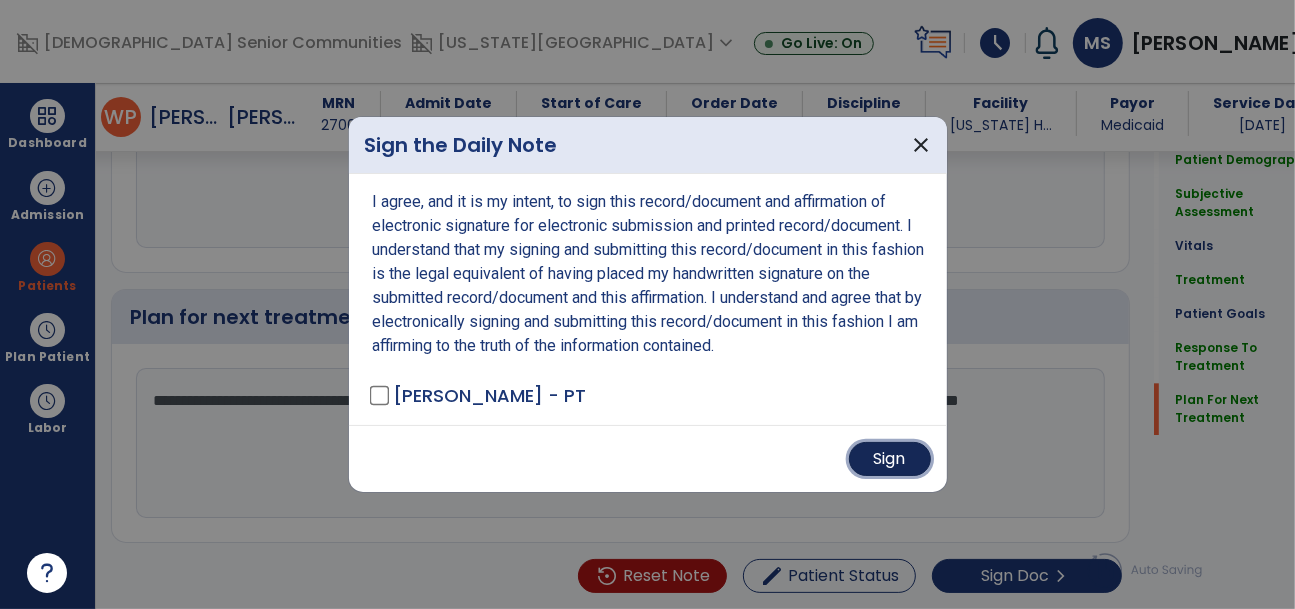 click on "Sign" at bounding box center [890, 459] 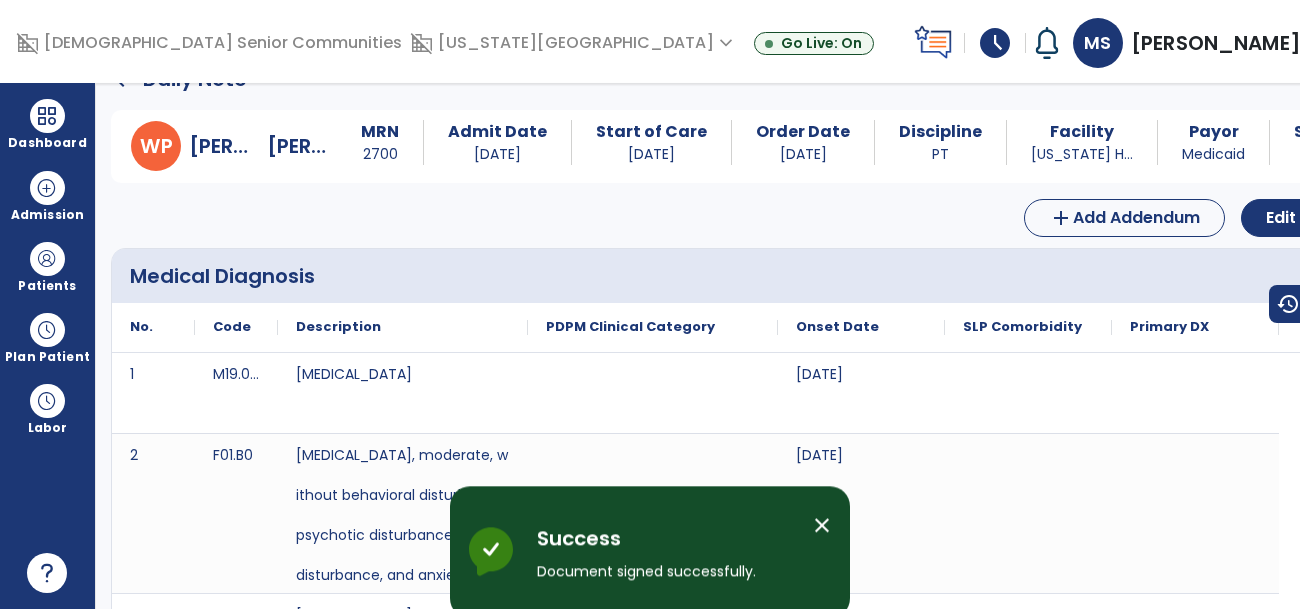 scroll, scrollTop: 0, scrollLeft: 0, axis: both 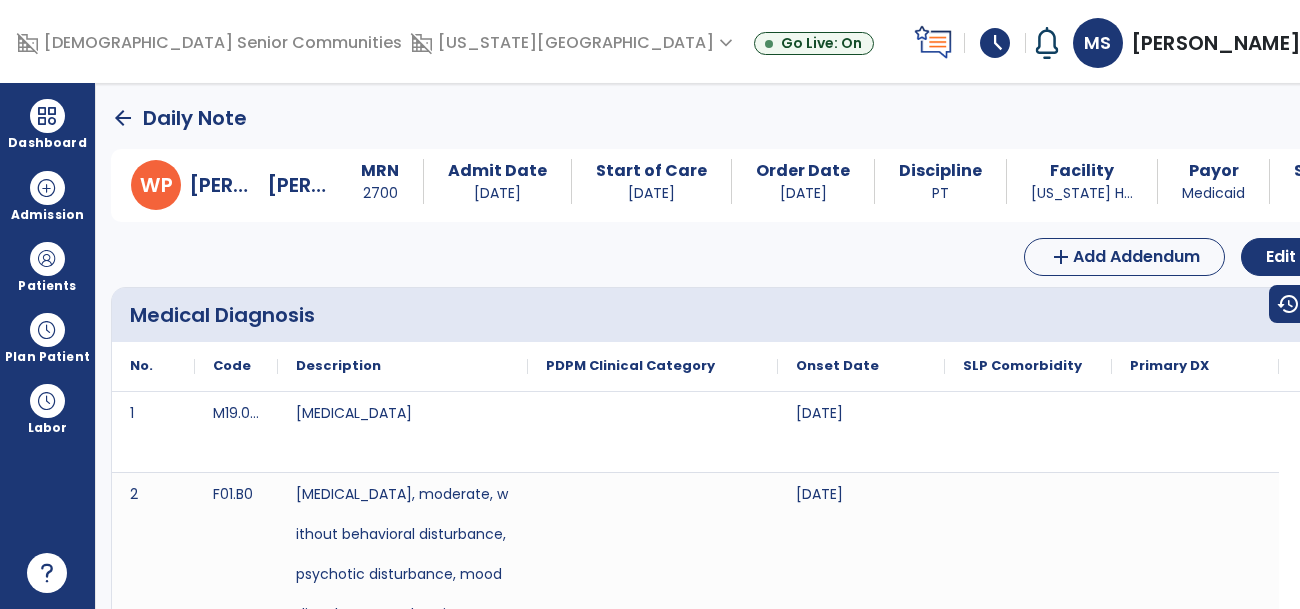 click on "arrow_back" 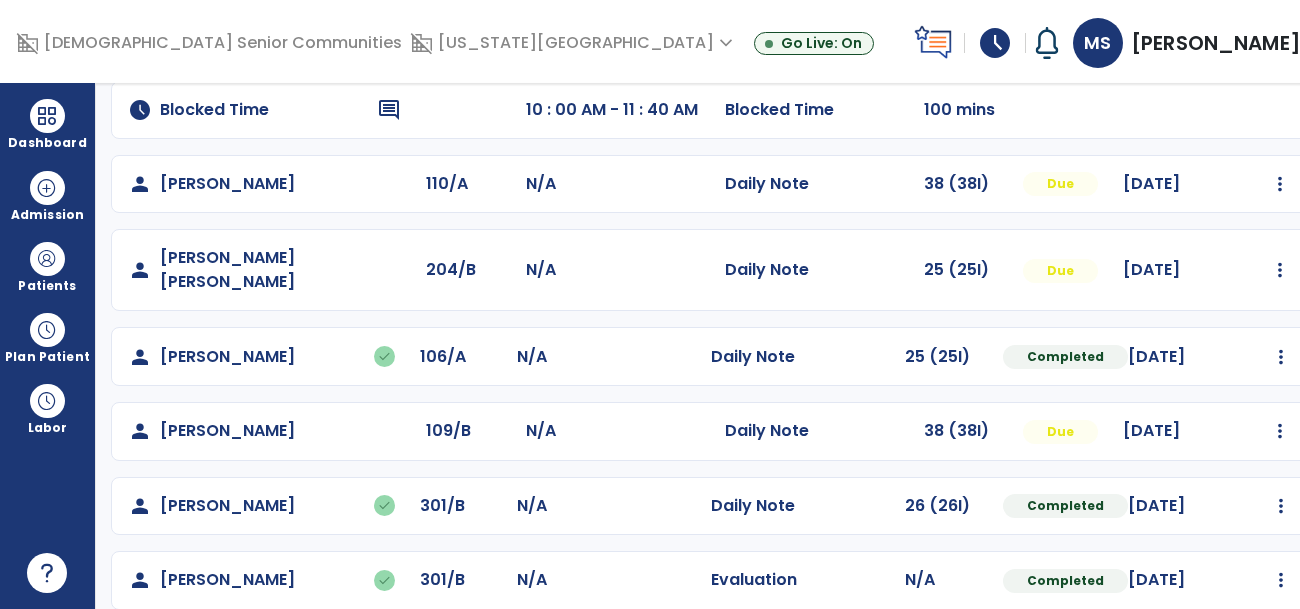 scroll, scrollTop: 352, scrollLeft: 0, axis: vertical 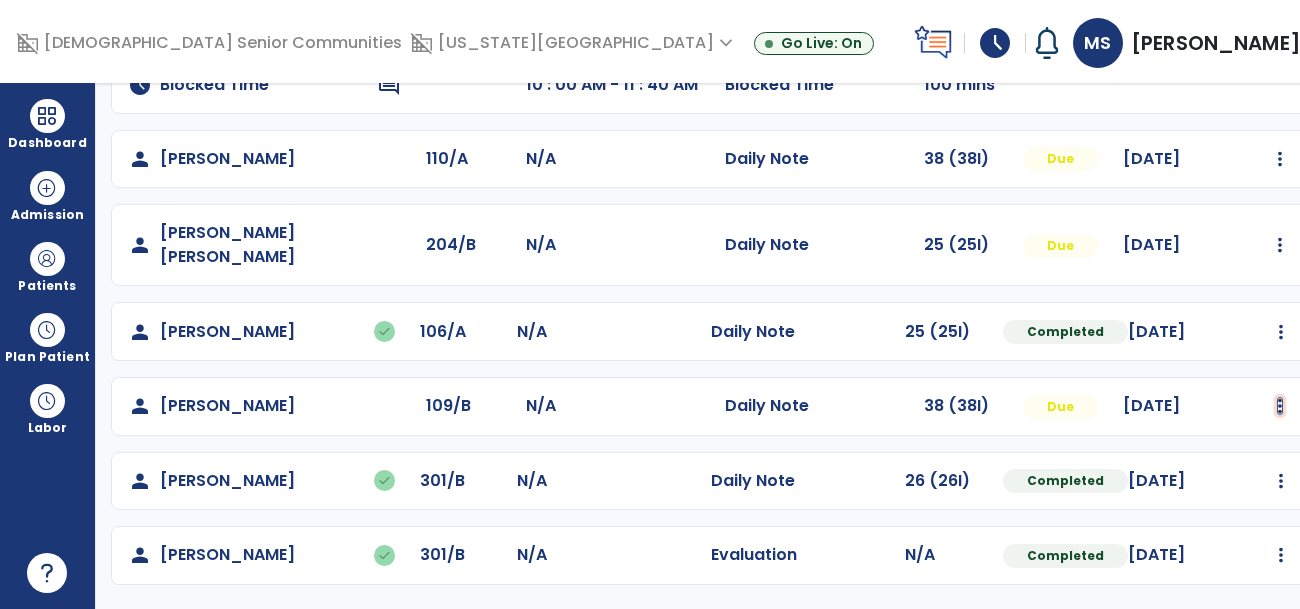 click at bounding box center (1280, -64) 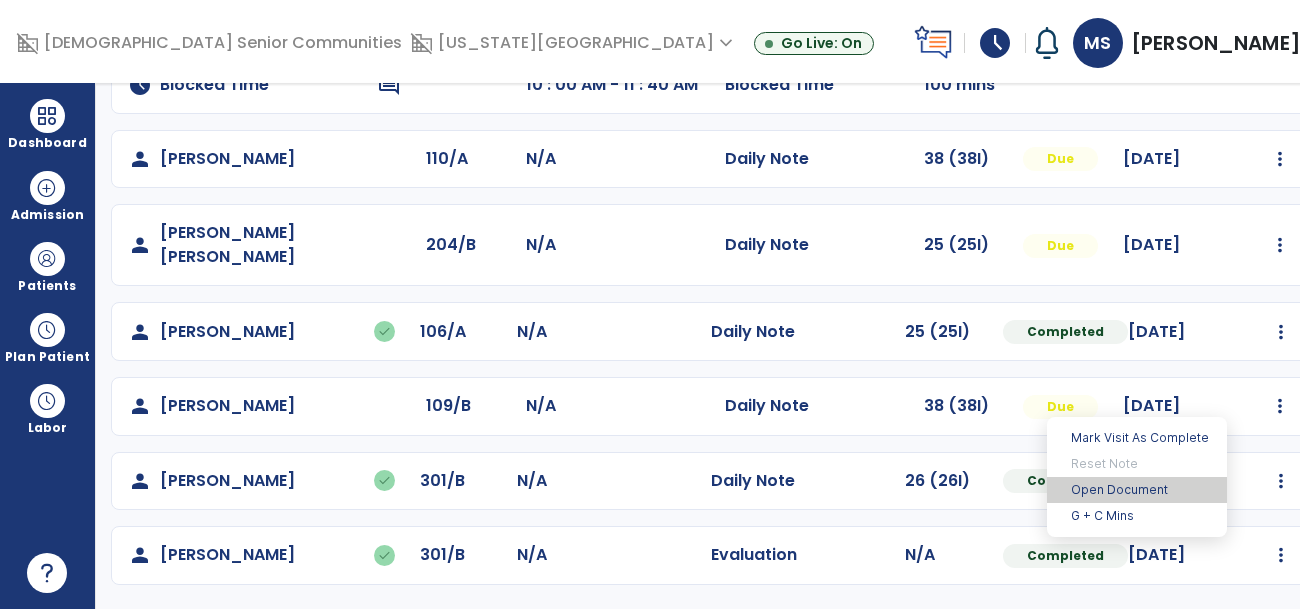click on "Open Document" at bounding box center (1137, 490) 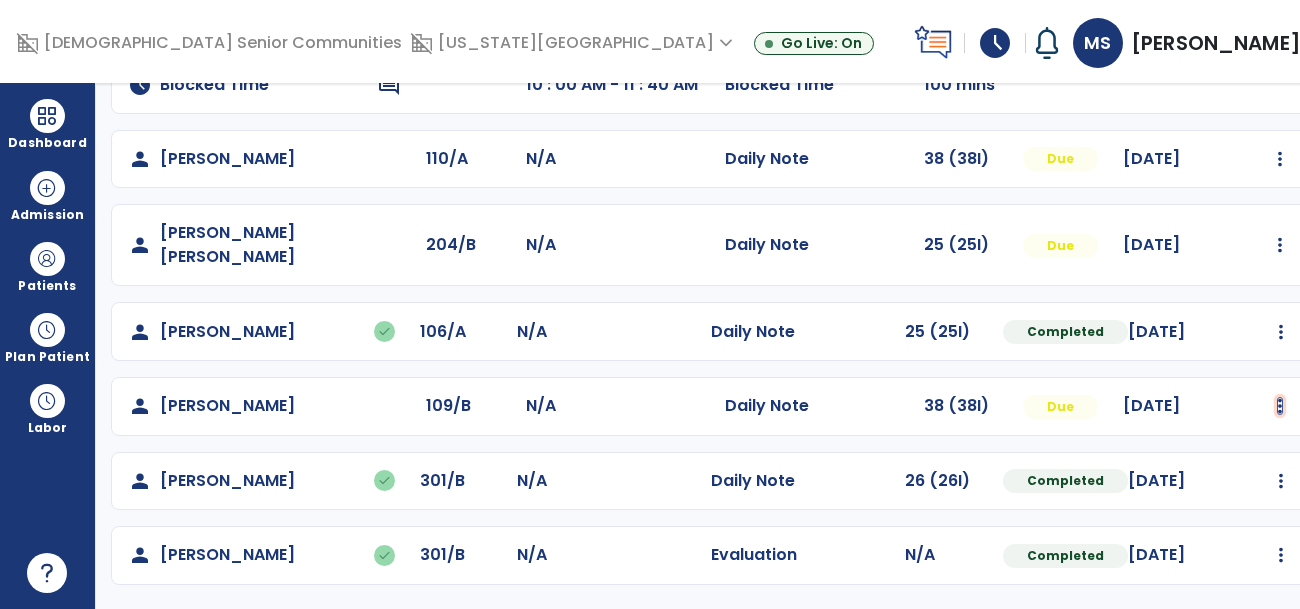 click at bounding box center [1280, -64] 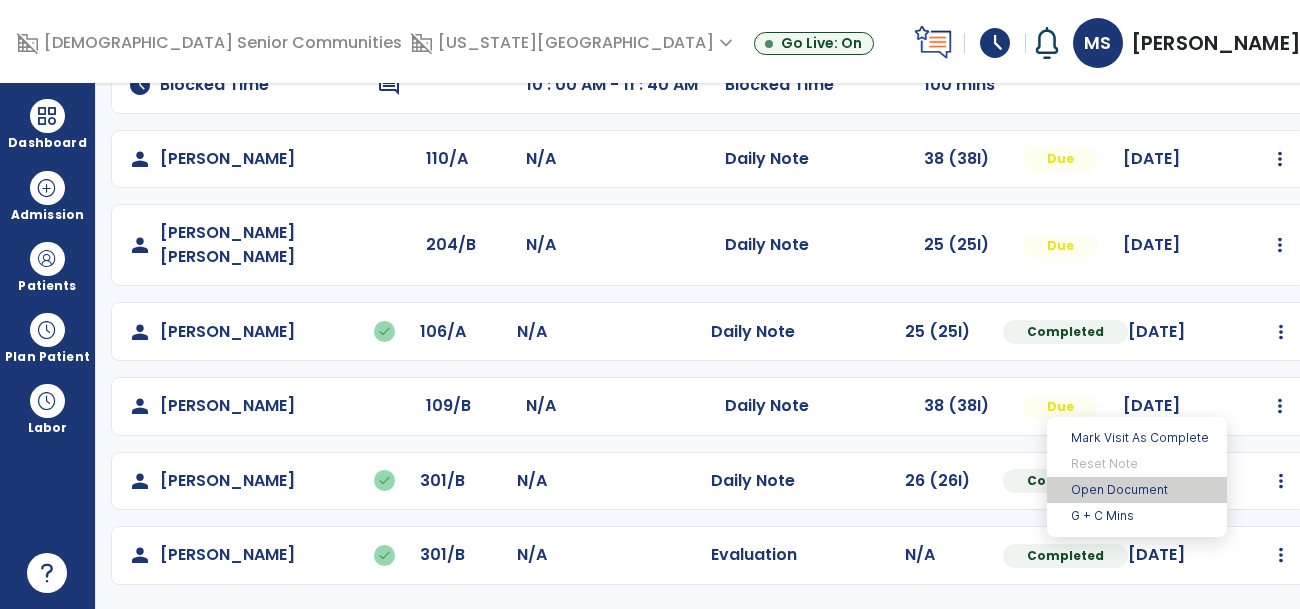 click on "Open Document" at bounding box center [1137, 490] 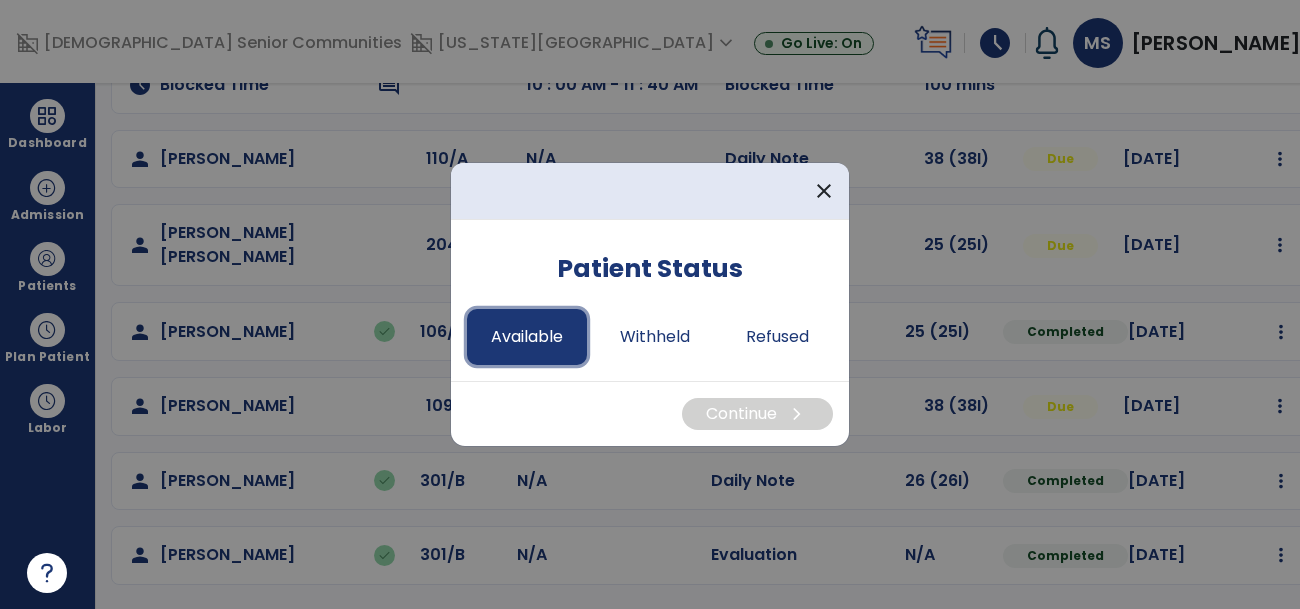 click on "Available" at bounding box center [527, 337] 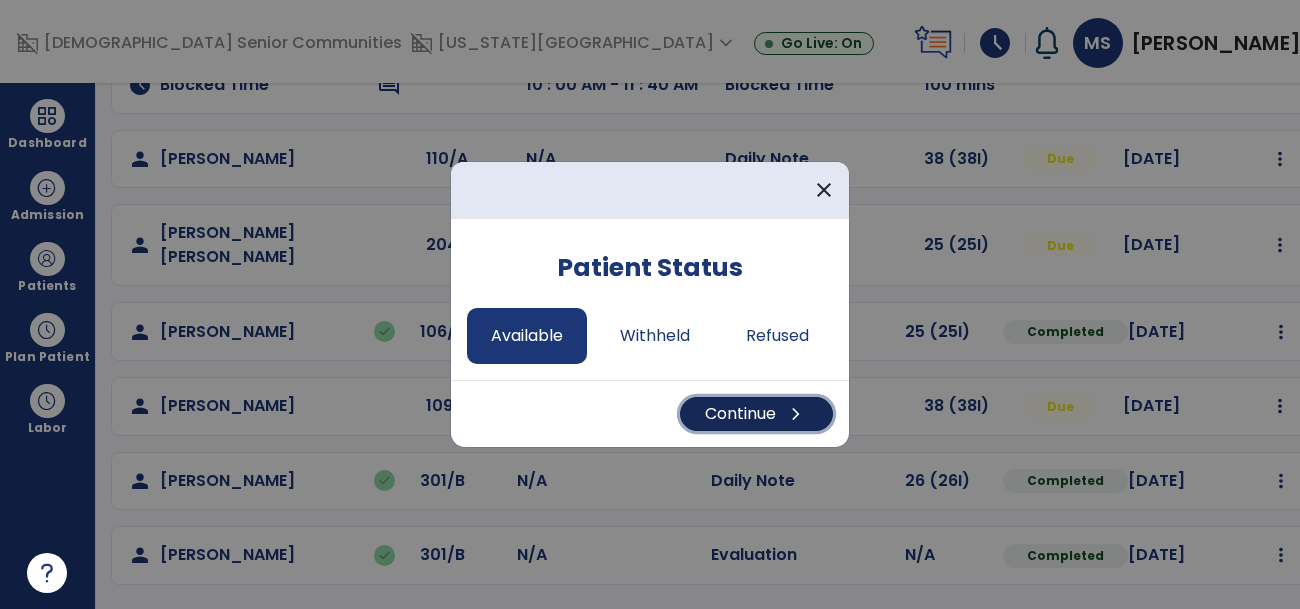 click on "Continue   chevron_right" at bounding box center (756, 414) 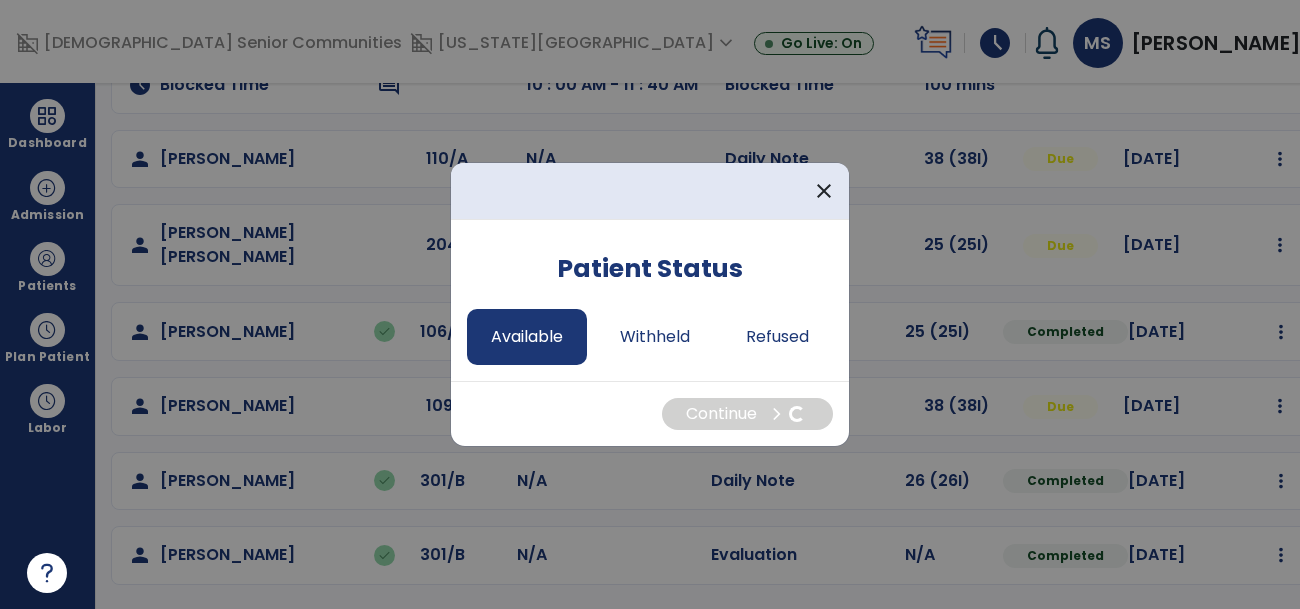 select on "*" 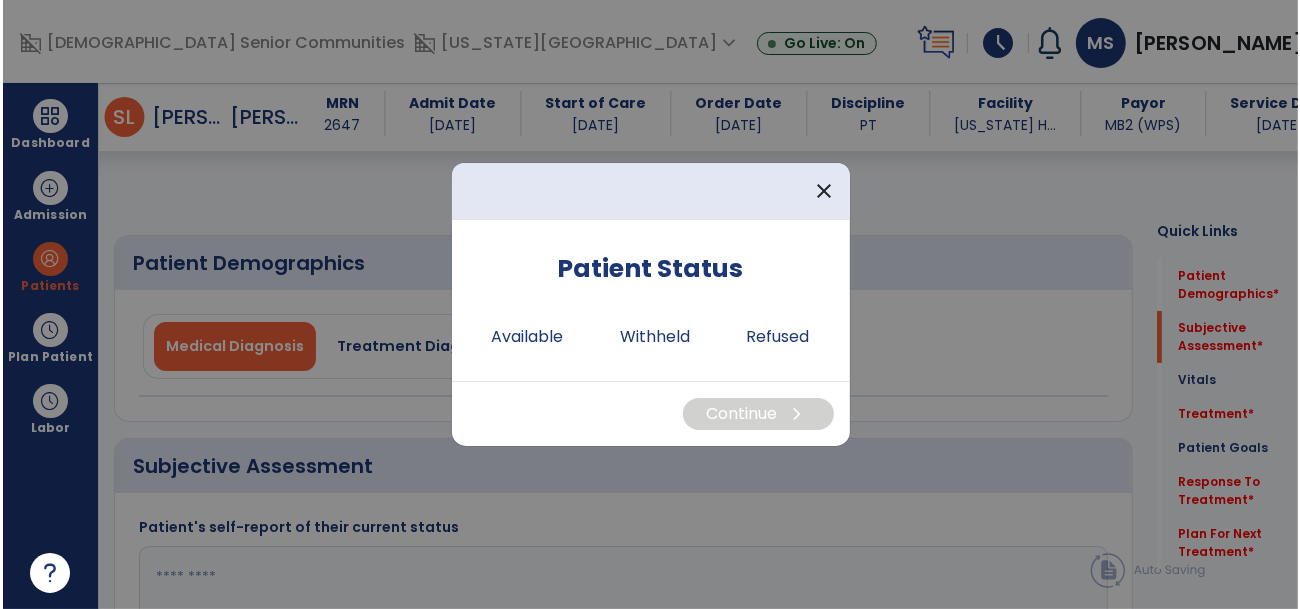 scroll, scrollTop: 404, scrollLeft: 0, axis: vertical 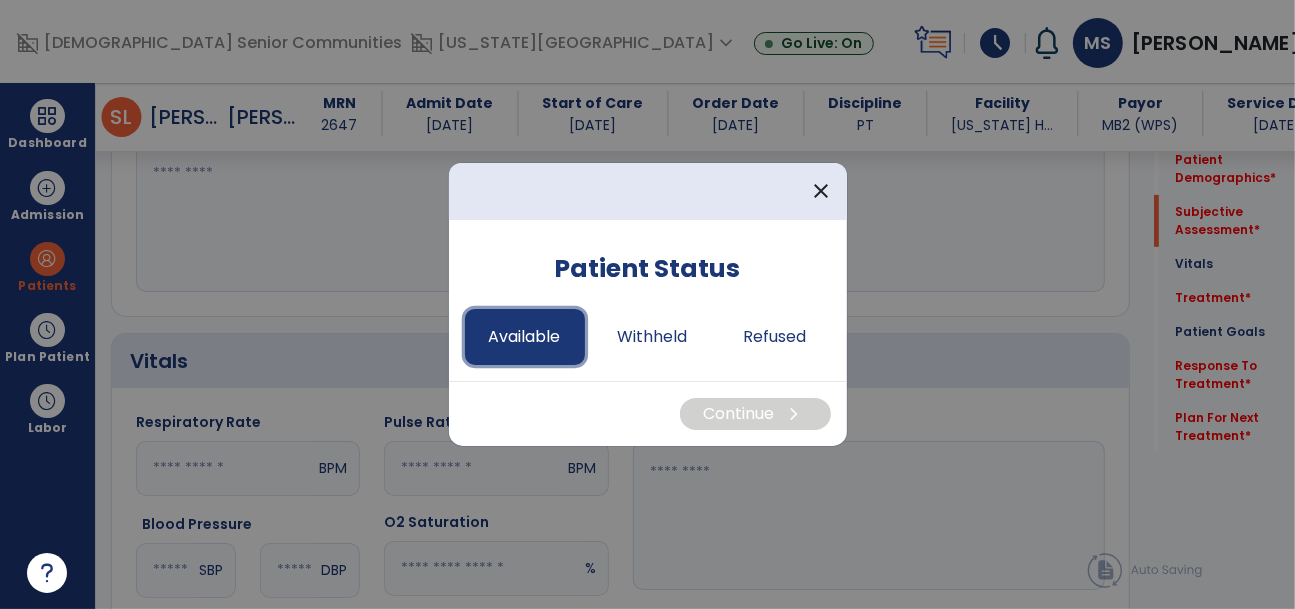 click on "Available" at bounding box center (525, 337) 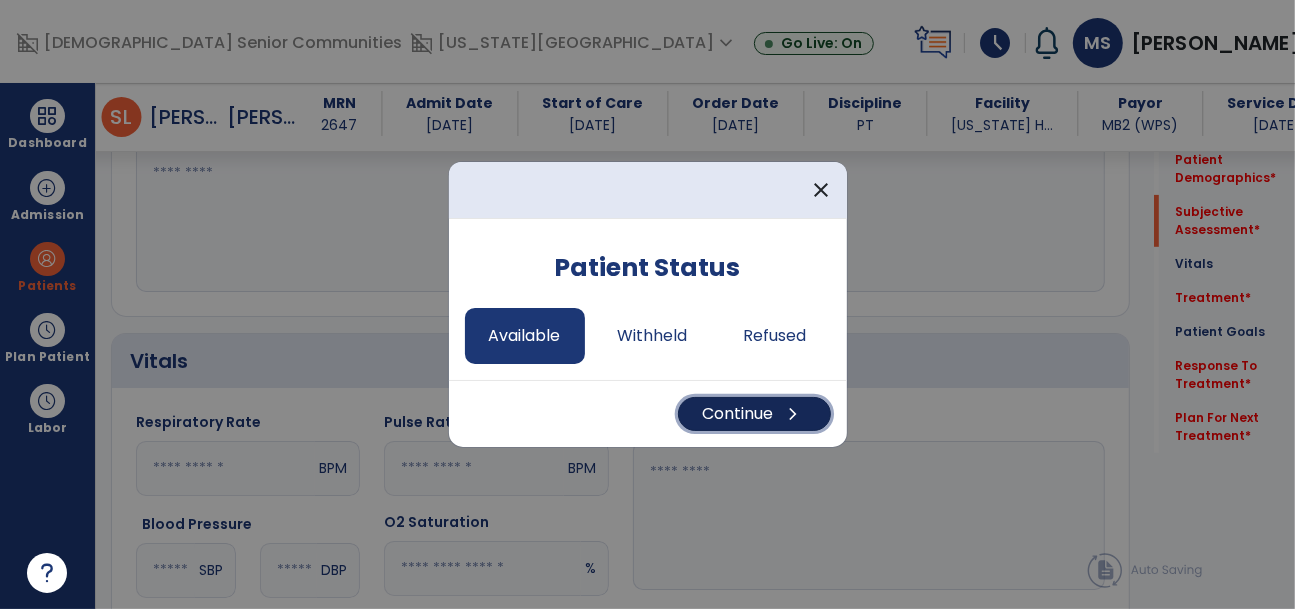 click on "chevron_right" at bounding box center (794, 414) 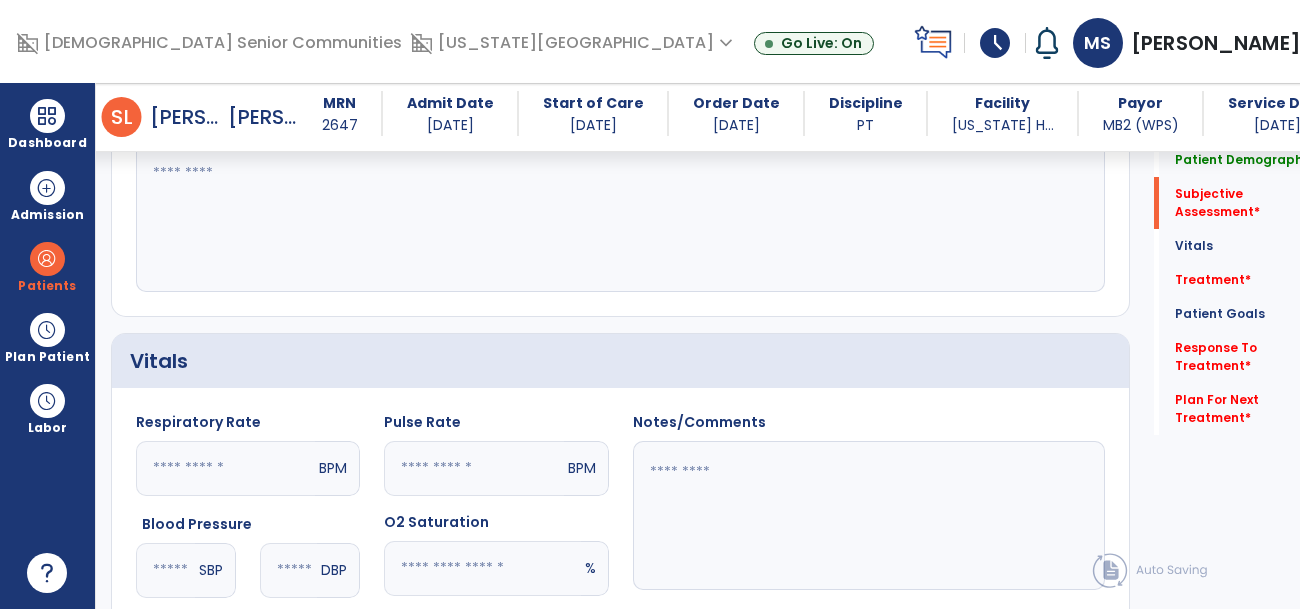 scroll, scrollTop: 693, scrollLeft: 0, axis: vertical 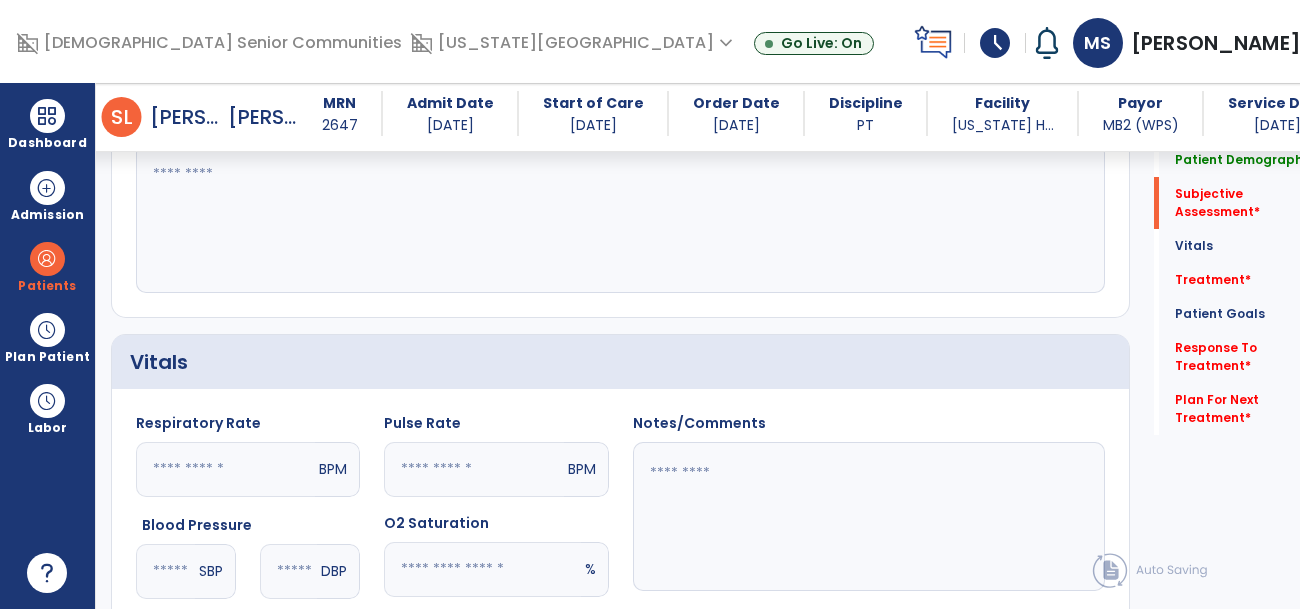 click 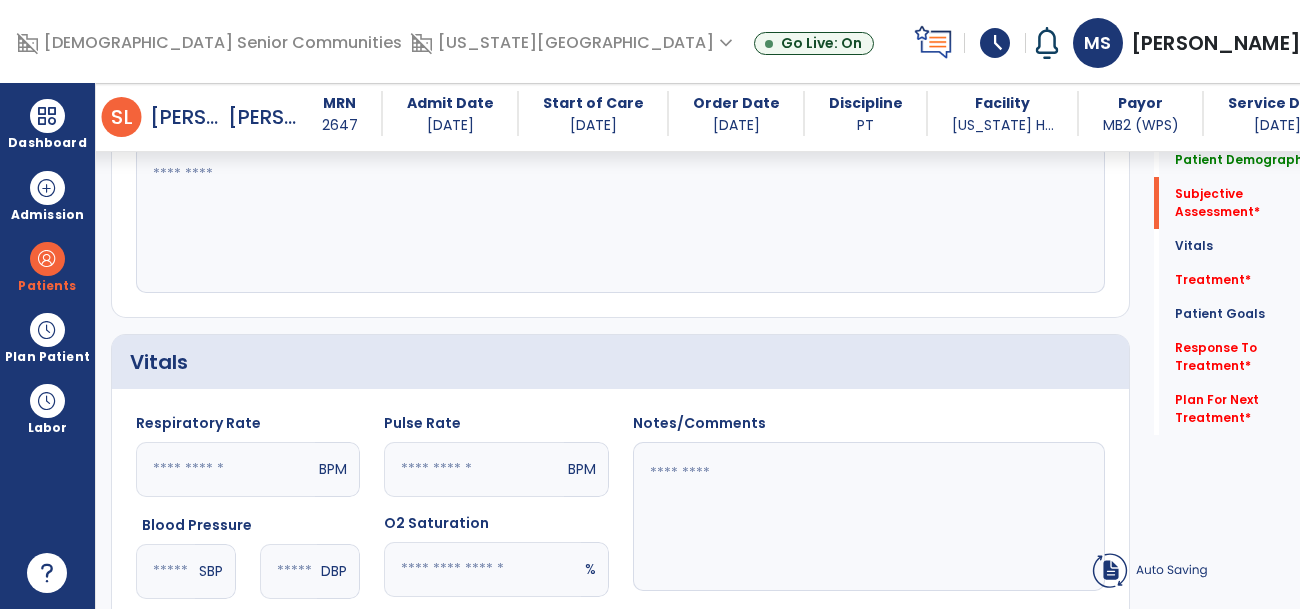 click 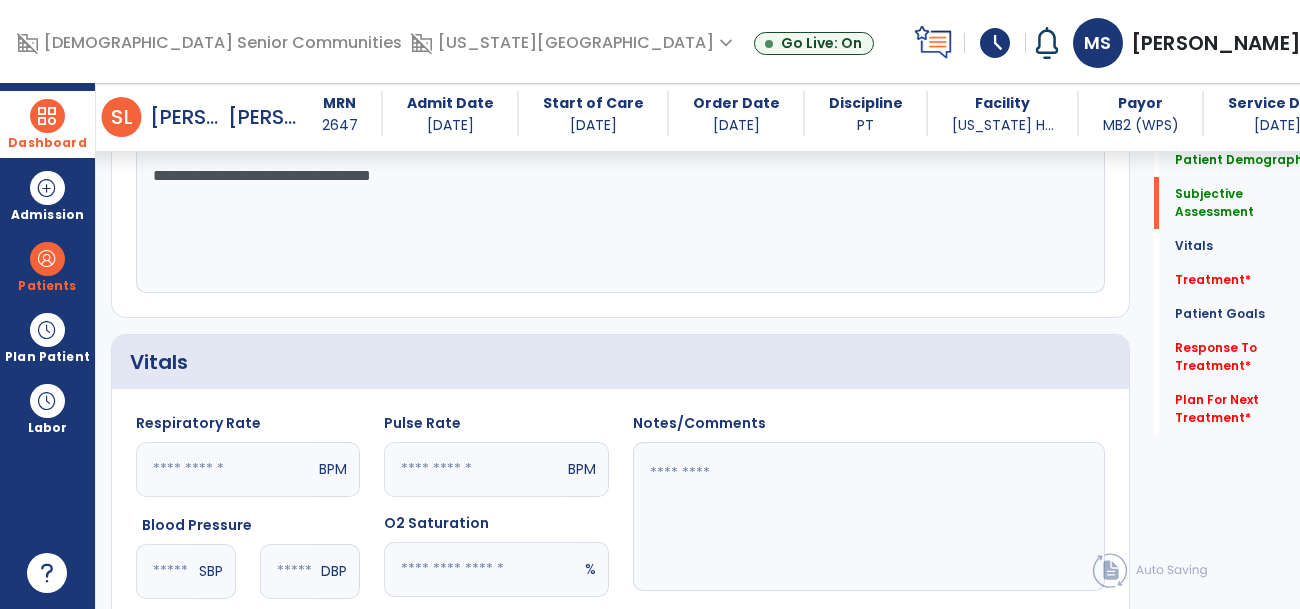 type on "**********" 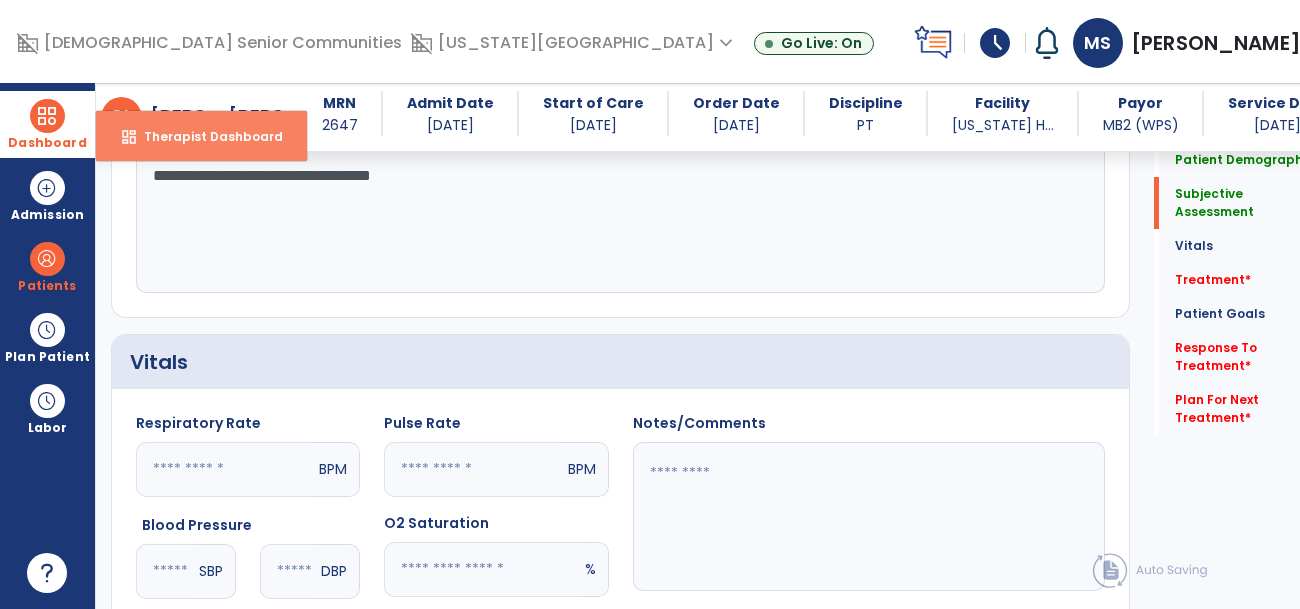 click on "Therapist Dashboard" at bounding box center (205, 136) 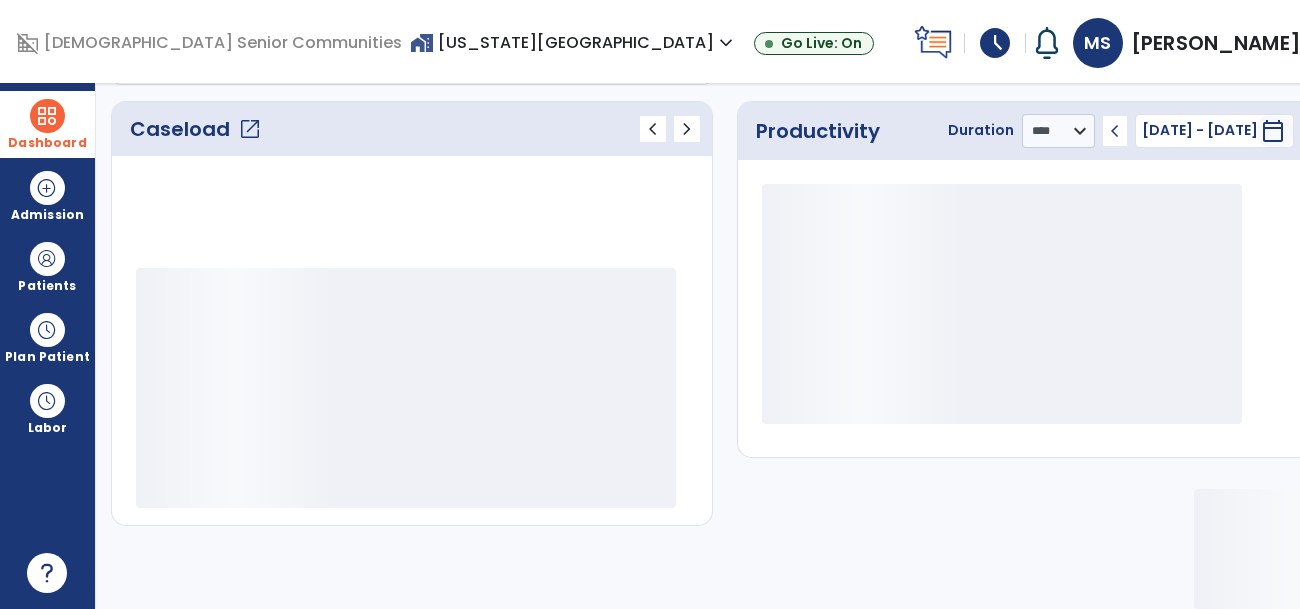 scroll, scrollTop: 268, scrollLeft: 0, axis: vertical 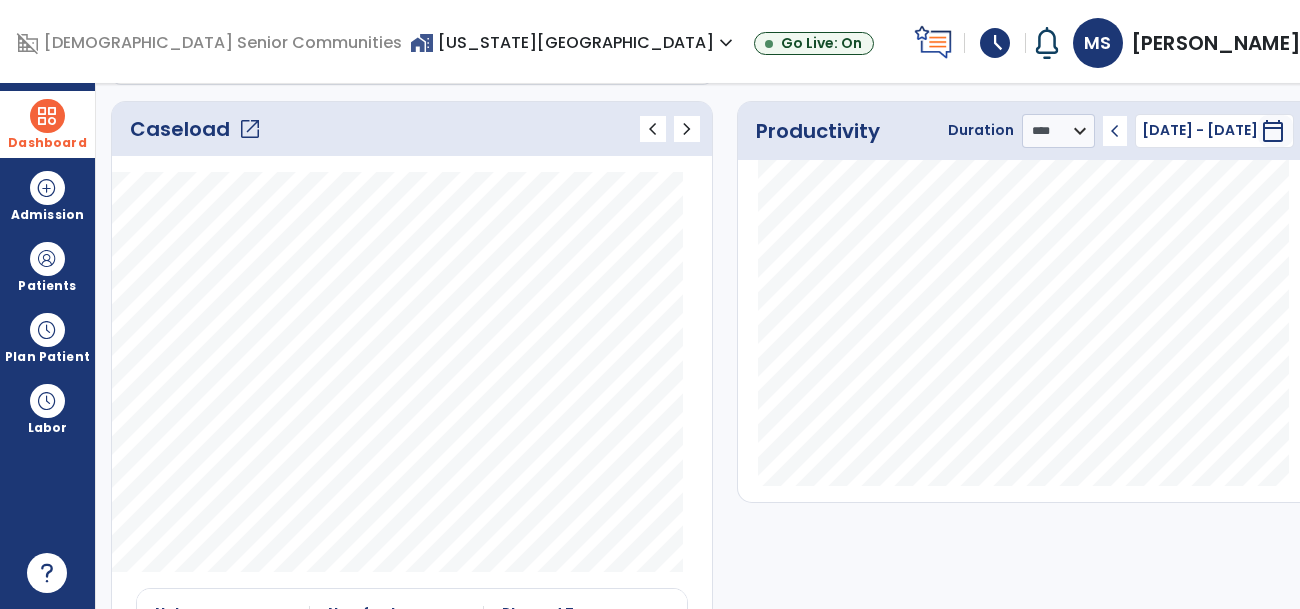 click on "Caseload   open_in_new" 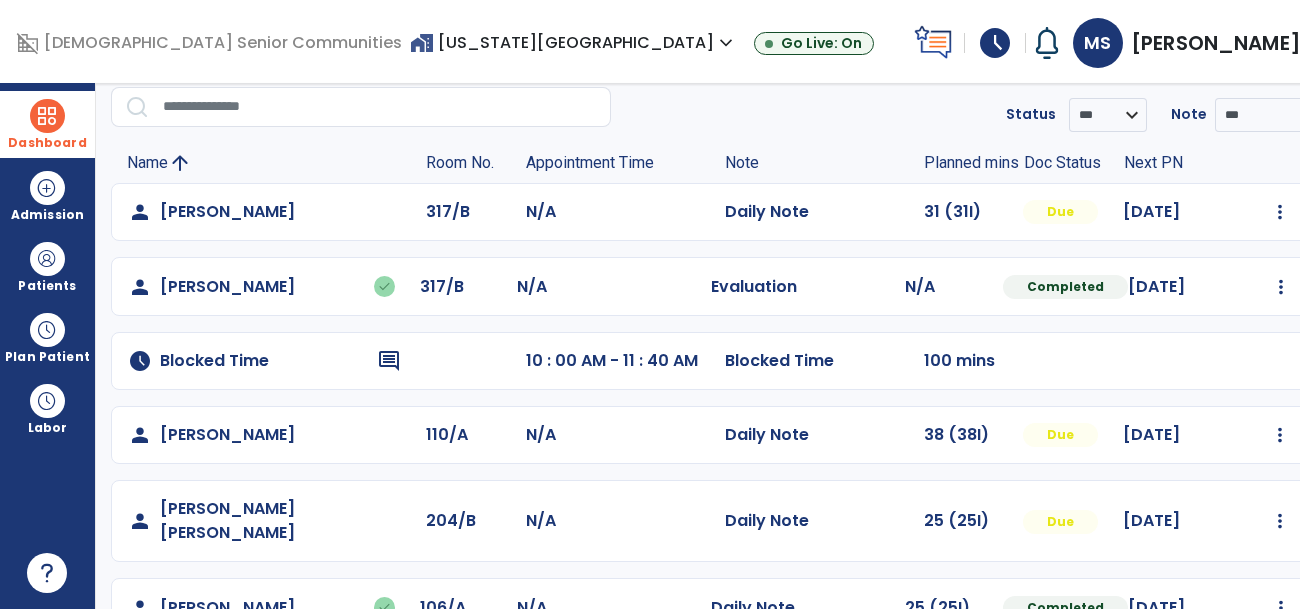 click on "Name arrow_upward Room No. Appointment Time Note Planned mins Doc Status Next PN" 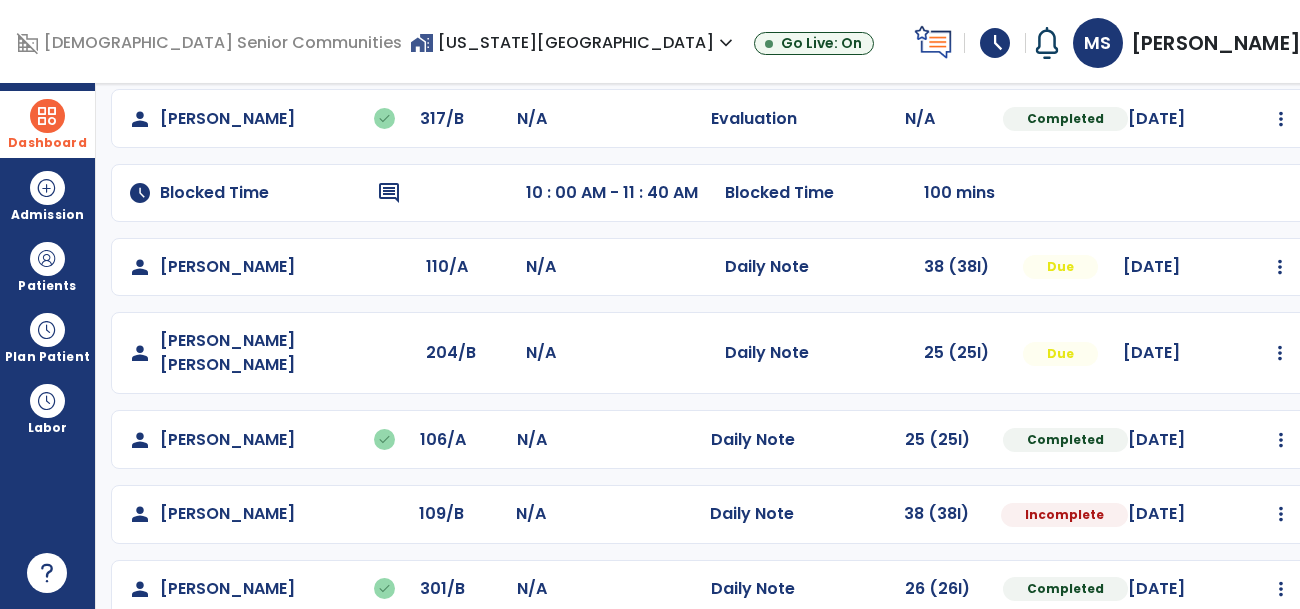 scroll, scrollTop: 352, scrollLeft: 0, axis: vertical 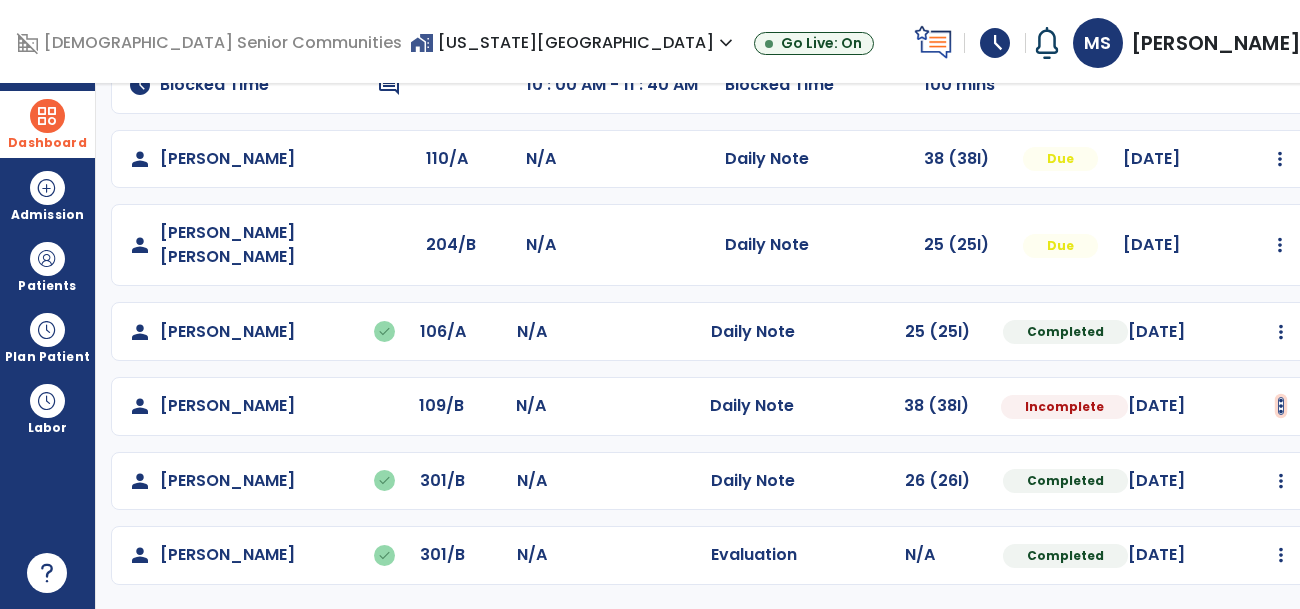 click at bounding box center [1280, -64] 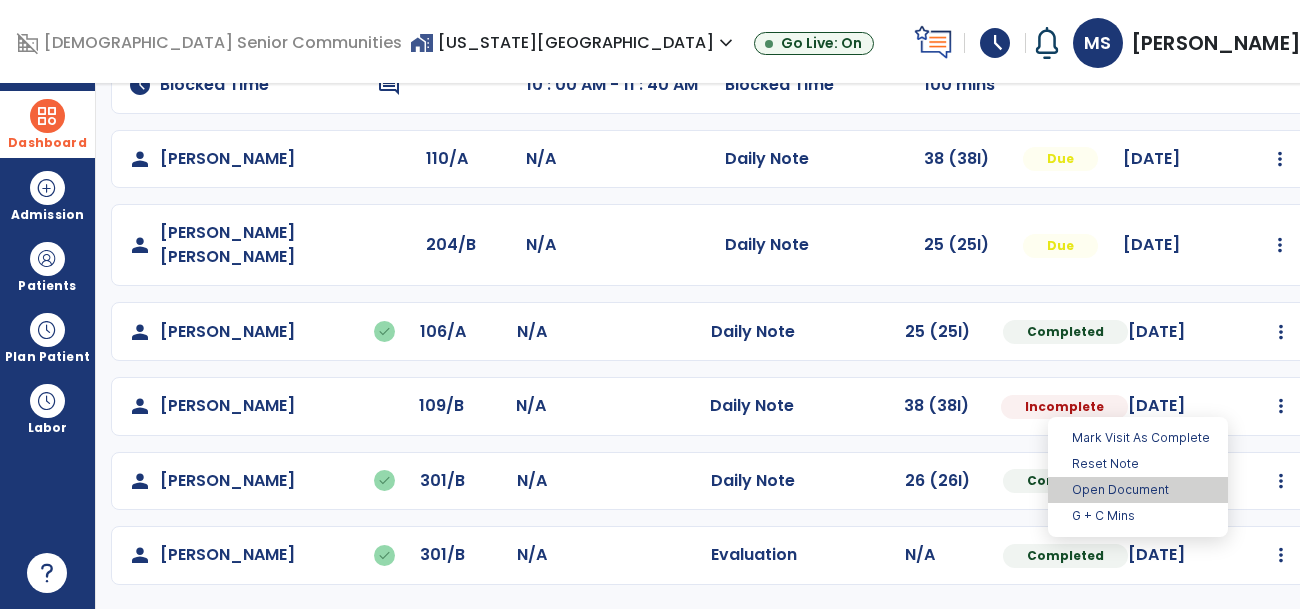 click on "Open Document" at bounding box center [1138, 490] 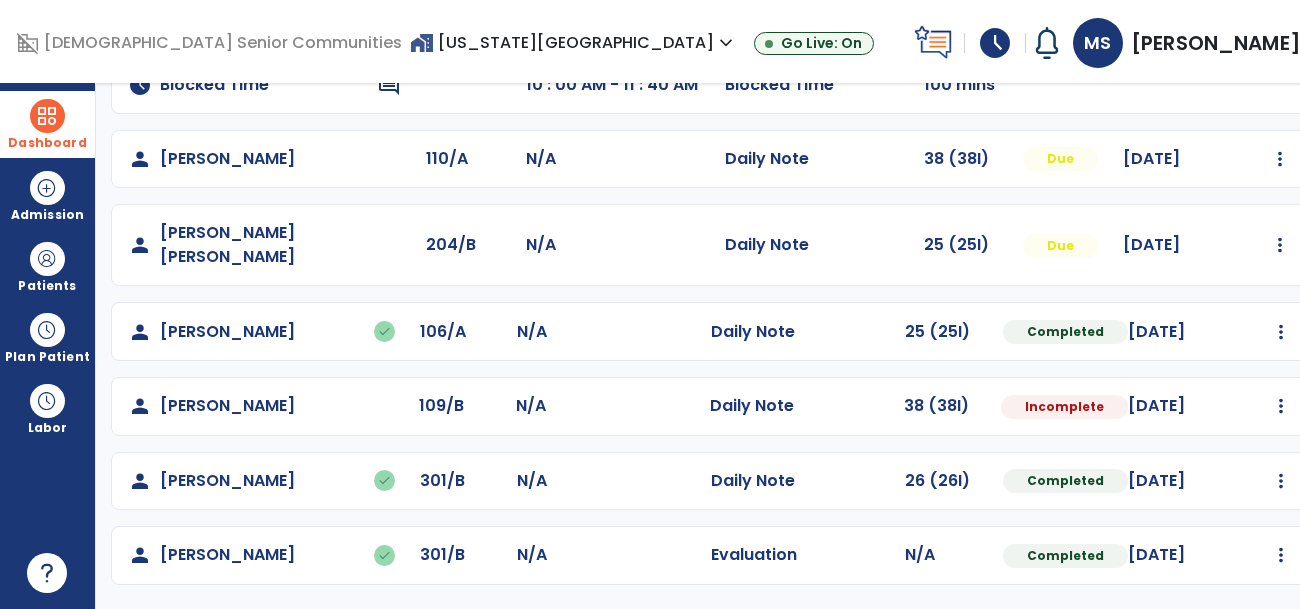 select on "*" 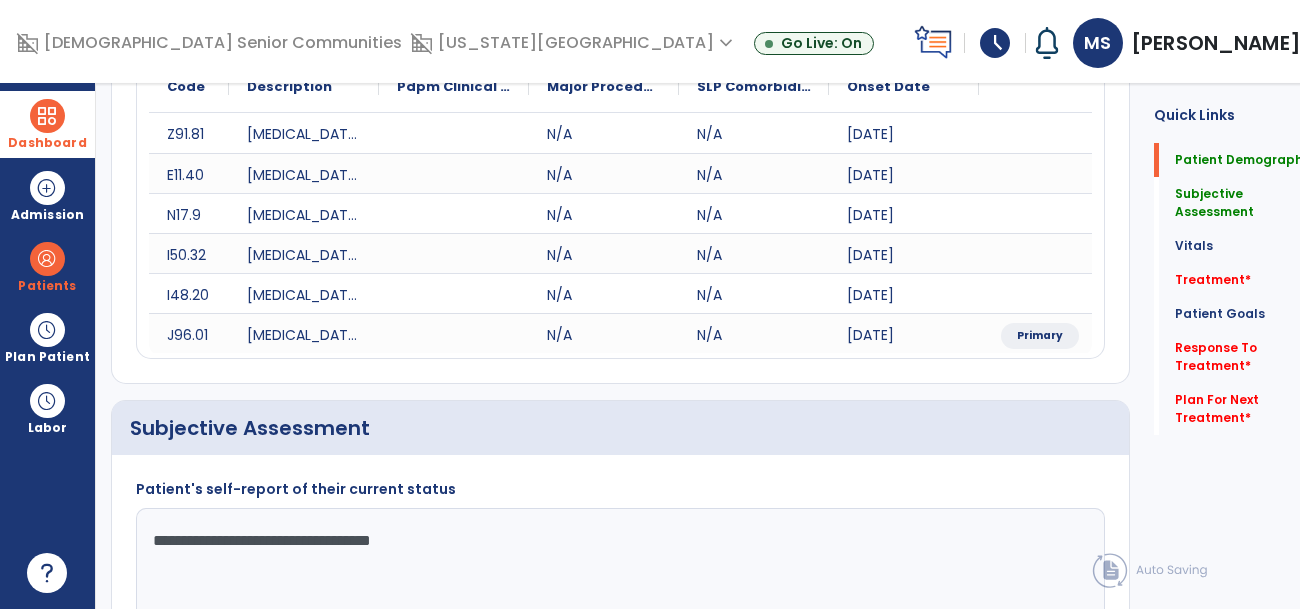 scroll, scrollTop: 0, scrollLeft: 0, axis: both 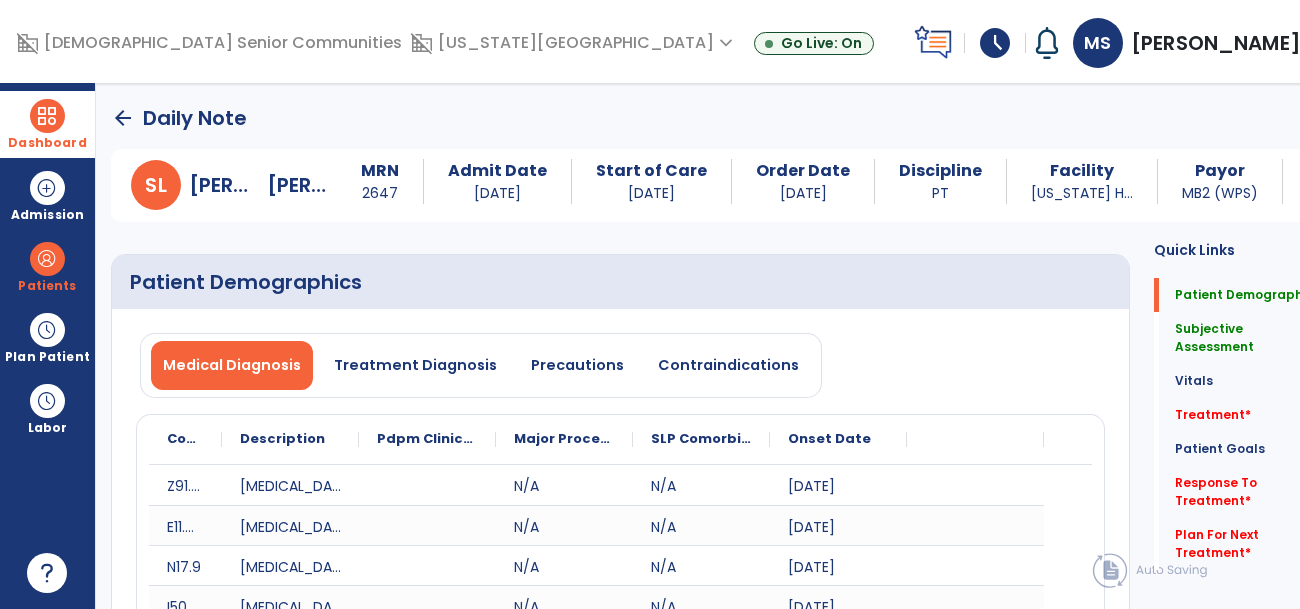 click on "Medical Diagnosis   Treatment Diagnosis   Precautions   Contraindications" 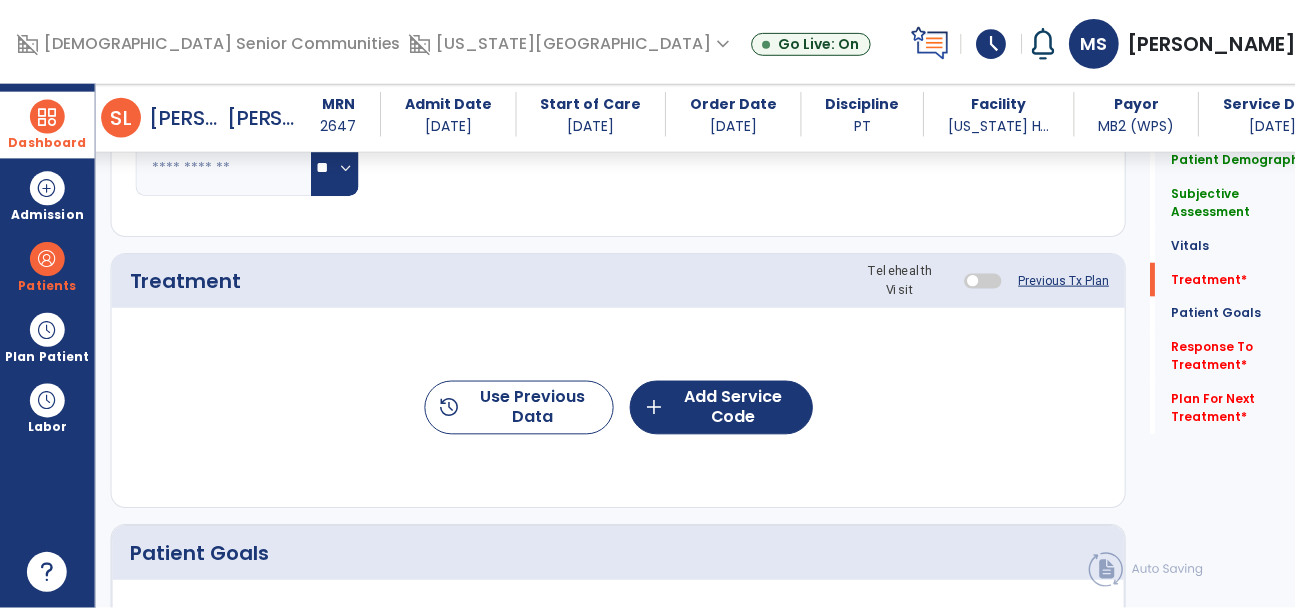 scroll, scrollTop: 1199, scrollLeft: 0, axis: vertical 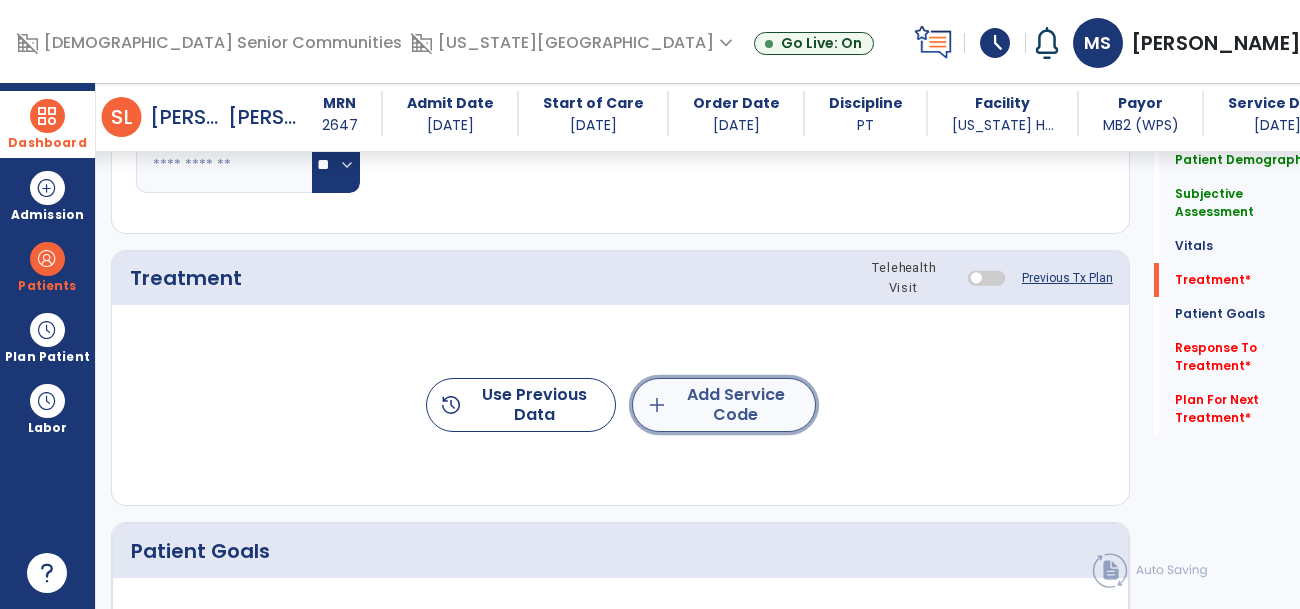 click on "add  Add Service Code" 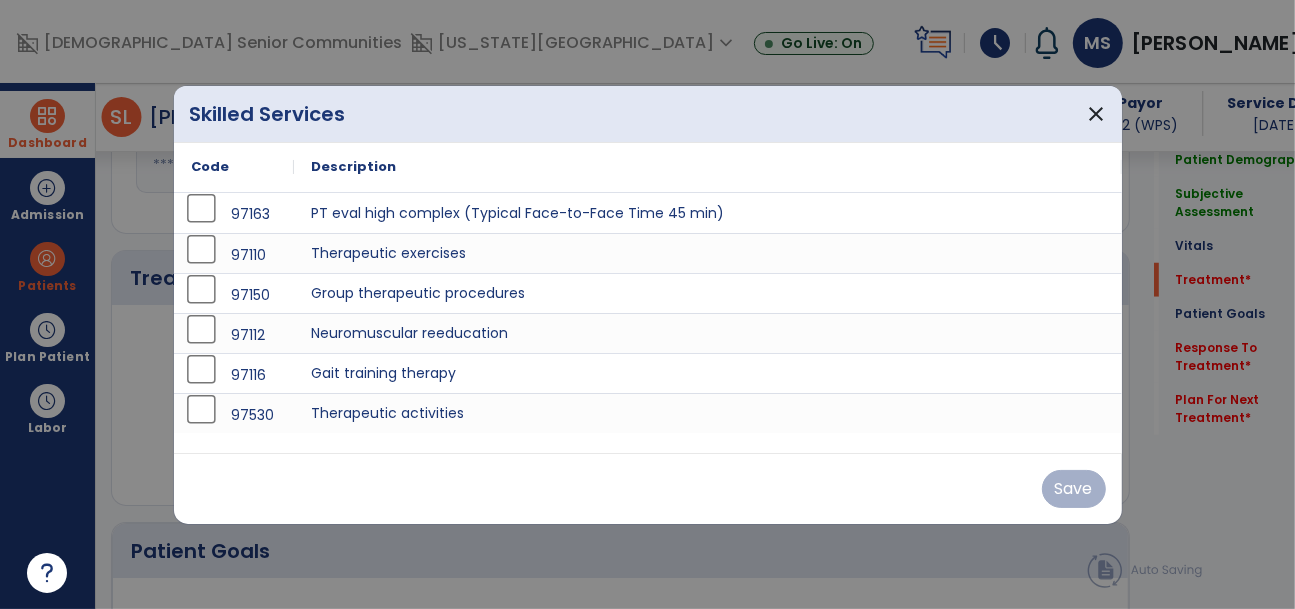 scroll, scrollTop: 1199, scrollLeft: 0, axis: vertical 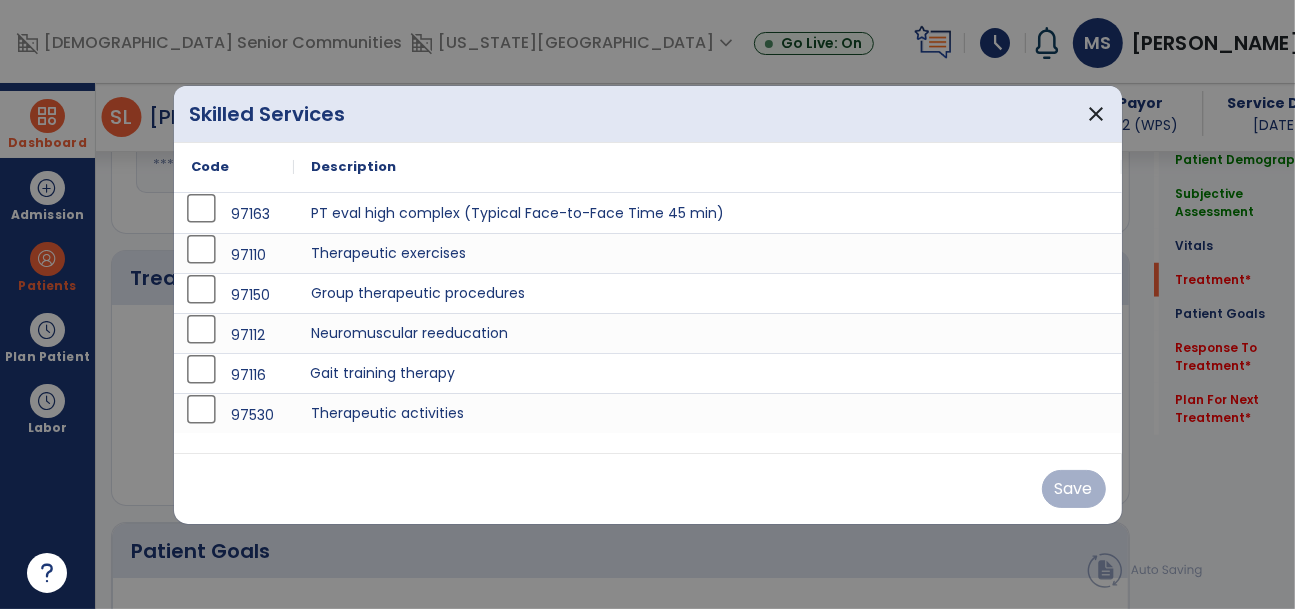 click on "Gait training therapy" at bounding box center [708, 373] 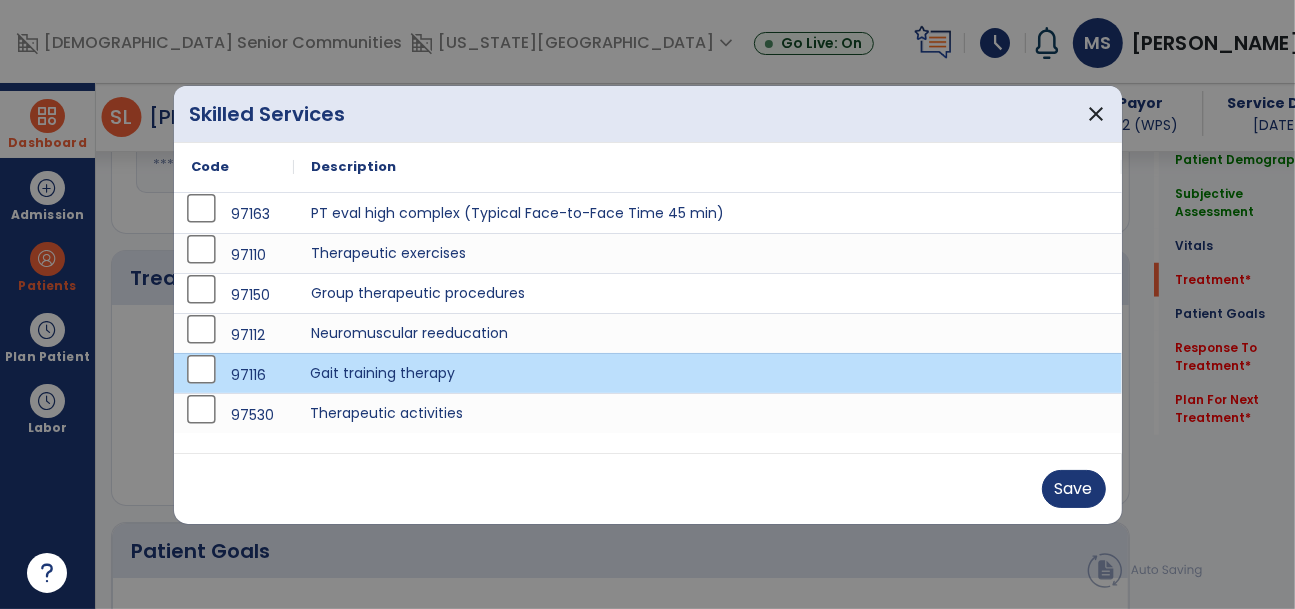 click on "Therapeutic activities" at bounding box center (708, 413) 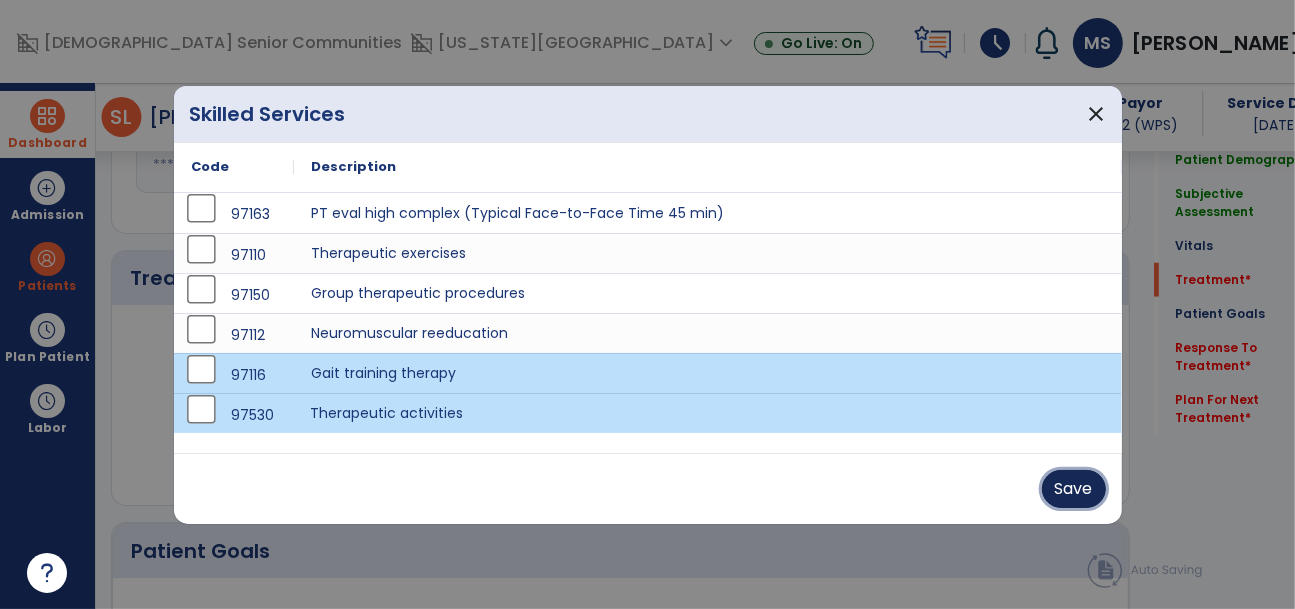 click on "Save" at bounding box center (1074, 489) 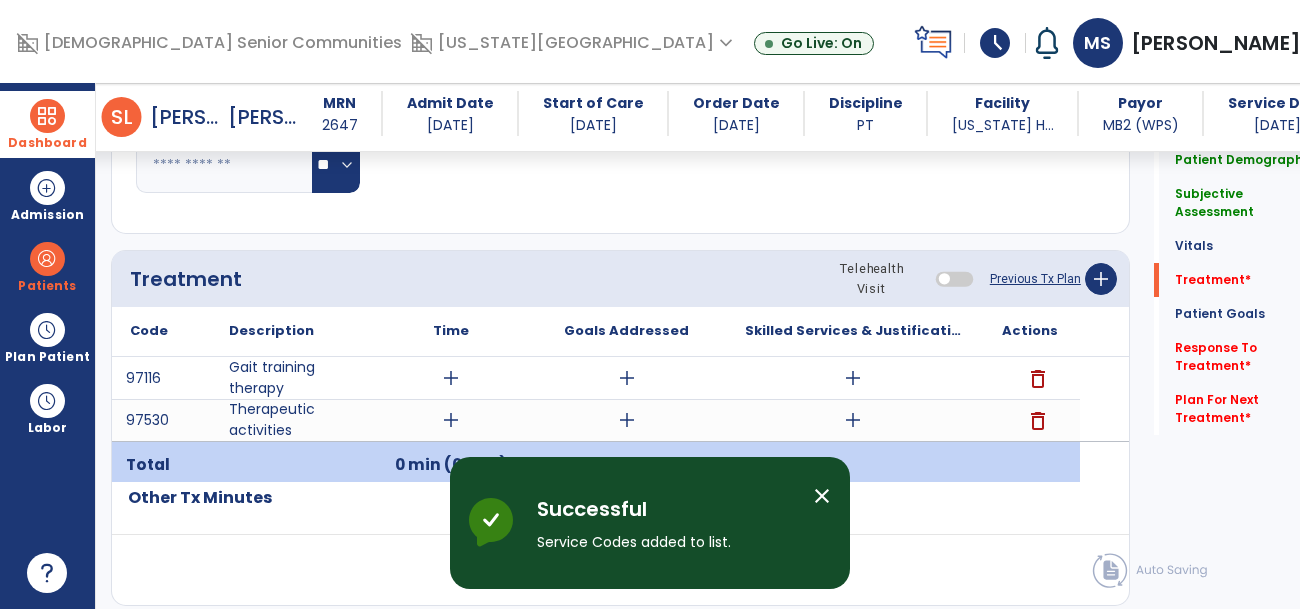 click on "add" at bounding box center (451, 420) 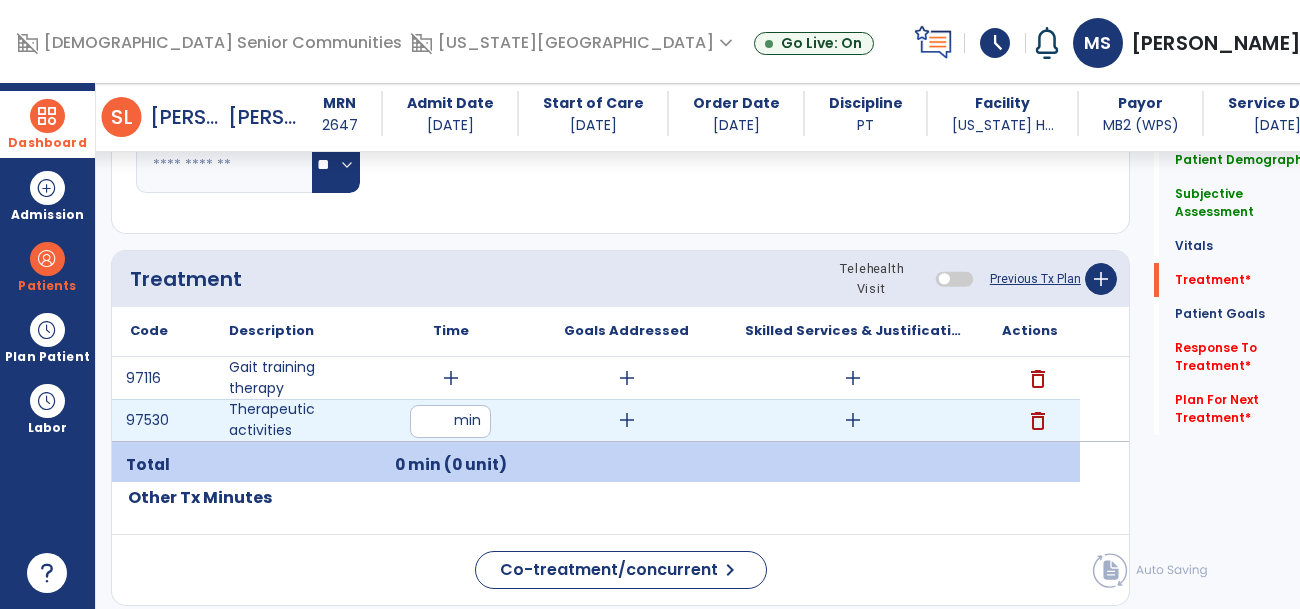type on "**" 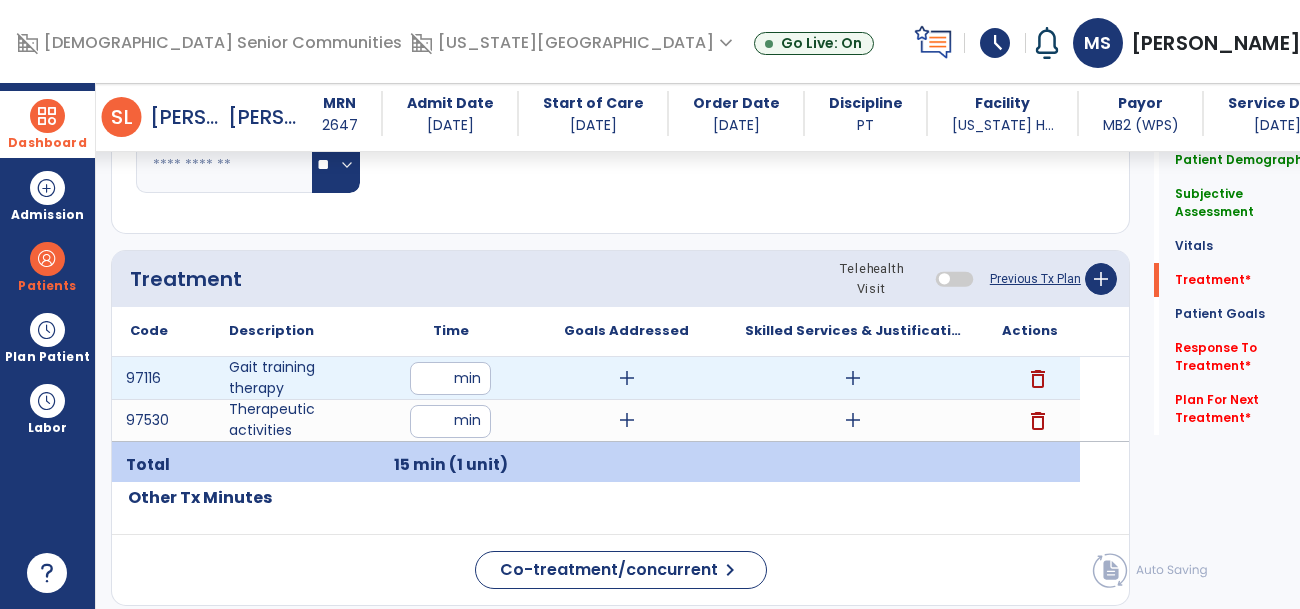 type on "**" 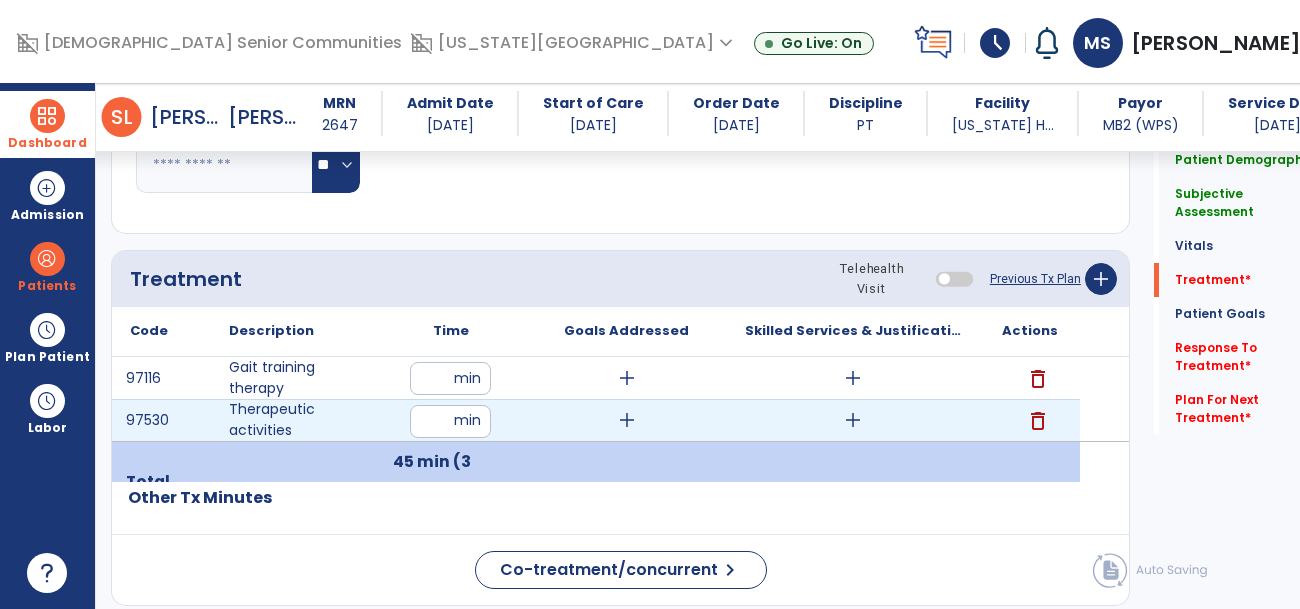 click on "add" at bounding box center (627, 420) 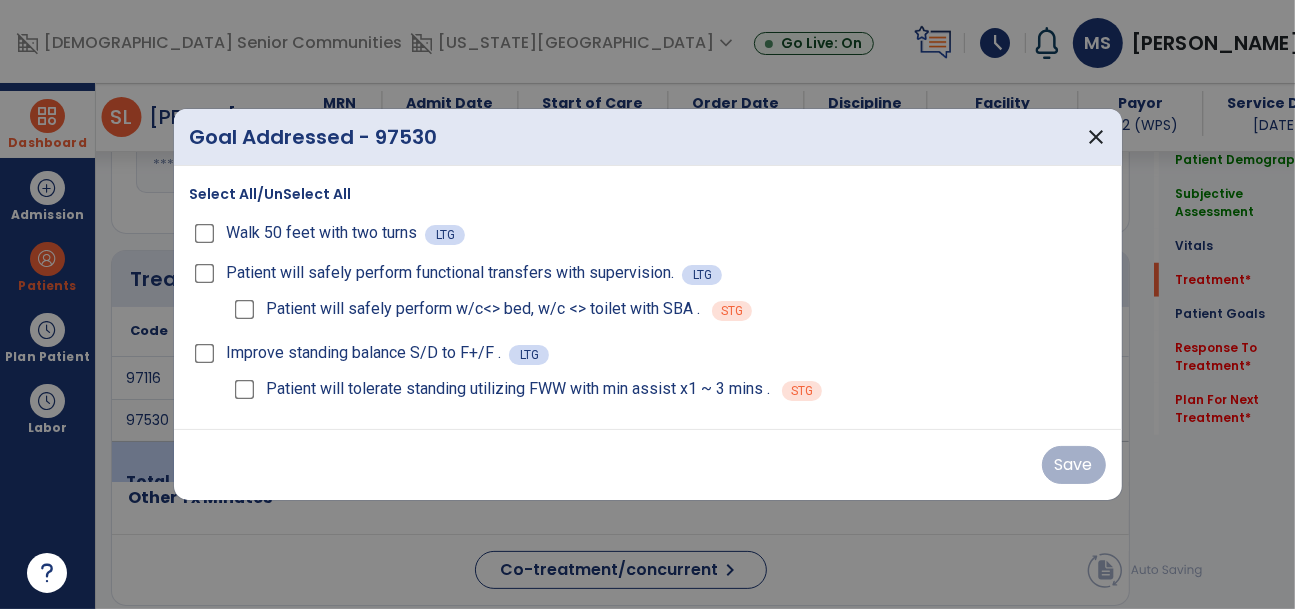 scroll, scrollTop: 1199, scrollLeft: 0, axis: vertical 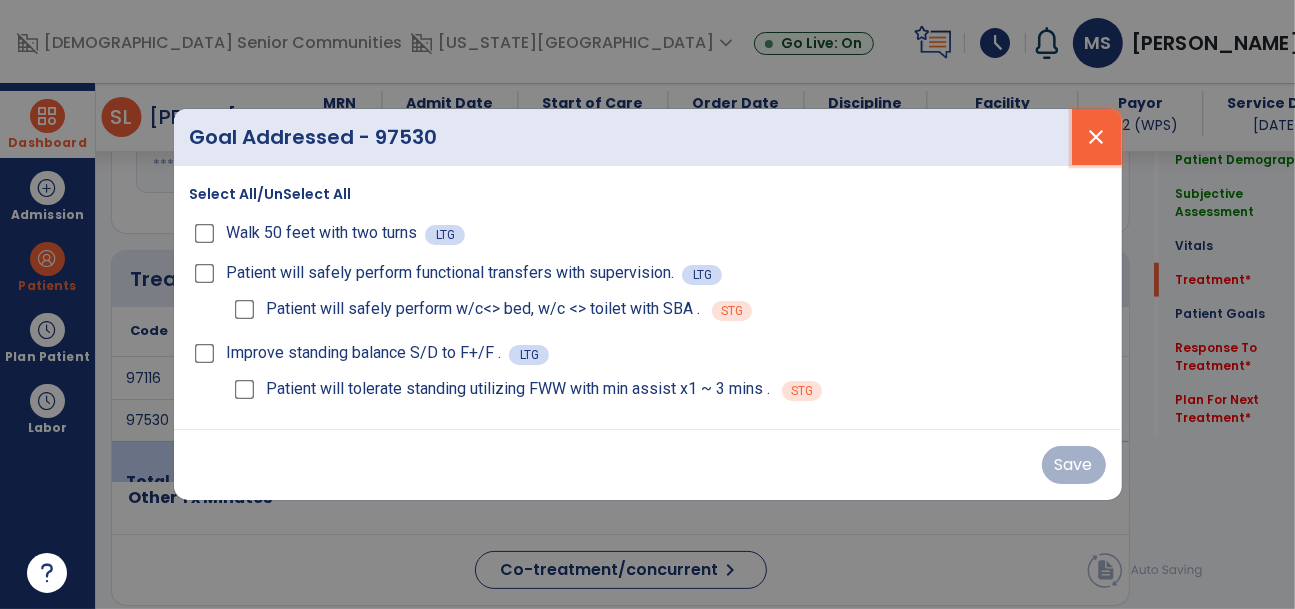 click on "close" at bounding box center [1097, 137] 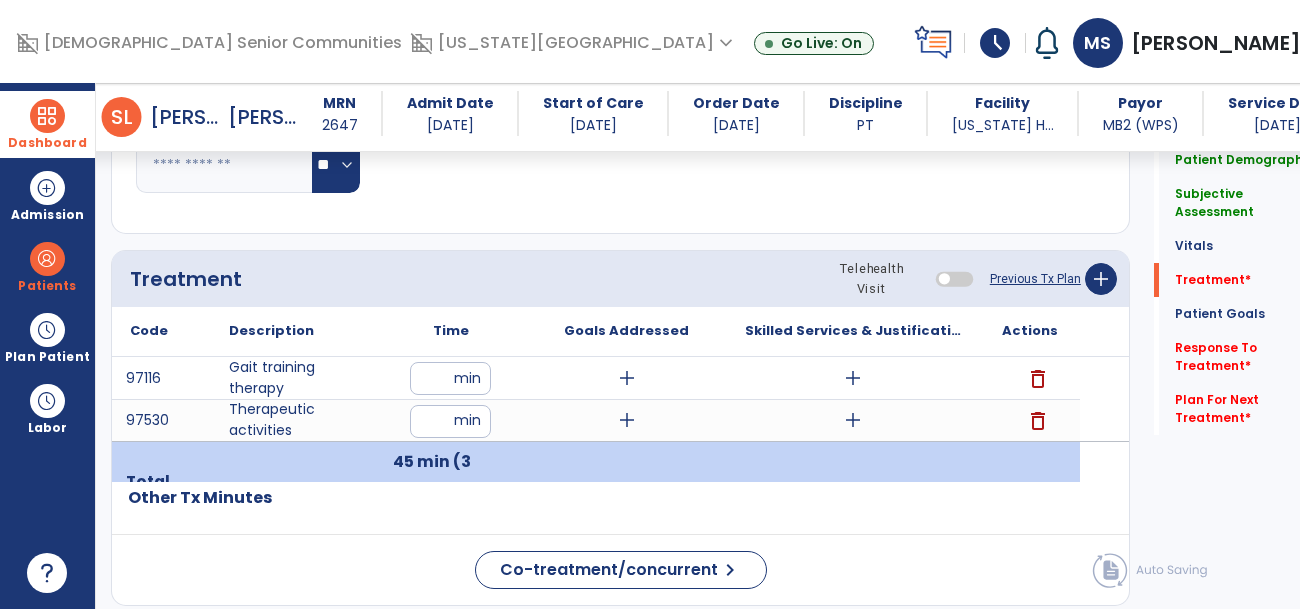 click on "add" at bounding box center (627, 378) 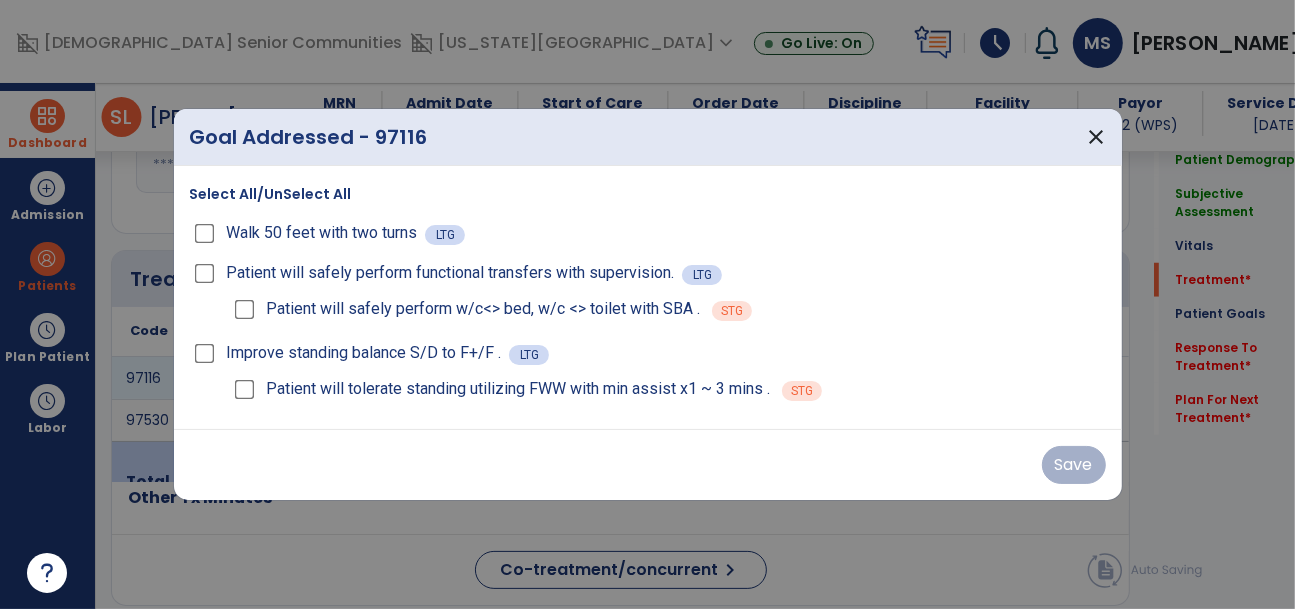 scroll, scrollTop: 1199, scrollLeft: 0, axis: vertical 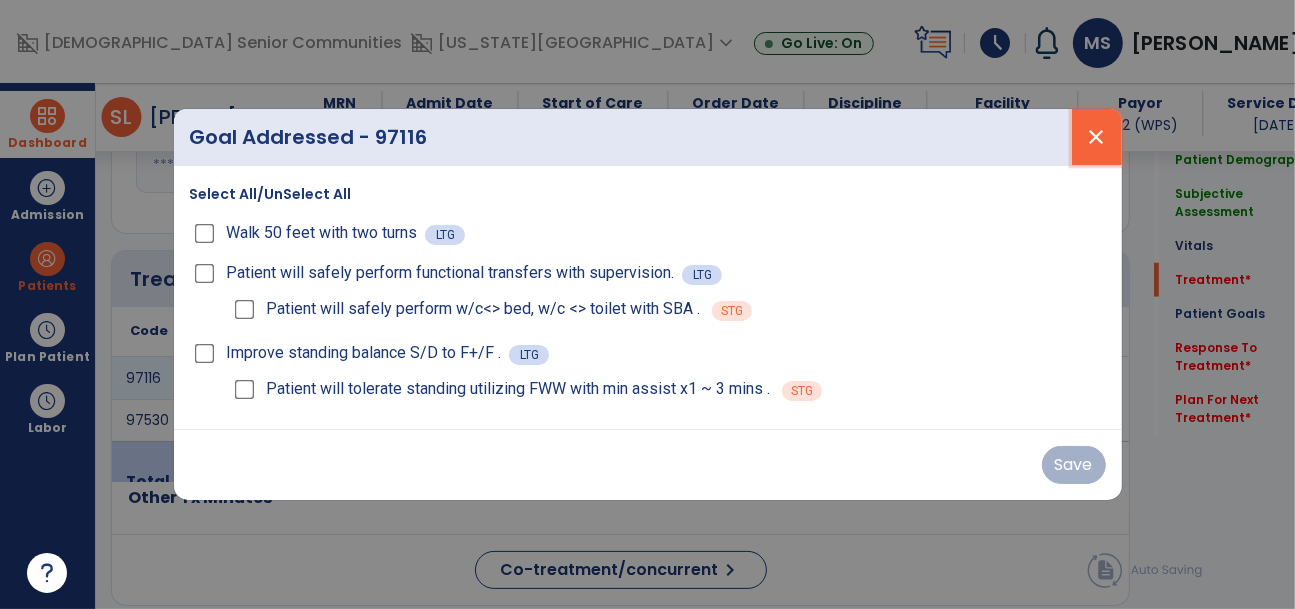 click on "close" at bounding box center [1097, 137] 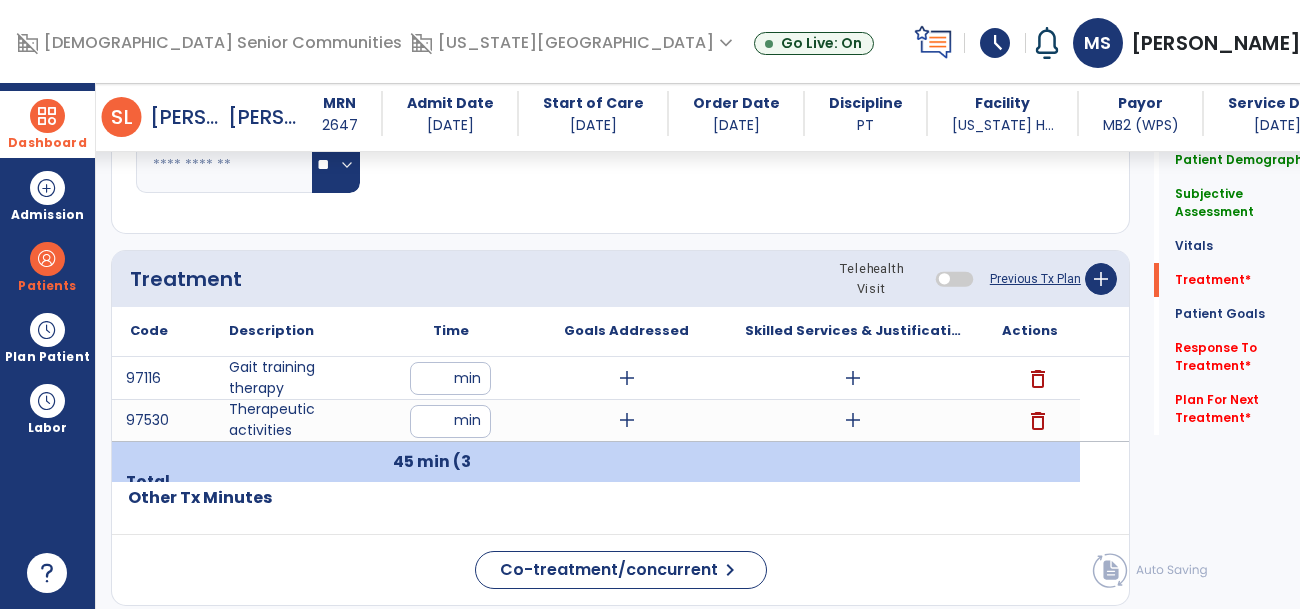click on "add" at bounding box center (627, 378) 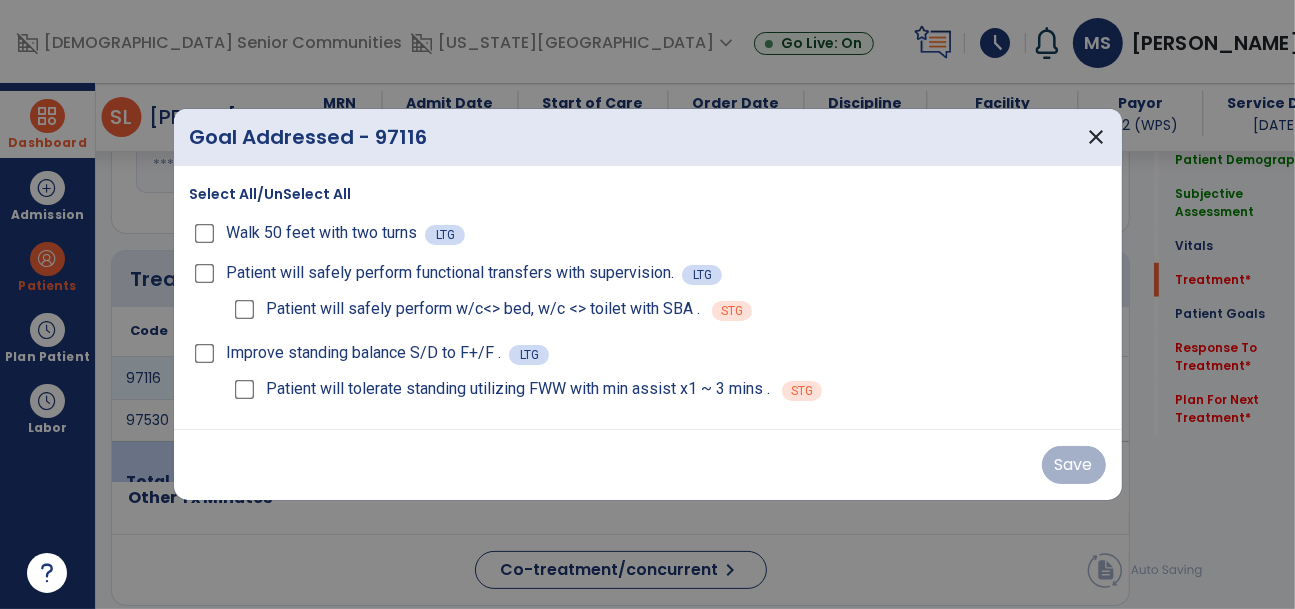 scroll, scrollTop: 1199, scrollLeft: 0, axis: vertical 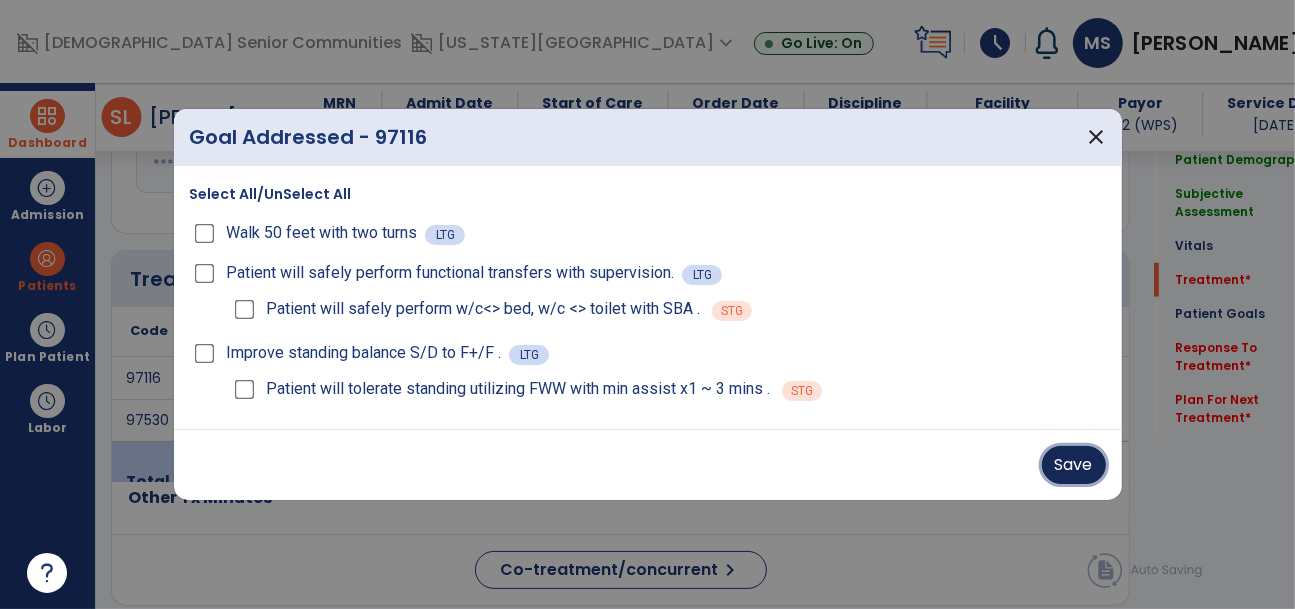 click on "Save" at bounding box center (1074, 465) 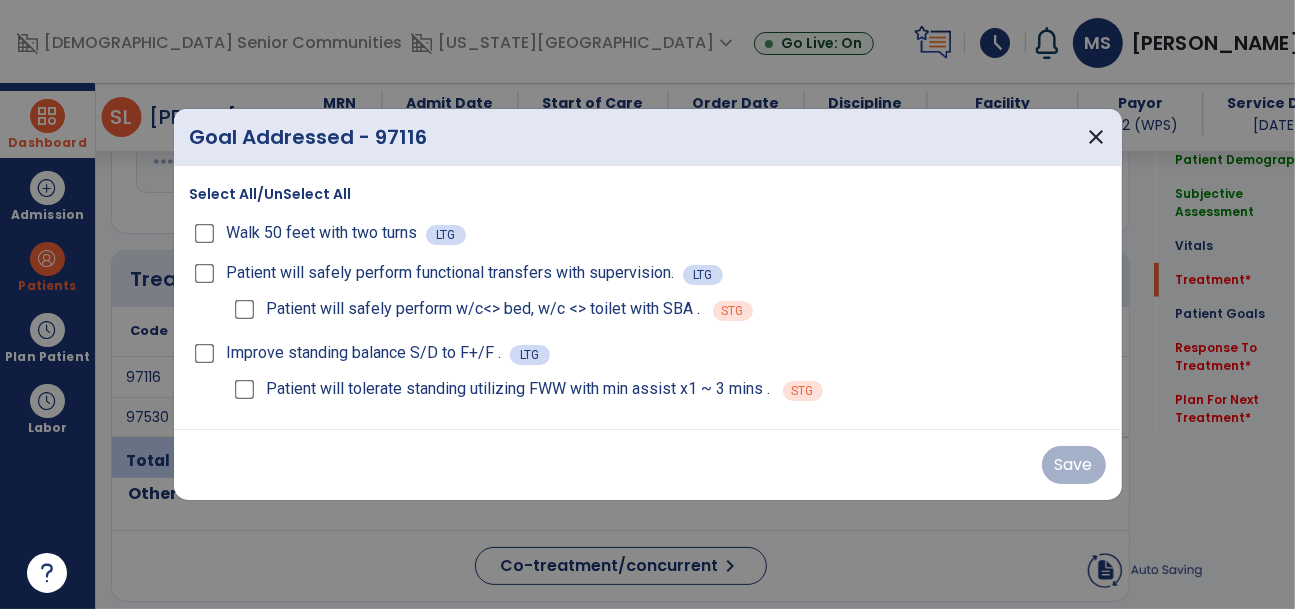 click on "Save" at bounding box center (648, 465) 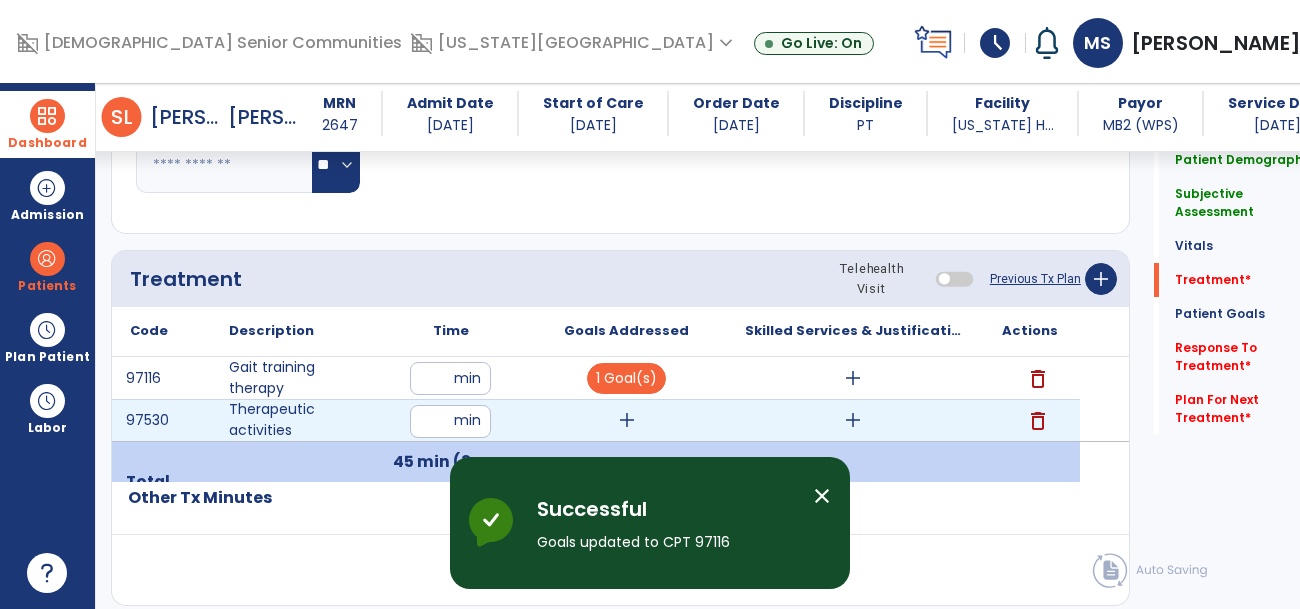 click on "add" at bounding box center [627, 420] 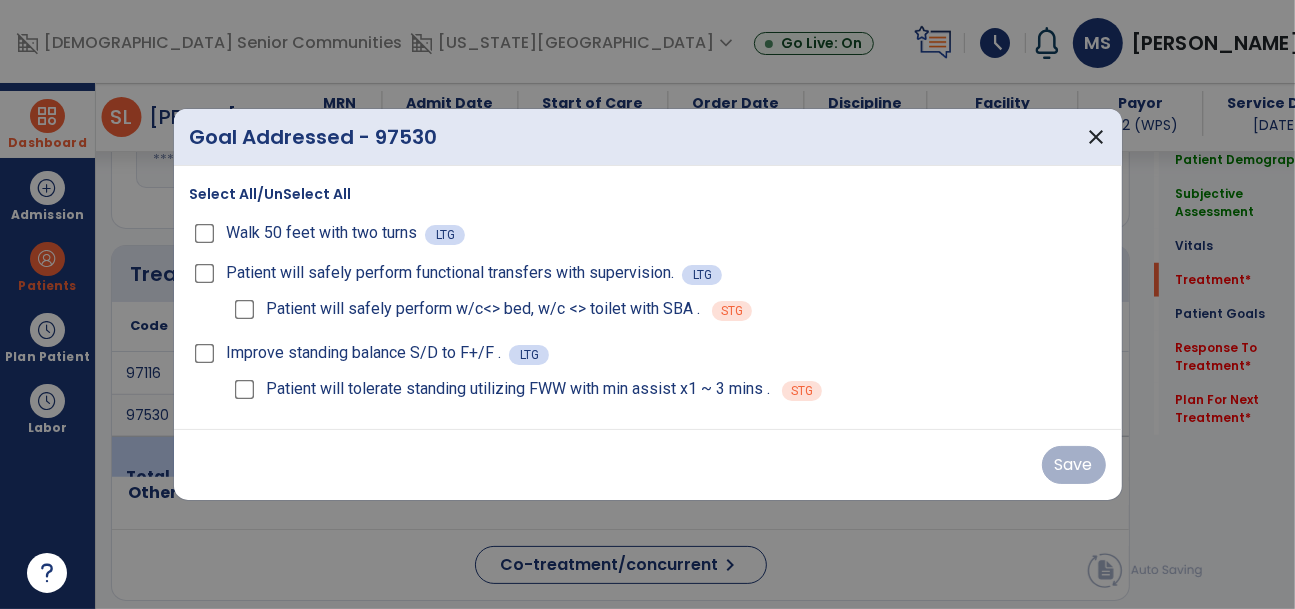 scroll, scrollTop: 1199, scrollLeft: 0, axis: vertical 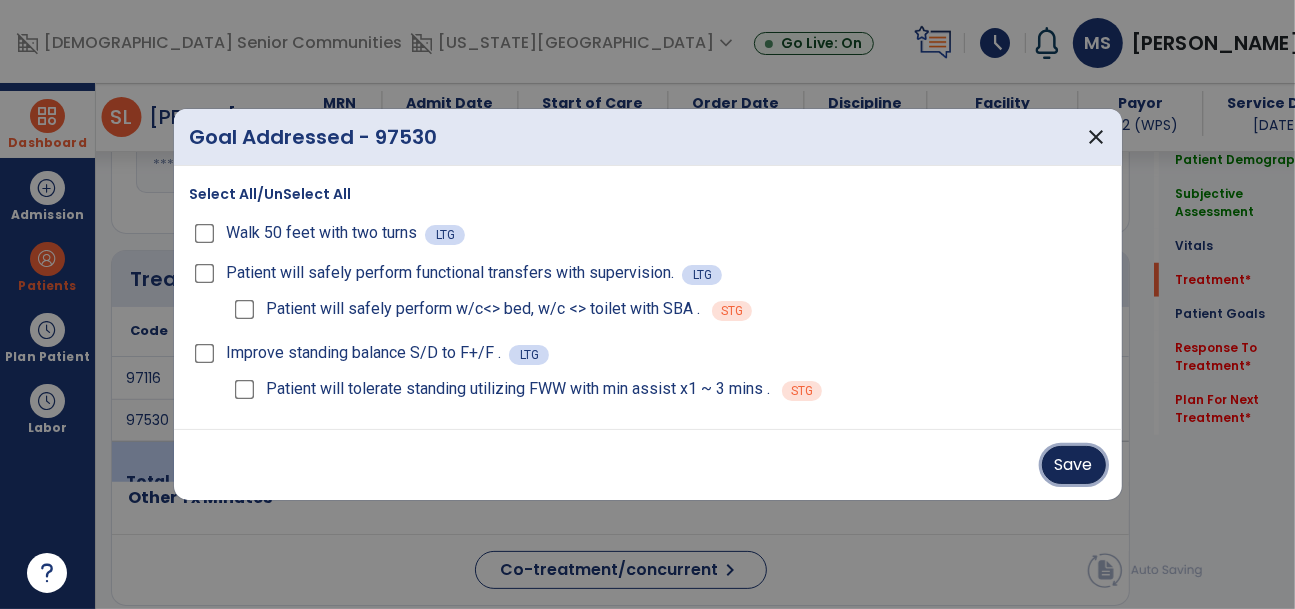 click on "Save" at bounding box center [1074, 465] 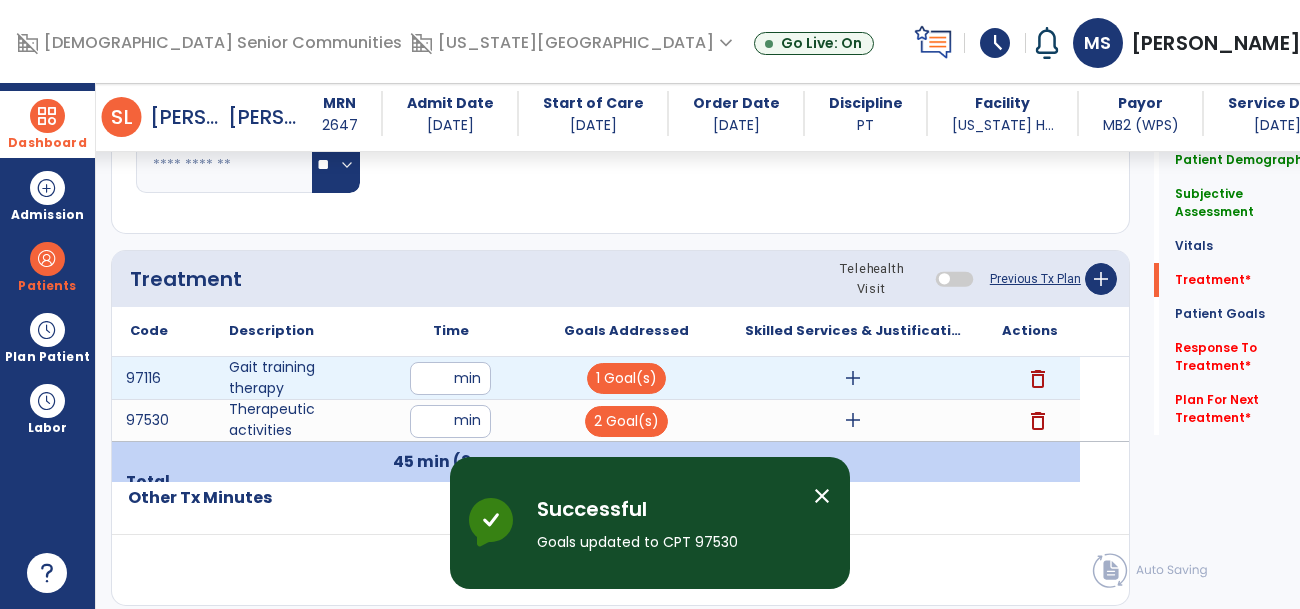 click on "add" at bounding box center [853, 378] 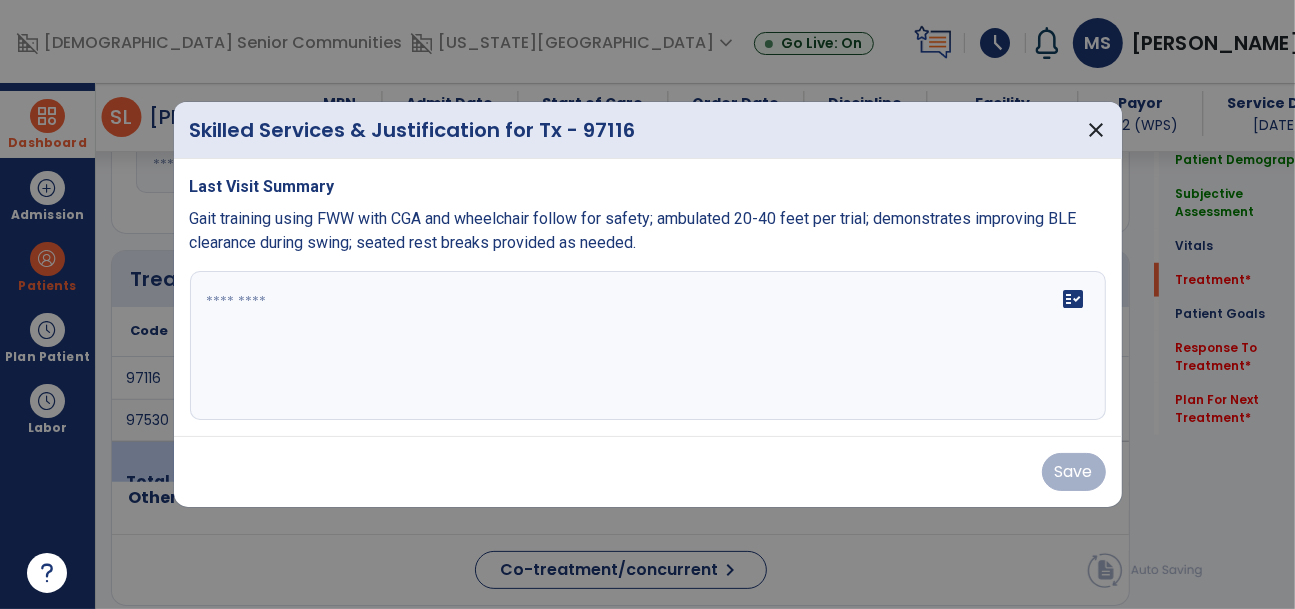 scroll, scrollTop: 1199, scrollLeft: 0, axis: vertical 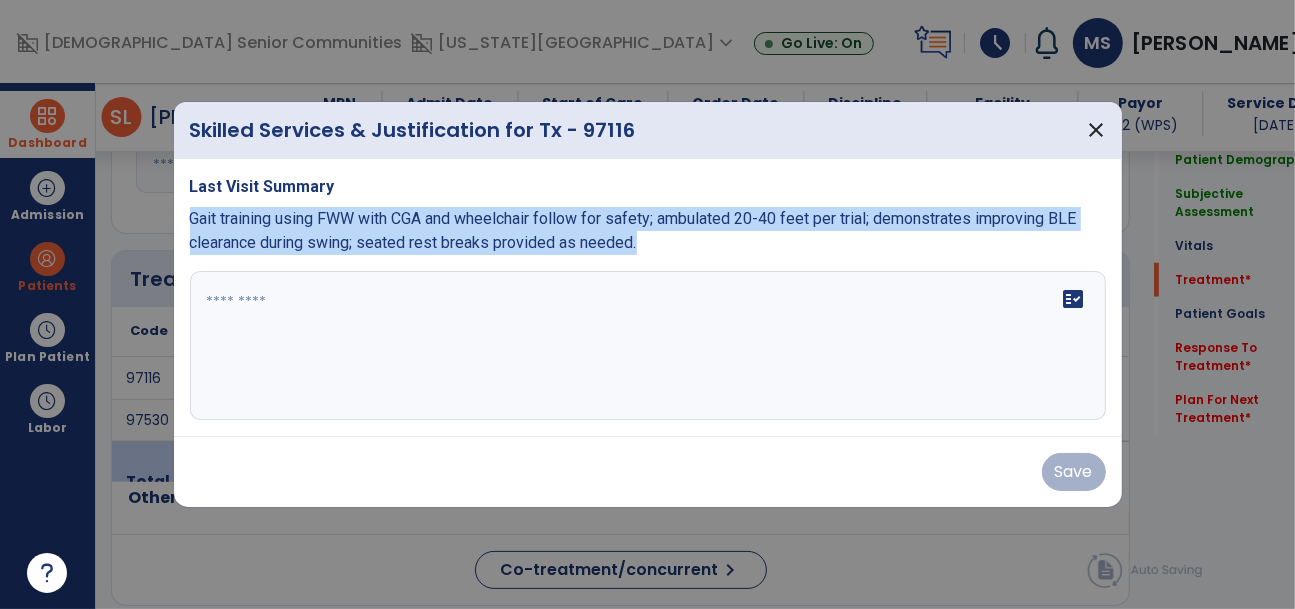 drag, startPoint x: 666, startPoint y: 241, endPoint x: 174, endPoint y: 216, distance: 492.63477 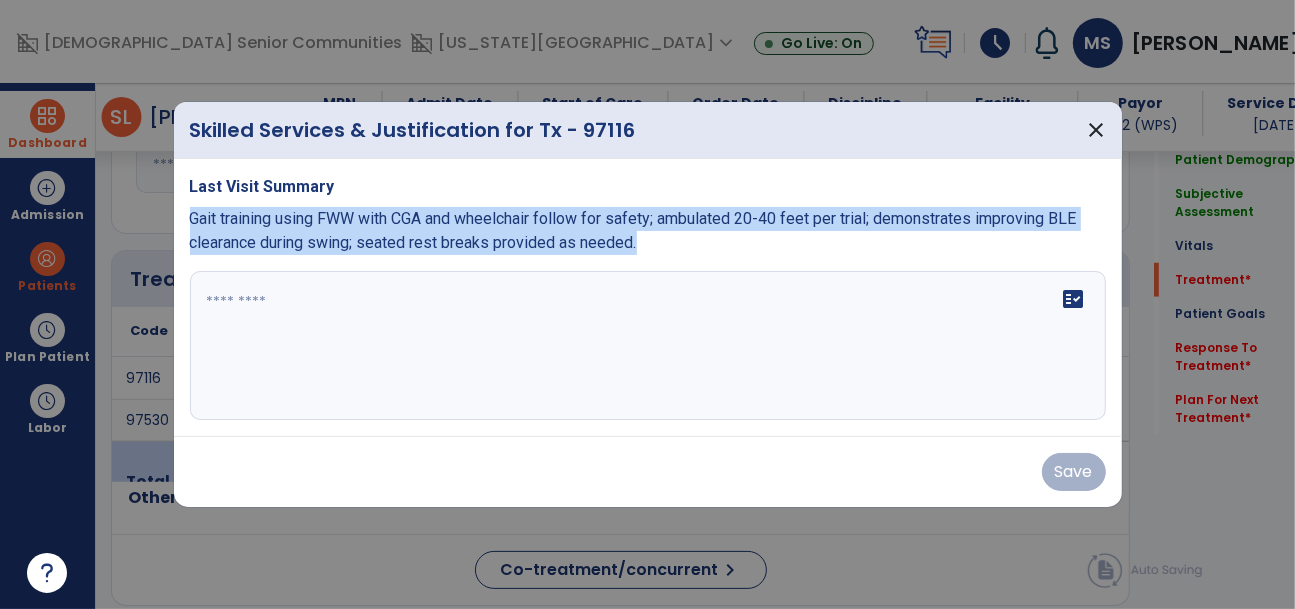 click on "Last Visit Summary Gait training using FWW with CGA and wheelchair follow for safety; ambulated 20-40 feet per trial; demonstrates improving BLE clearance during swing; seated rest breaks provided as needed.   fact_check" at bounding box center (648, 298) 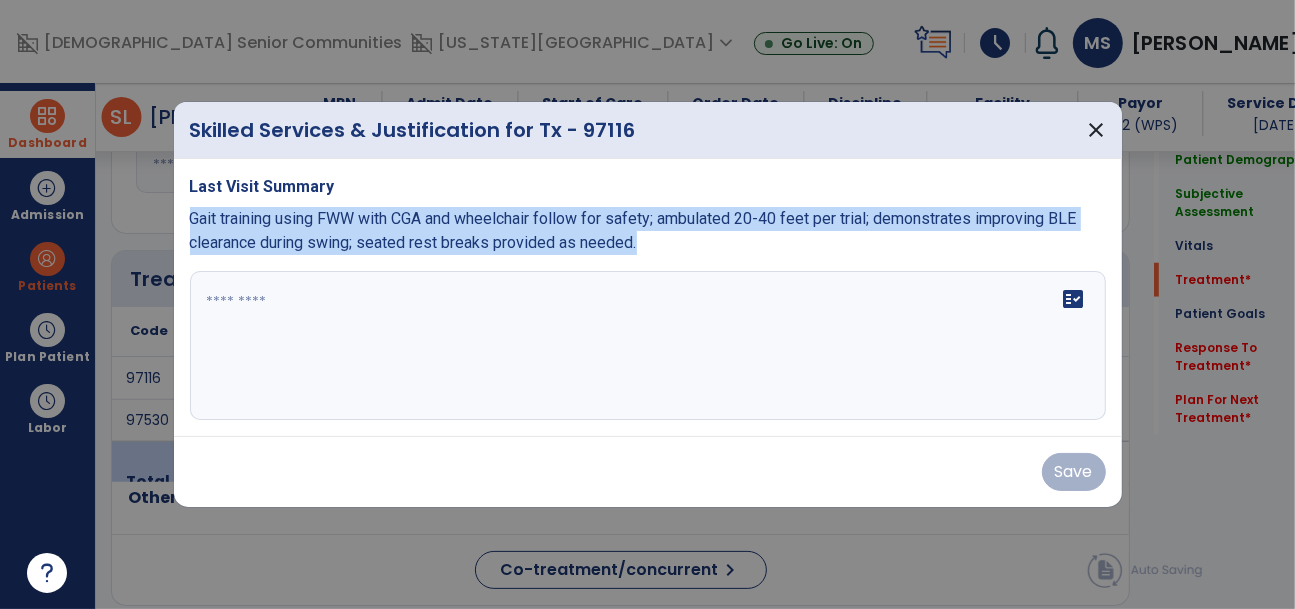 copy on "Gait training using FWW with CGA and wheelchair follow for safety; ambulated 20-40 feet per trial; demonstrates improving BLE clearance during swing; seated rest breaks provided as needed." 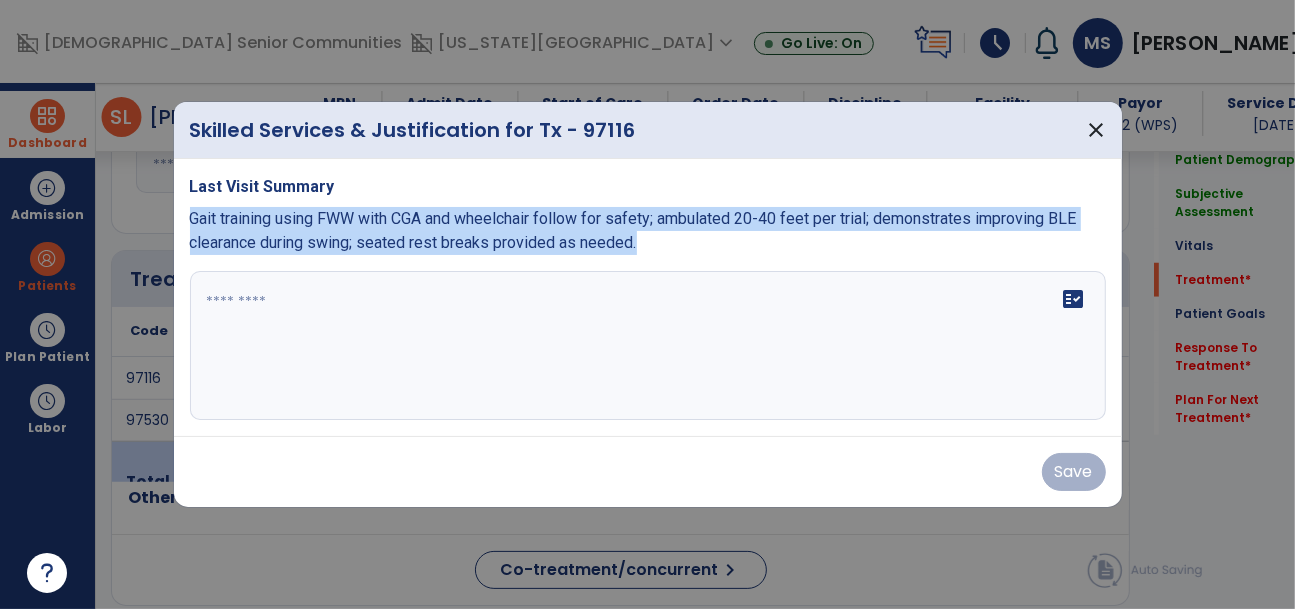 click on "fact_check" at bounding box center (648, 346) 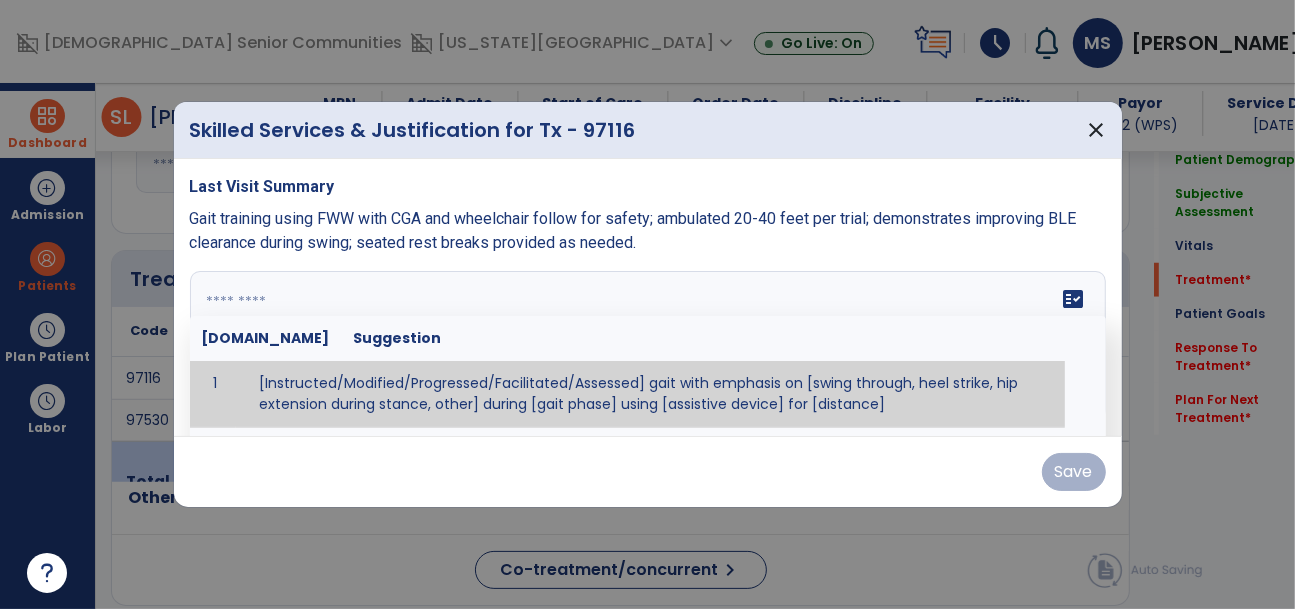 paste on "**********" 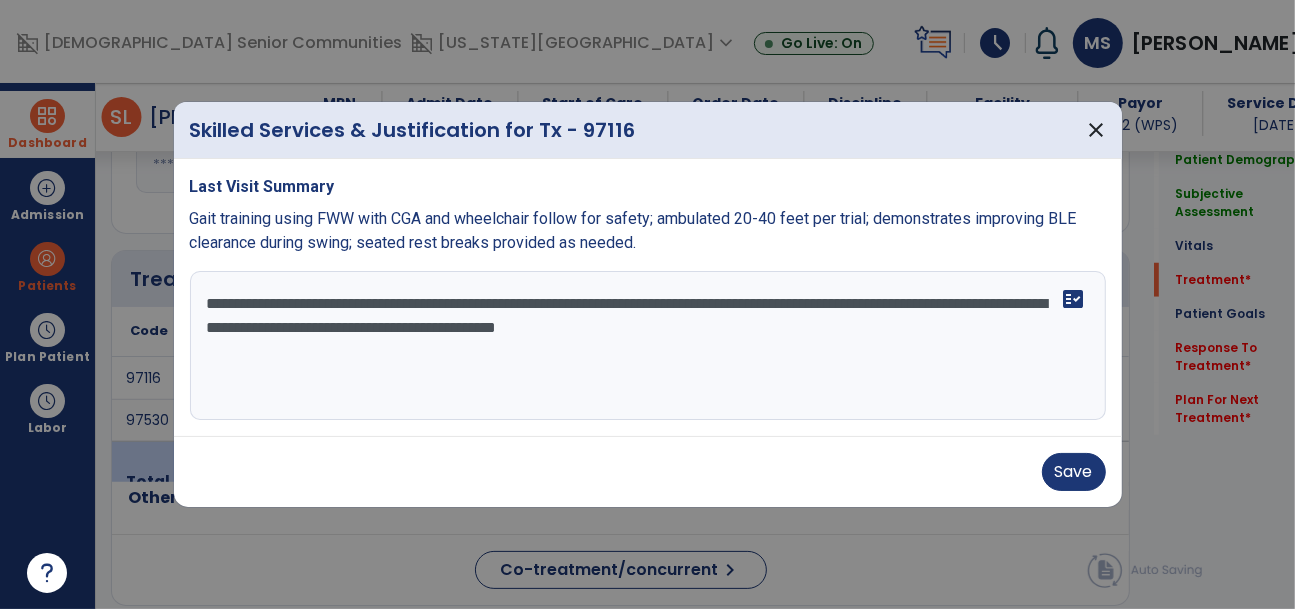 click on "**********" at bounding box center [648, 346] 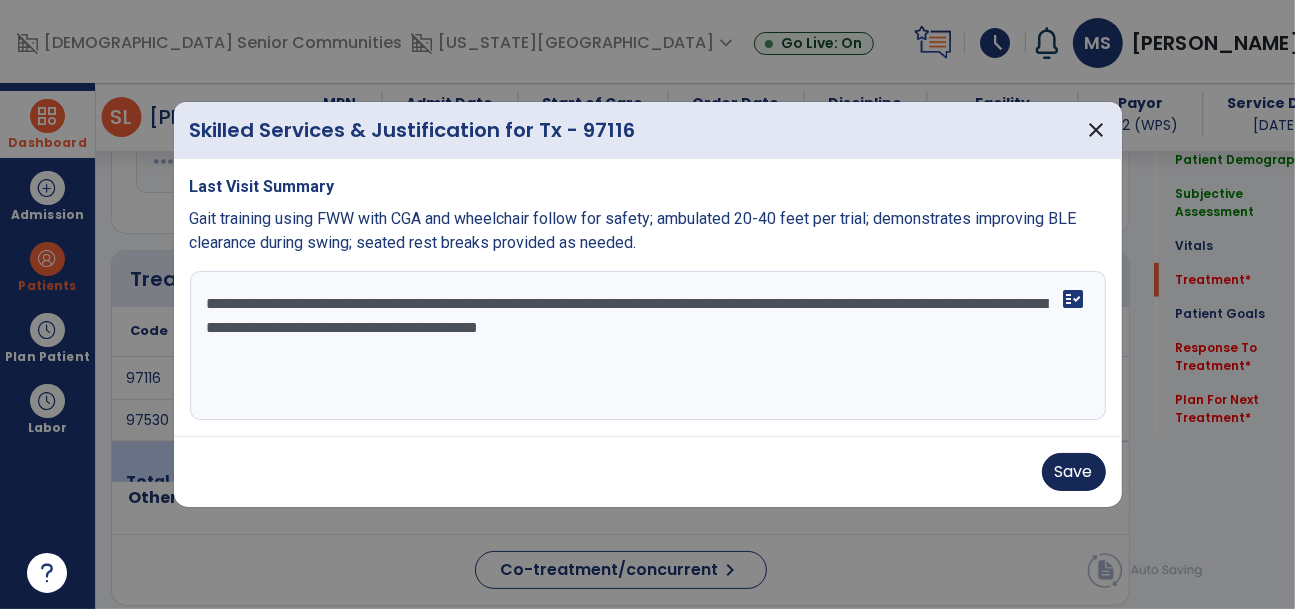 type on "**********" 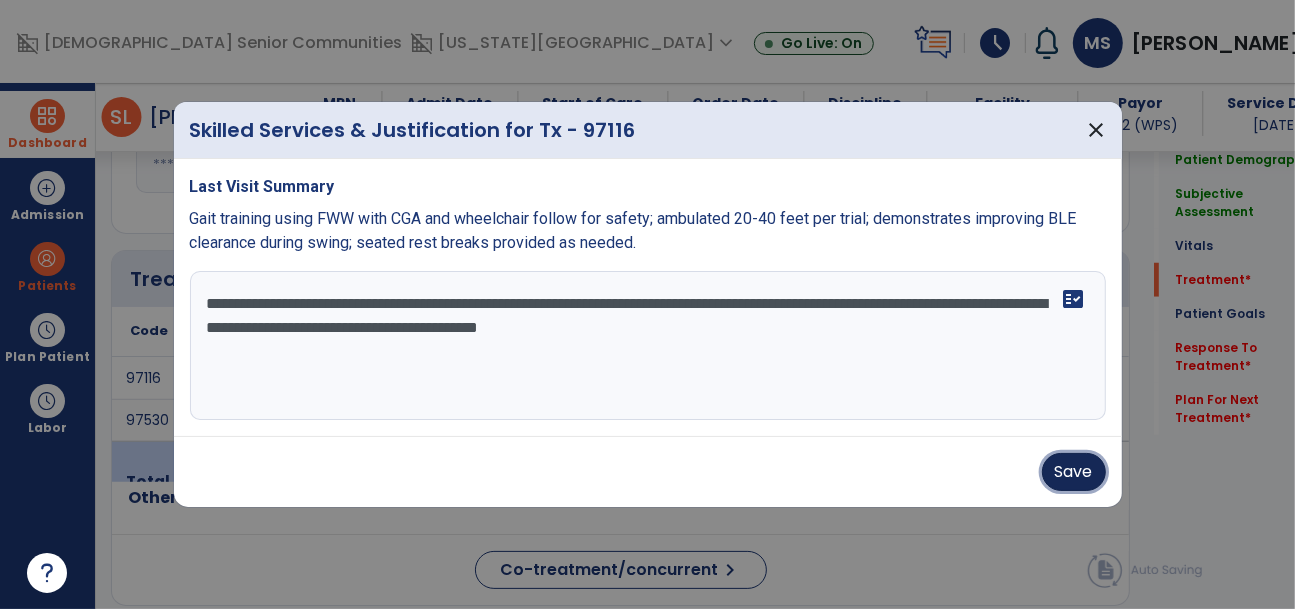 click on "Save" at bounding box center (1074, 472) 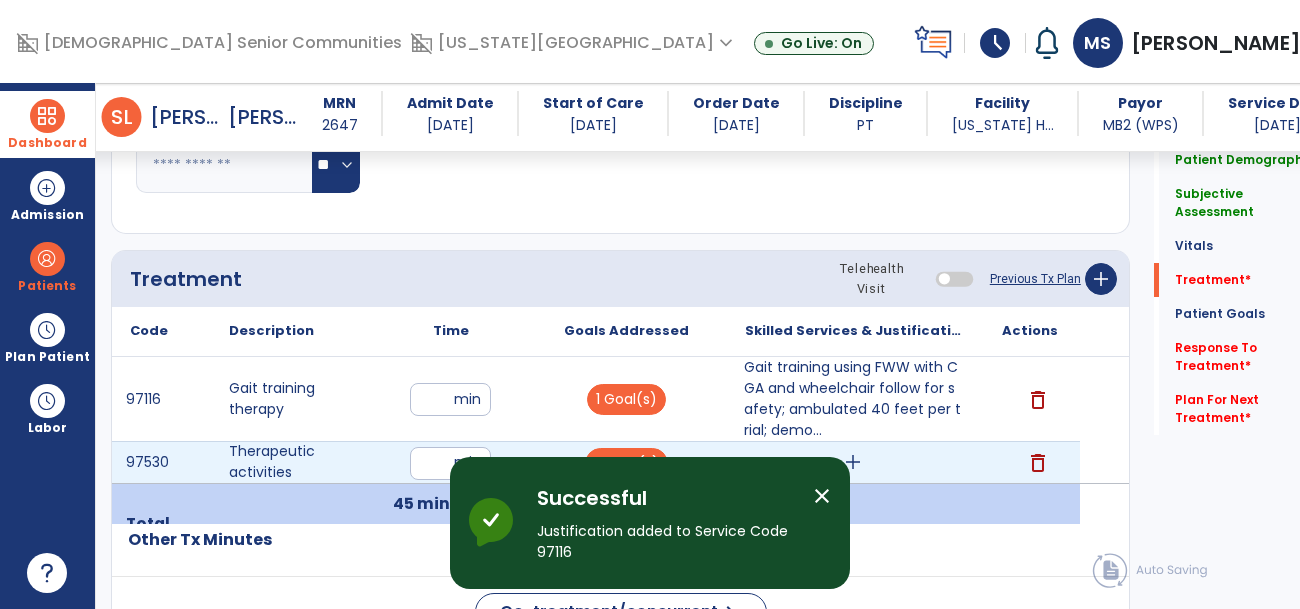 click on "add" at bounding box center [853, 462] 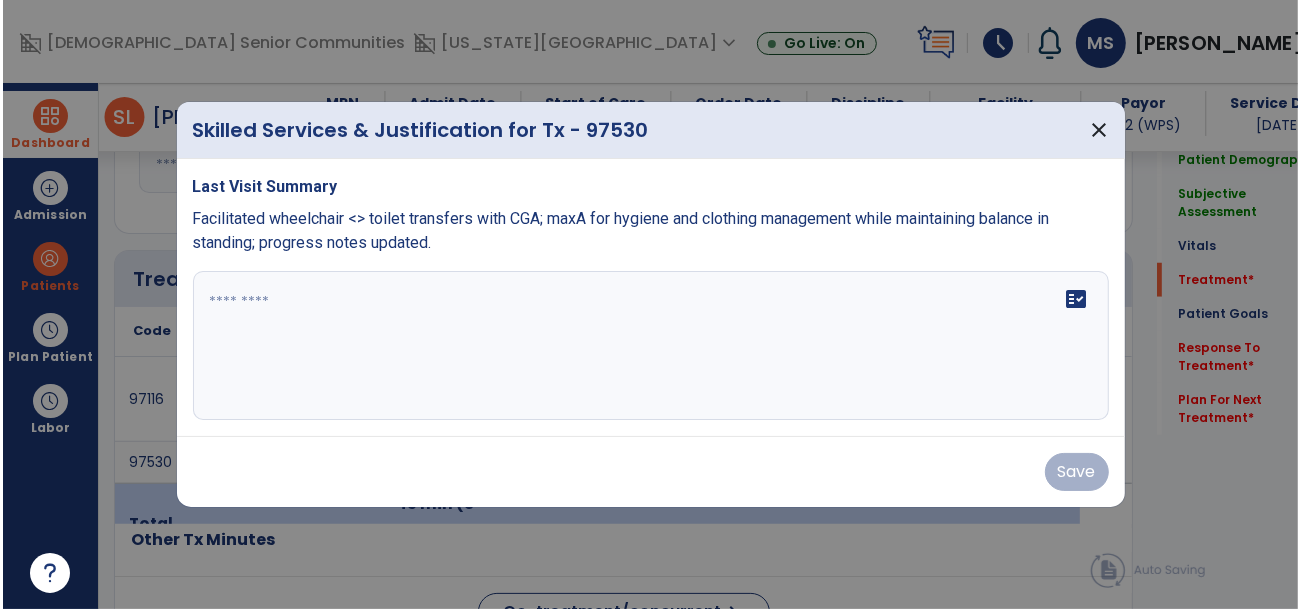 scroll, scrollTop: 1199, scrollLeft: 0, axis: vertical 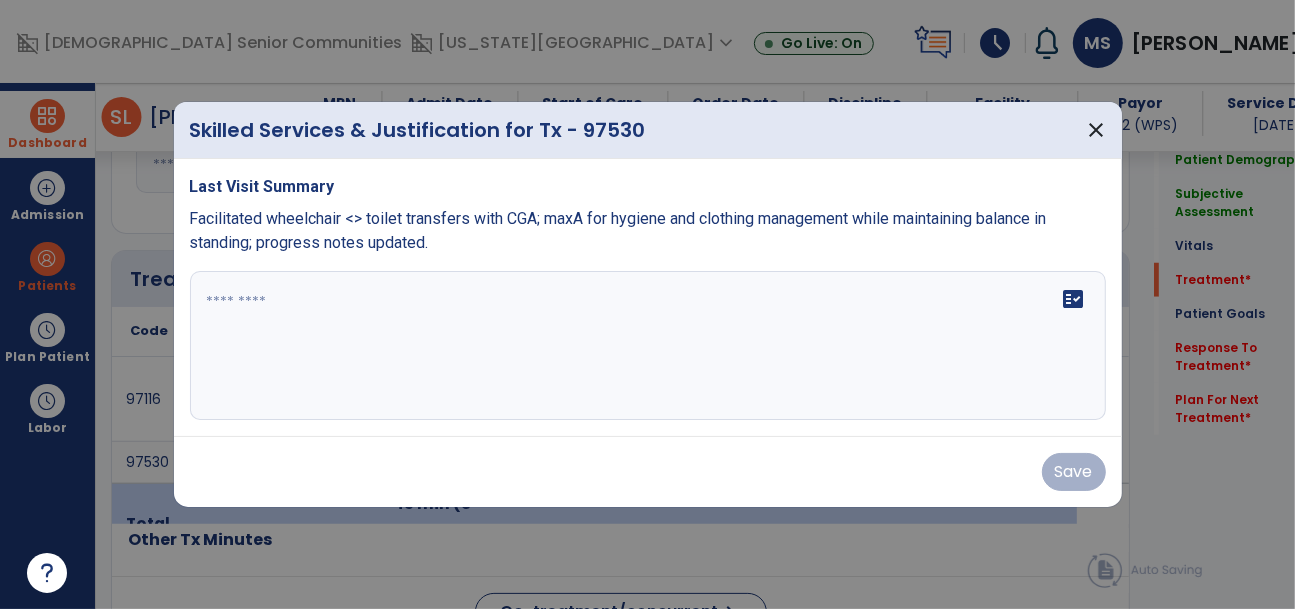 click at bounding box center [648, 346] 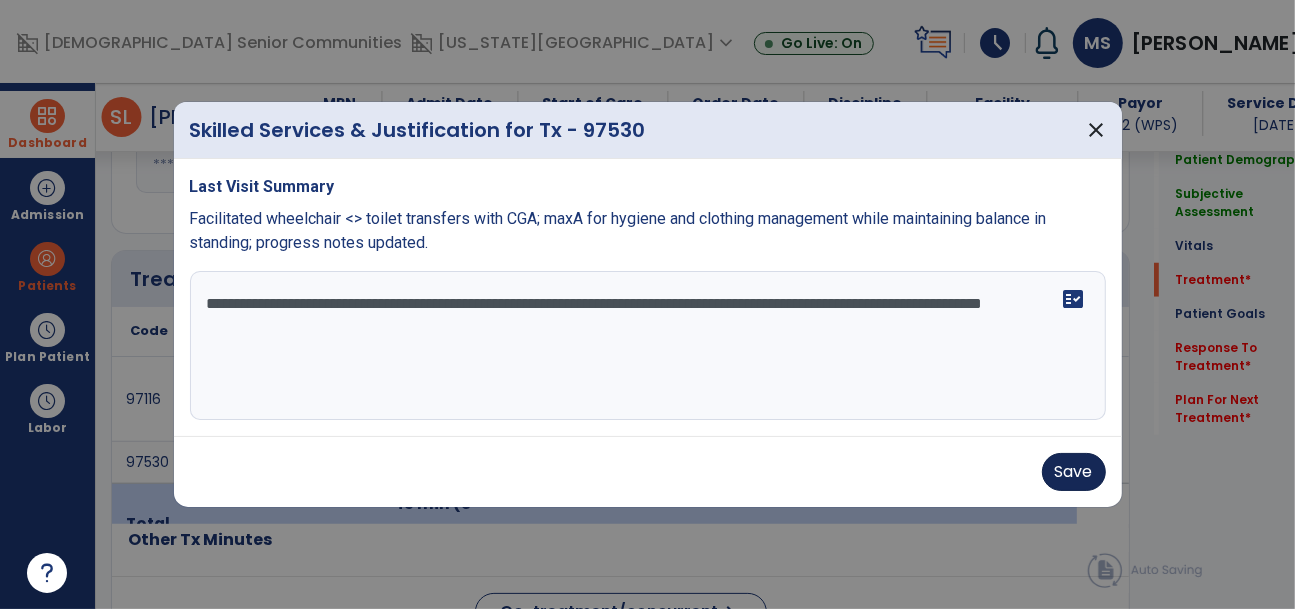 type on "**********" 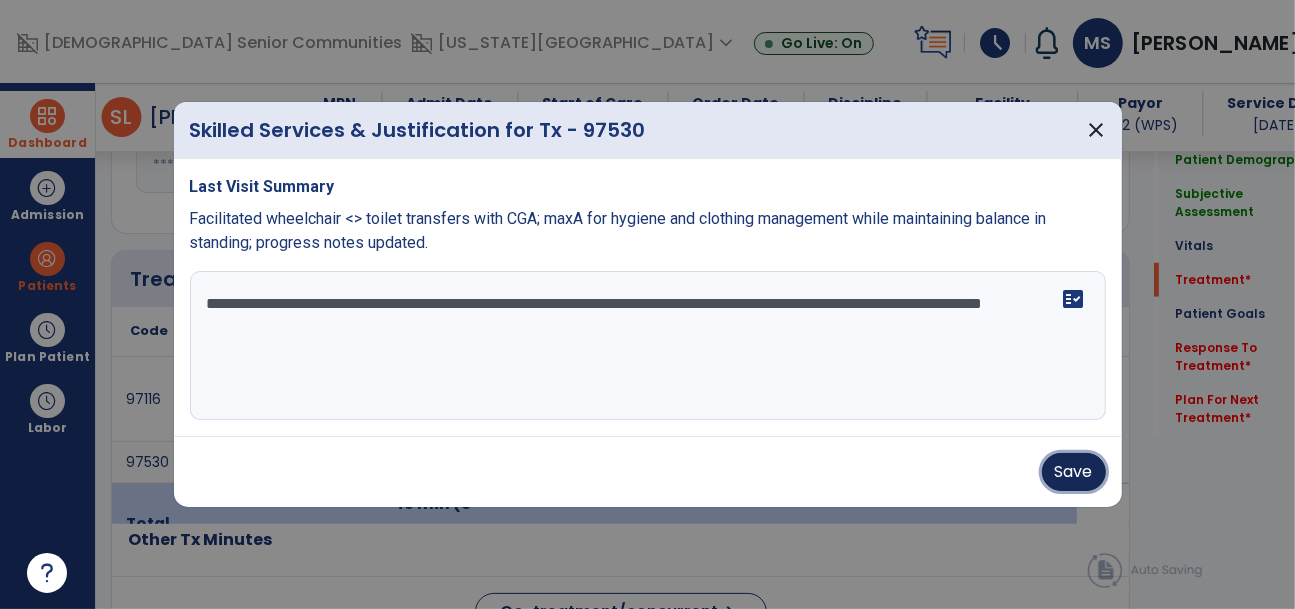 click on "Save" at bounding box center [1074, 472] 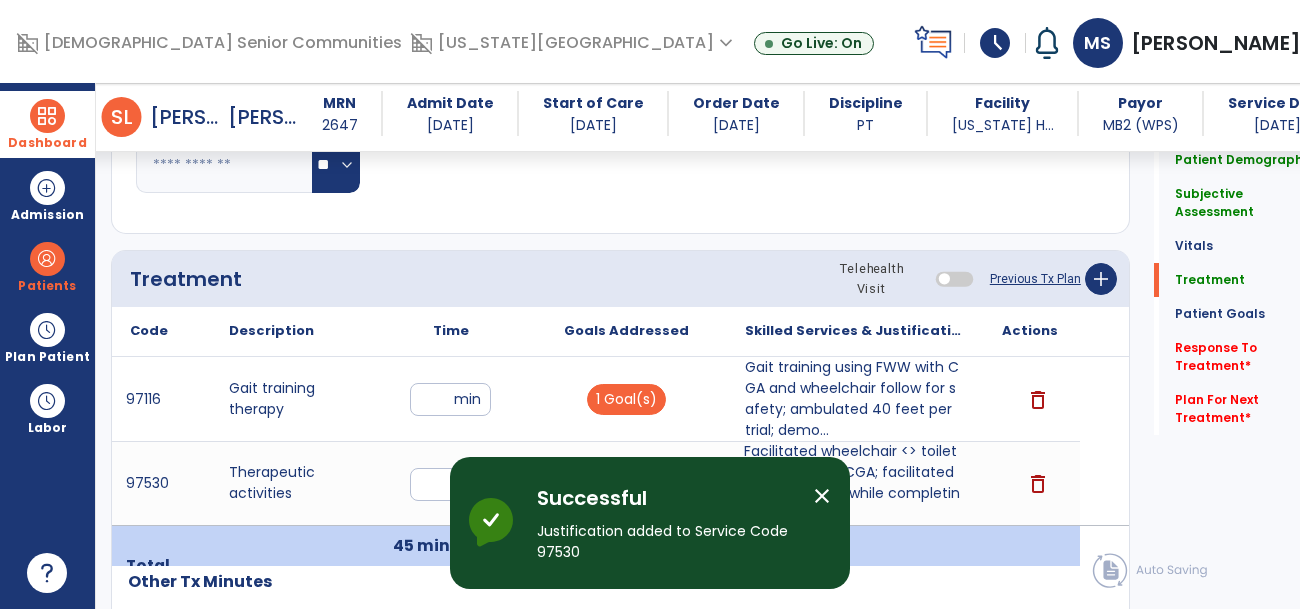 click on "Notes/Comments" 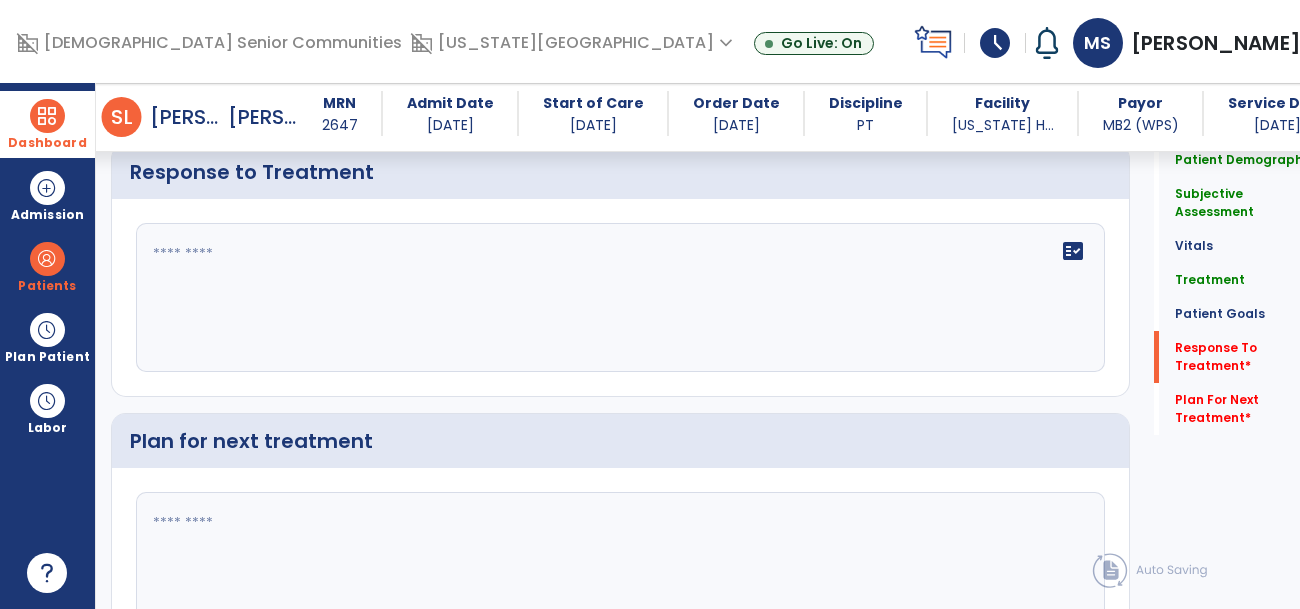 scroll, scrollTop: 3151, scrollLeft: 0, axis: vertical 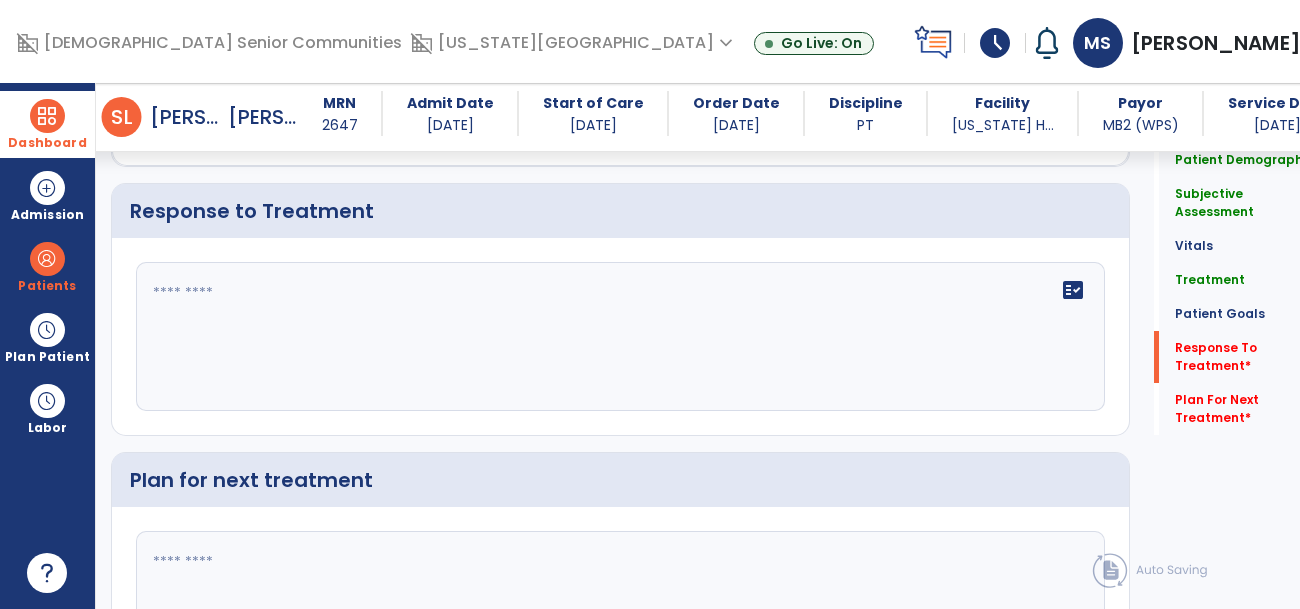 click on "fact_check" 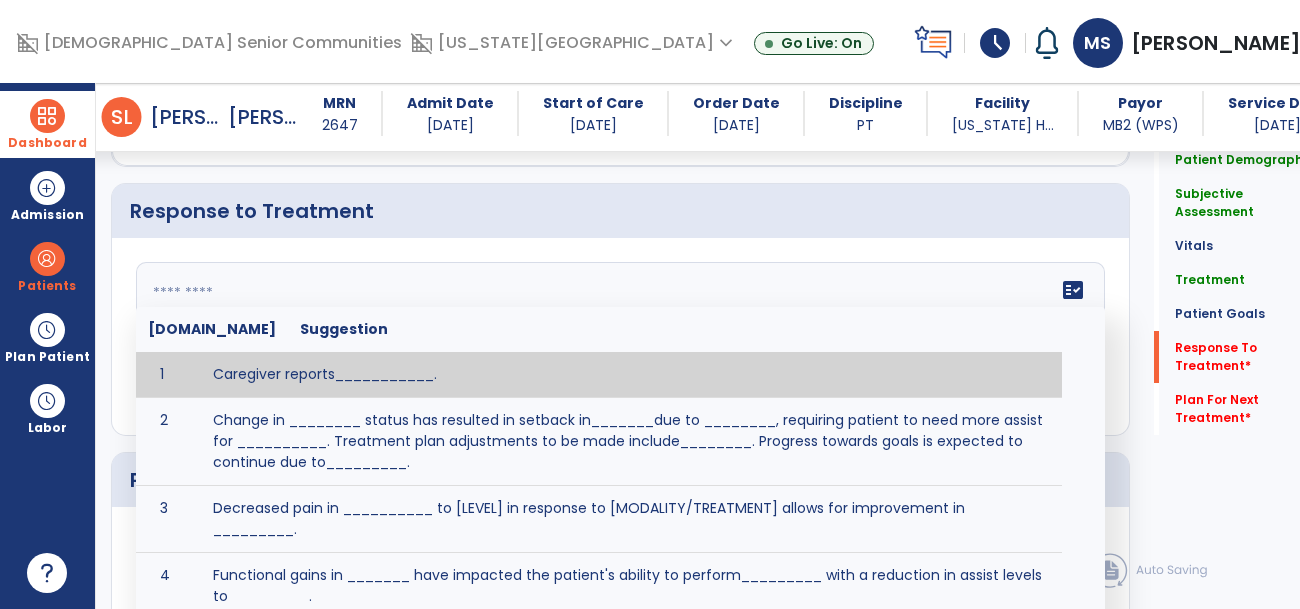 type on "*" 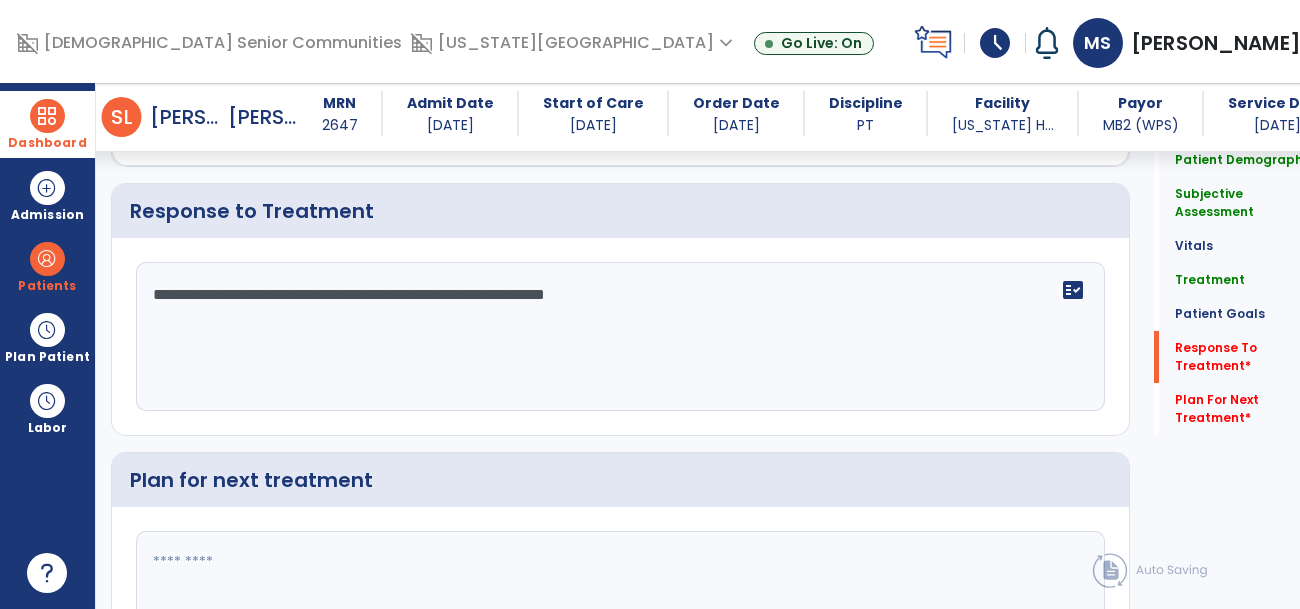 type on "**********" 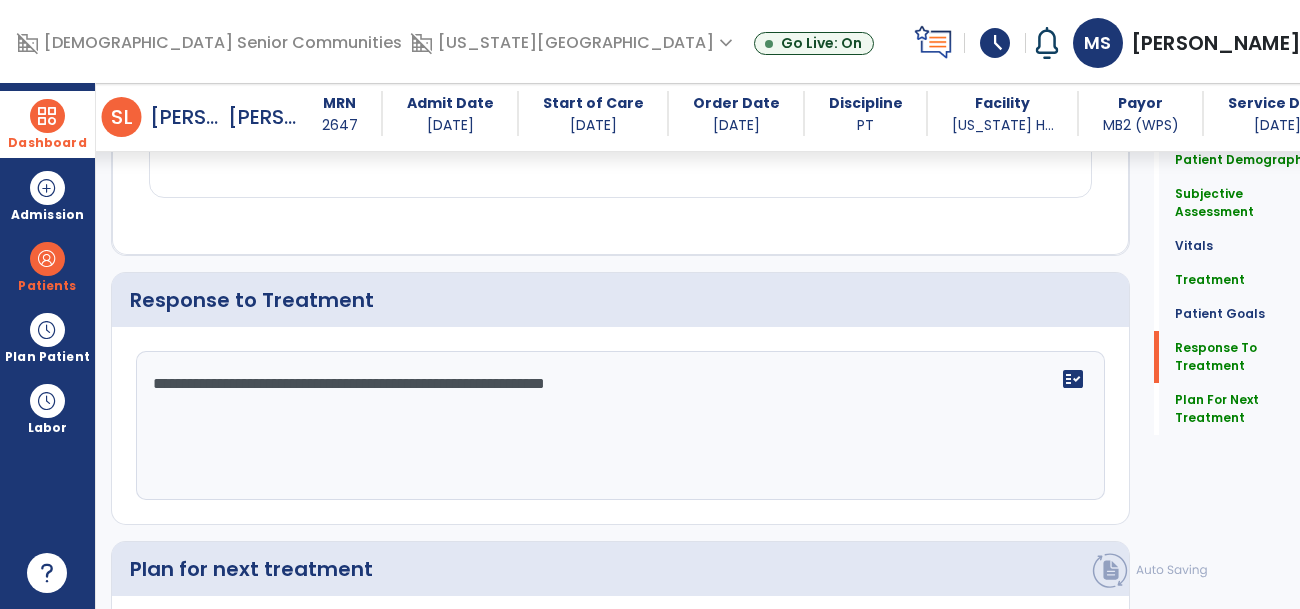 scroll, scrollTop: 3151, scrollLeft: 0, axis: vertical 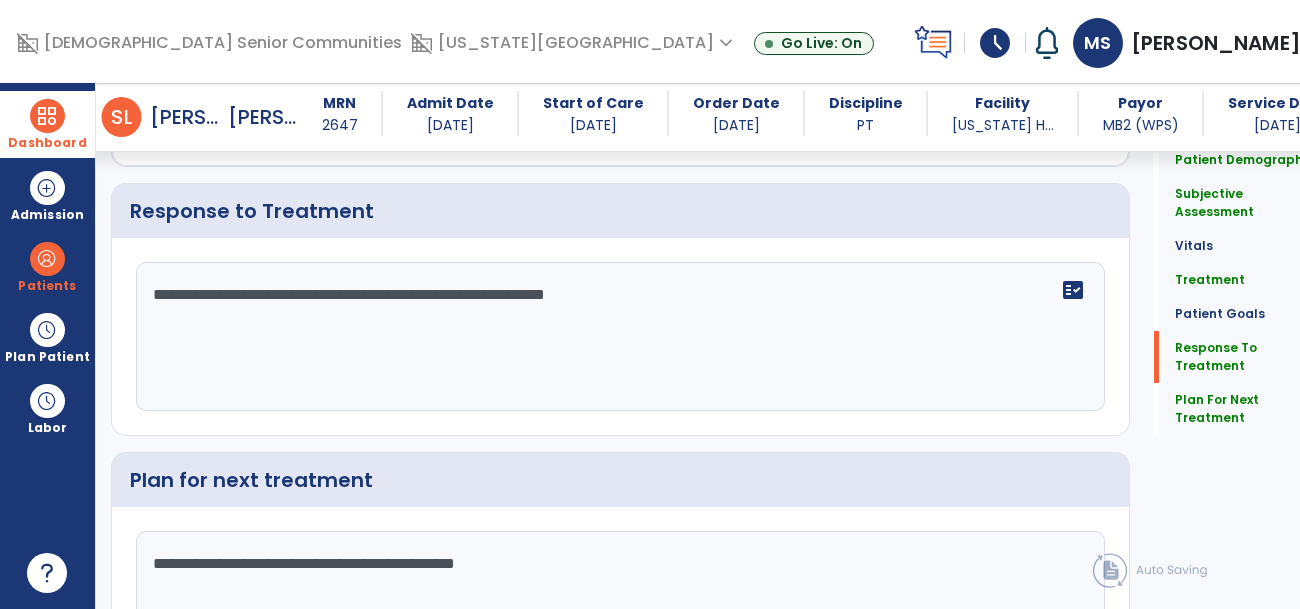 type on "**********" 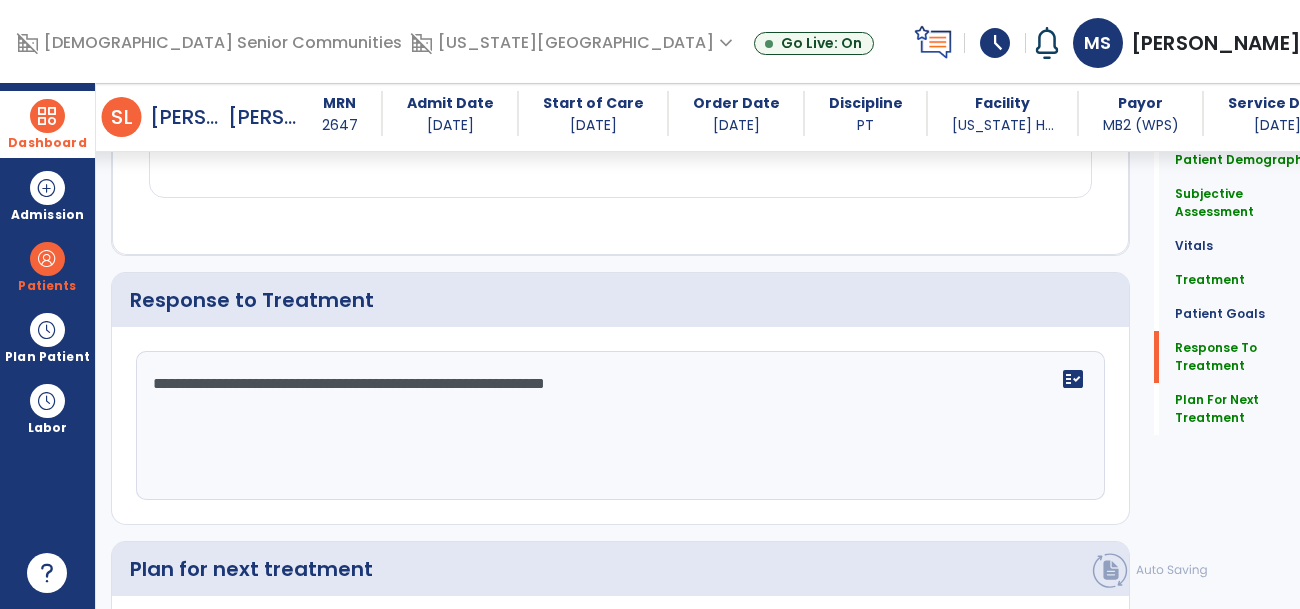 scroll, scrollTop: 3151, scrollLeft: 0, axis: vertical 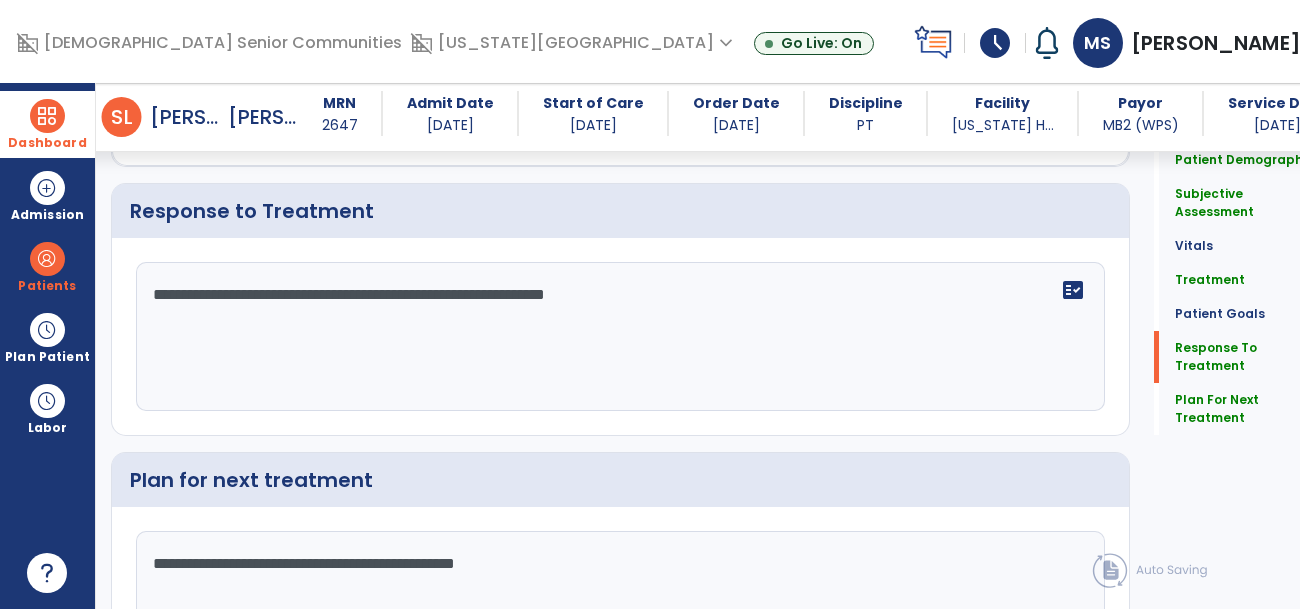 click on "Response to Treatment" 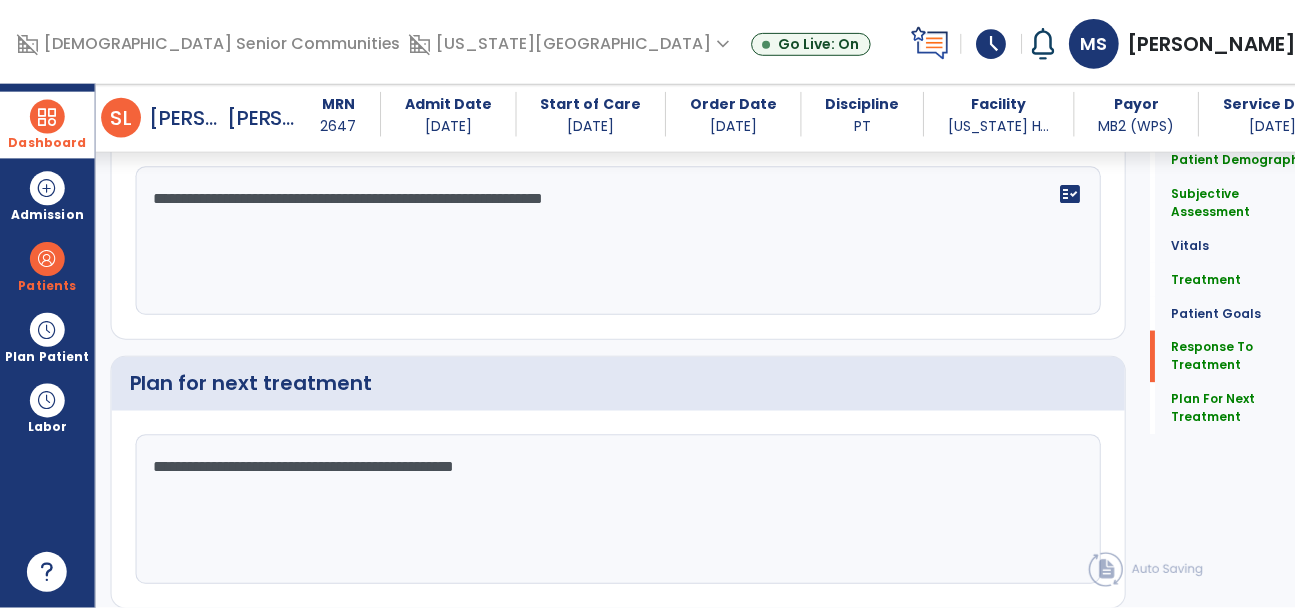 scroll, scrollTop: 3310, scrollLeft: 0, axis: vertical 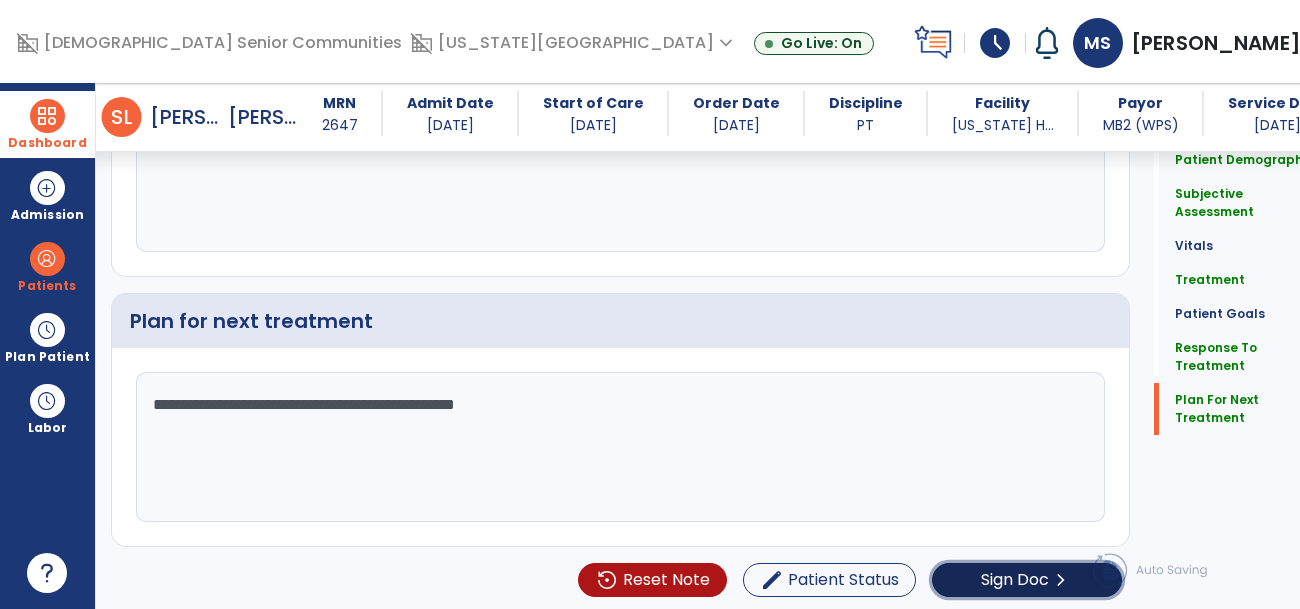 click on "Sign Doc" 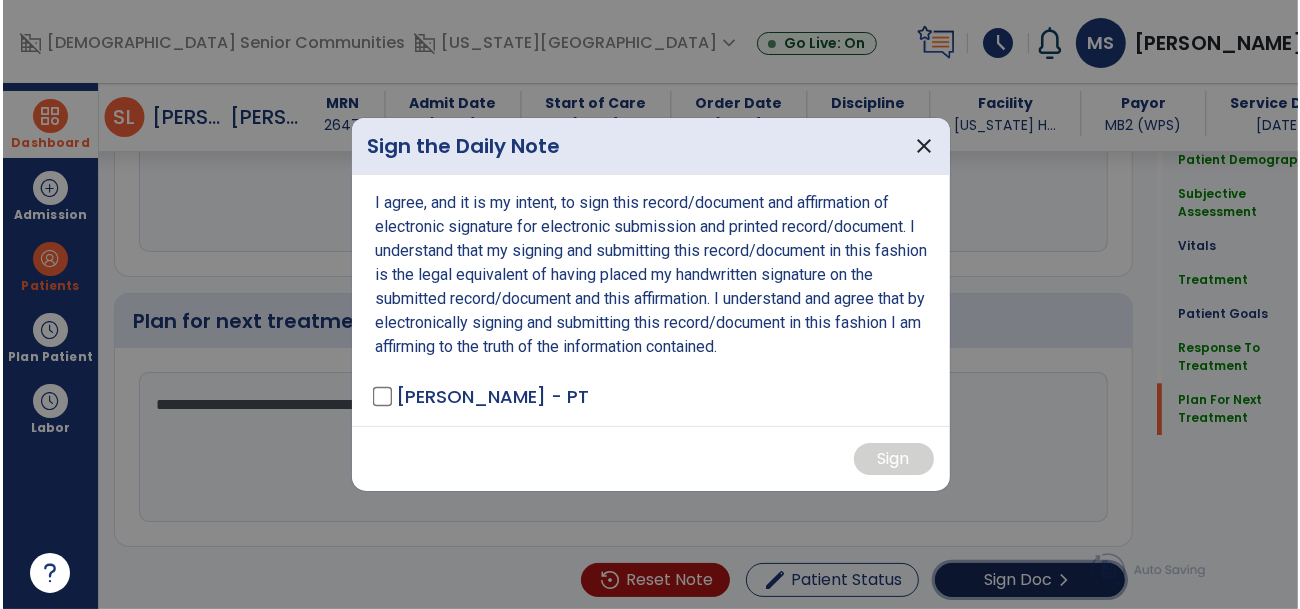 scroll, scrollTop: 3310, scrollLeft: 0, axis: vertical 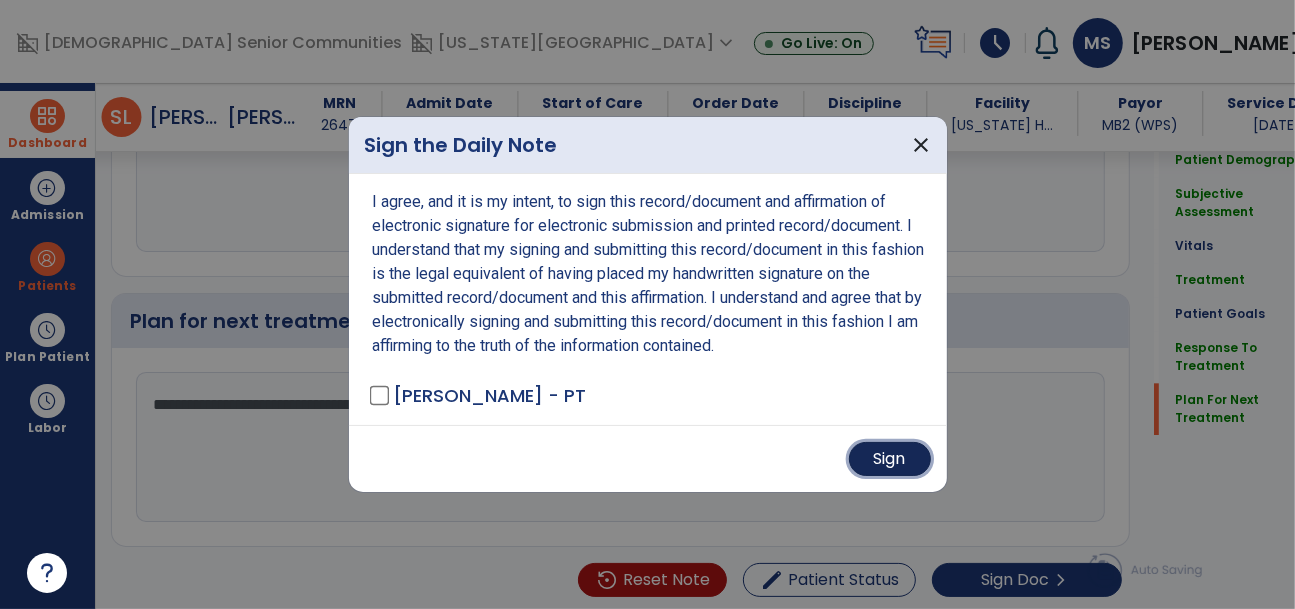 click on "Sign" at bounding box center (890, 459) 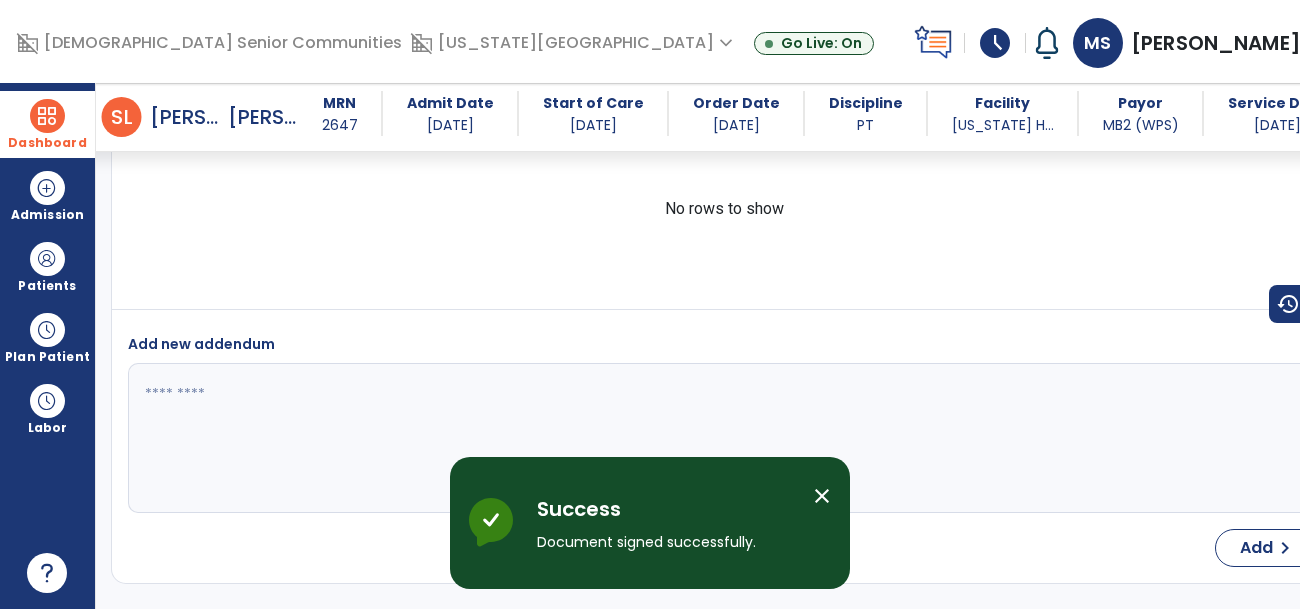 scroll, scrollTop: 5056, scrollLeft: 0, axis: vertical 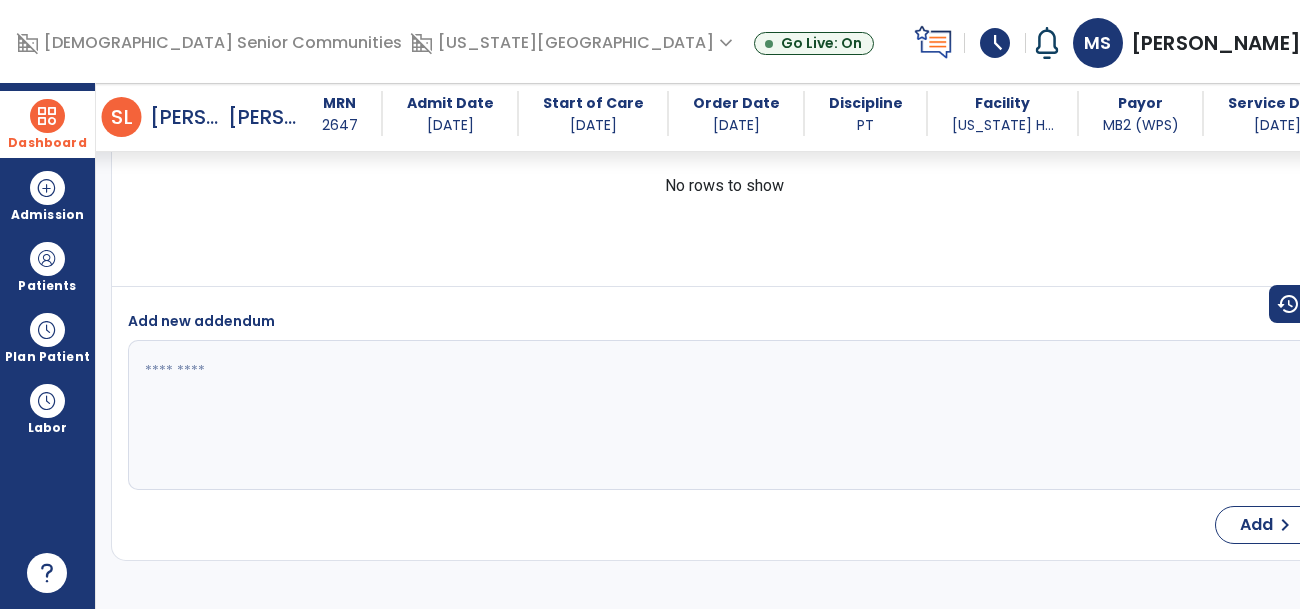 click at bounding box center [47, 116] 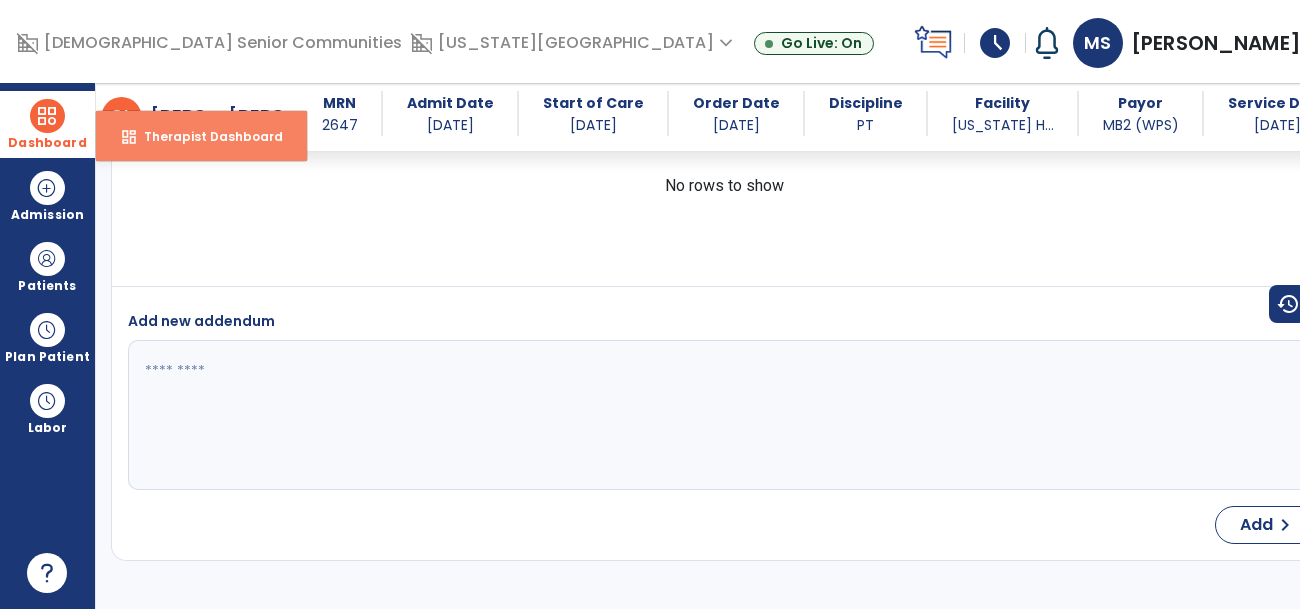click on "Therapist Dashboard" at bounding box center (205, 136) 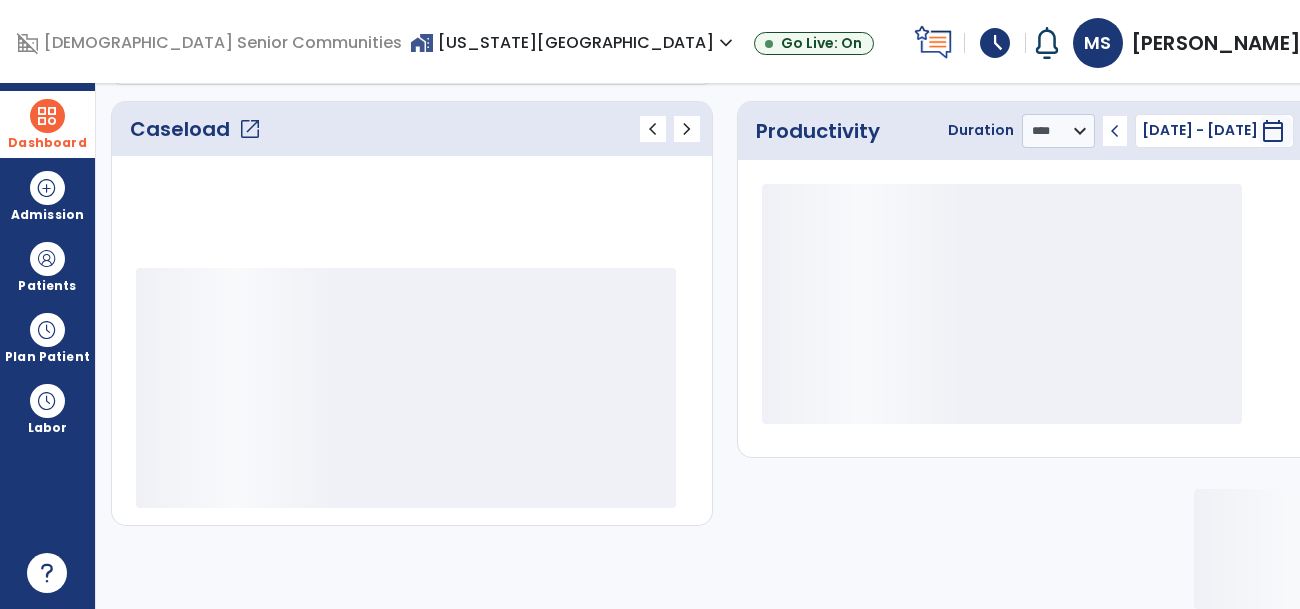 scroll, scrollTop: 268, scrollLeft: 0, axis: vertical 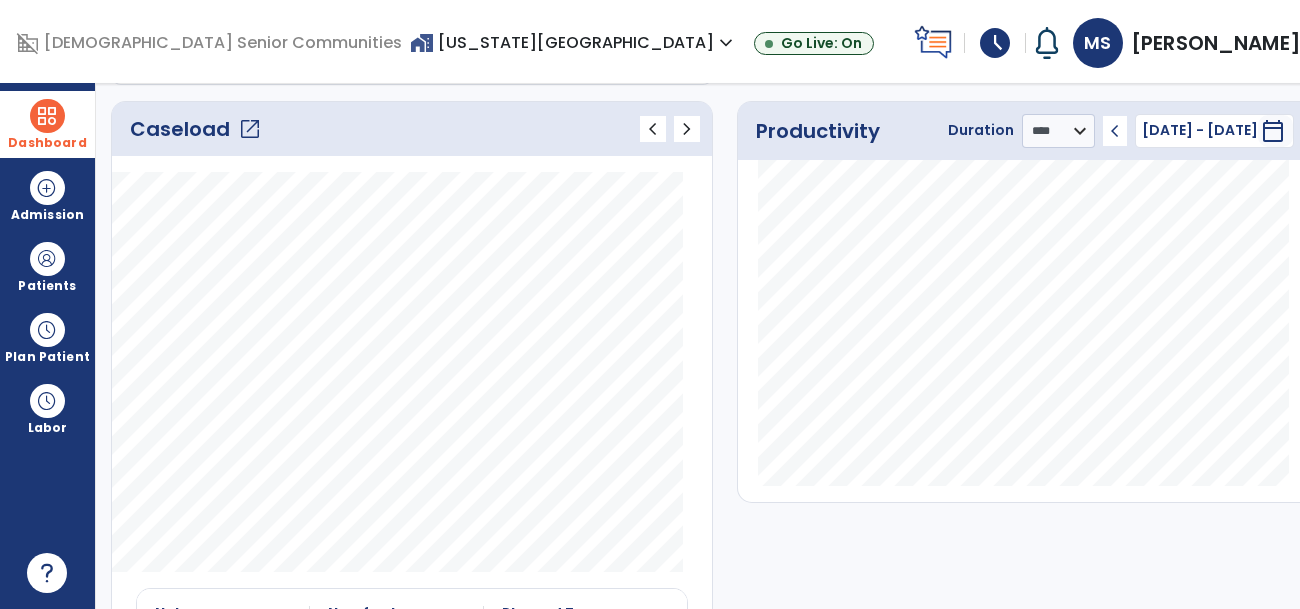 click on "Caseload   open_in_new" 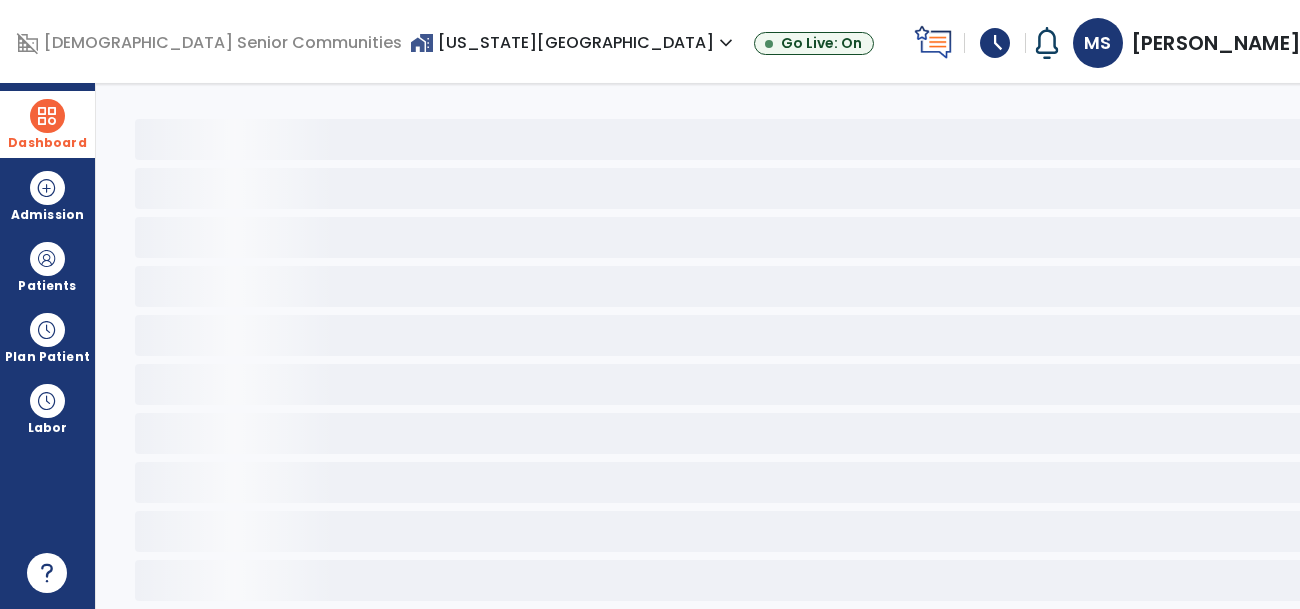 scroll, scrollTop: 76, scrollLeft: 0, axis: vertical 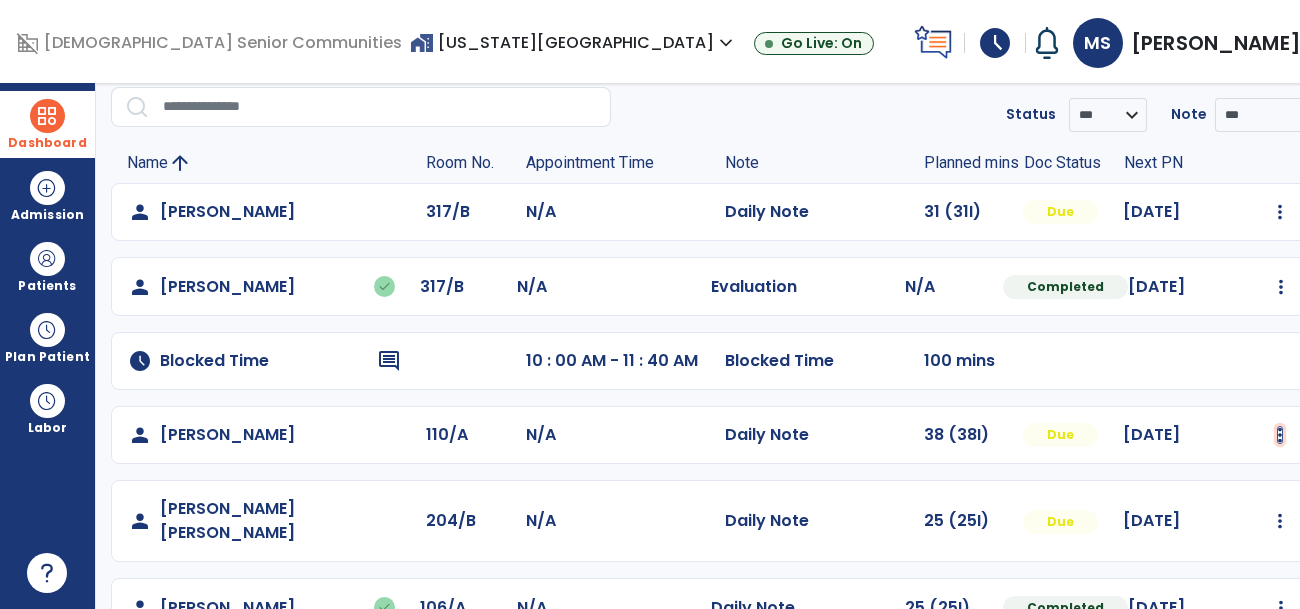 click at bounding box center [1280, 212] 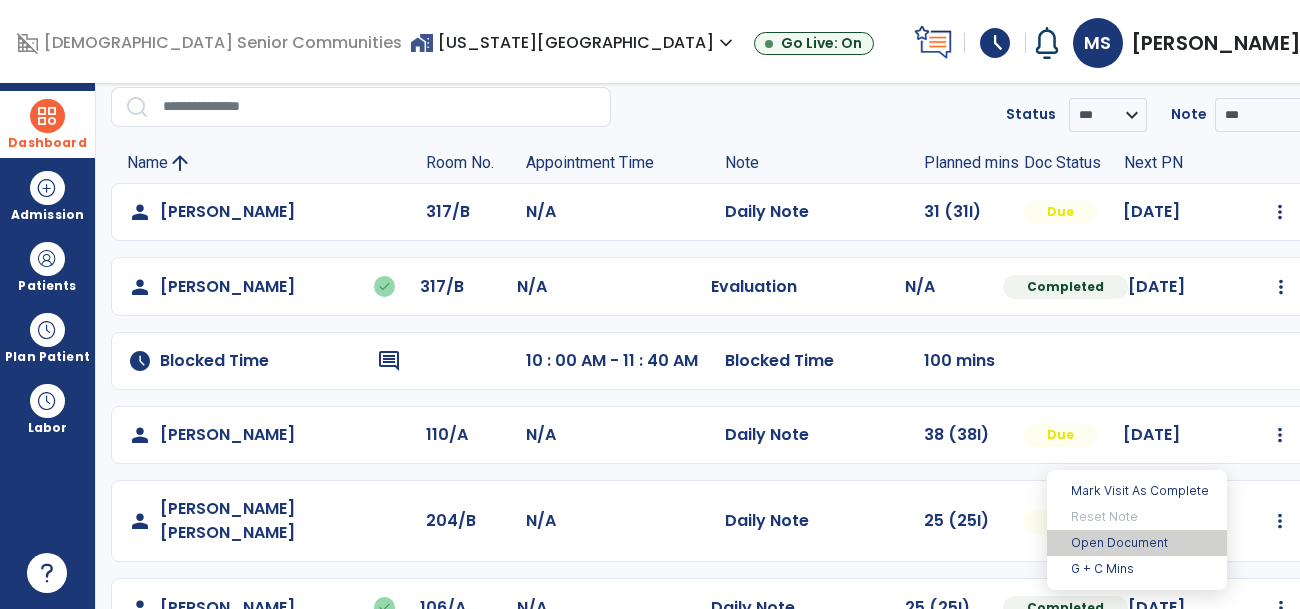 click on "Open Document" at bounding box center (1137, 543) 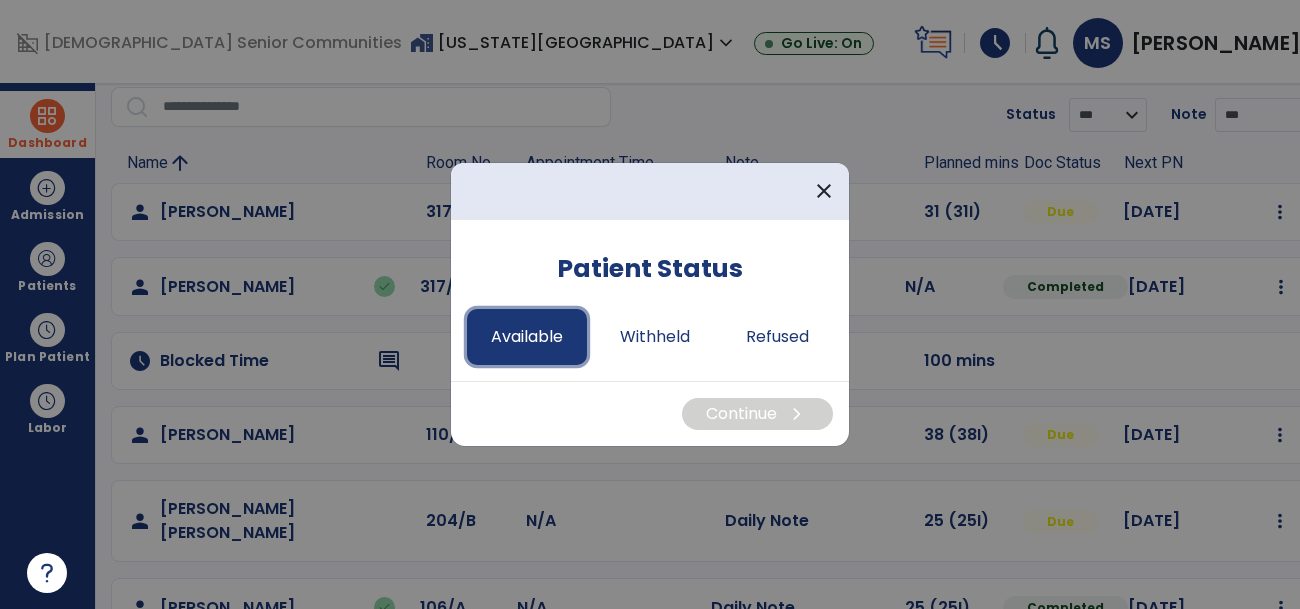 click on "Available" at bounding box center (527, 337) 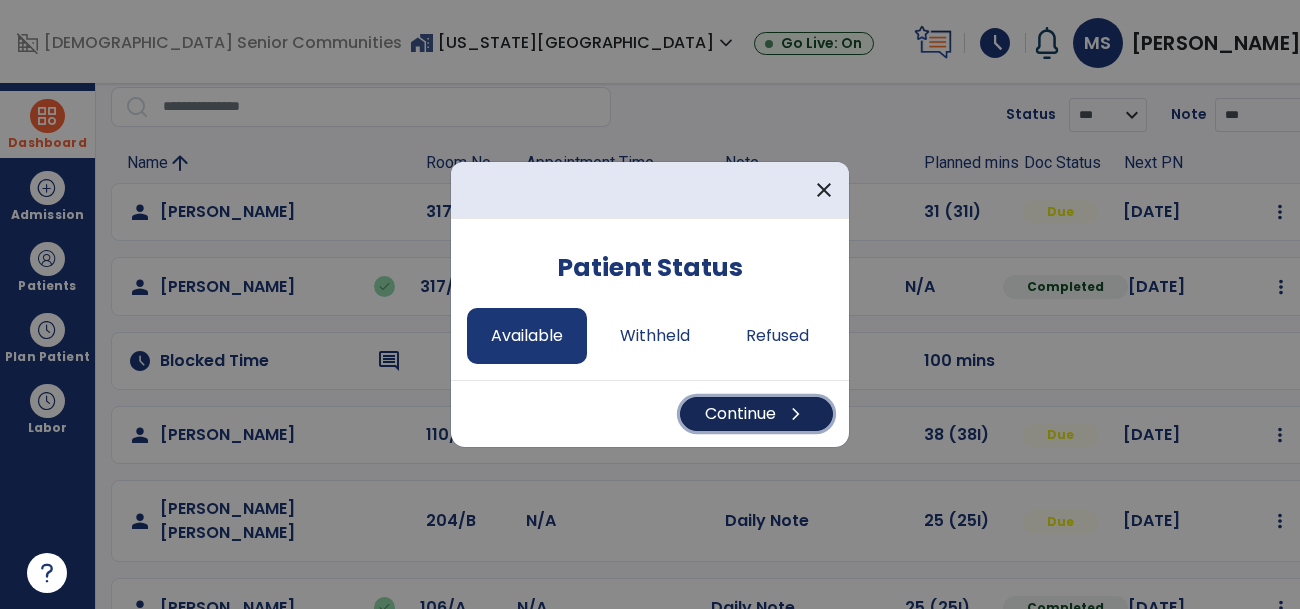 click on "Continue   chevron_right" at bounding box center (756, 414) 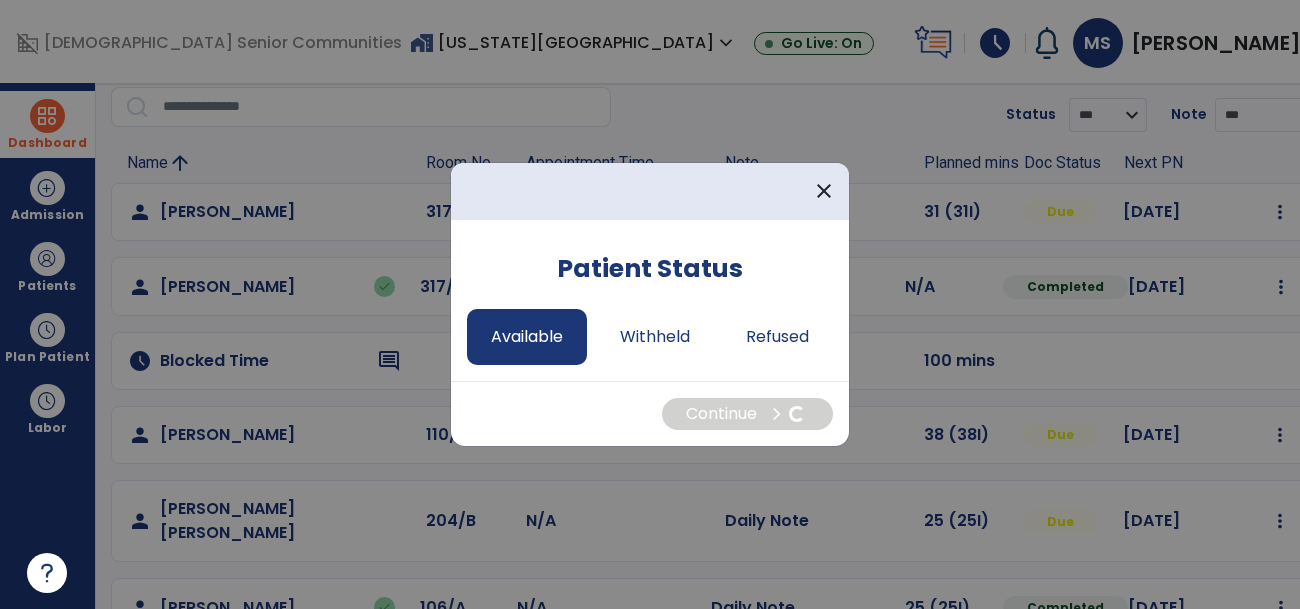 select on "*" 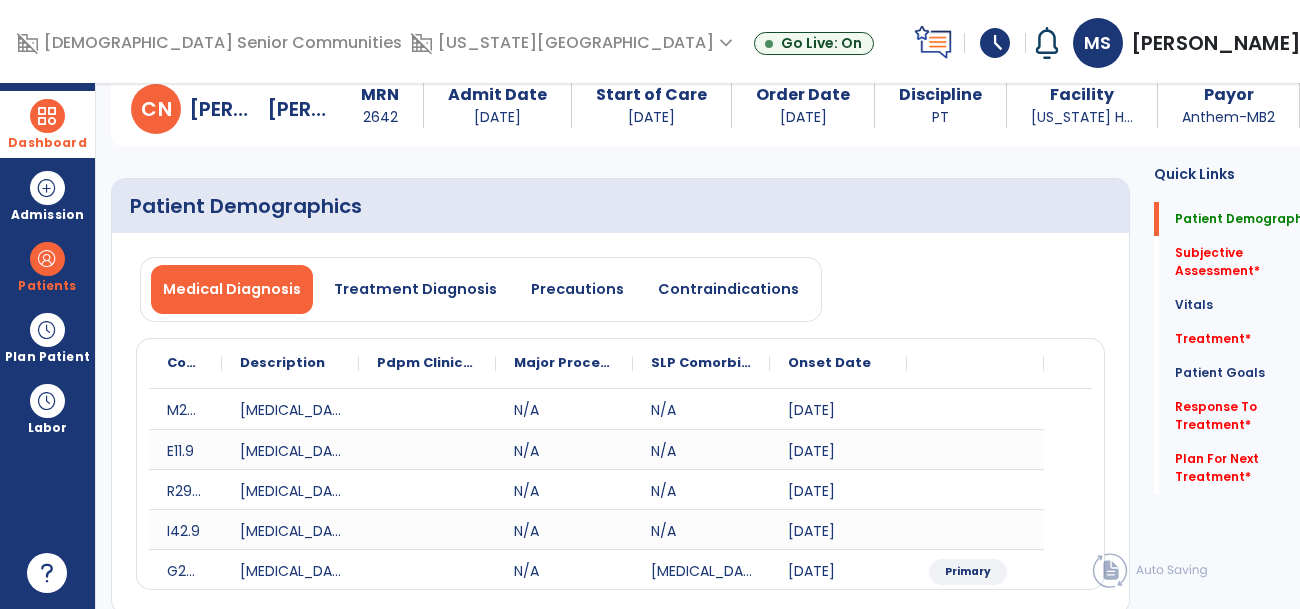 click on "Medical Diagnosis   Treatment Diagnosis   Precautions   Contraindications" 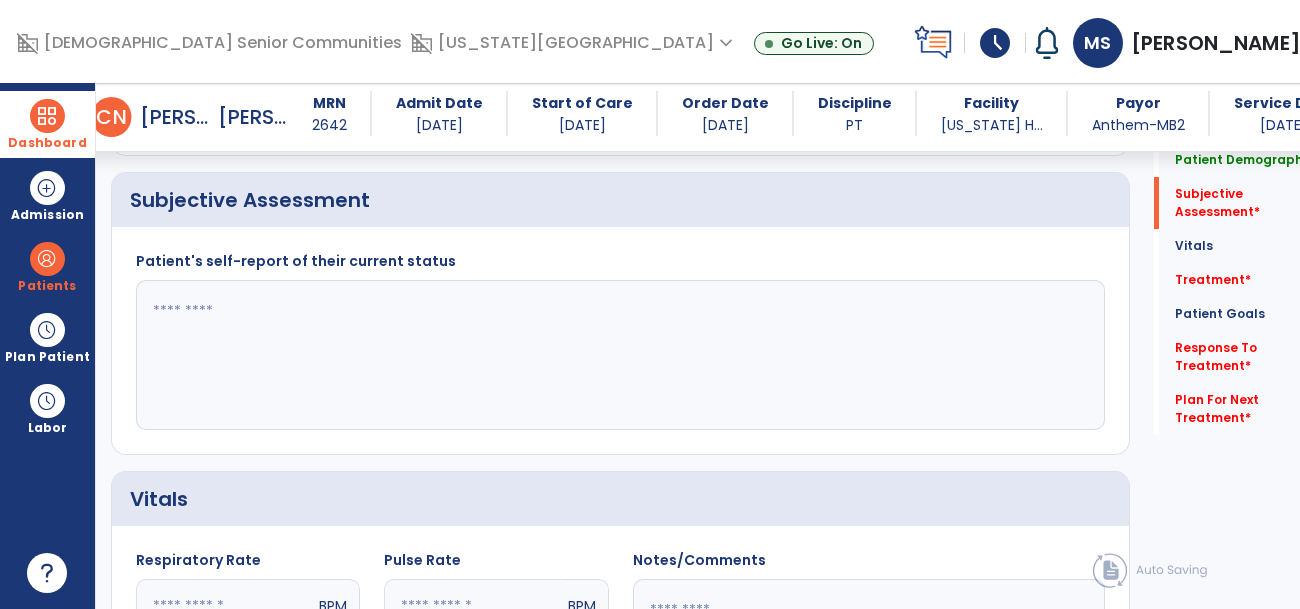 scroll, scrollTop: 515, scrollLeft: 0, axis: vertical 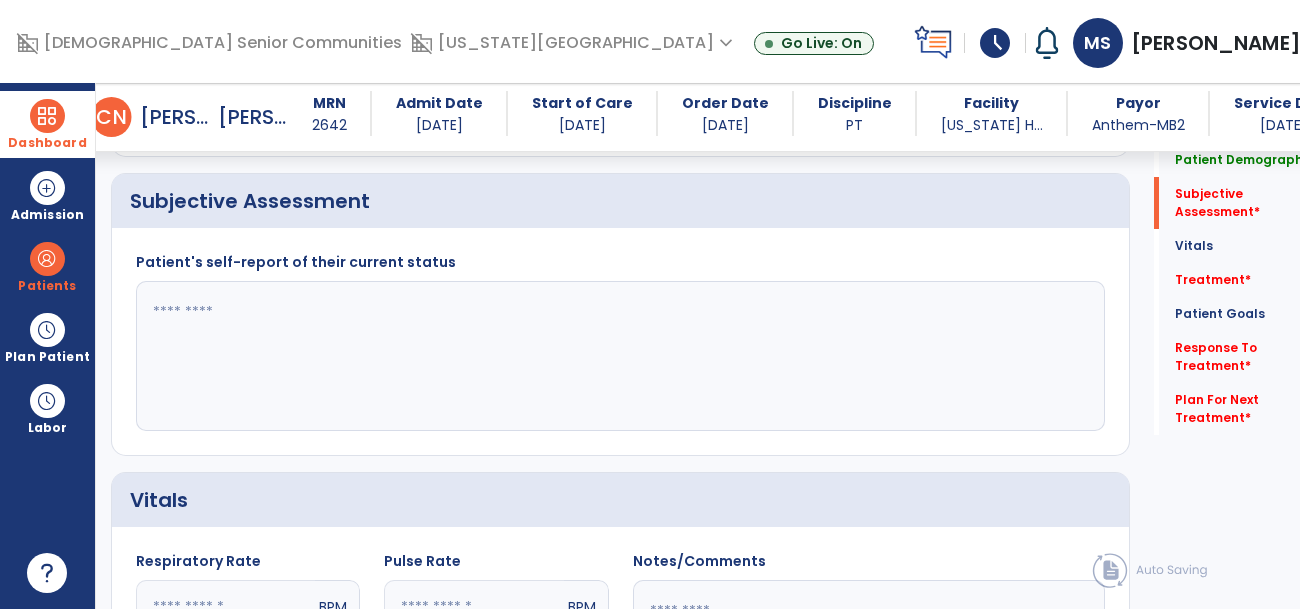 click 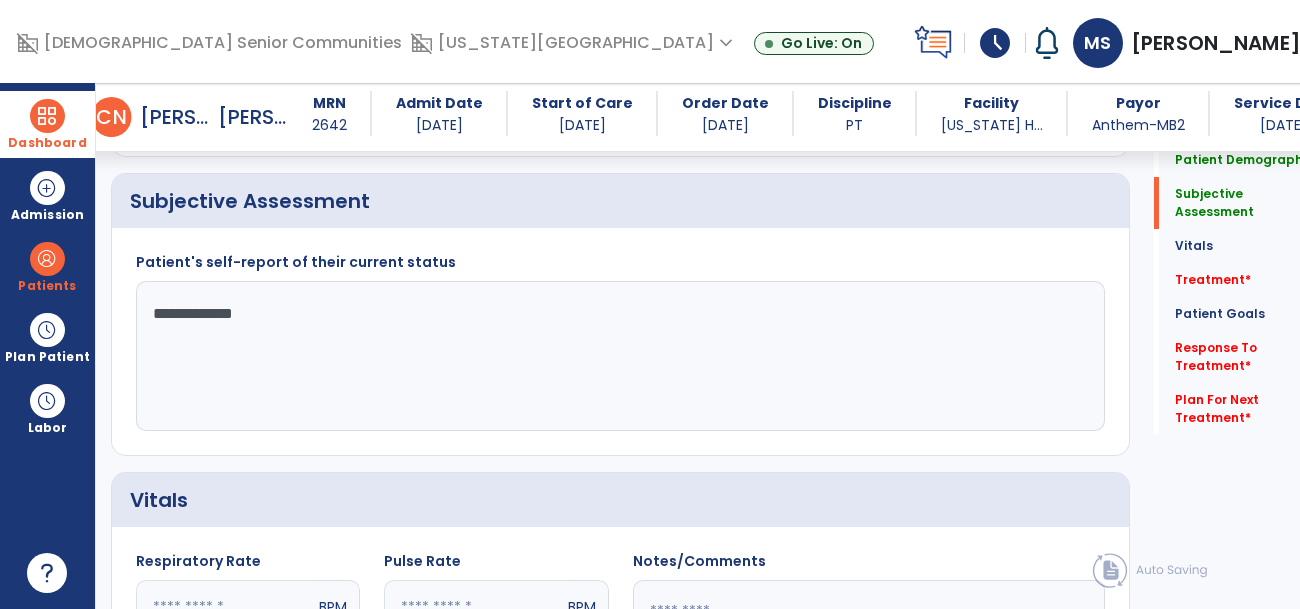 click on "**********" 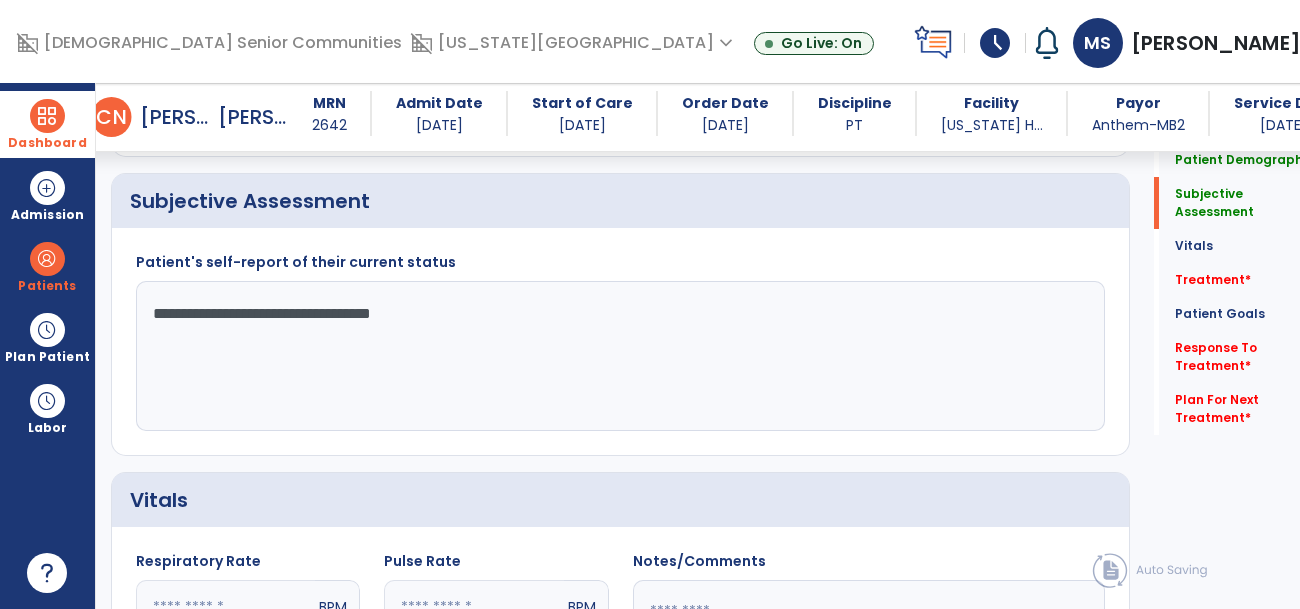 type on "**********" 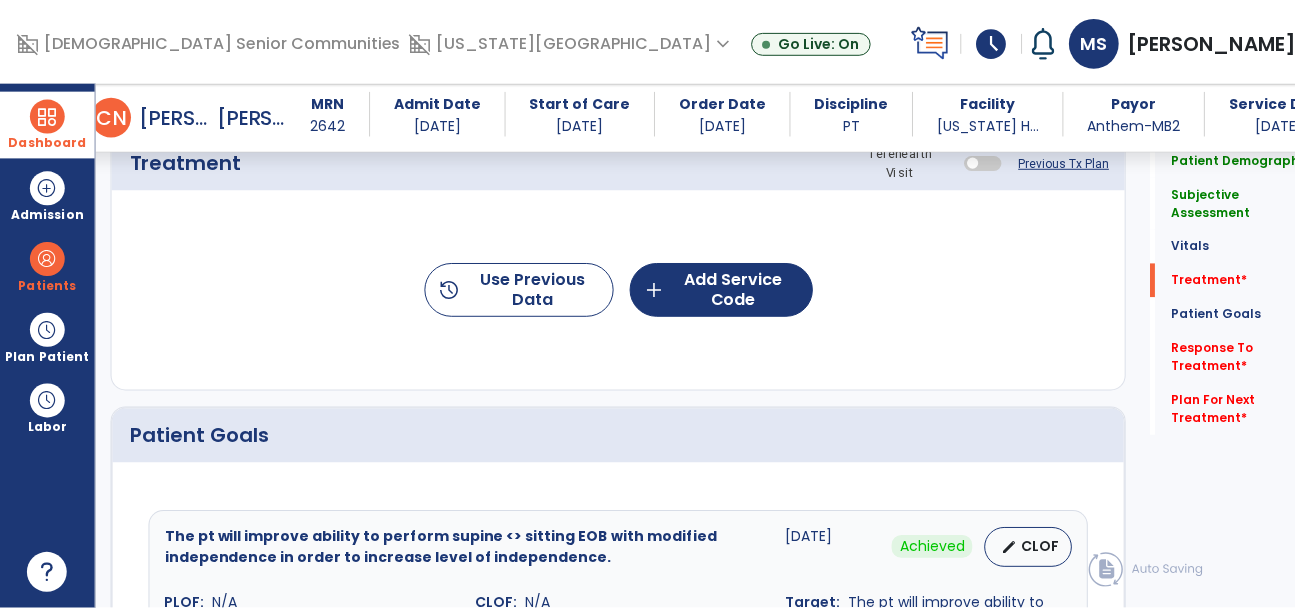 scroll, scrollTop: 1275, scrollLeft: 0, axis: vertical 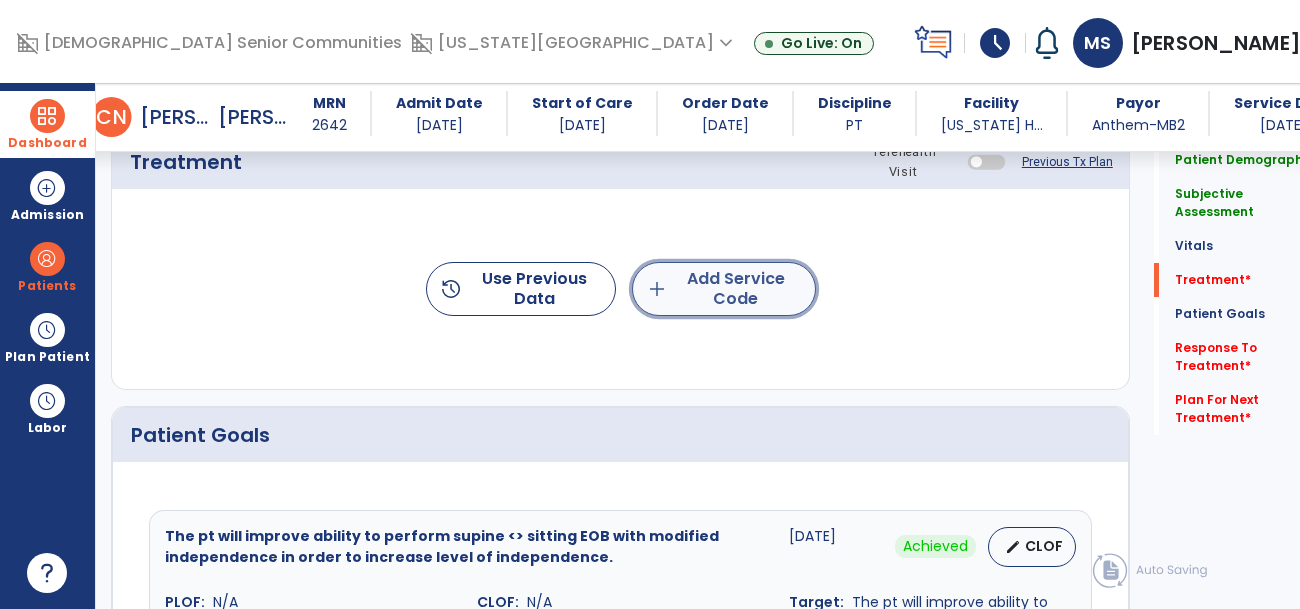 click on "add  Add Service Code" 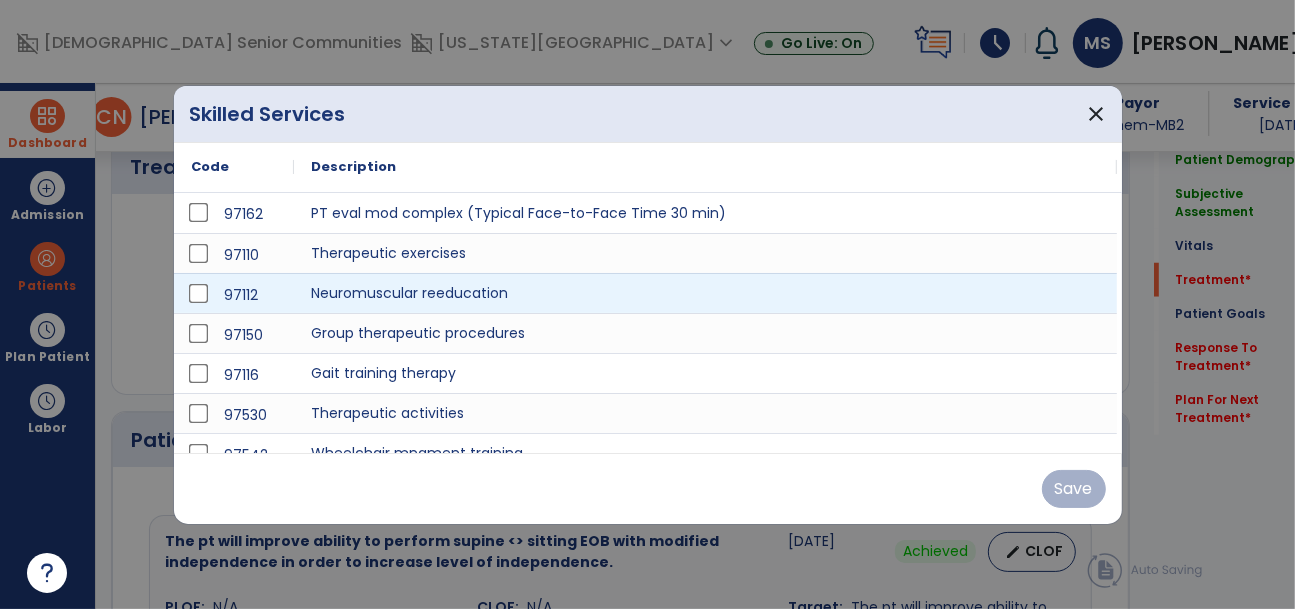 scroll, scrollTop: 1275, scrollLeft: 0, axis: vertical 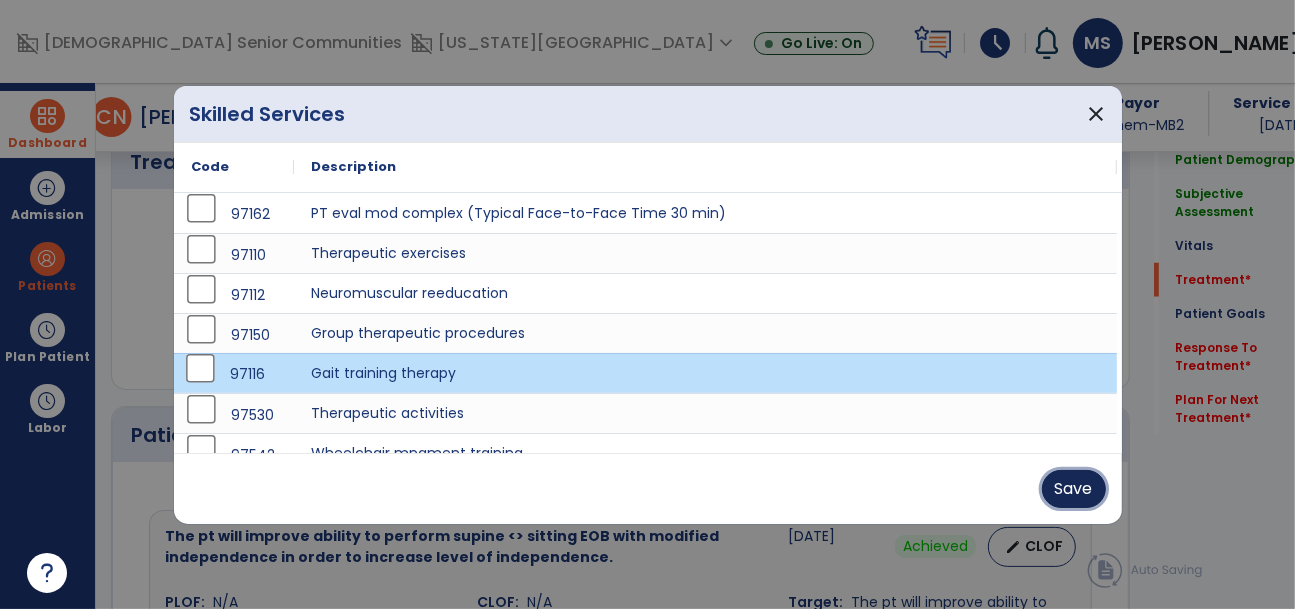 click on "Save" at bounding box center (1074, 489) 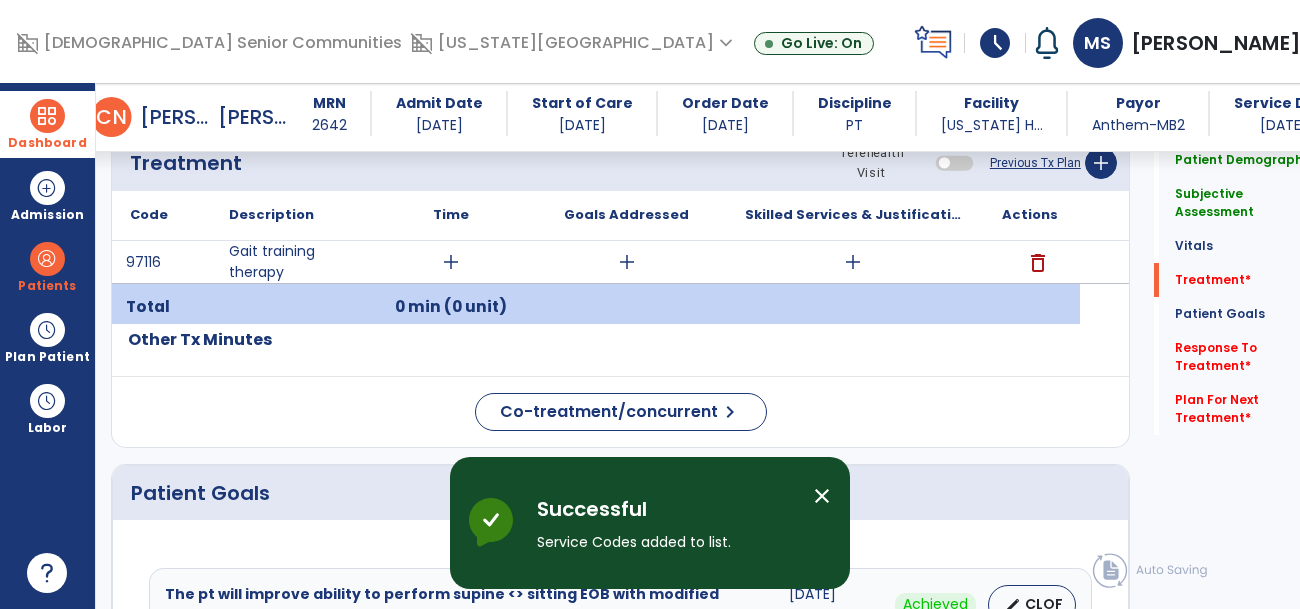 click on "add" at bounding box center [451, 262] 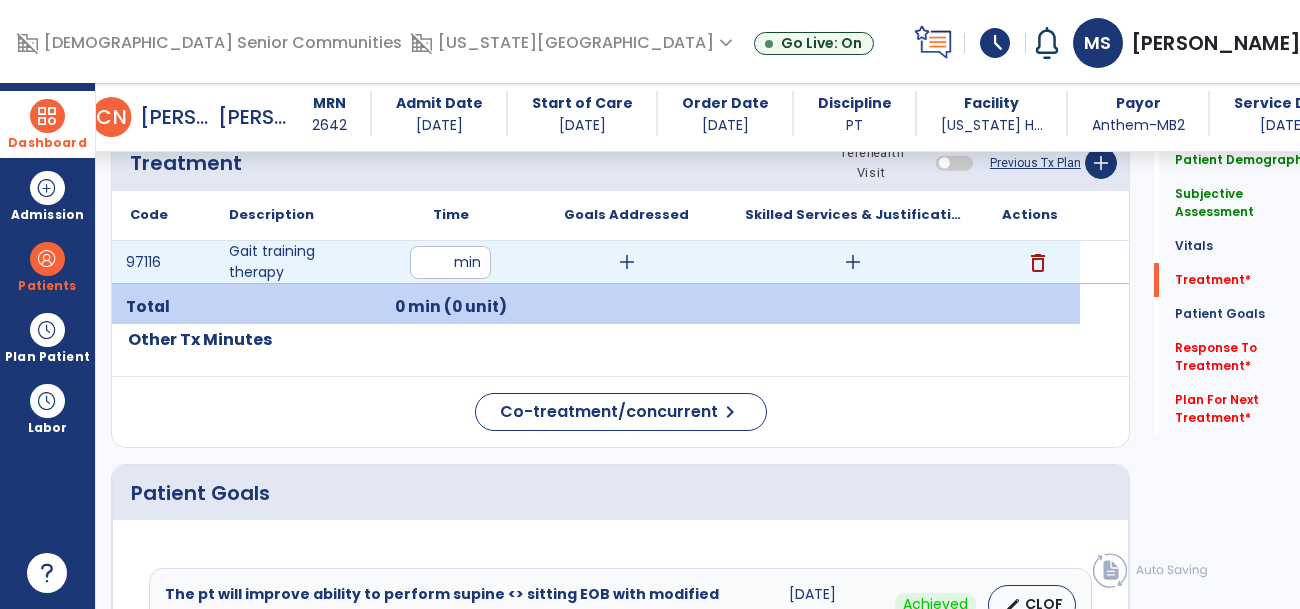 type on "**" 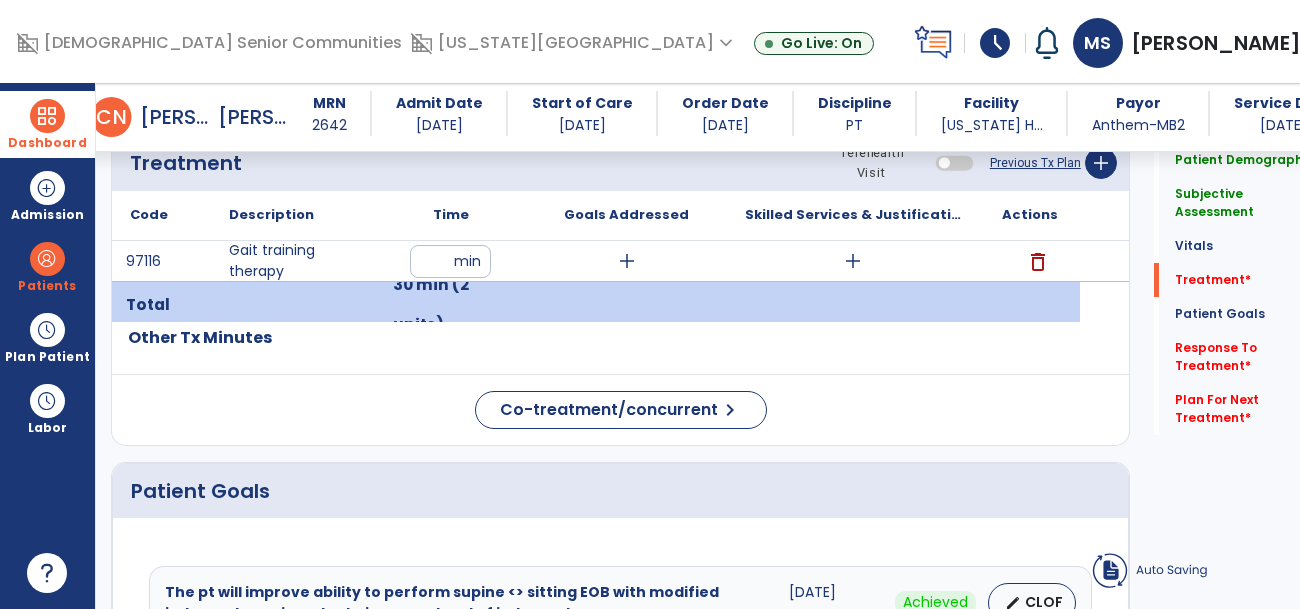 click on "add" at bounding box center [627, 261] 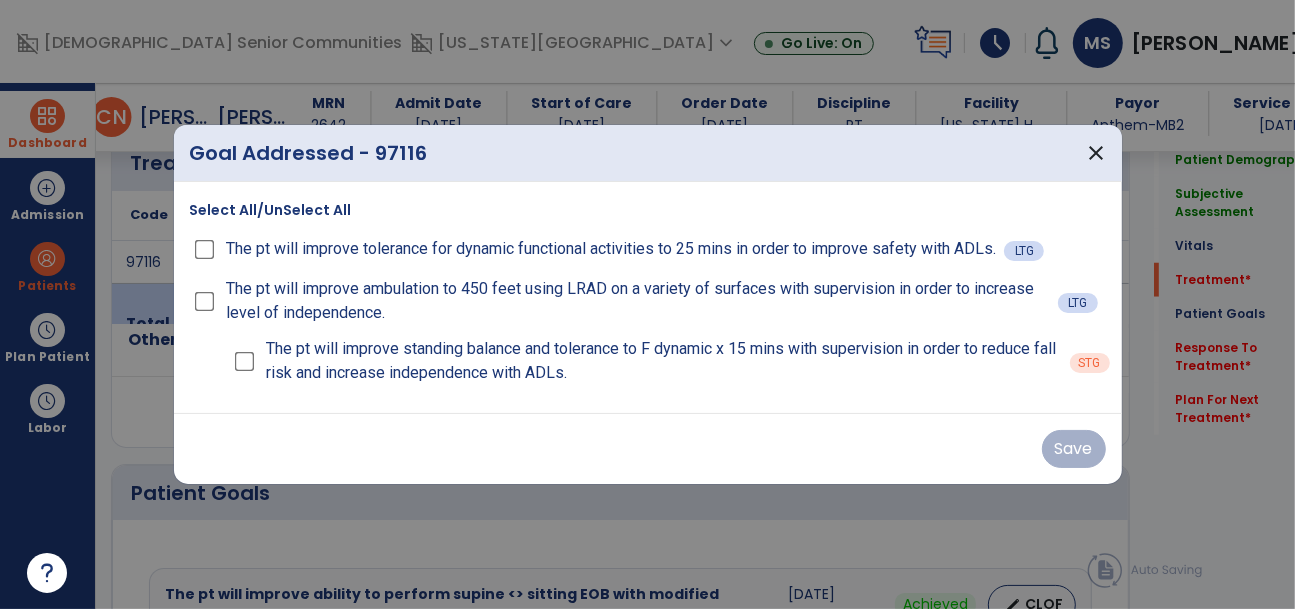 scroll, scrollTop: 1275, scrollLeft: 0, axis: vertical 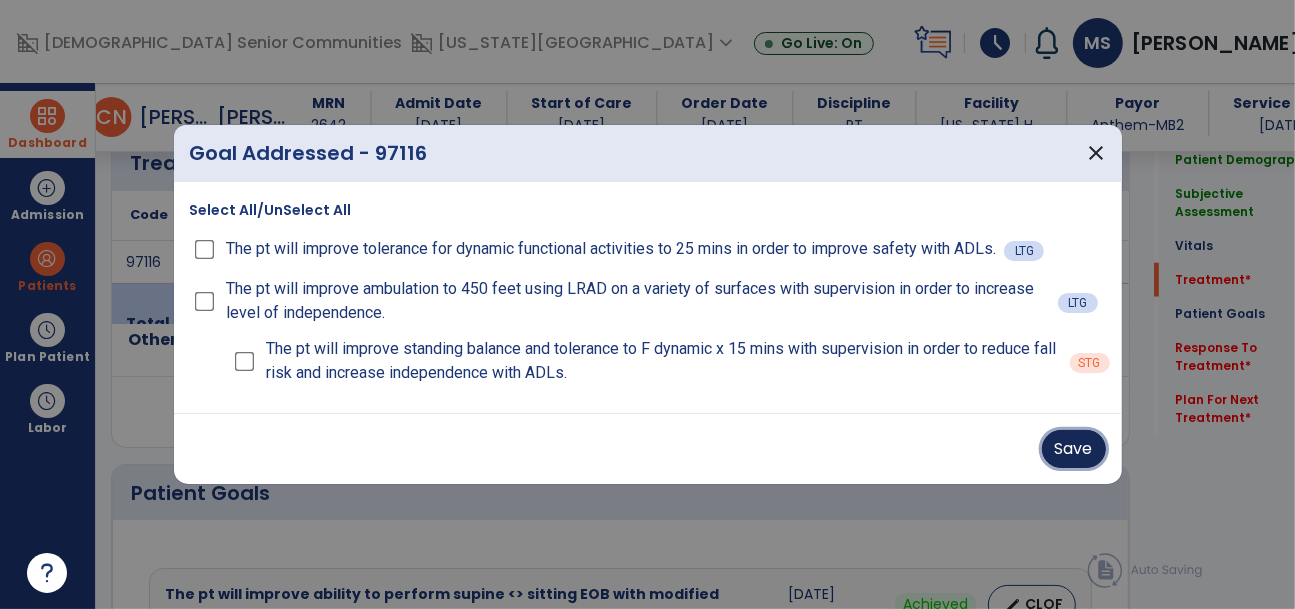 click on "Save" at bounding box center (1074, 449) 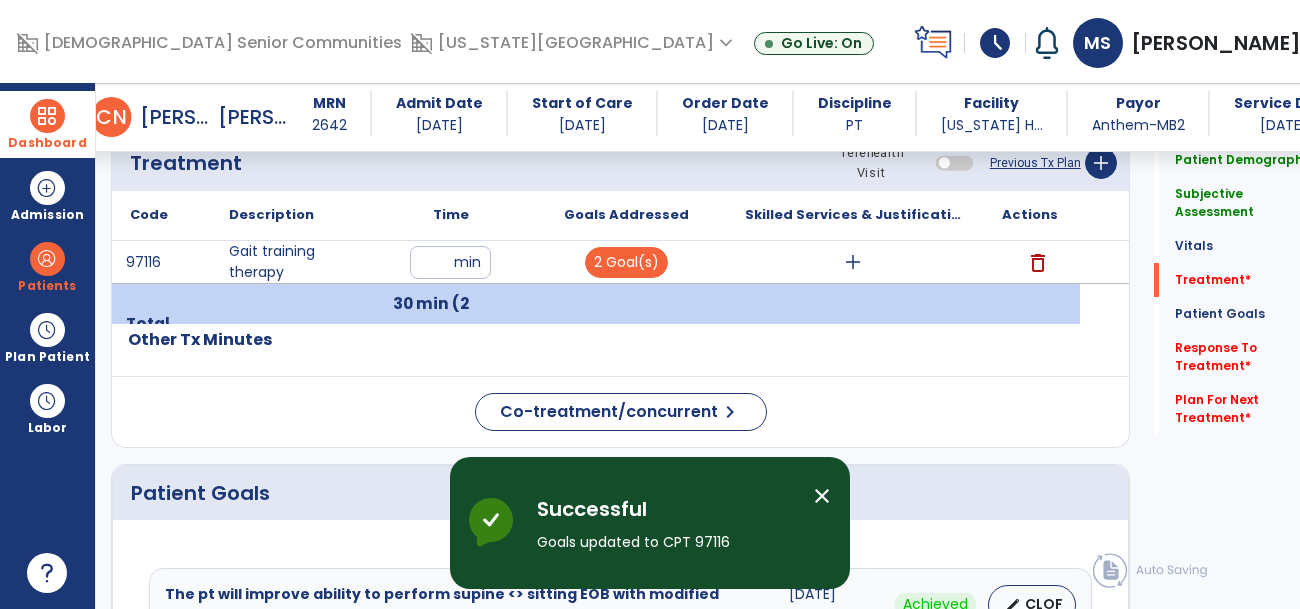 click on "add" at bounding box center [853, 262] 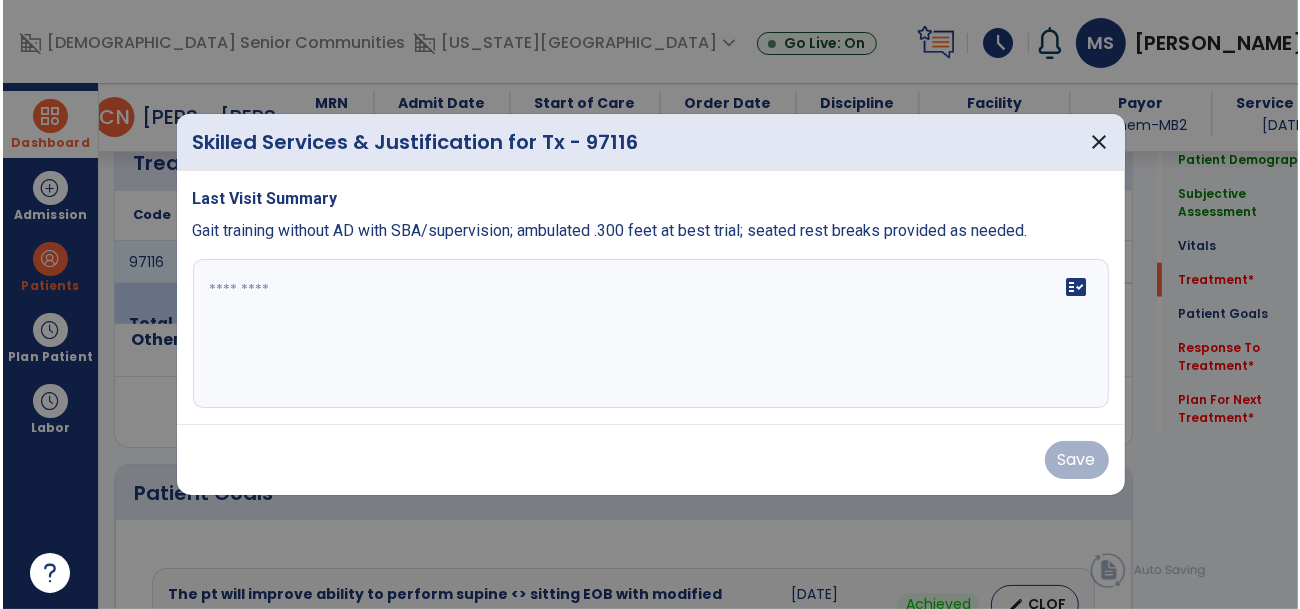 scroll, scrollTop: 1275, scrollLeft: 0, axis: vertical 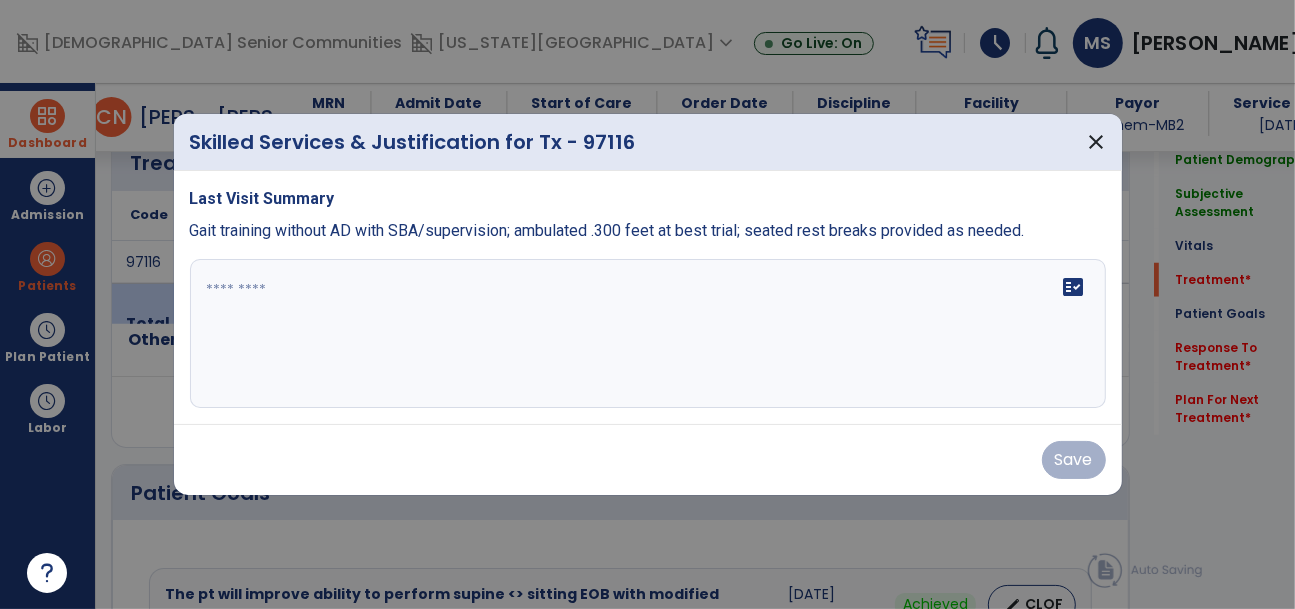 click on "fact_check" at bounding box center (648, 334) 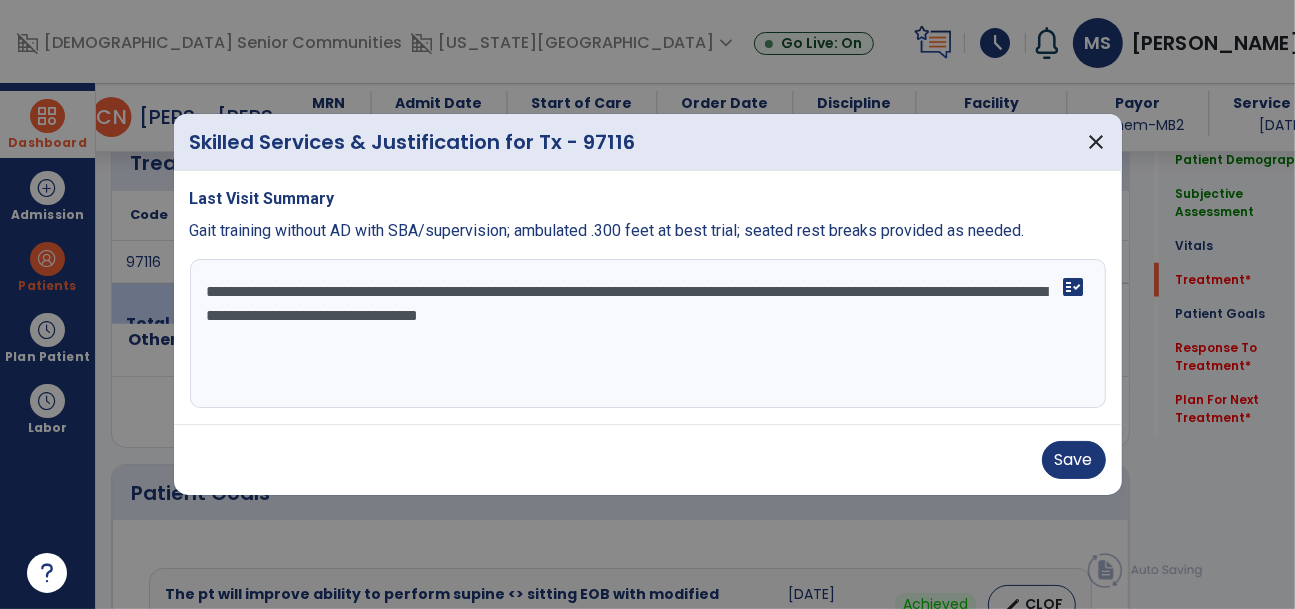 type on "**********" 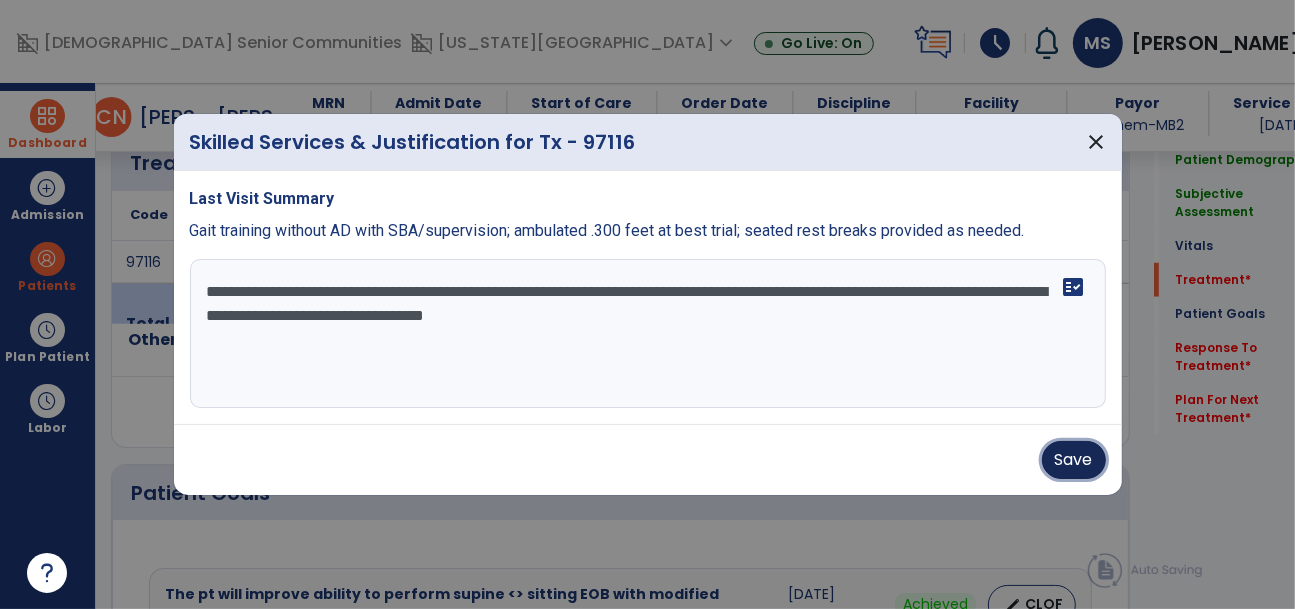 click on "Save" at bounding box center (1074, 460) 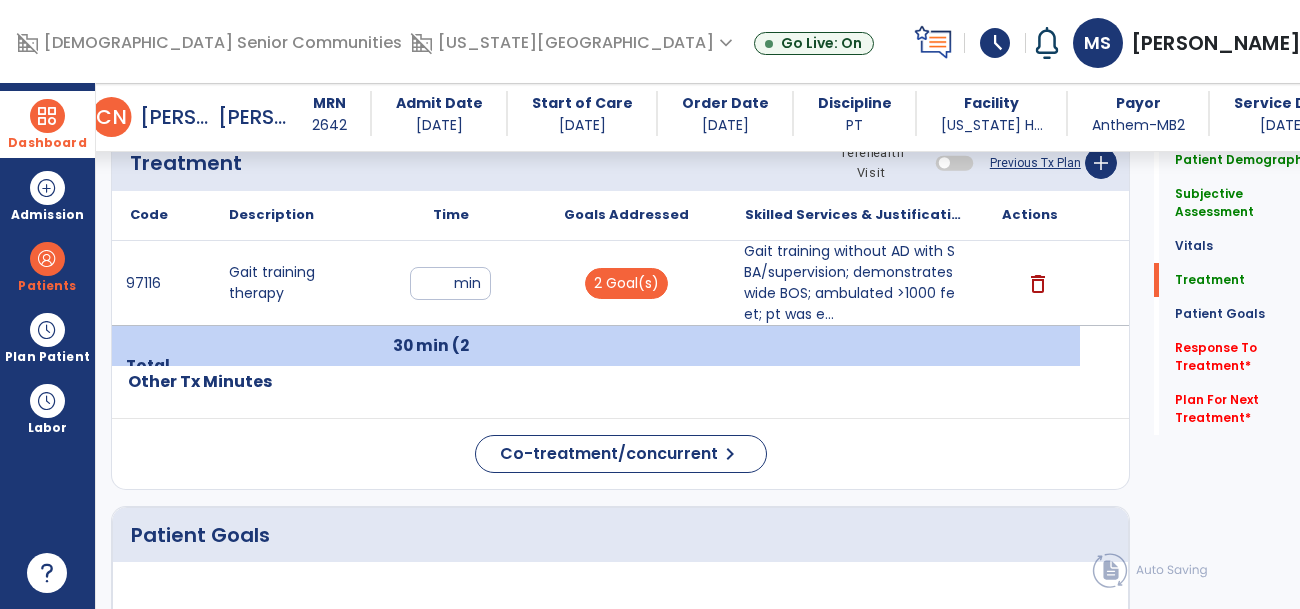 click on "Co-treatment/concurrent  chevron_right" 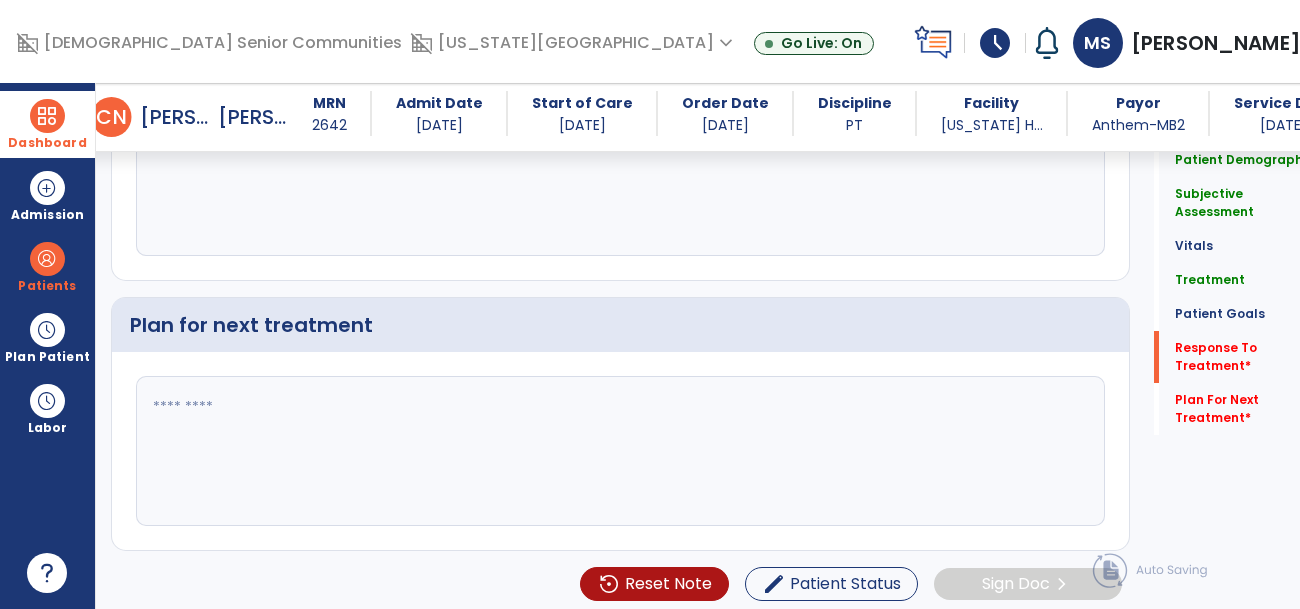 scroll, scrollTop: 4033, scrollLeft: 0, axis: vertical 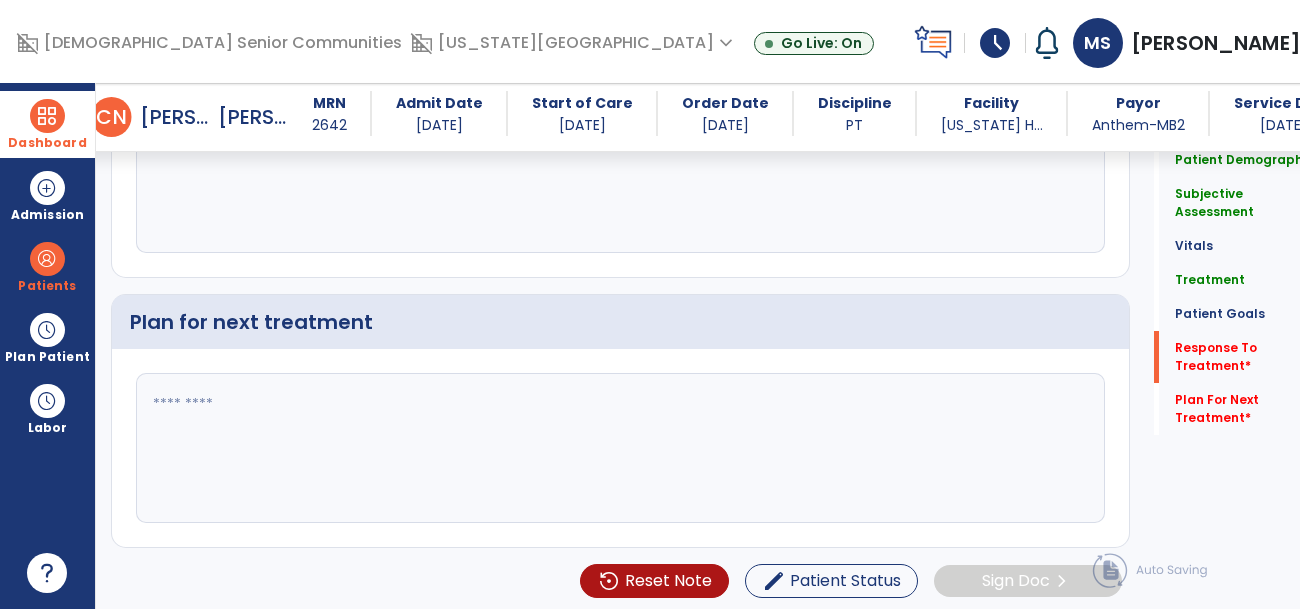 click on "fact_check" 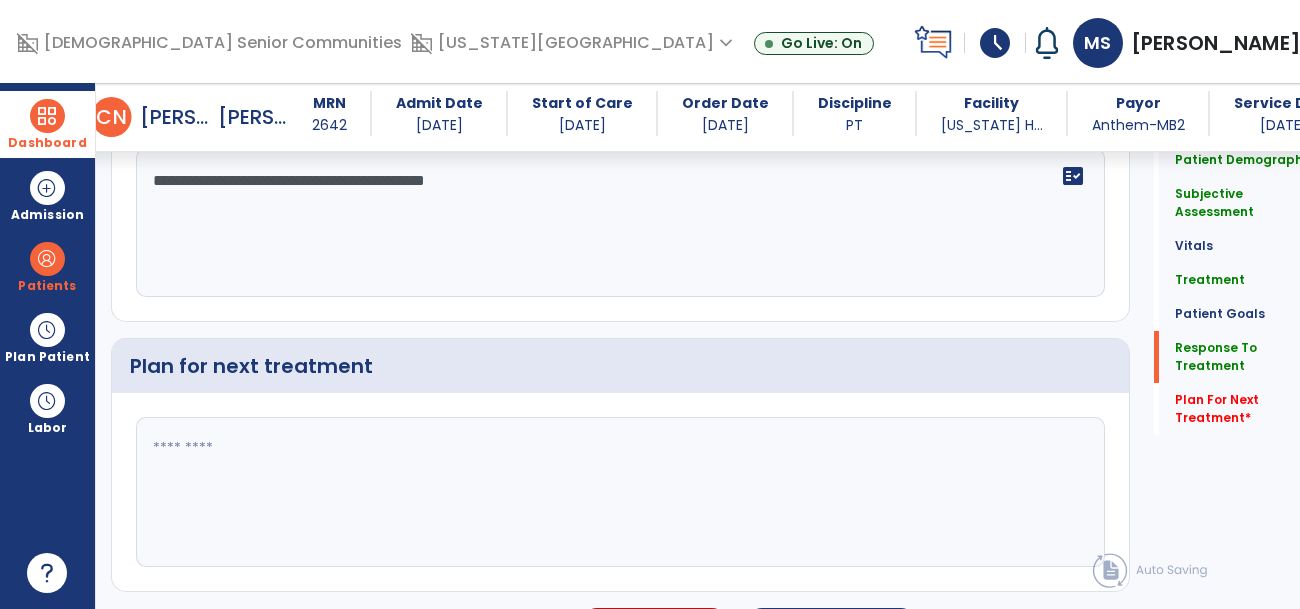 scroll, scrollTop: 4033, scrollLeft: 0, axis: vertical 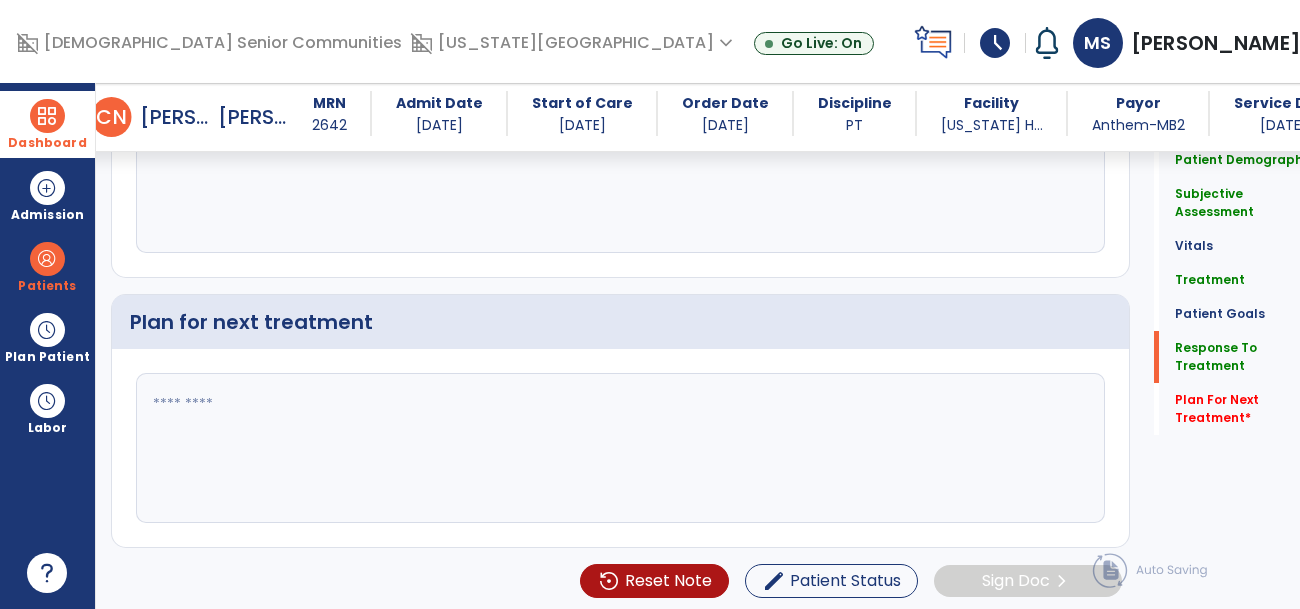 type on "**********" 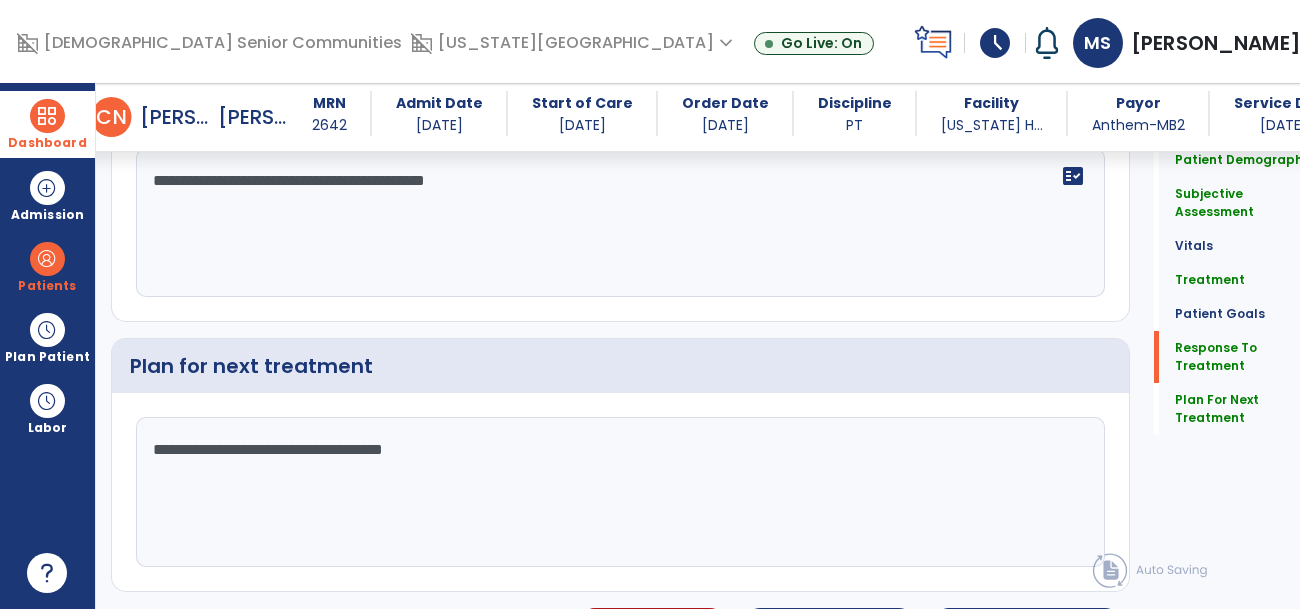 scroll, scrollTop: 4033, scrollLeft: 0, axis: vertical 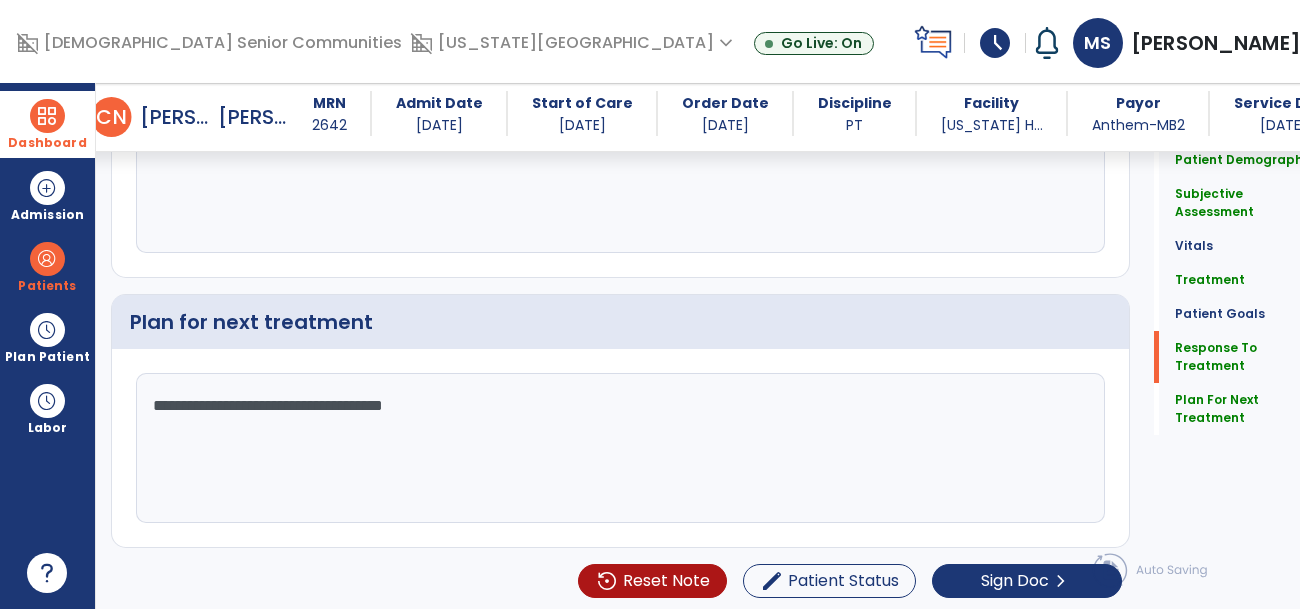 click on "**********" 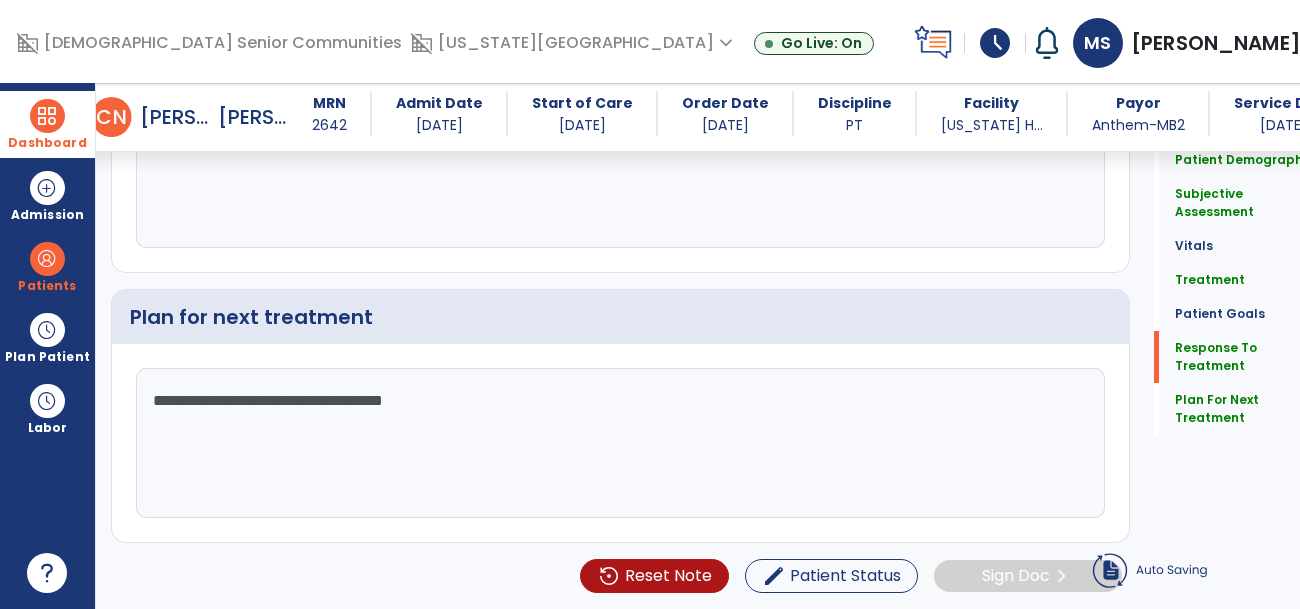 click on "Patient Demographics   Patient Demographics   Subjective Assessment   Subjective Assessment   Vitals   Vitals   Treatment   Treatment   Patient Goals   Patient Goals   Response To Treatment   Response To Treatment   Plan For Next Treatment   Plan For Next Treatment" 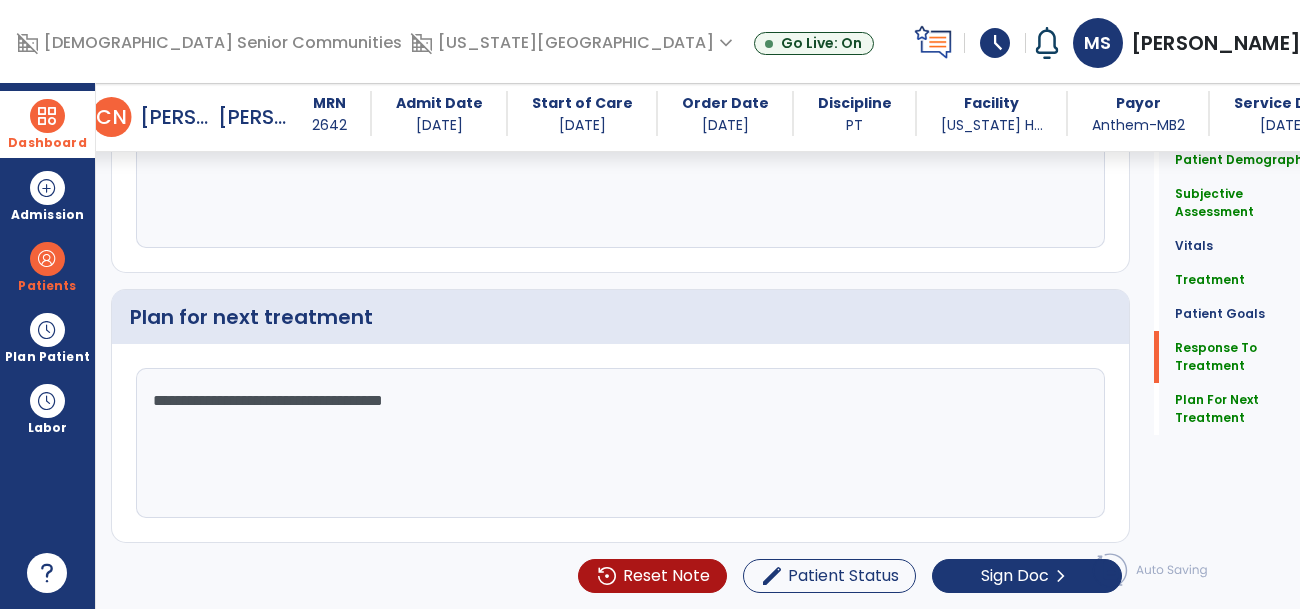 drag, startPoint x: 1104, startPoint y: 368, endPoint x: 969, endPoint y: 481, distance: 176.05113 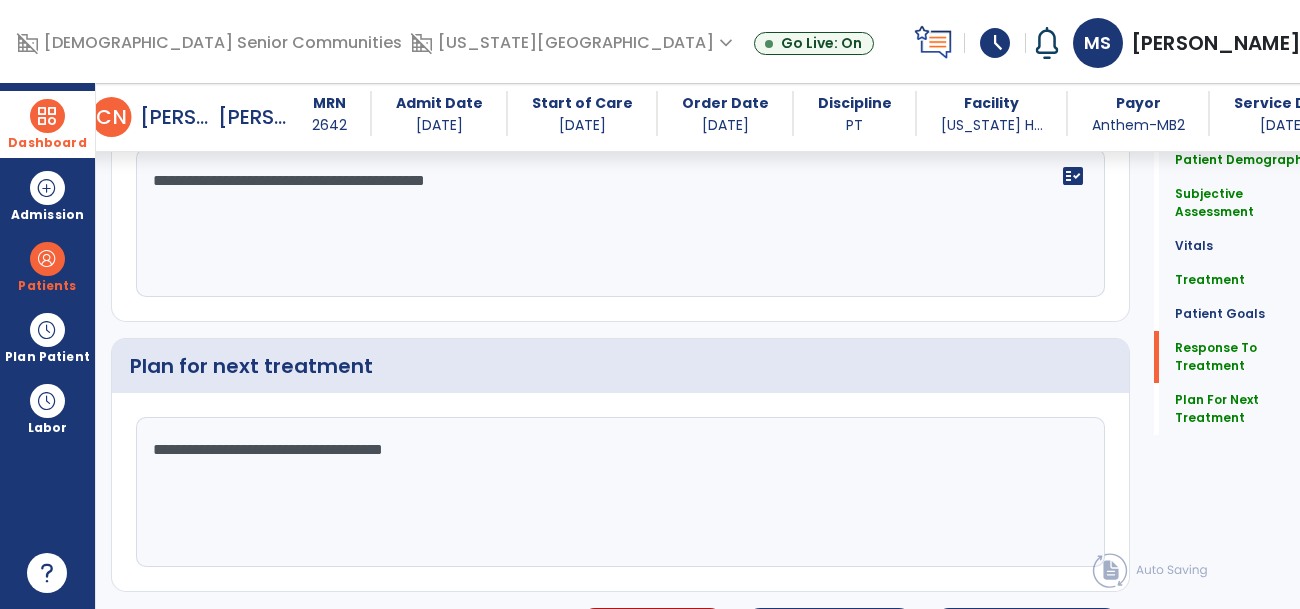 scroll, scrollTop: 4033, scrollLeft: 0, axis: vertical 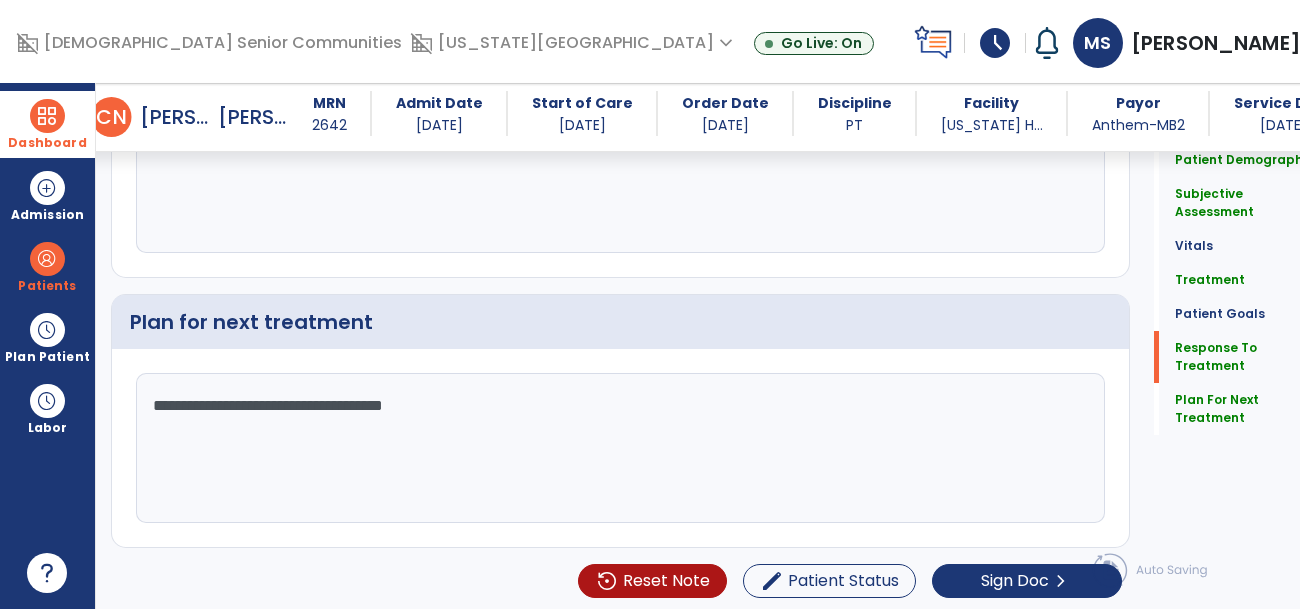 click on "**********" 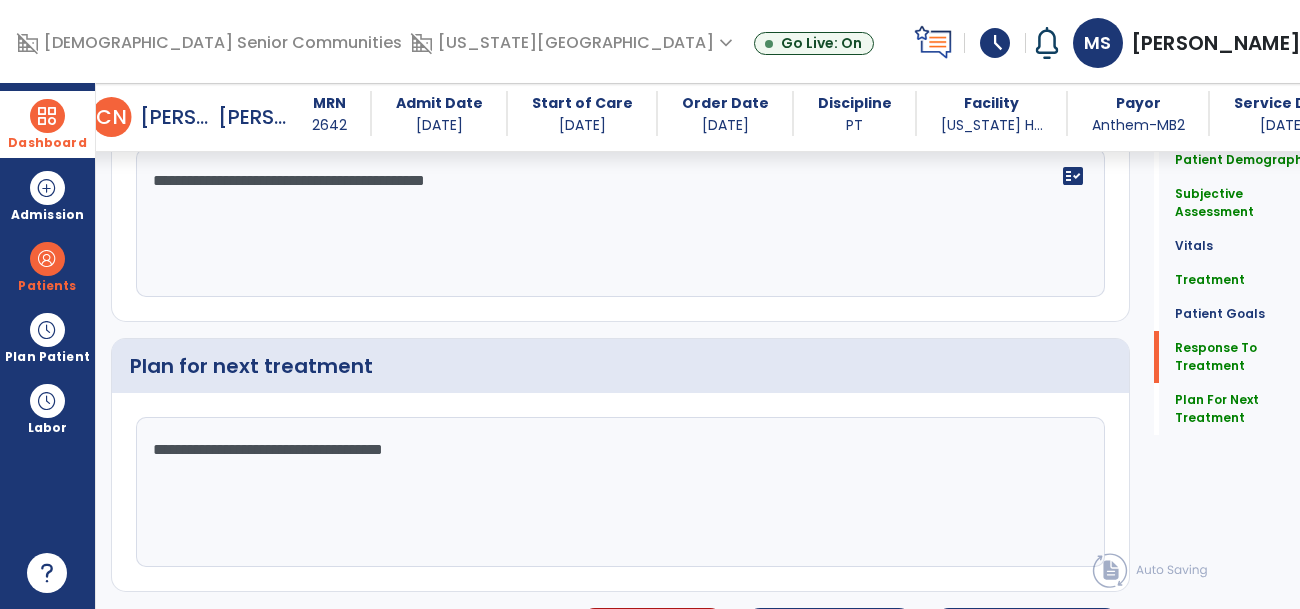 scroll, scrollTop: 4033, scrollLeft: 0, axis: vertical 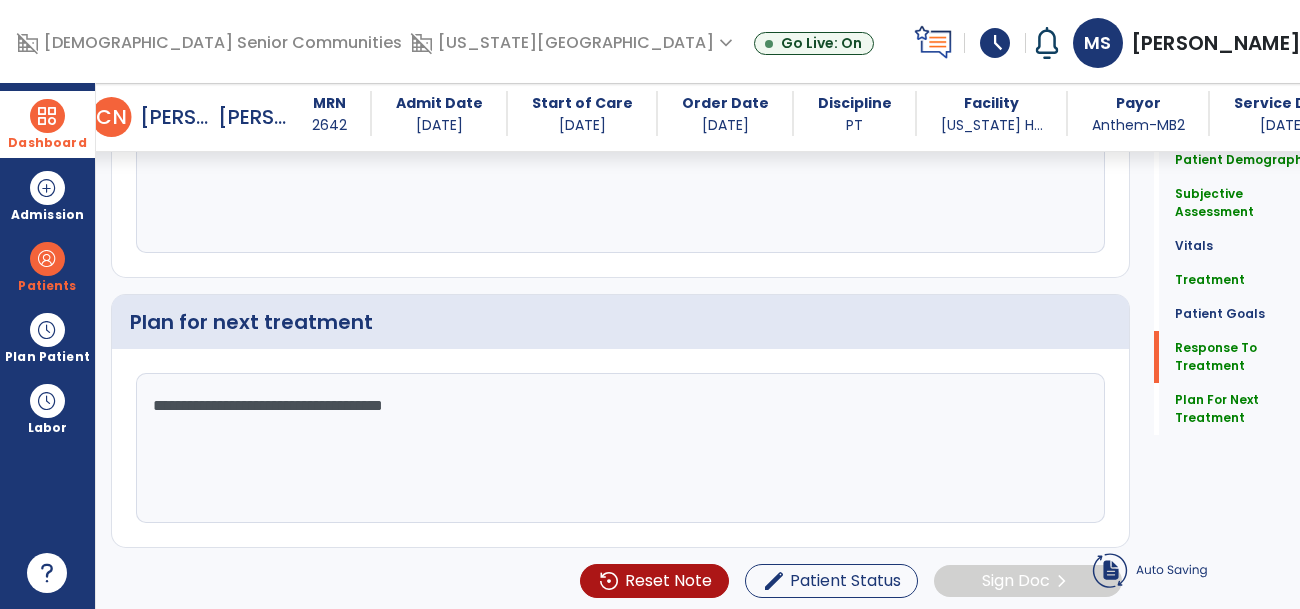 click on "Quick Links  Patient Demographics   Patient Demographics   Subjective Assessment   Subjective Assessment   Vitals   Vitals   Treatment   Treatment   Patient Goals   Patient Goals   Response To Treatment   Response To Treatment   Plan For Next Treatment   Plan For Next Treatment" 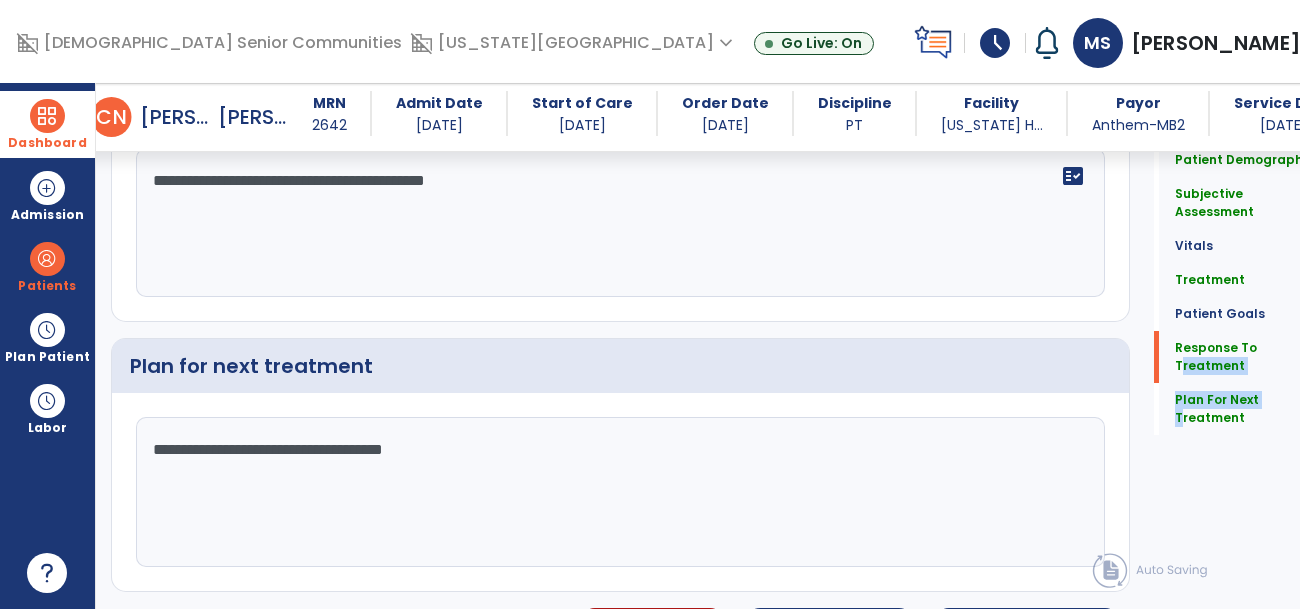 scroll, scrollTop: 4033, scrollLeft: 0, axis: vertical 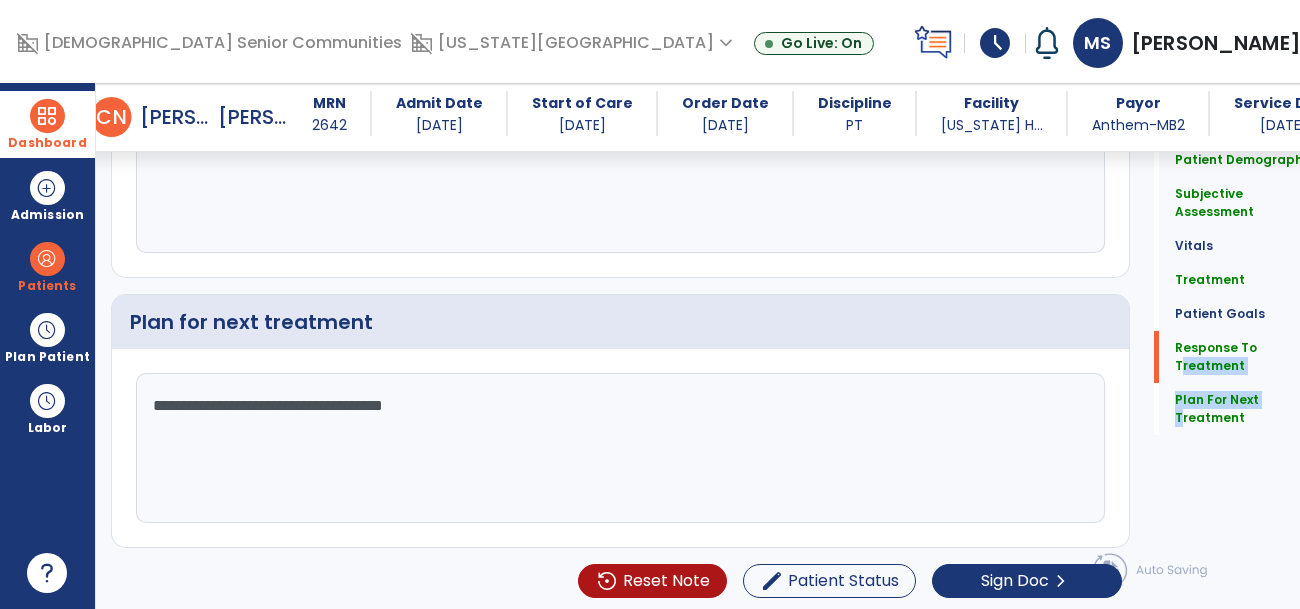 click on "**********" 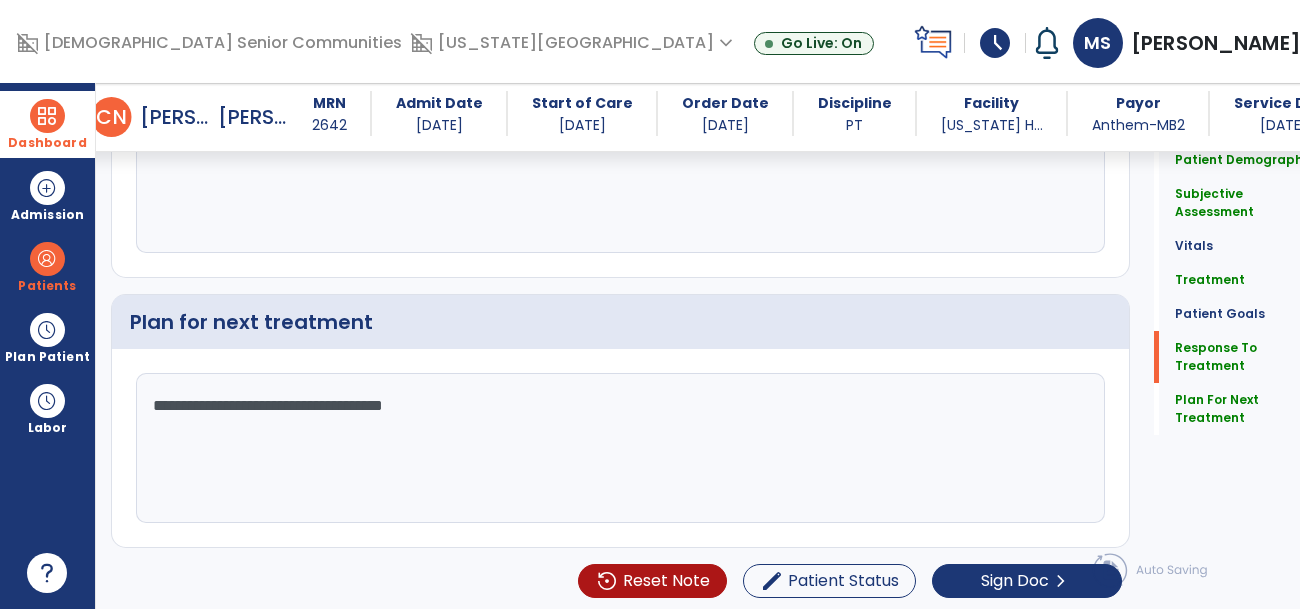 click on "**********" 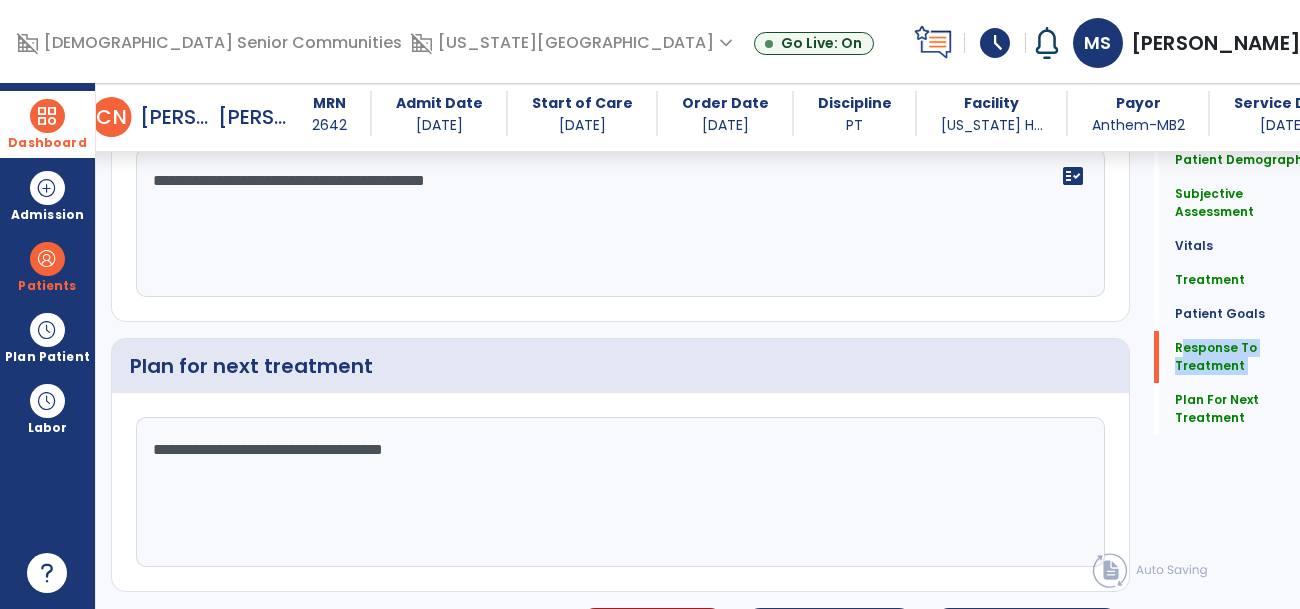 scroll, scrollTop: 4033, scrollLeft: 0, axis: vertical 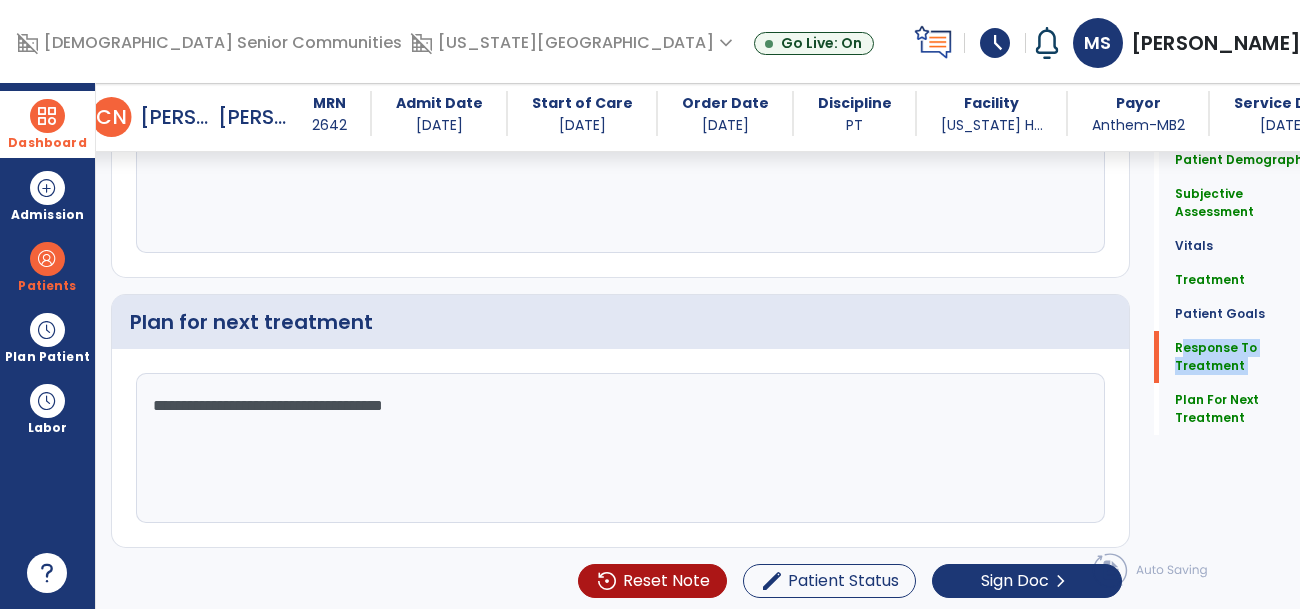 click on "**********" 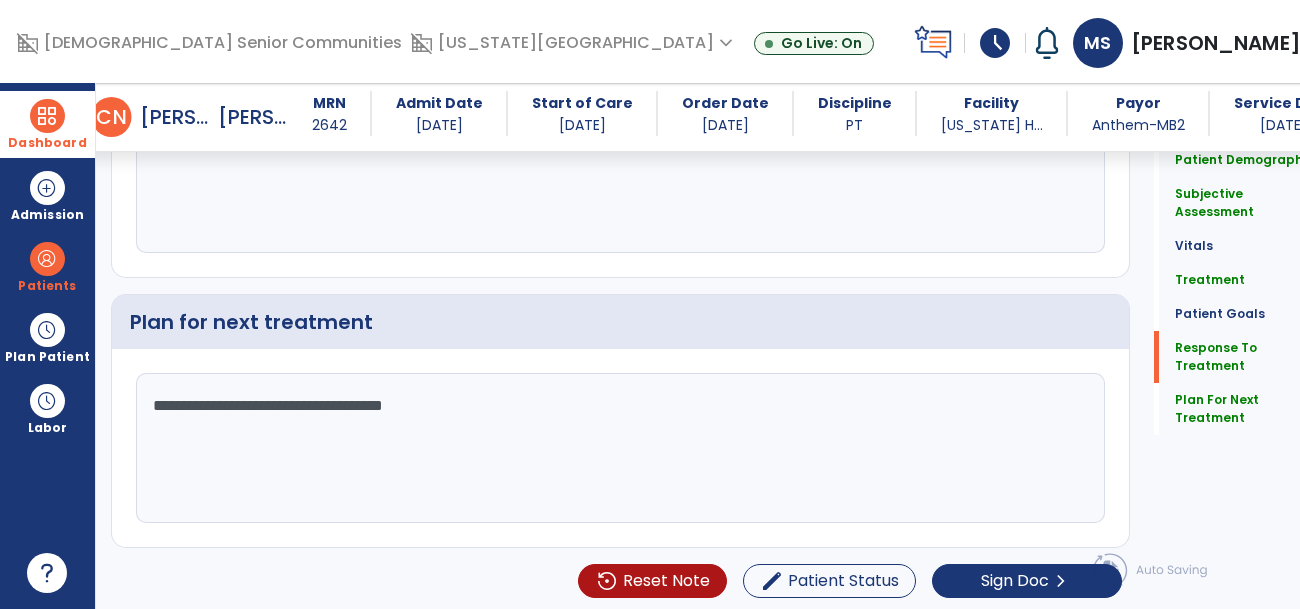 click at bounding box center (47, 116) 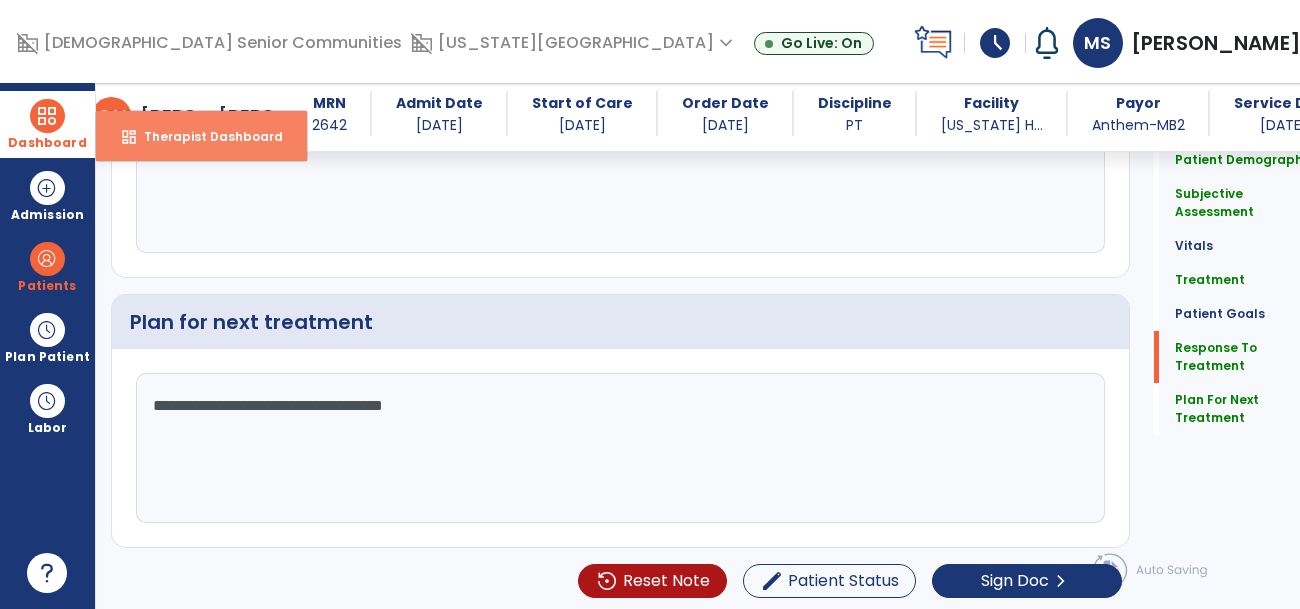 click on "Therapist Dashboard" at bounding box center (205, 136) 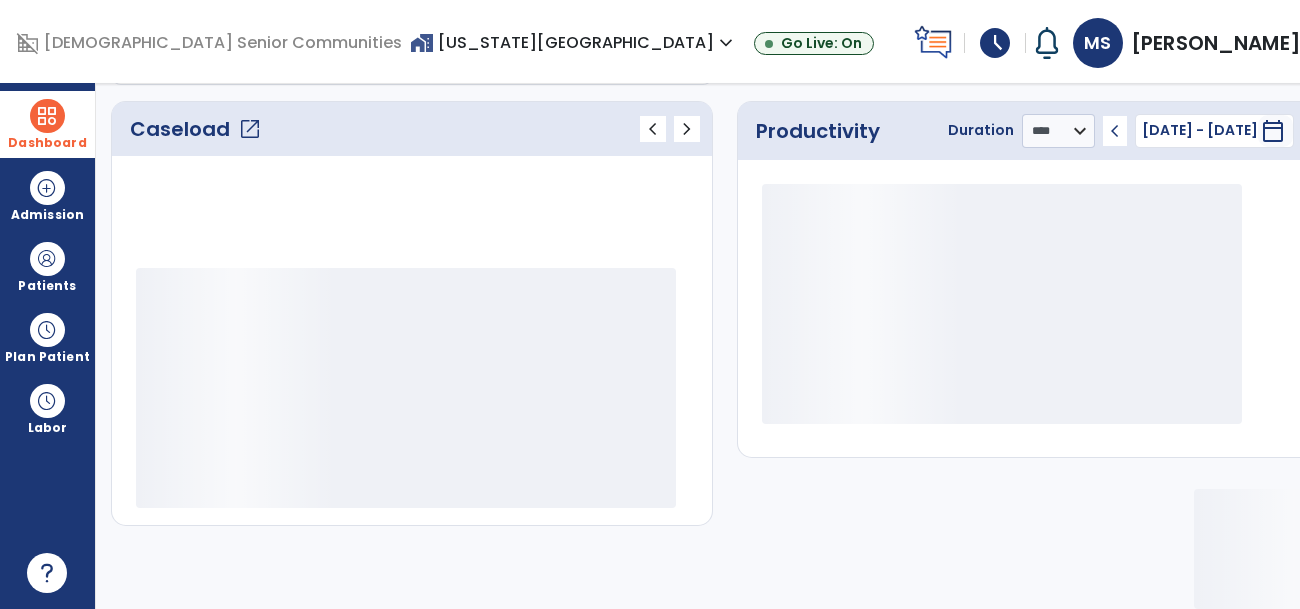 scroll, scrollTop: 268, scrollLeft: 0, axis: vertical 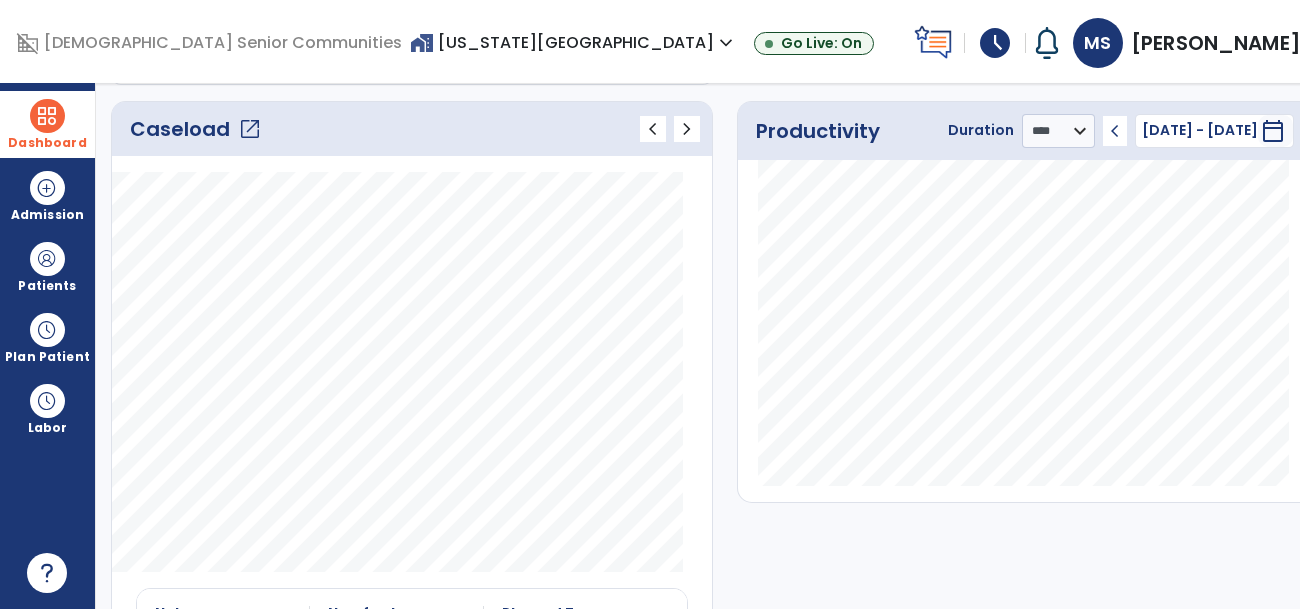 click on "Caseload   open_in_new" 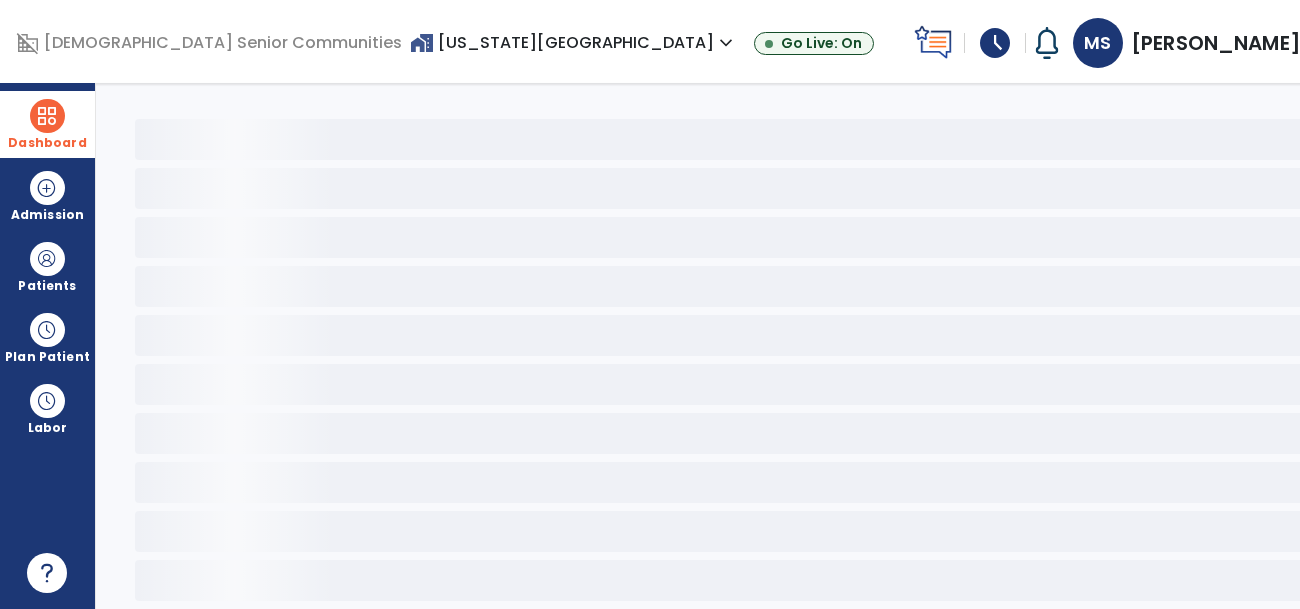 scroll, scrollTop: 76, scrollLeft: 0, axis: vertical 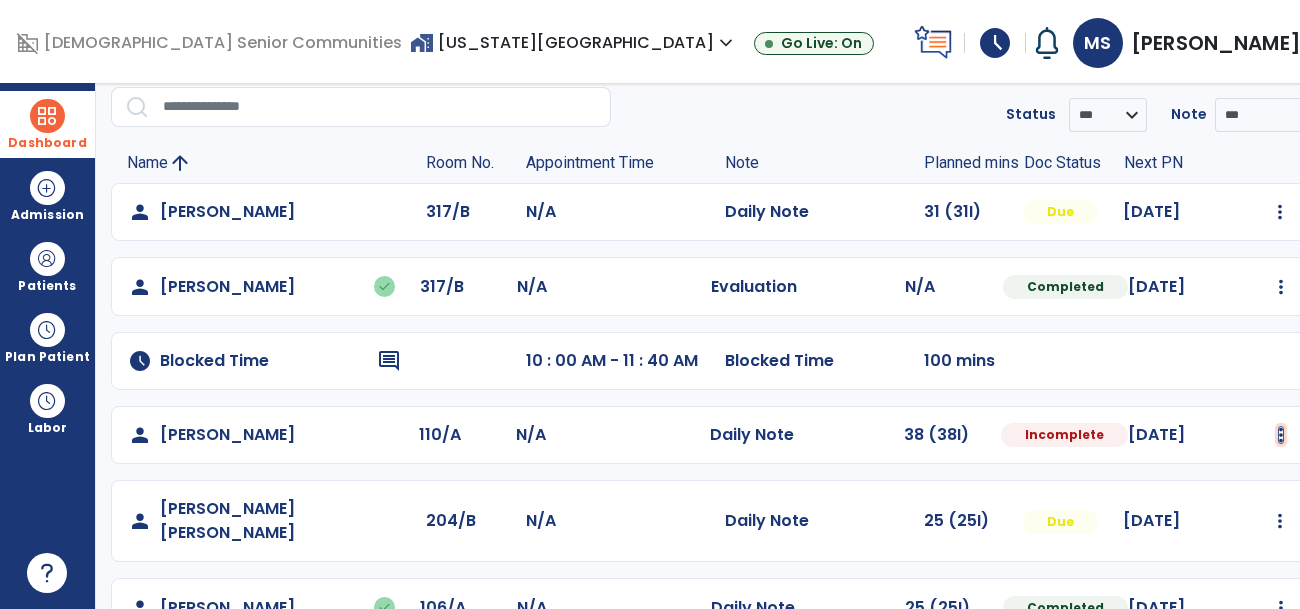 click at bounding box center [1280, 212] 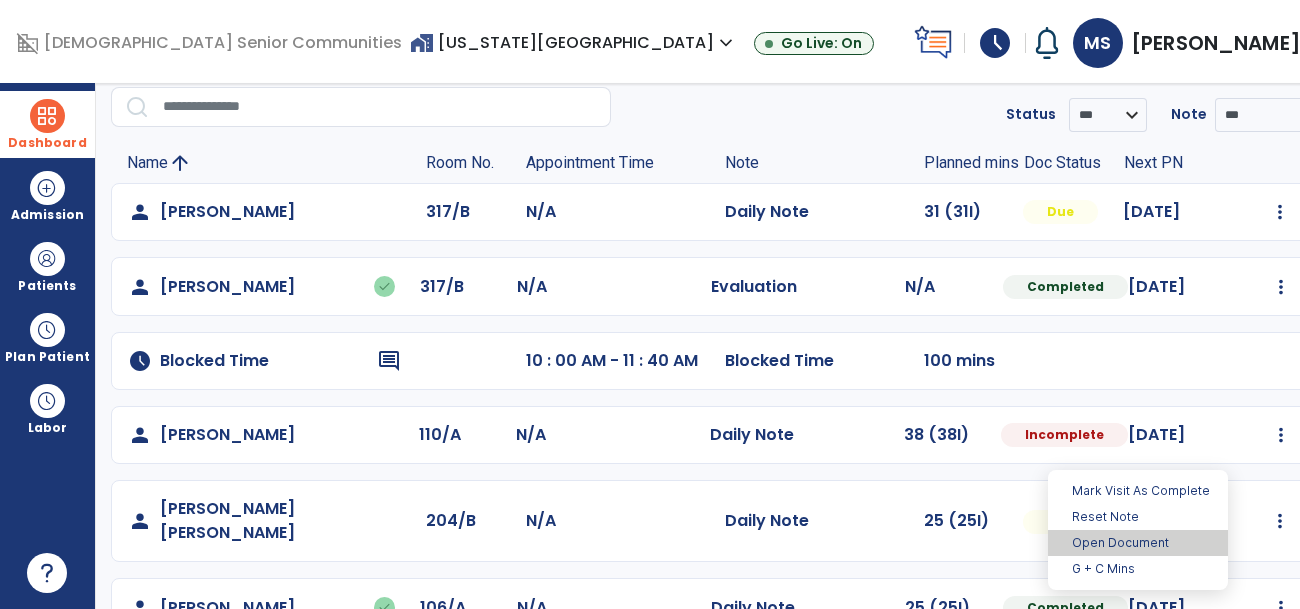 click on "Open Document" at bounding box center [1138, 543] 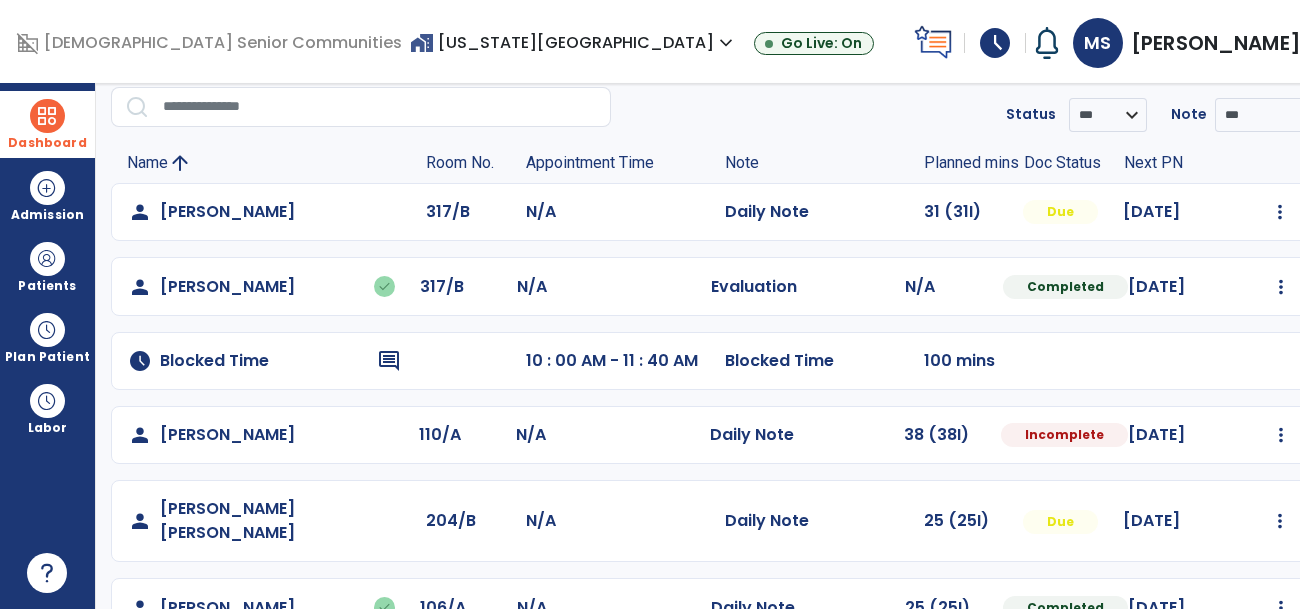 select on "*" 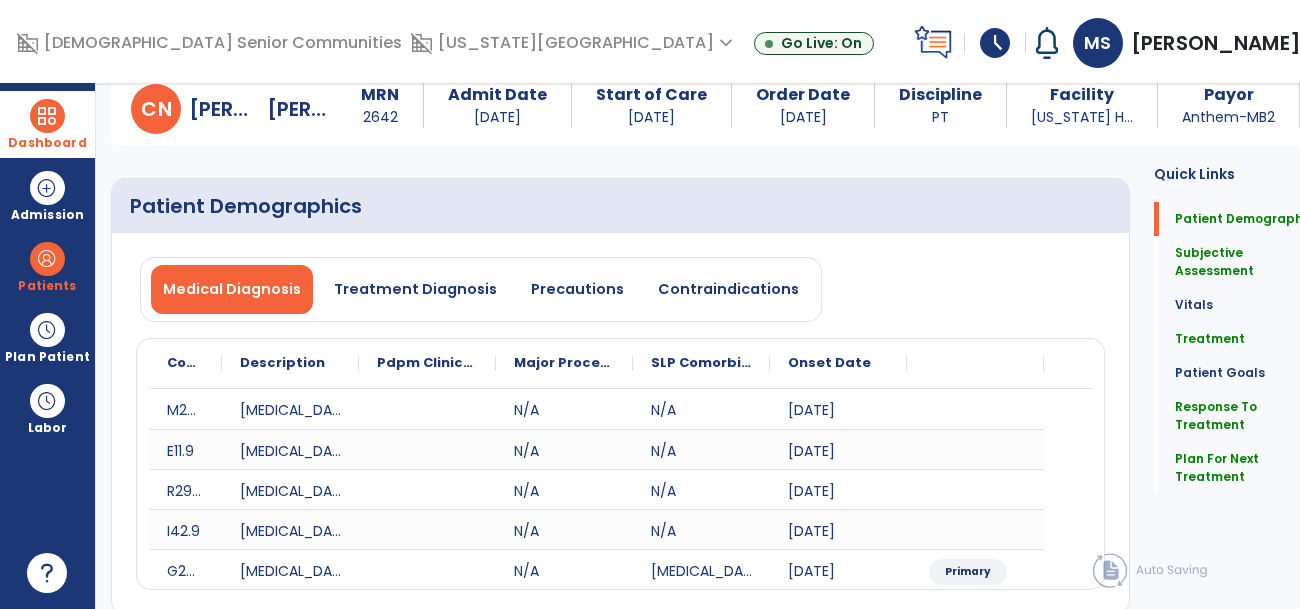 click on "Quick Links  Patient Demographics   Patient Demographics   Subjective Assessment   Subjective Assessment   Vitals   Vitals   Treatment   Treatment   Patient Goals   Patient Goals   Response To Treatment   Response To Treatment   Plan For Next Treatment   Plan For Next Treatment" 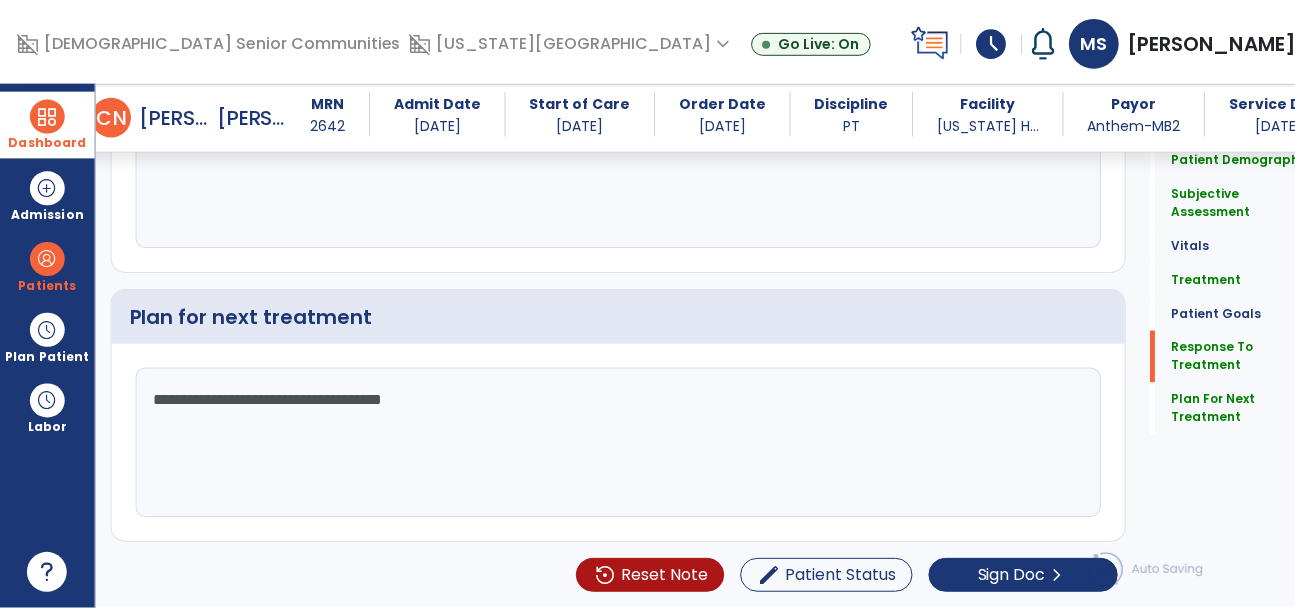scroll, scrollTop: 4117, scrollLeft: 0, axis: vertical 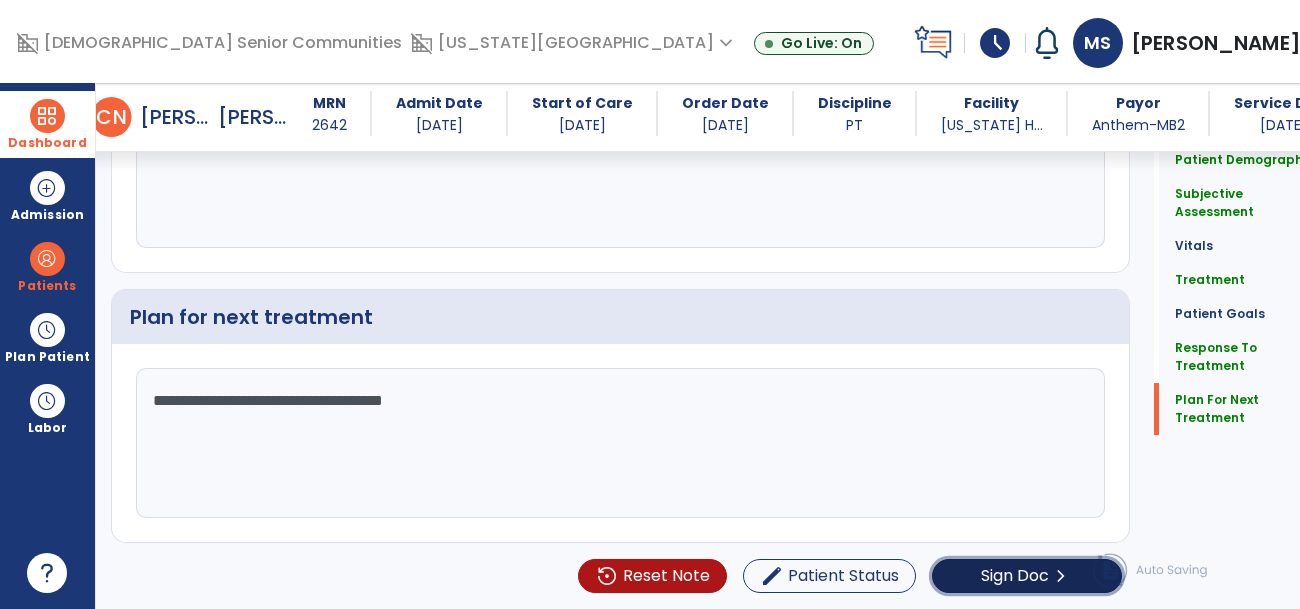 click on "Sign Doc" 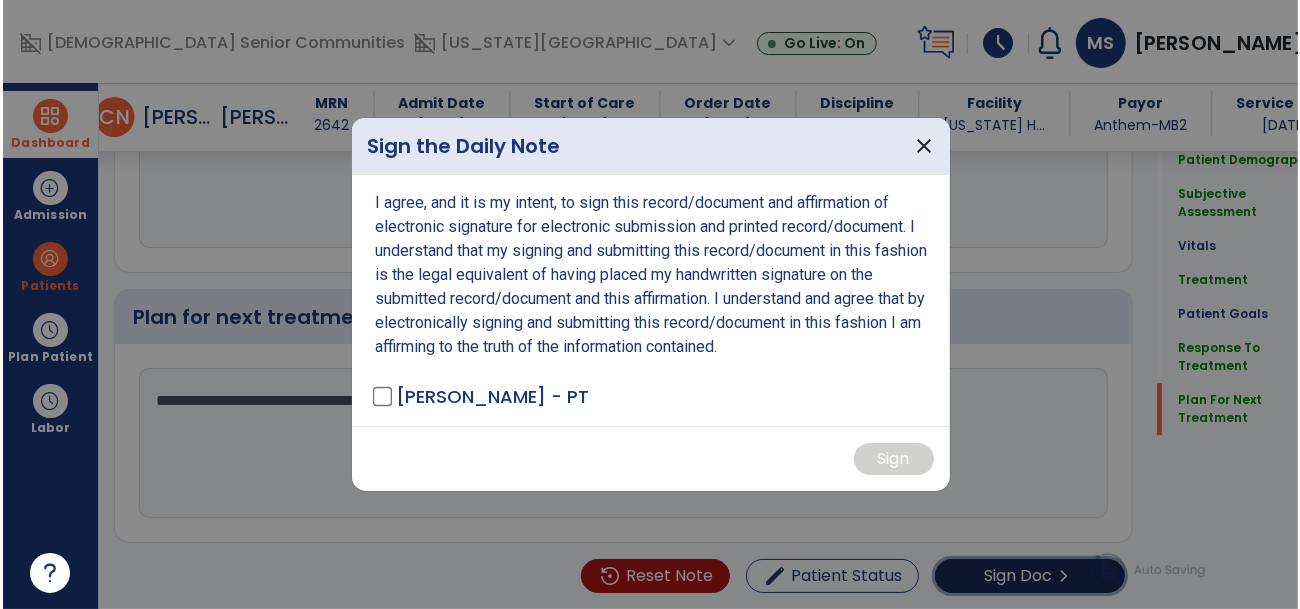scroll, scrollTop: 4117, scrollLeft: 0, axis: vertical 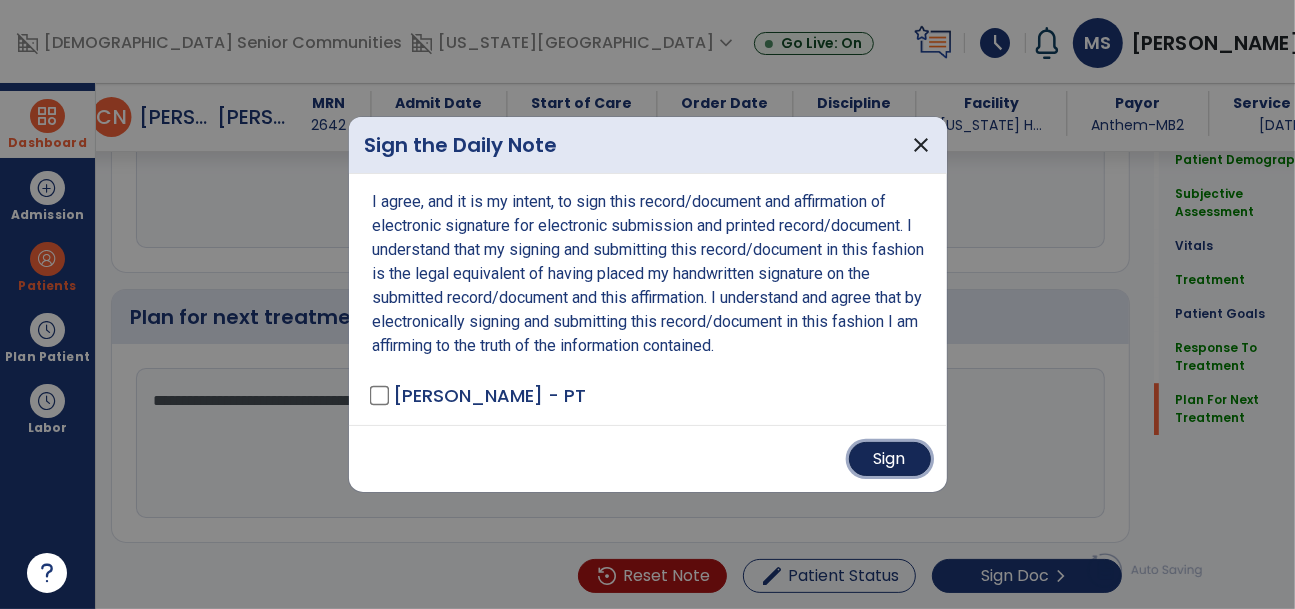 click on "Sign" at bounding box center [890, 459] 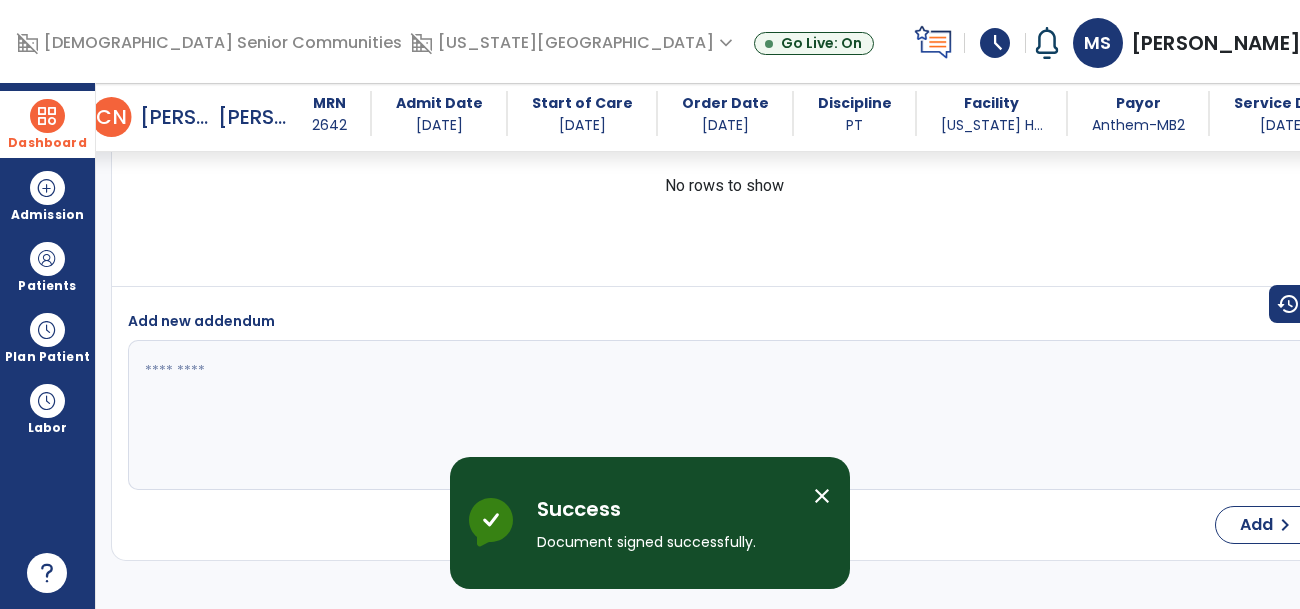 scroll, scrollTop: 6165, scrollLeft: 0, axis: vertical 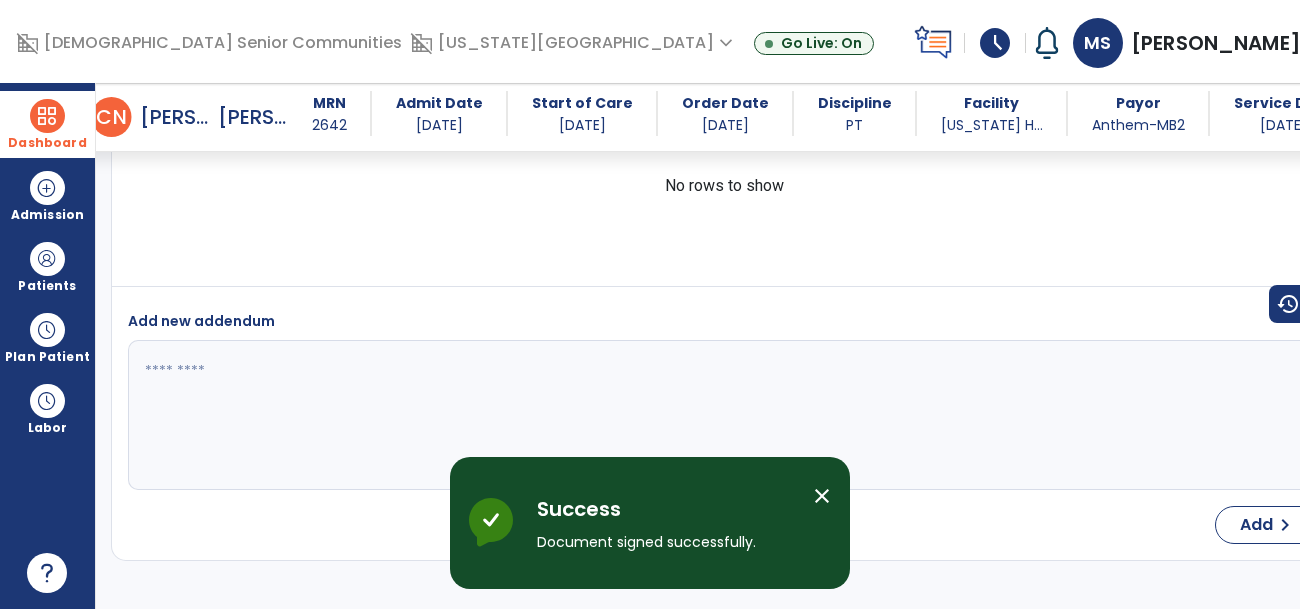 click at bounding box center (47, 116) 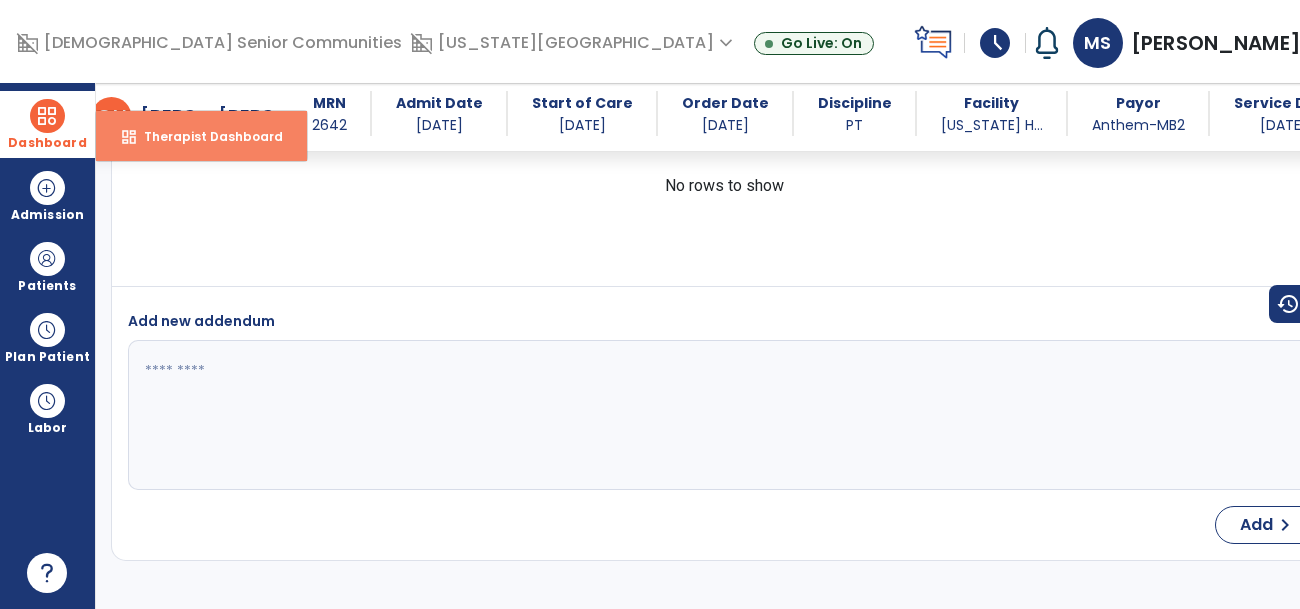 click on "Therapist Dashboard" at bounding box center [205, 136] 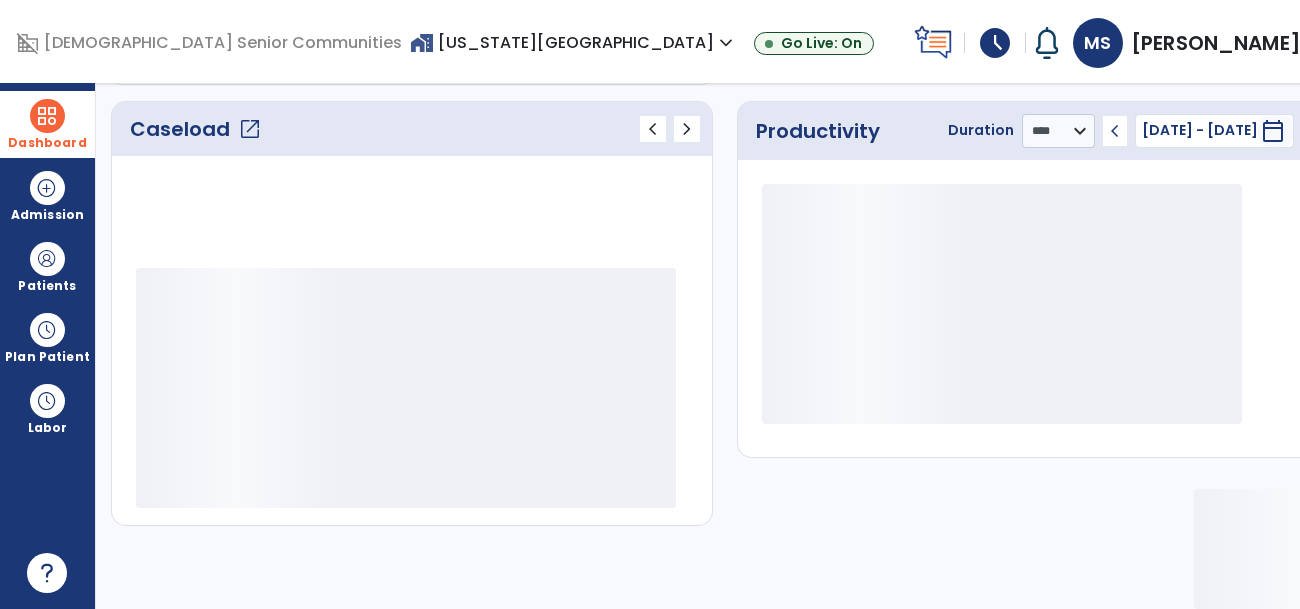 scroll, scrollTop: 268, scrollLeft: 0, axis: vertical 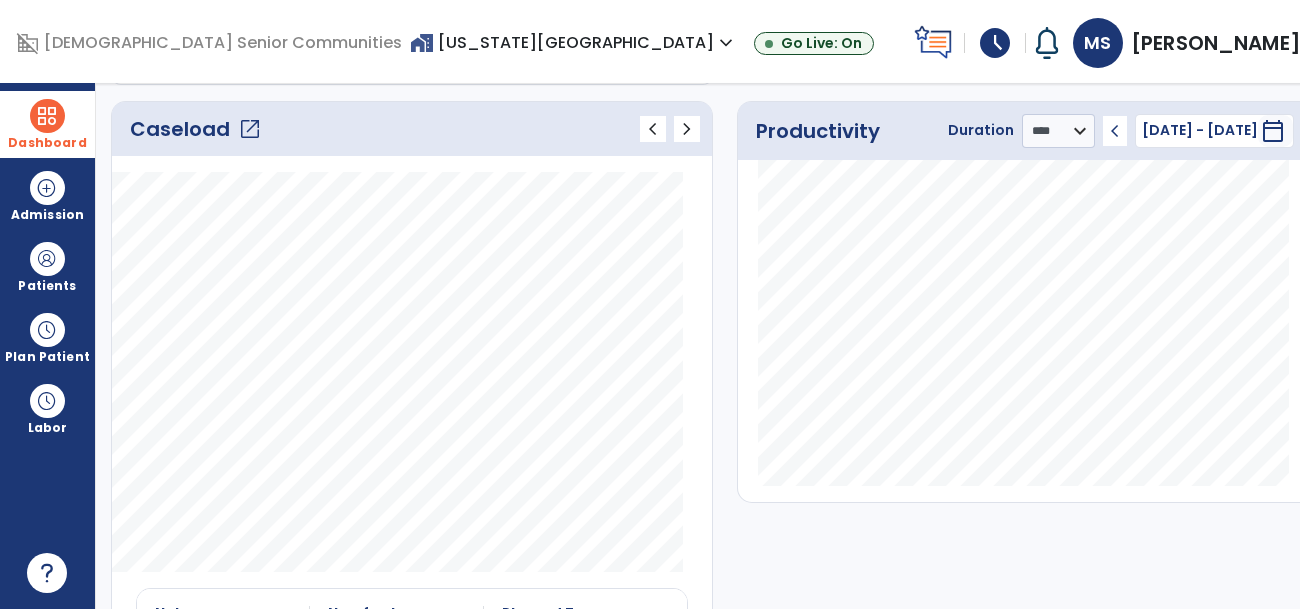 click on "open_in_new" 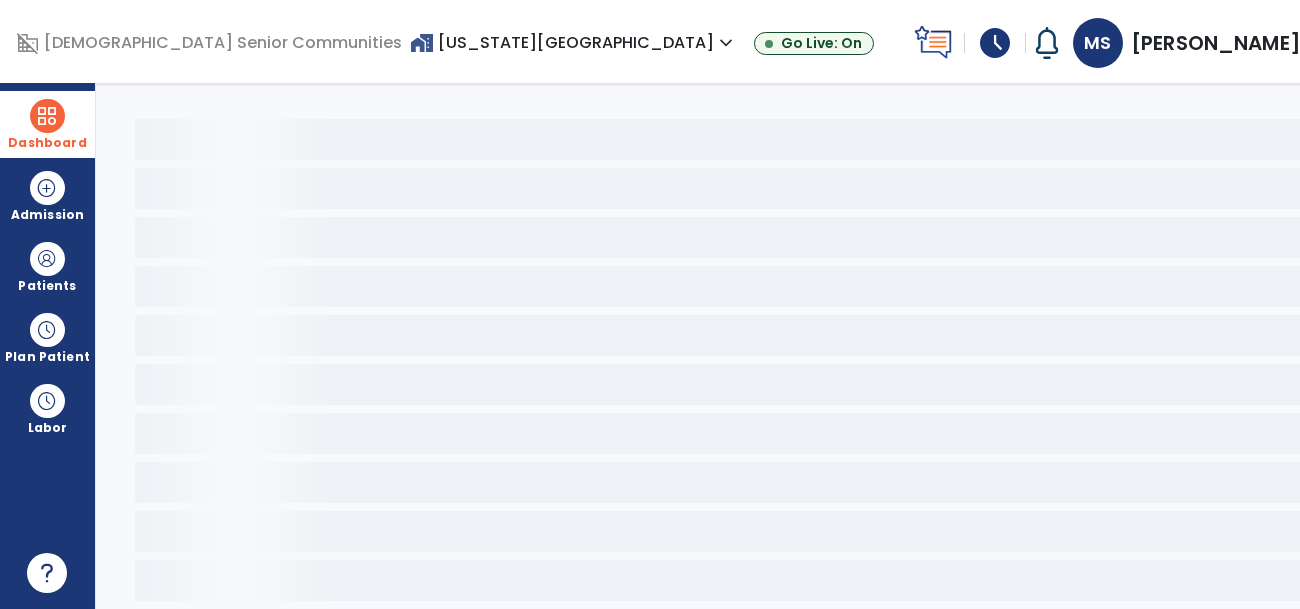 scroll, scrollTop: 76, scrollLeft: 0, axis: vertical 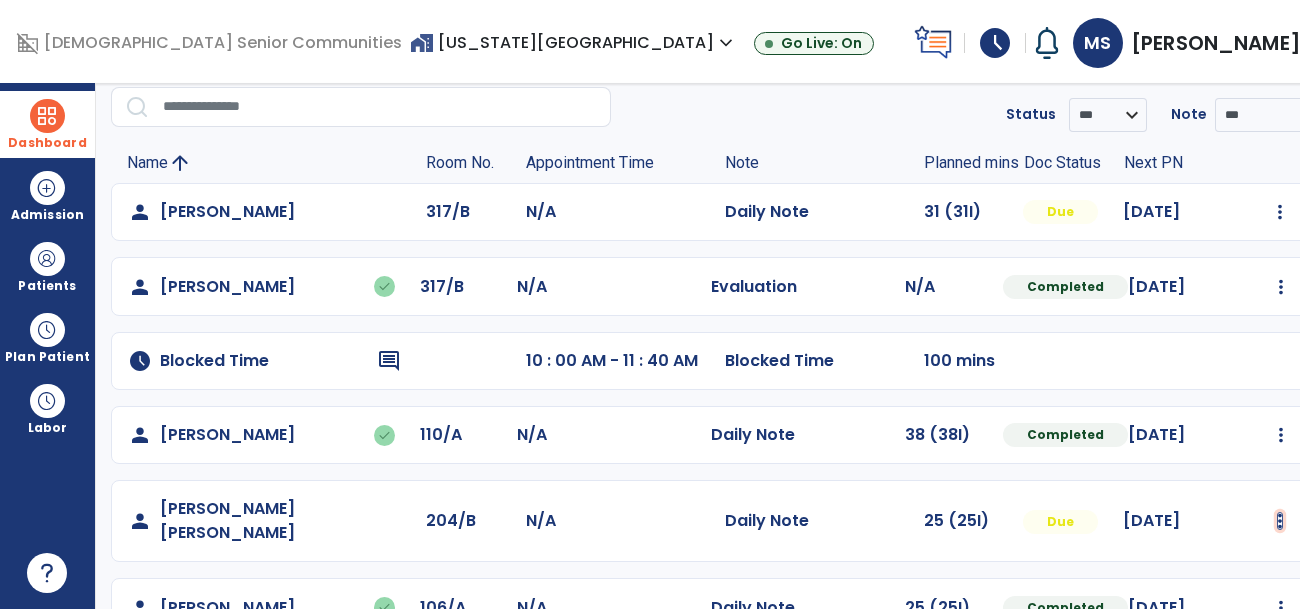 click at bounding box center (1280, 212) 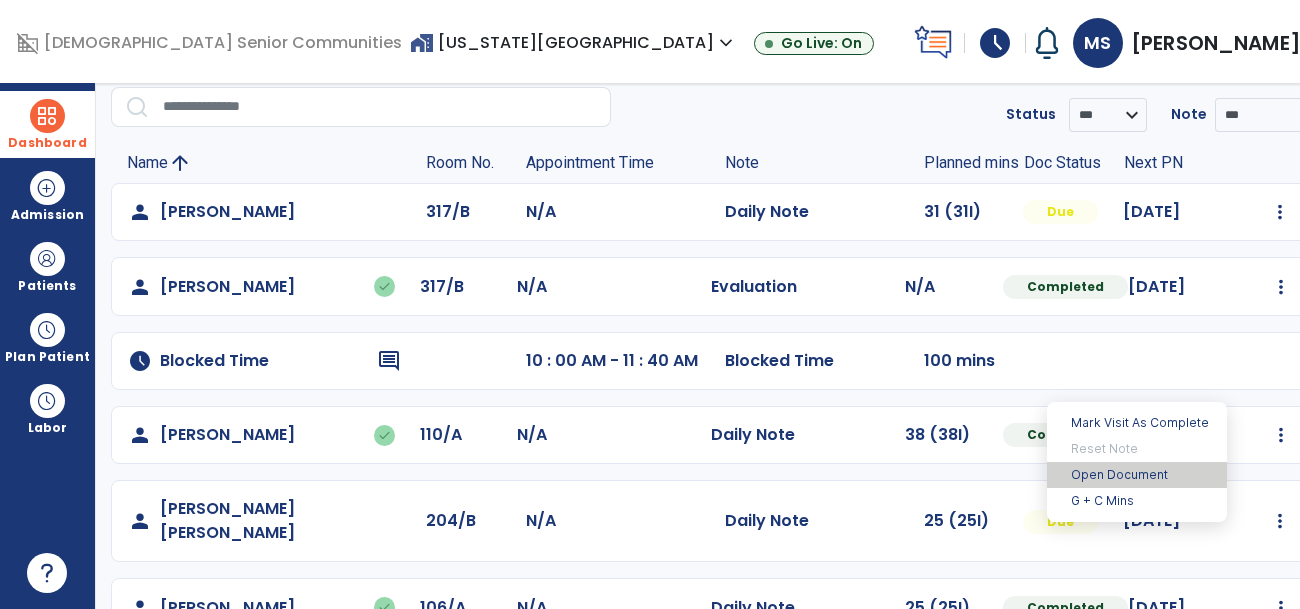 click on "Open Document" at bounding box center (1137, 475) 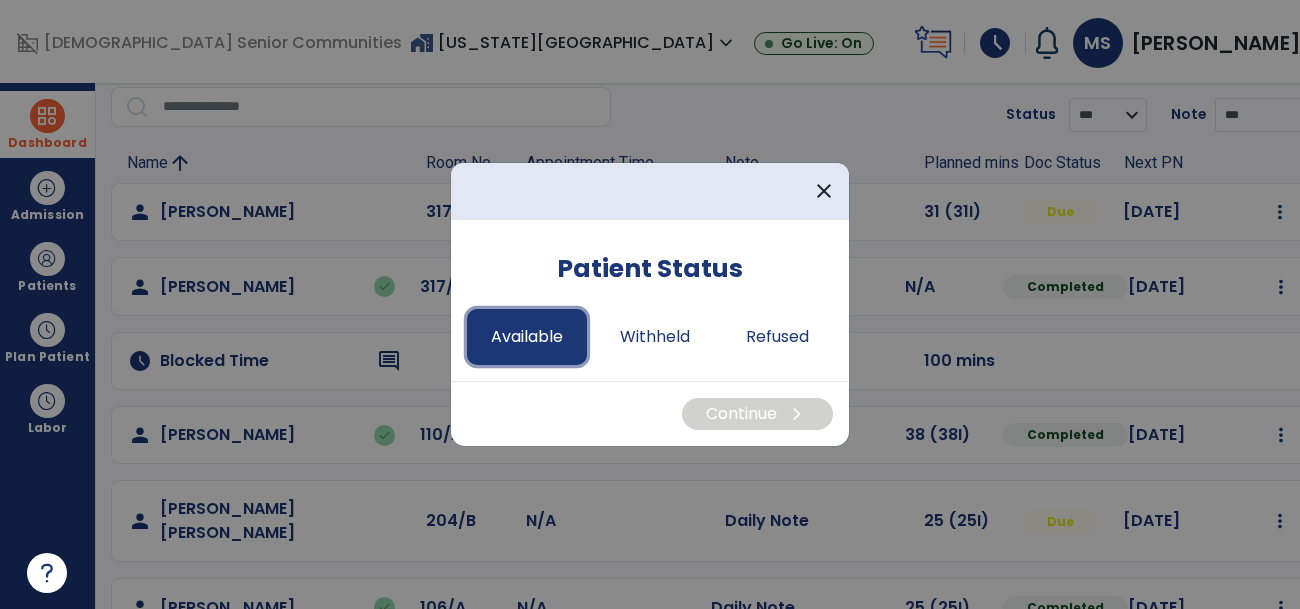 click on "Available" at bounding box center [527, 337] 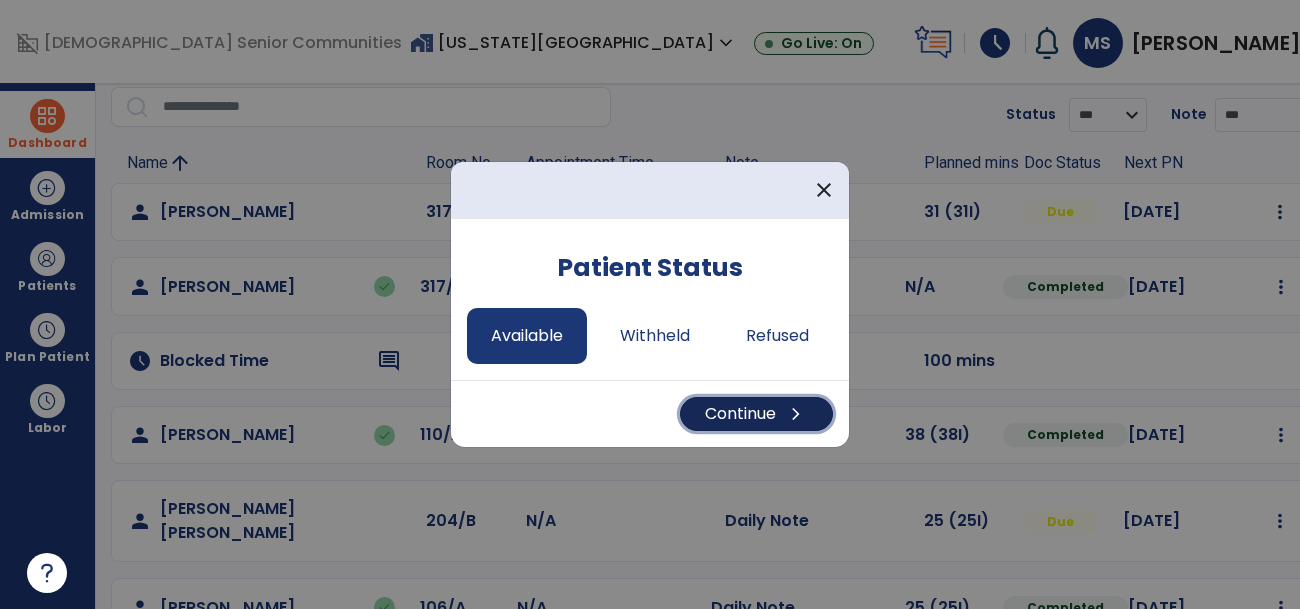 click on "Continue   chevron_right" at bounding box center (756, 414) 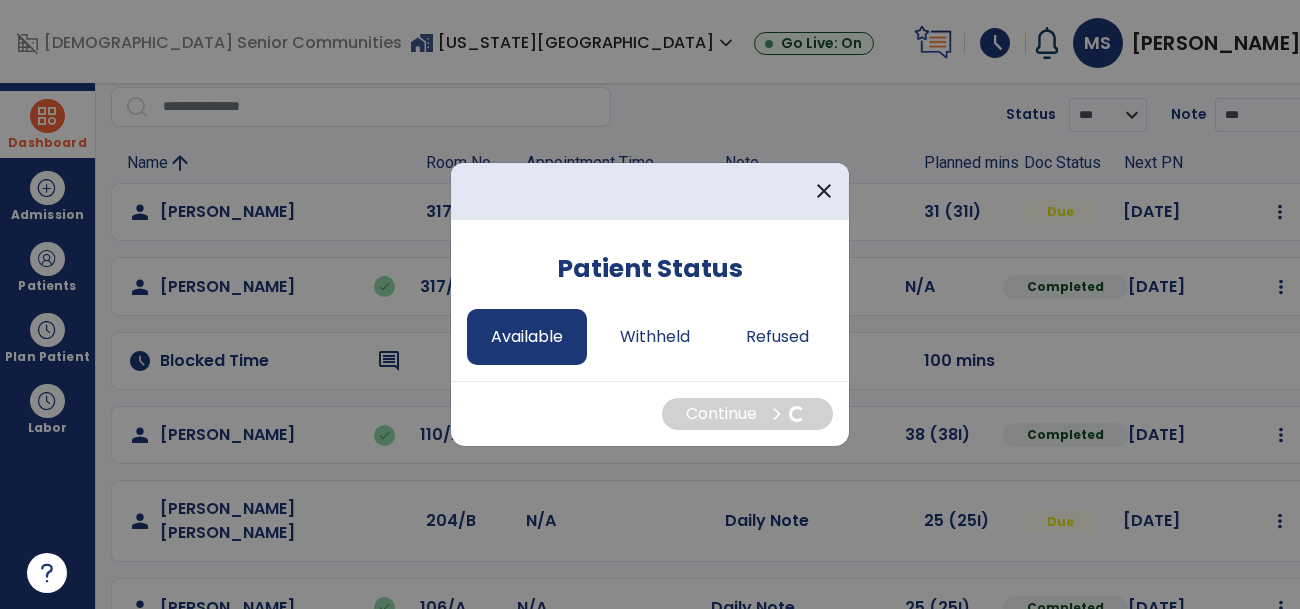 select on "*" 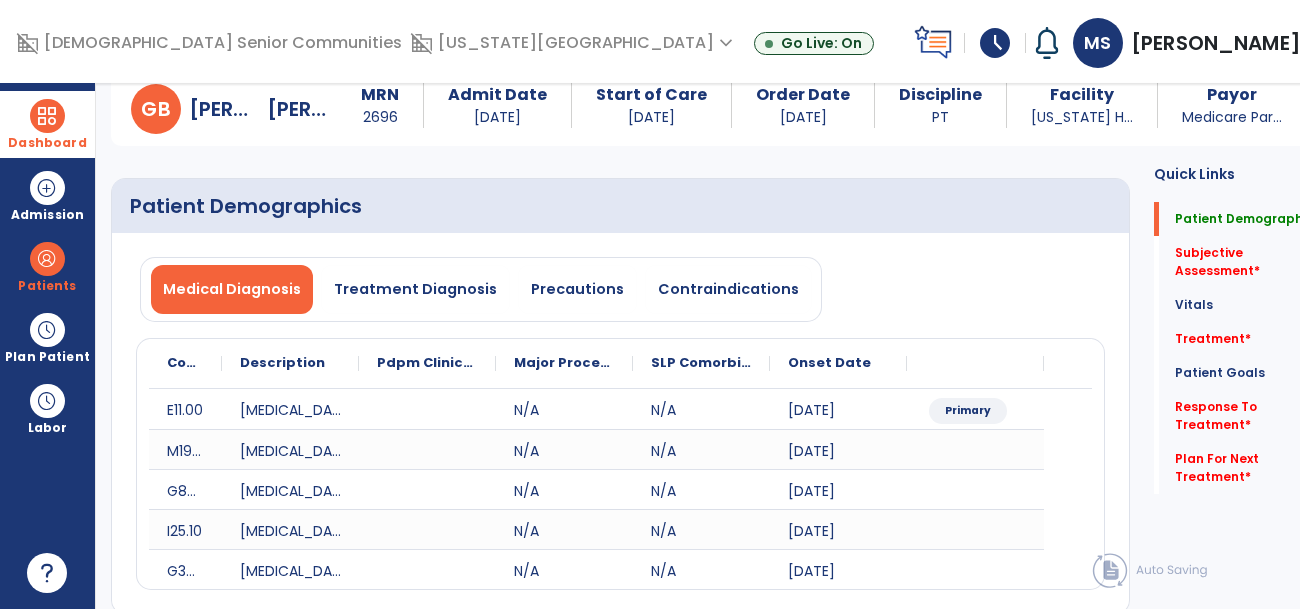 click on "Quick Links  Patient Demographics   Patient Demographics   Subjective Assessment   *  Subjective Assessment   *  Vitals   Vitals   Treatment   *  Treatment   *  Patient Goals   Patient Goals   Response To Treatment   *  Response To Treatment   *  Plan For Next Treatment   *  Plan For Next Treatment   *" 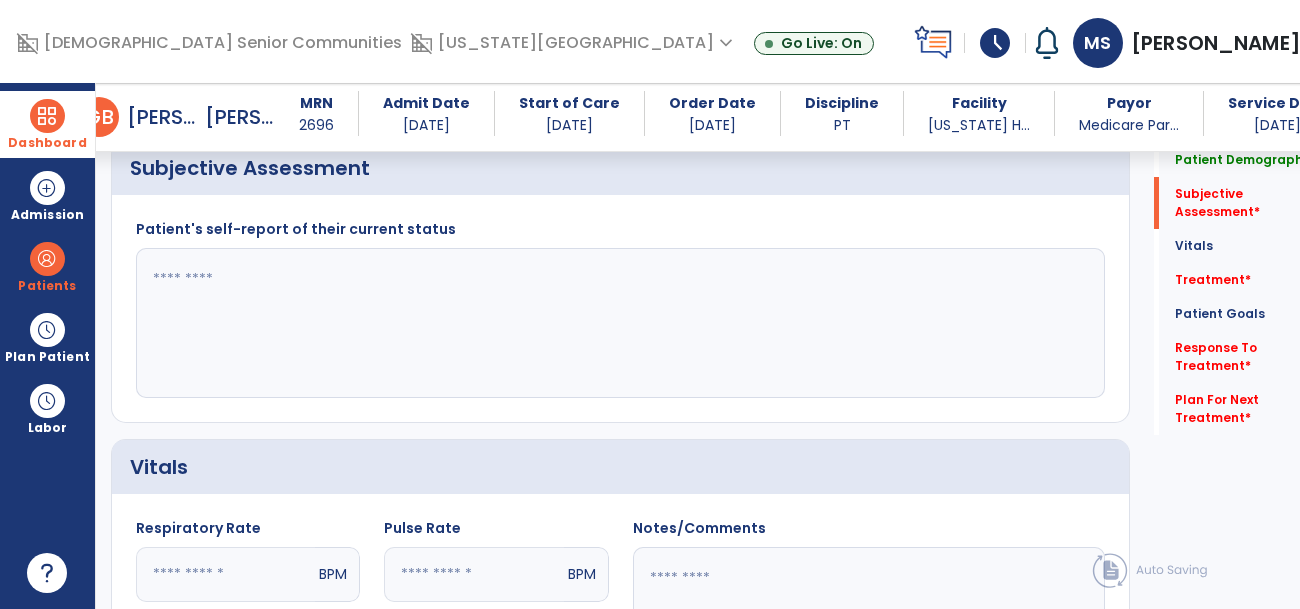 scroll, scrollTop: 555, scrollLeft: 0, axis: vertical 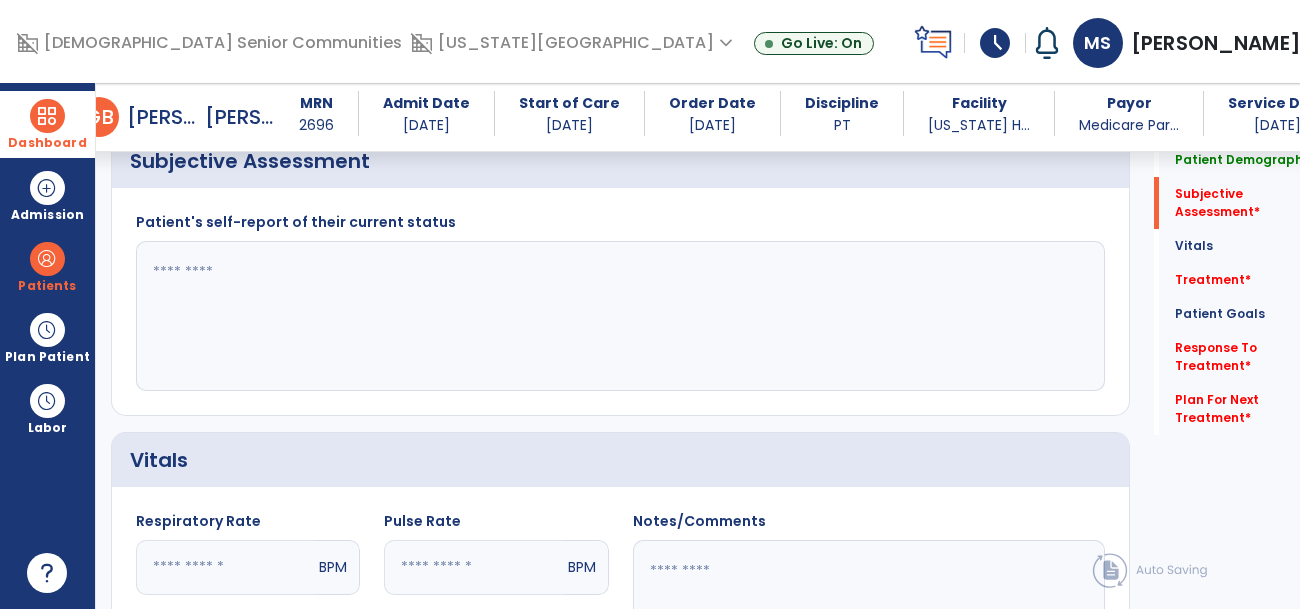 click 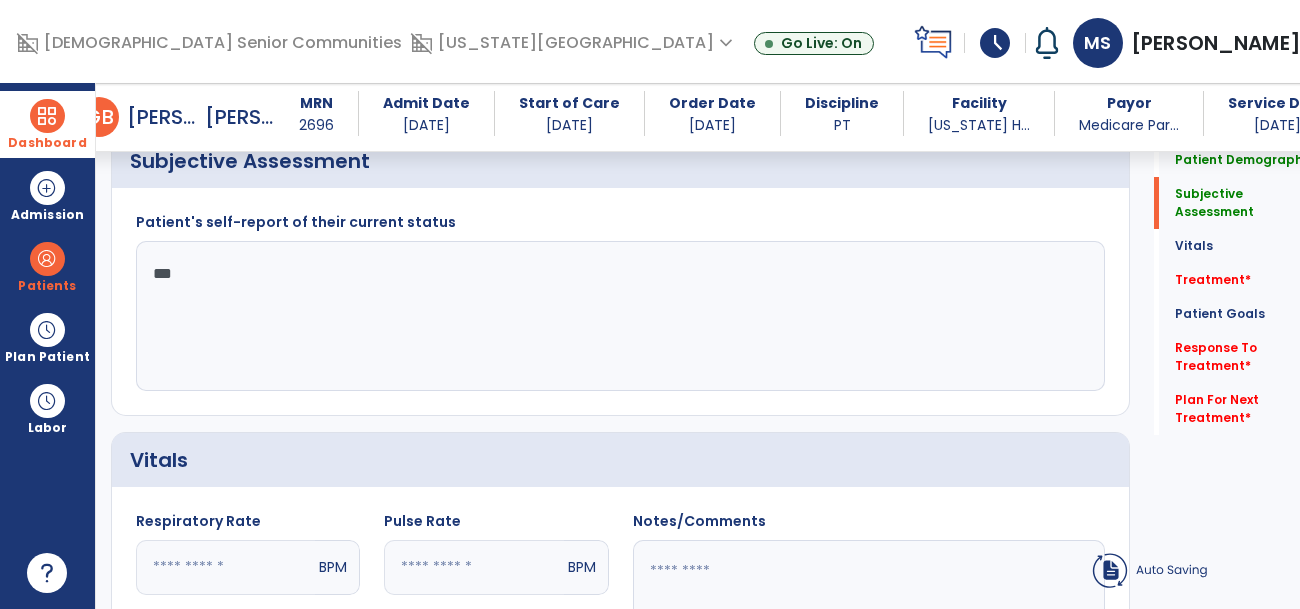 type on "***" 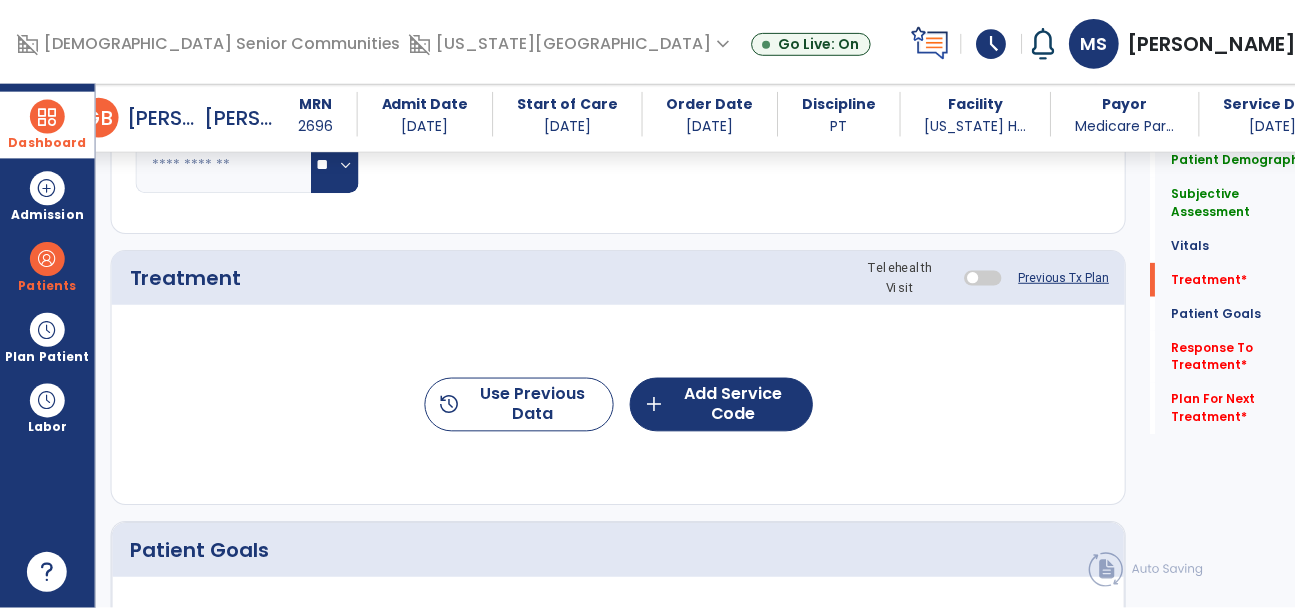 scroll, scrollTop: 1195, scrollLeft: 0, axis: vertical 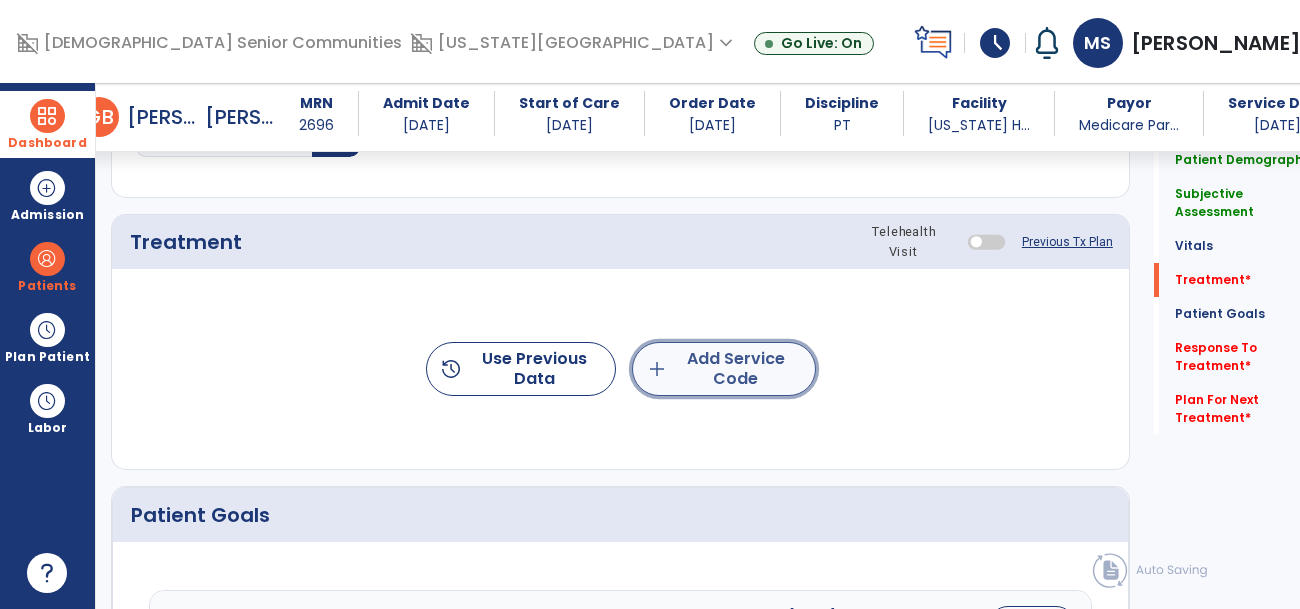 click on "add  Add Service Code" 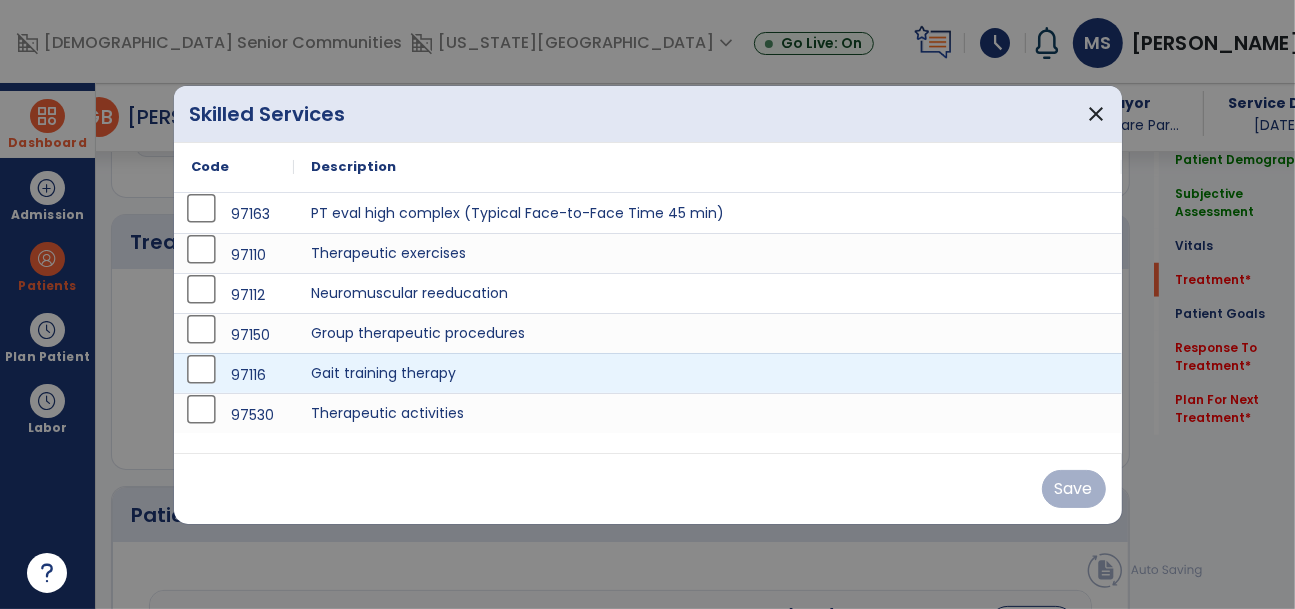 scroll, scrollTop: 1195, scrollLeft: 0, axis: vertical 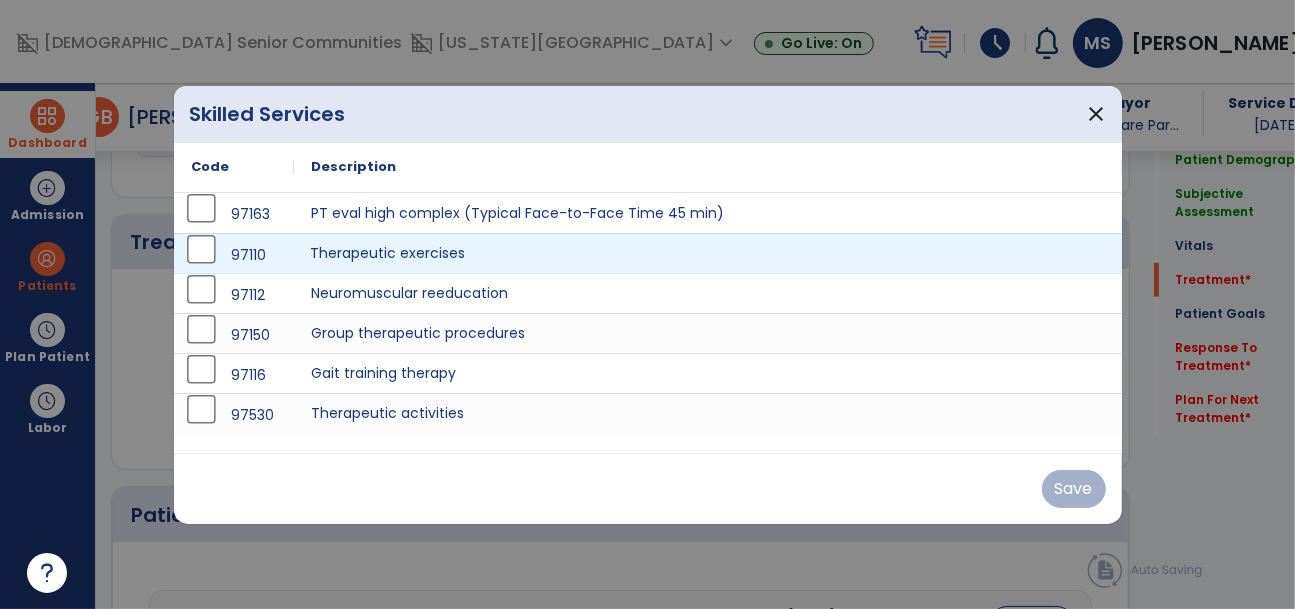 click on "Therapeutic exercises" at bounding box center (708, 253) 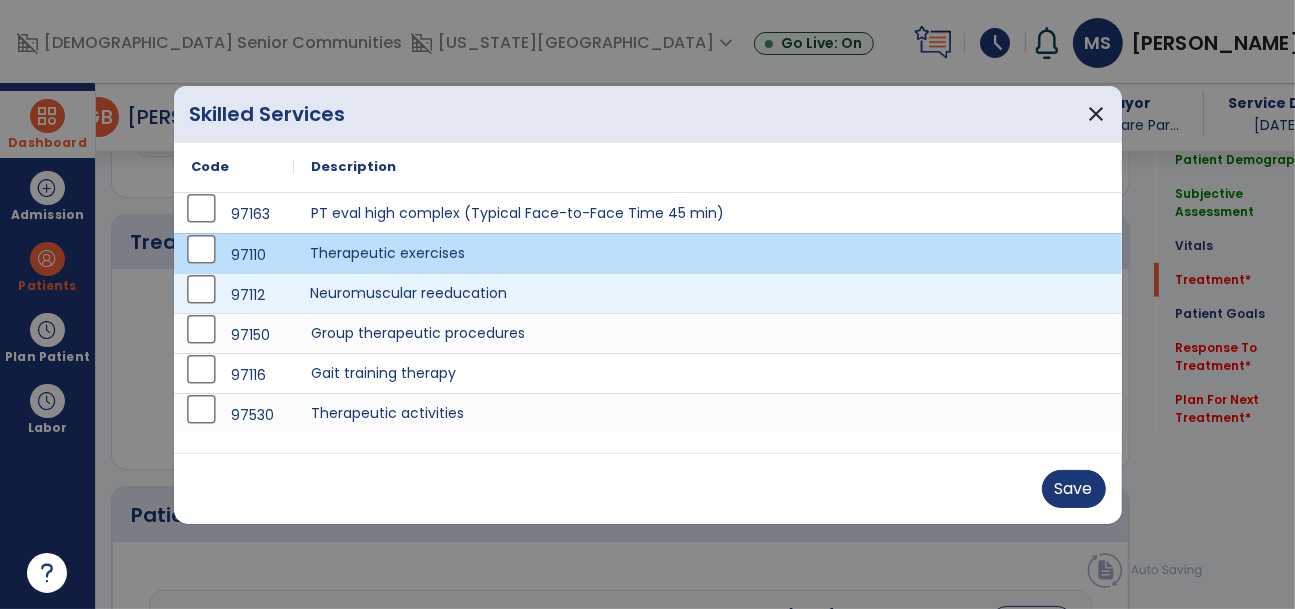 click on "Neuromuscular reeducation" at bounding box center [708, 293] 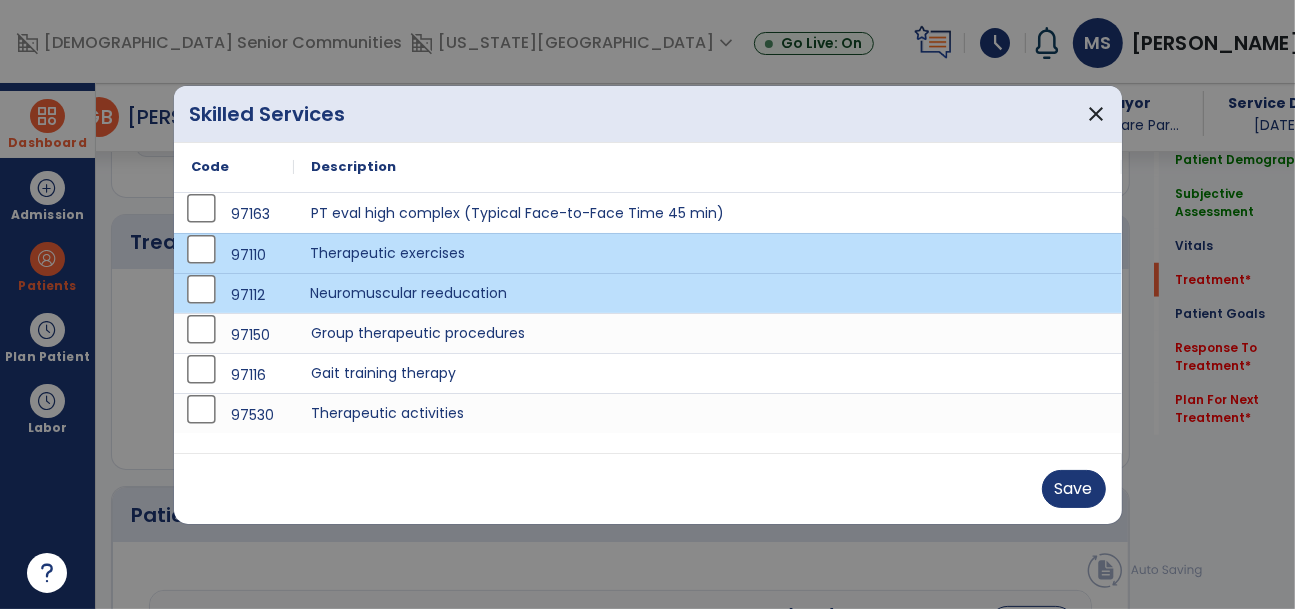 click on "Therapeutic exercises" at bounding box center (708, 253) 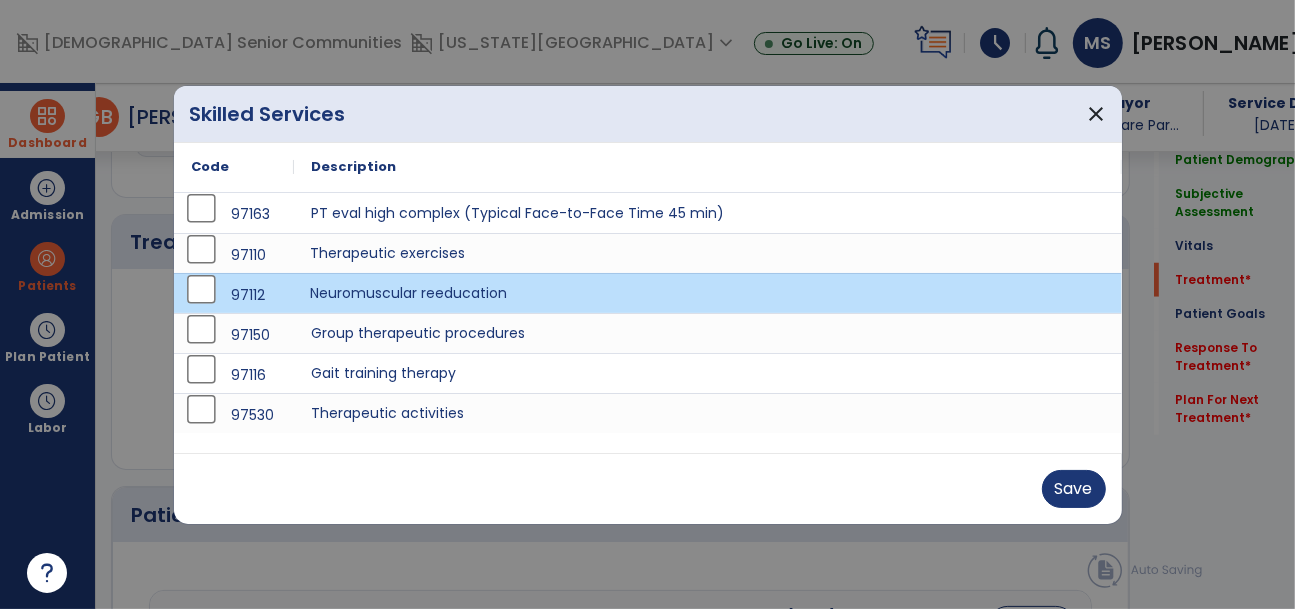 click on "Neuromuscular reeducation" at bounding box center (708, 293) 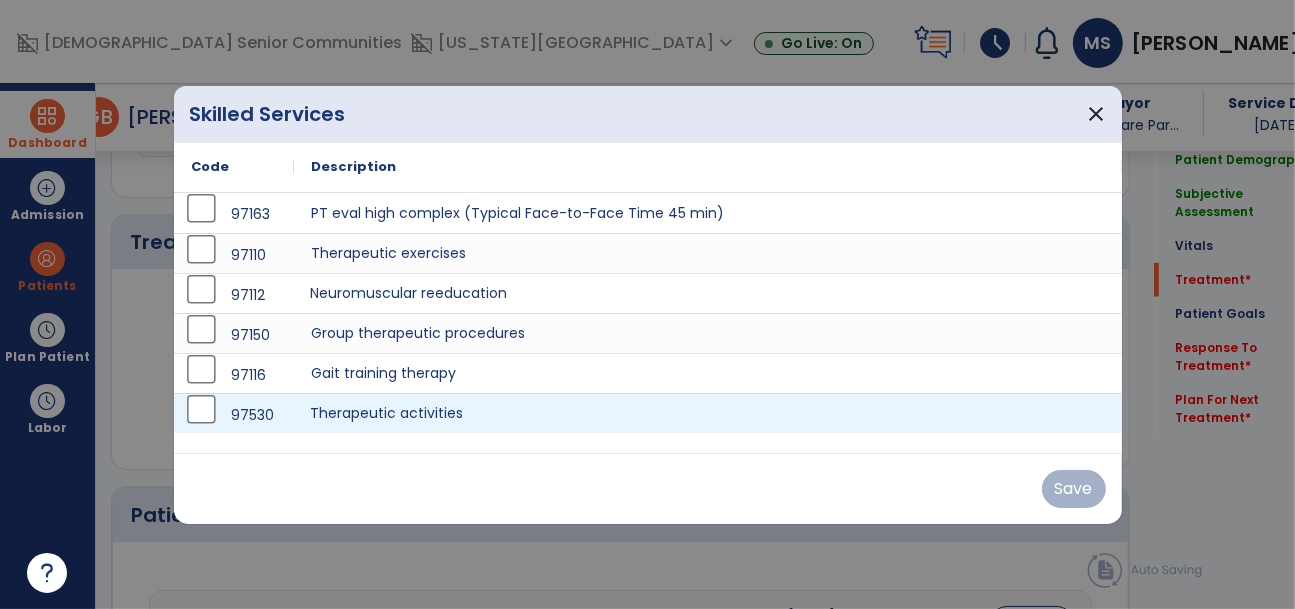 click on "Therapeutic activities" at bounding box center [708, 413] 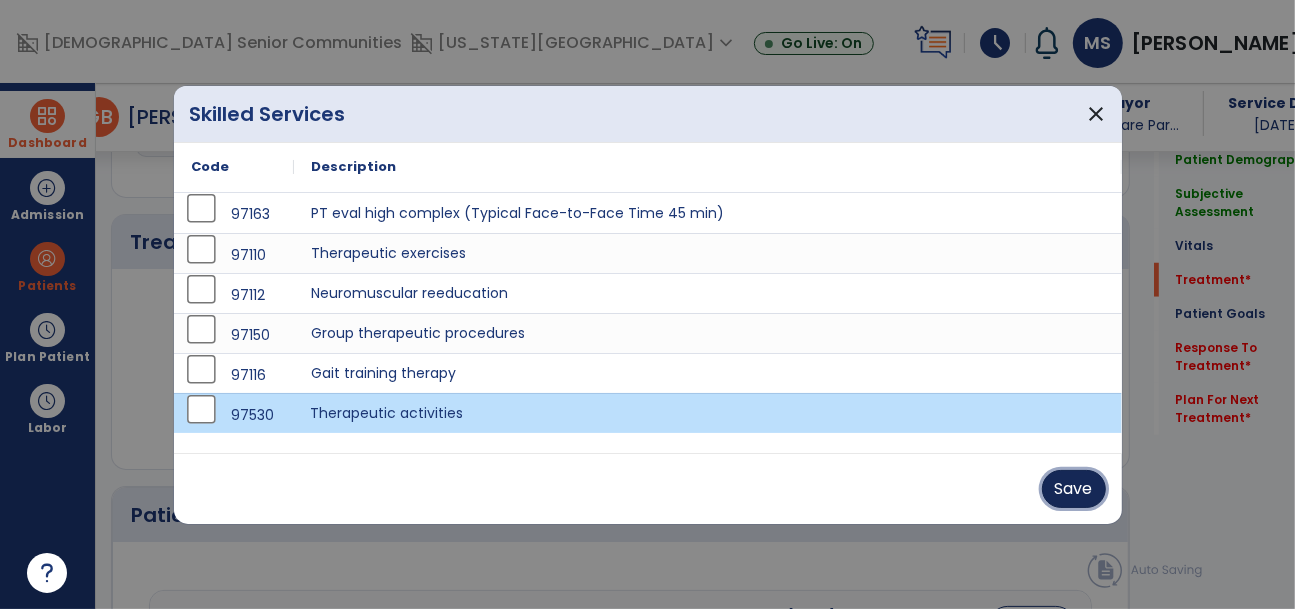 click on "Save" at bounding box center [1074, 489] 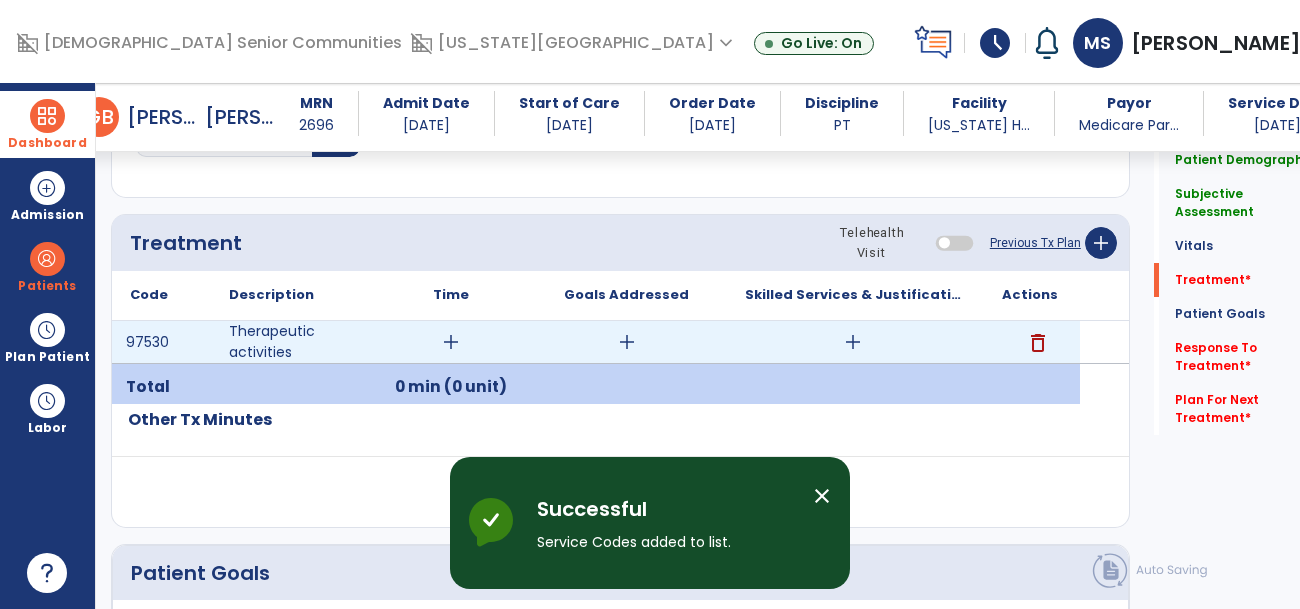 click on "add" at bounding box center [451, 342] 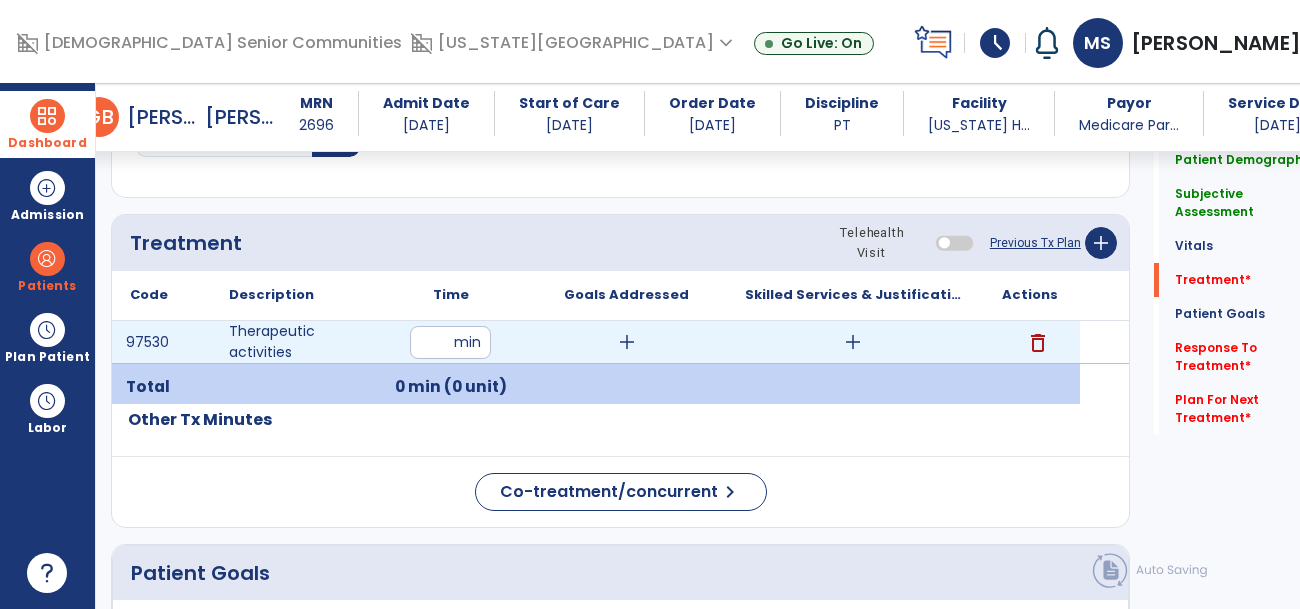 type on "**" 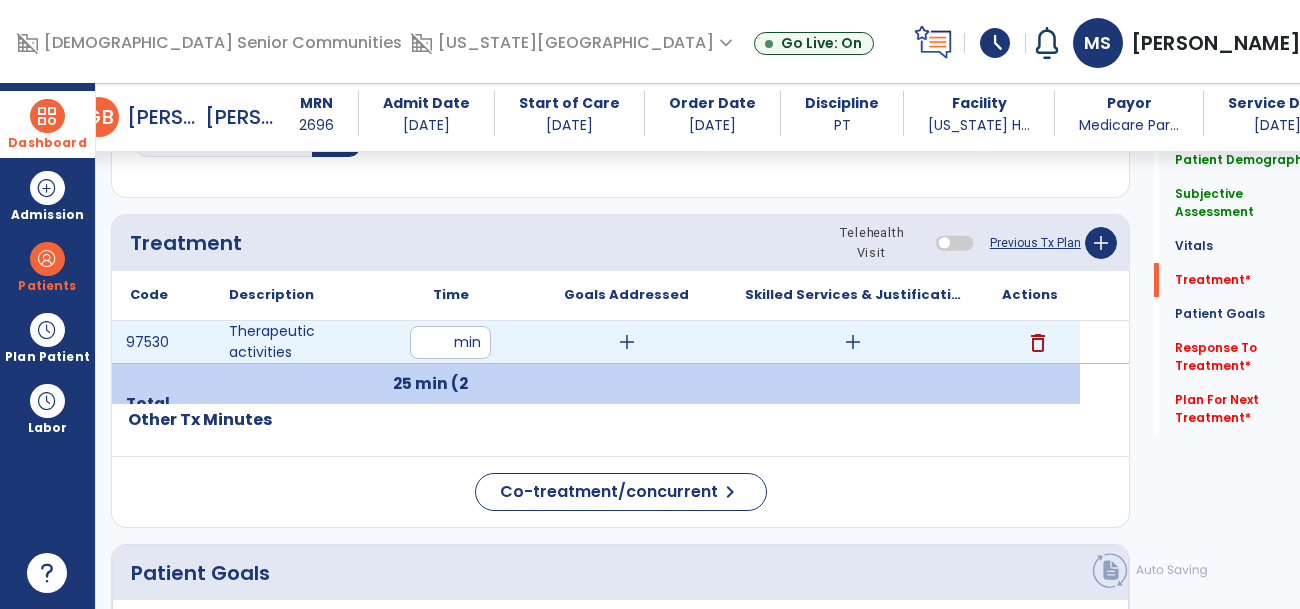 click on "add" at bounding box center [627, 342] 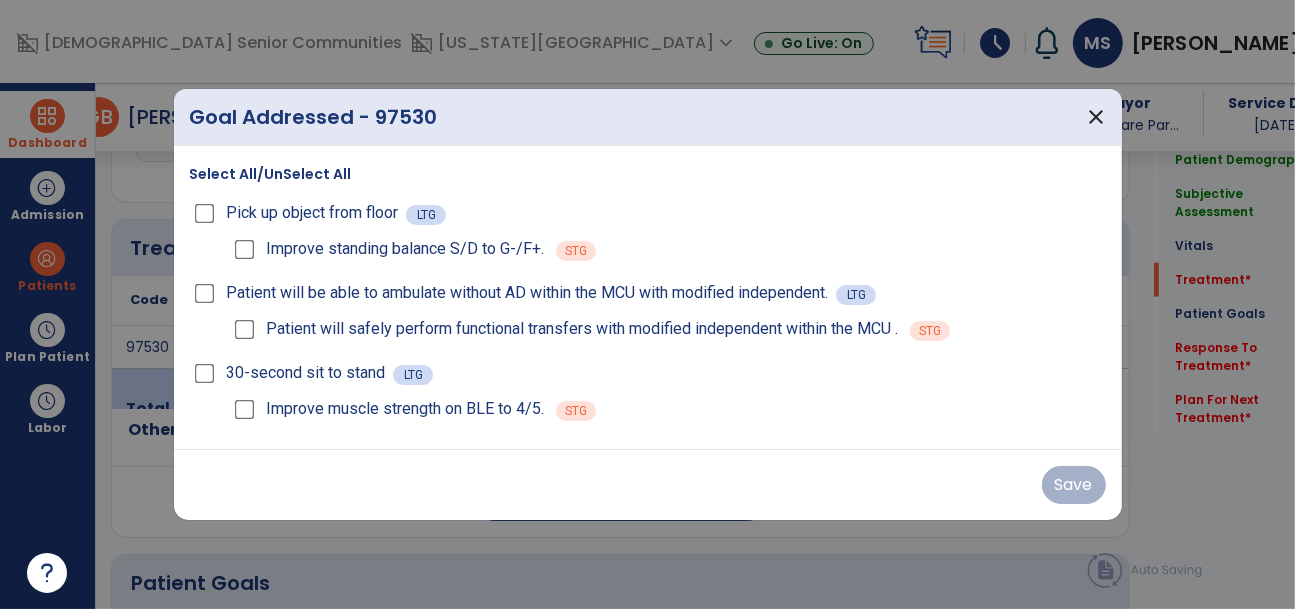 scroll, scrollTop: 1195, scrollLeft: 0, axis: vertical 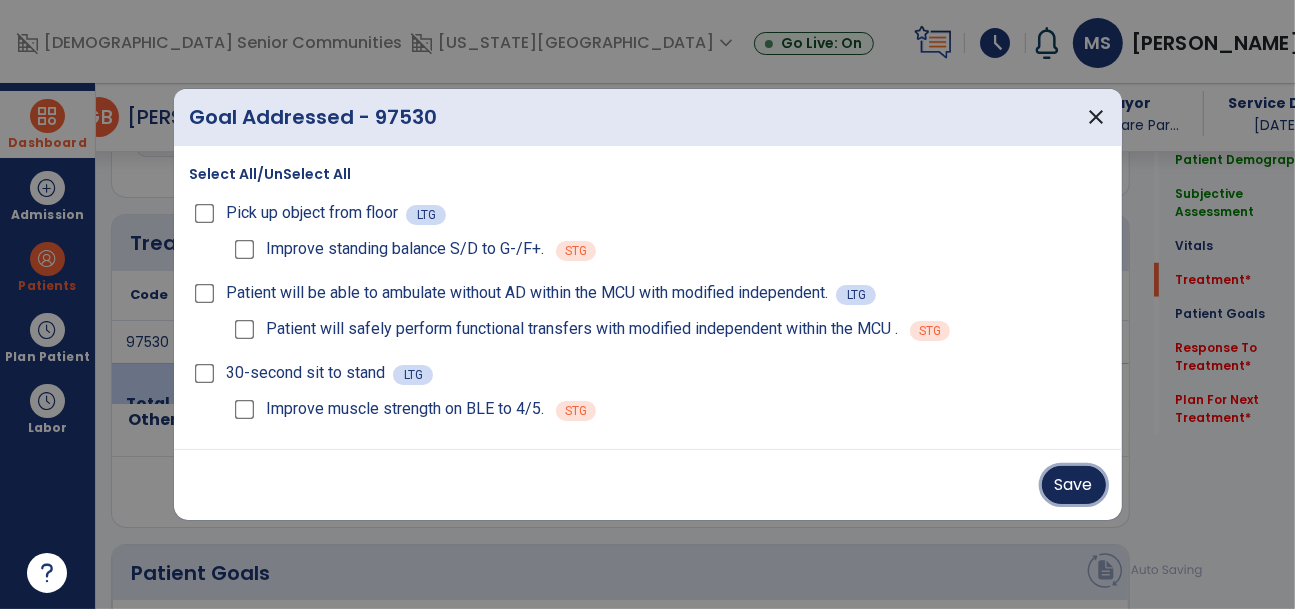 click on "Save" at bounding box center [1074, 485] 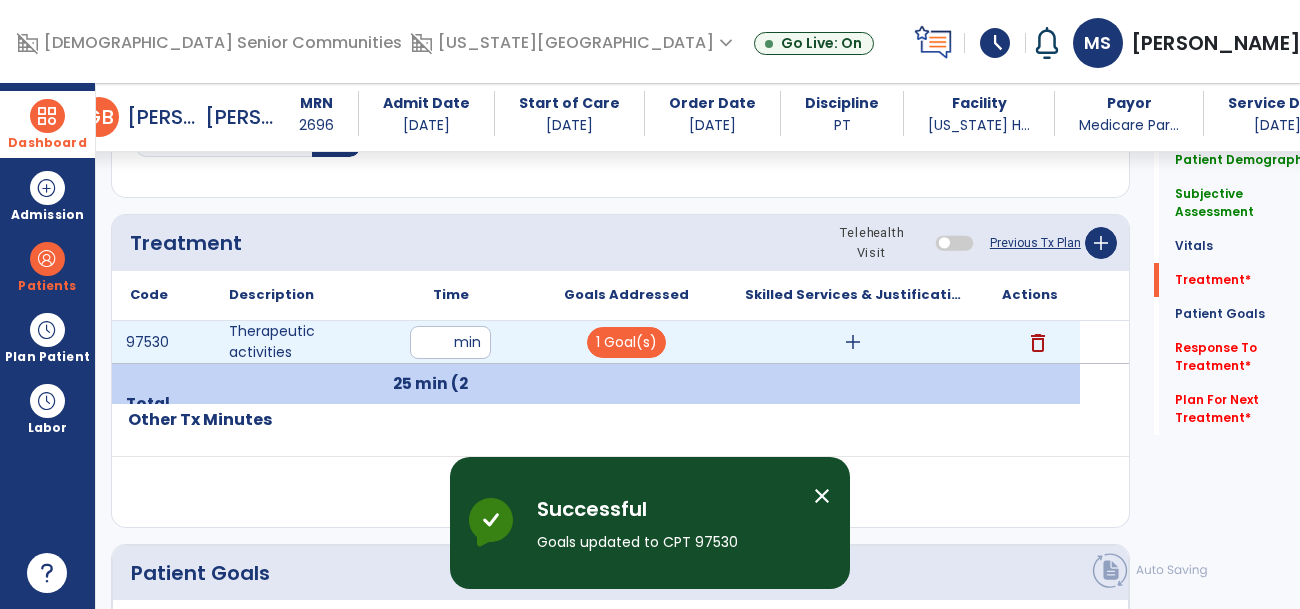 click on "add" at bounding box center (853, 342) 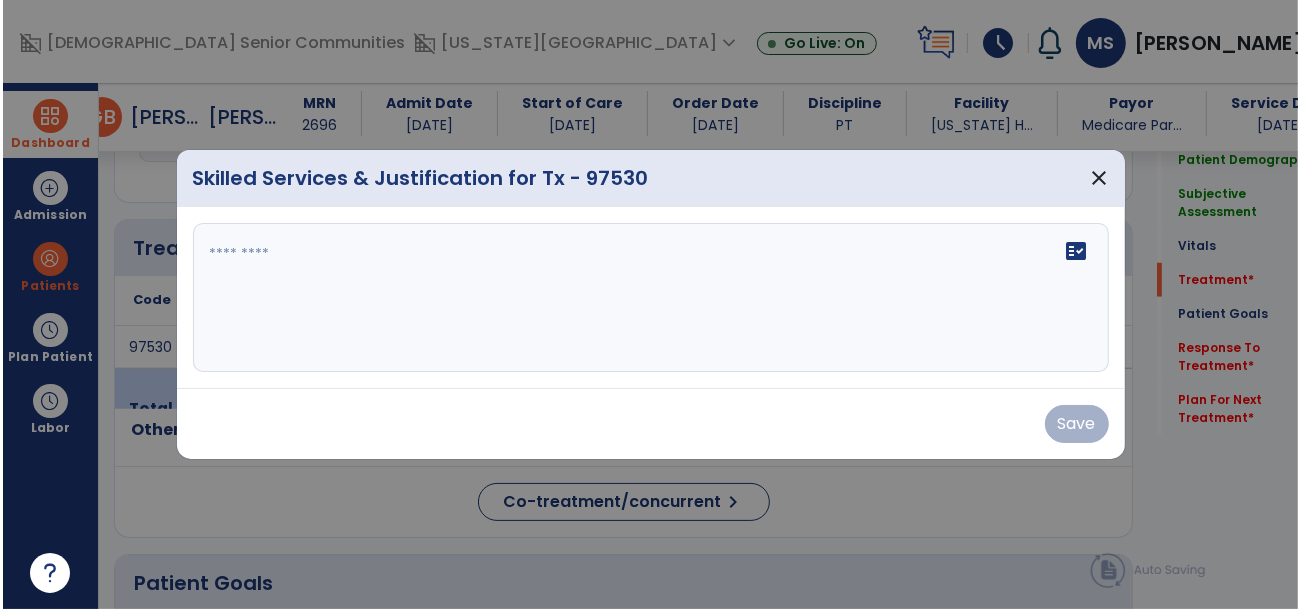 scroll, scrollTop: 1195, scrollLeft: 0, axis: vertical 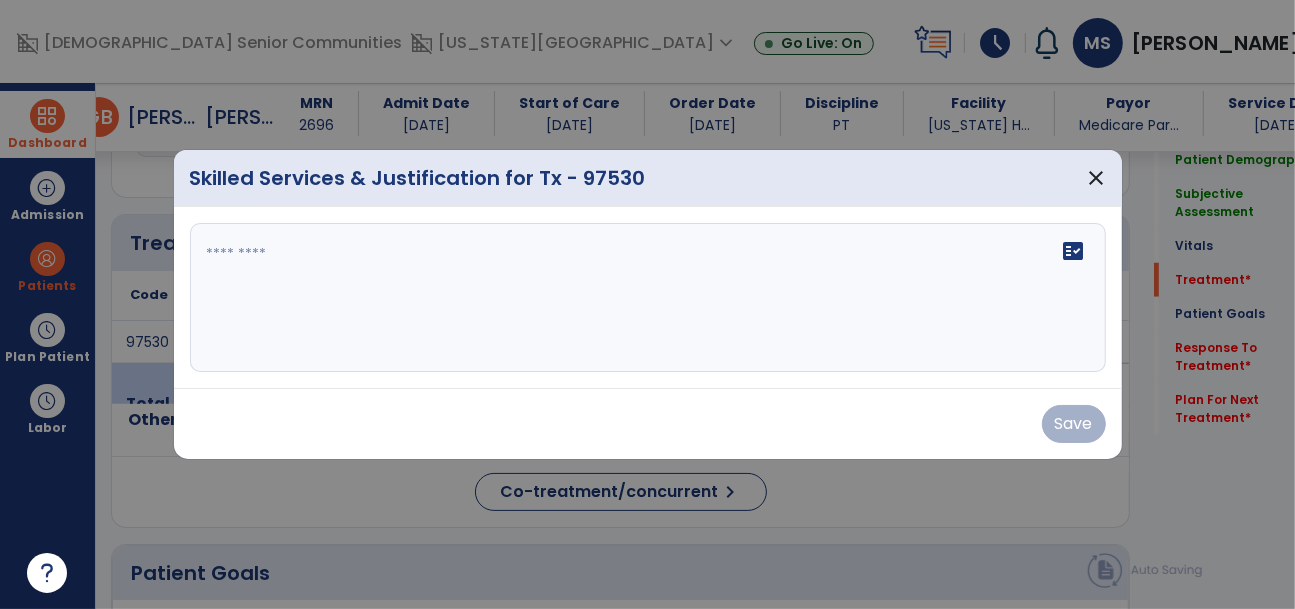 click on "fact_check" at bounding box center (648, 298) 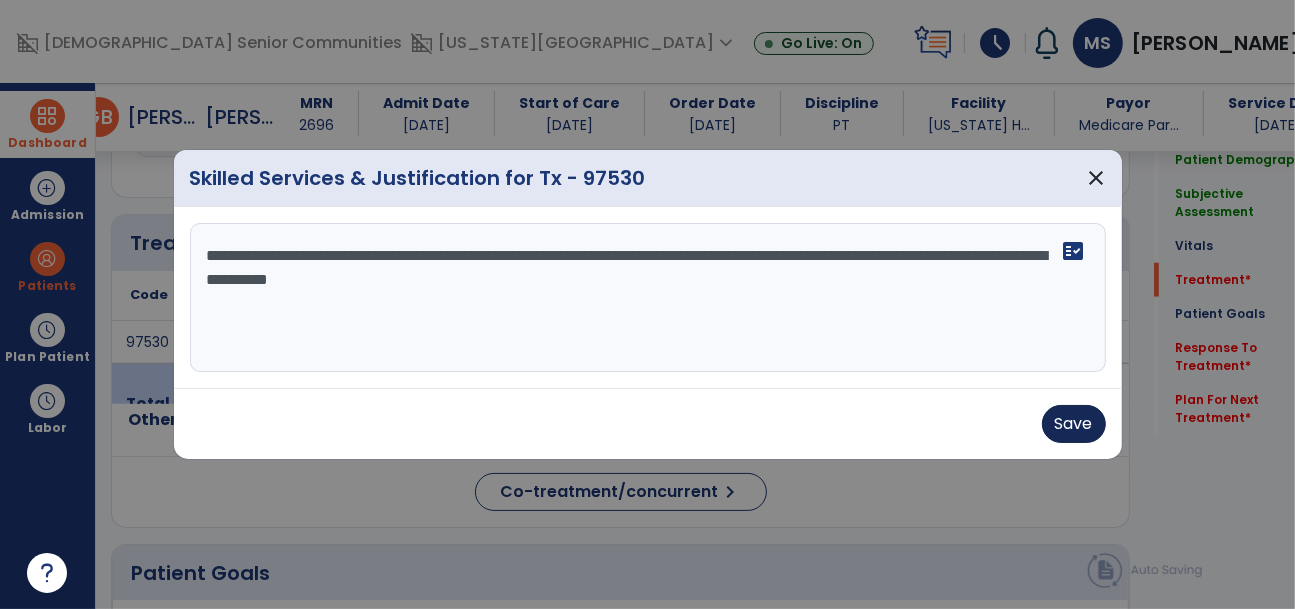 type on "**********" 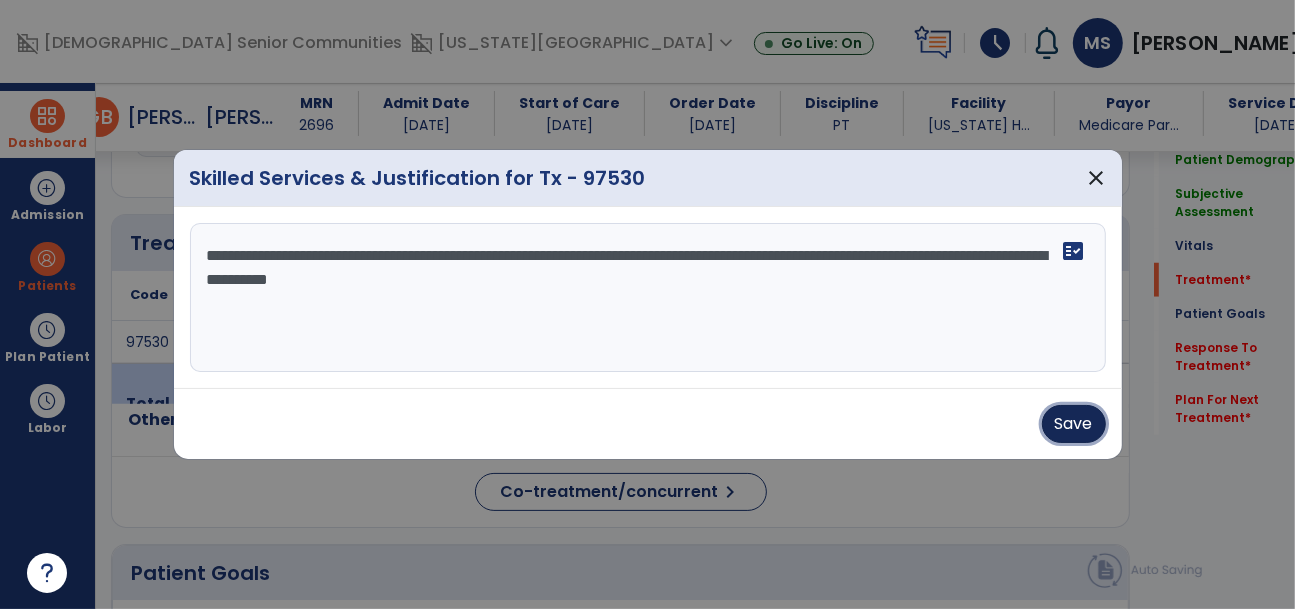 click on "Save" at bounding box center [1074, 424] 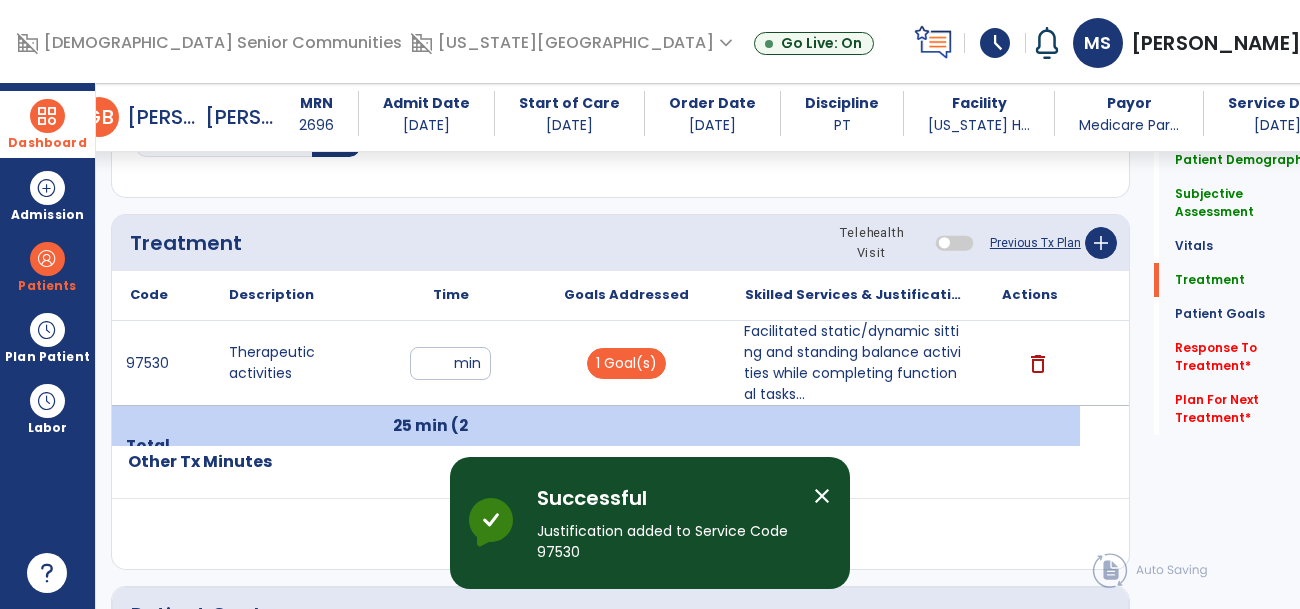 click on "Co-treatment/concurrent  chevron_right" 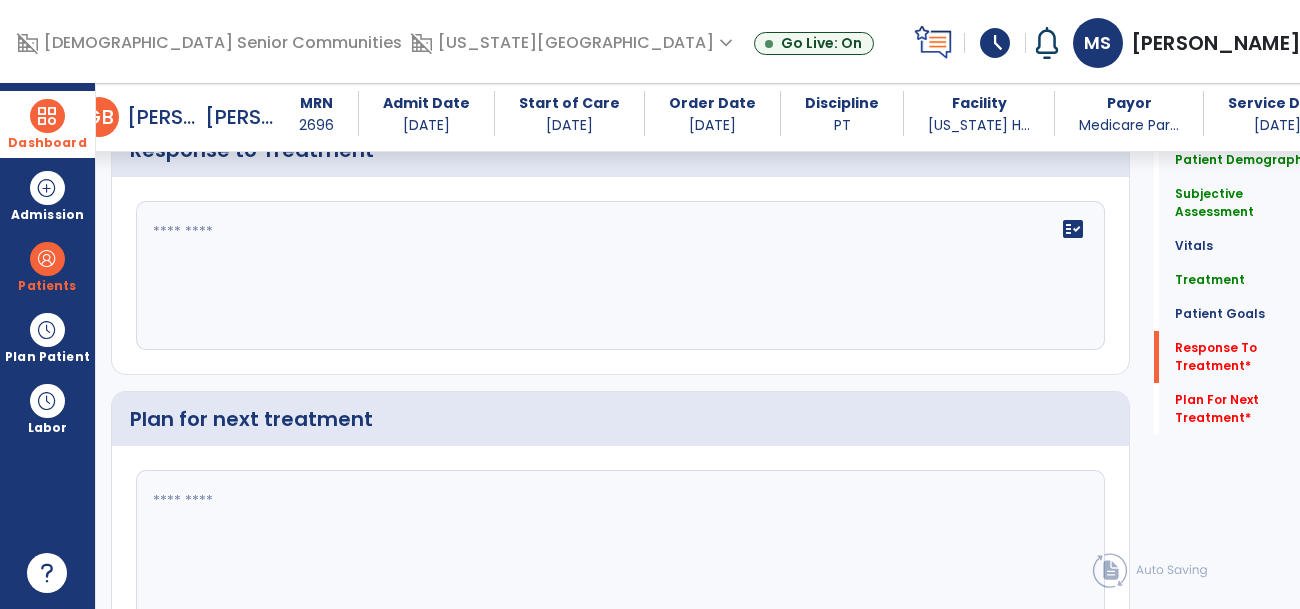 scroll, scrollTop: 2651, scrollLeft: 0, axis: vertical 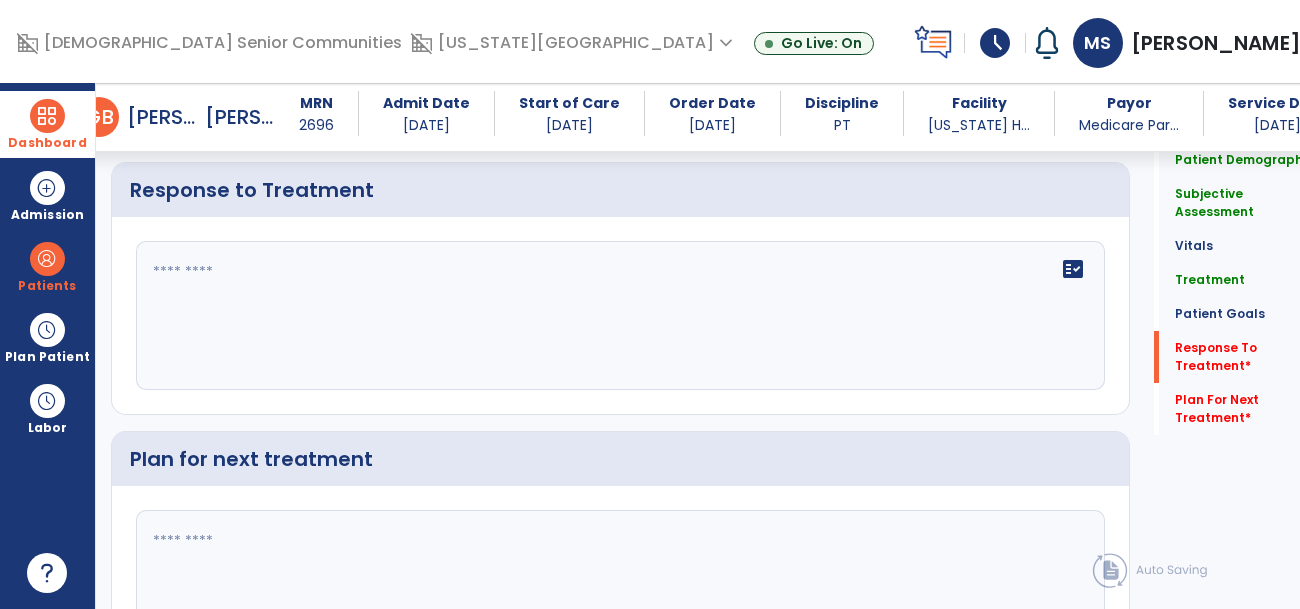 click 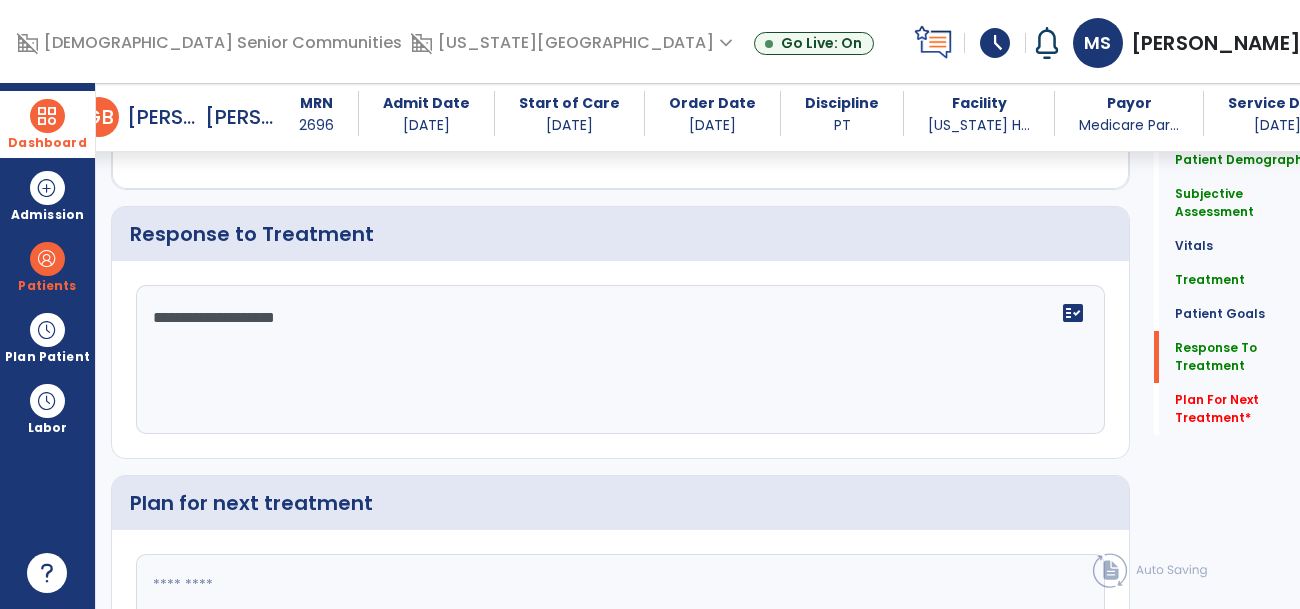 scroll, scrollTop: 2651, scrollLeft: 0, axis: vertical 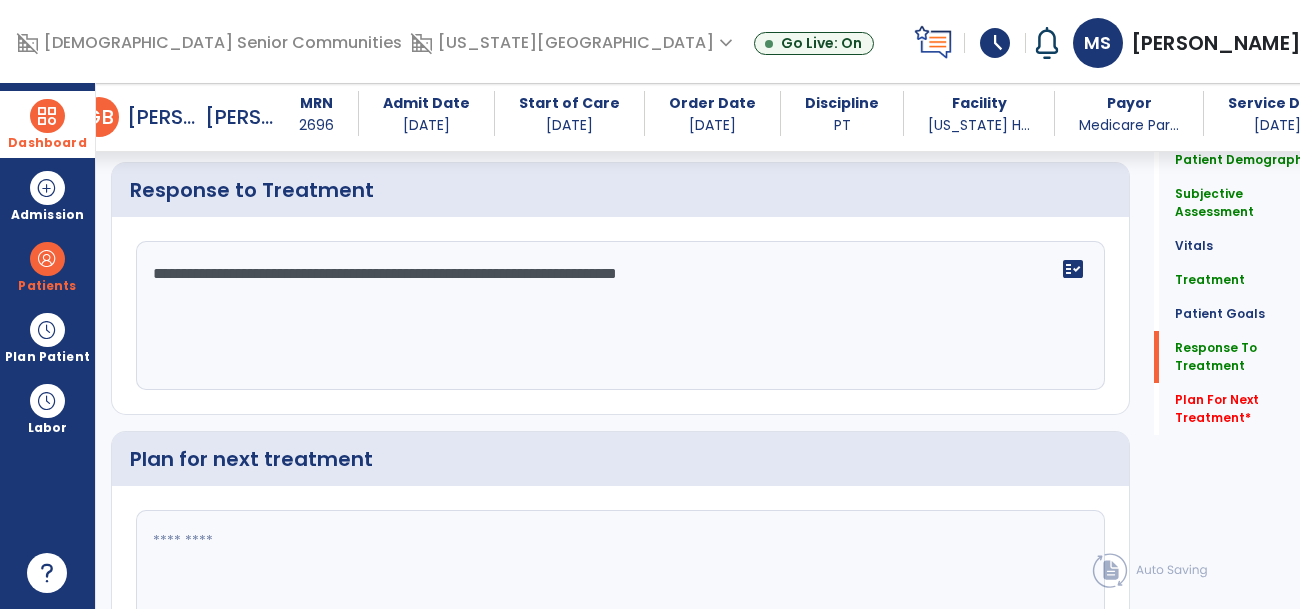 type on "**********" 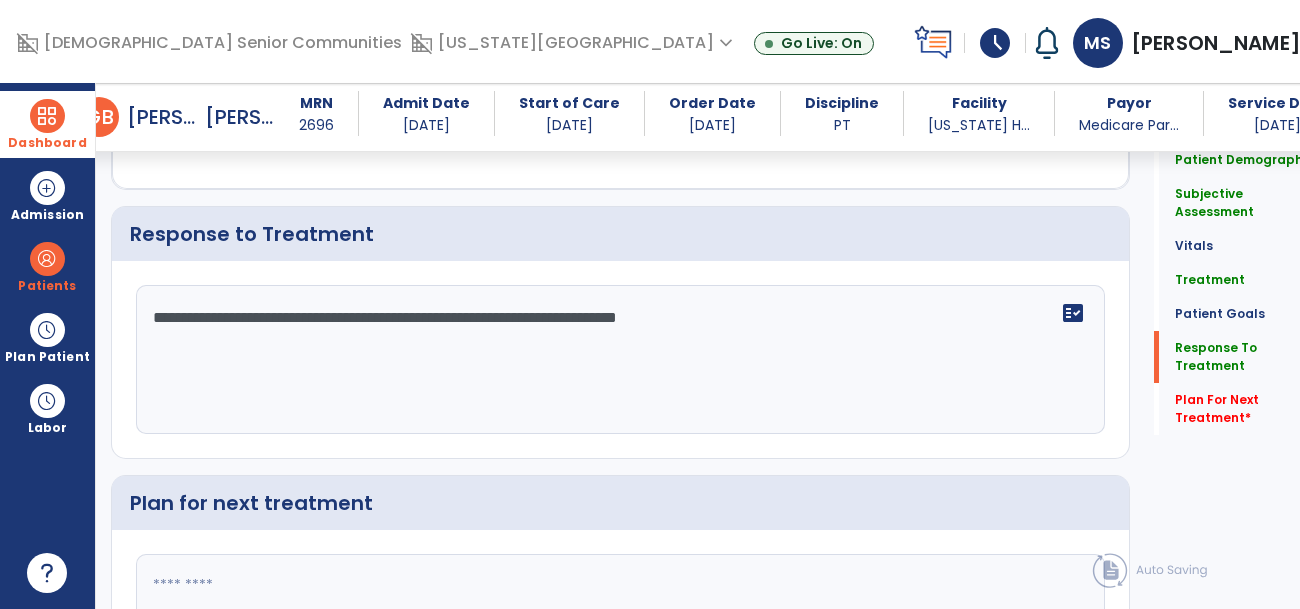 scroll, scrollTop: 2651, scrollLeft: 0, axis: vertical 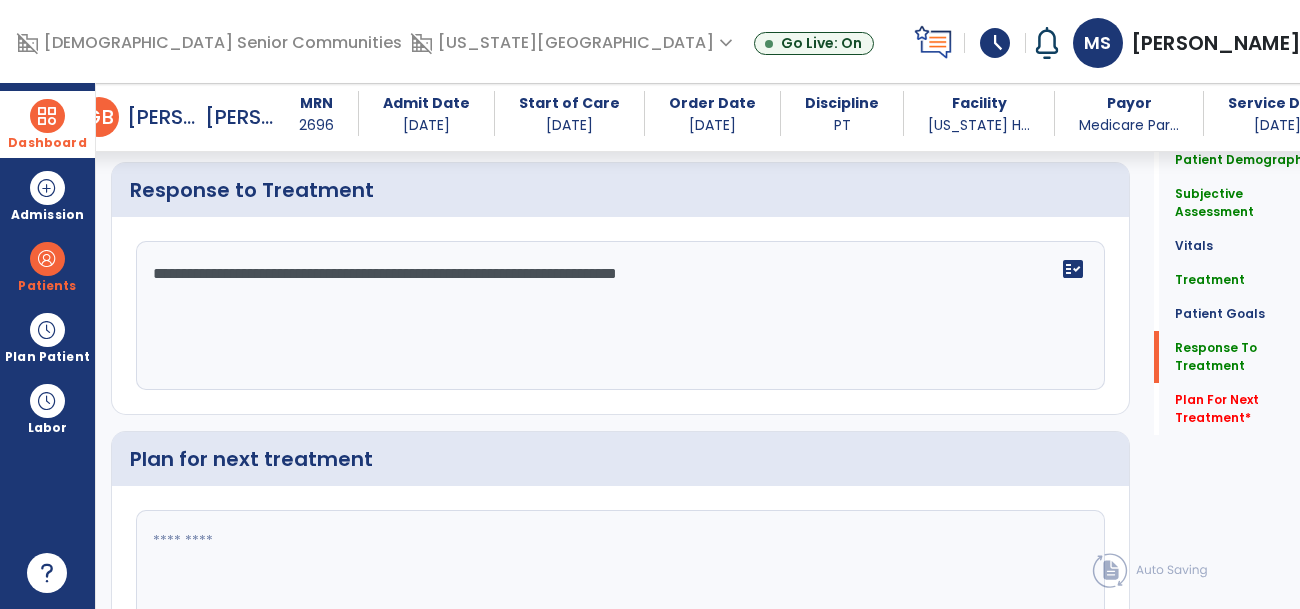 click 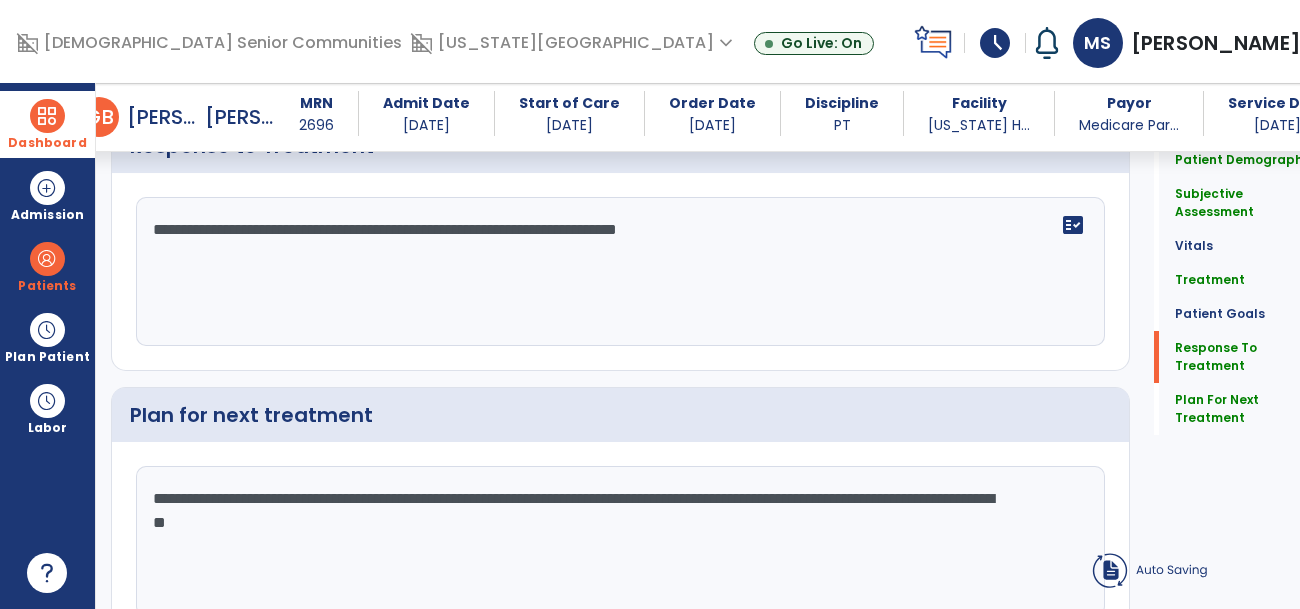 click on "**********" 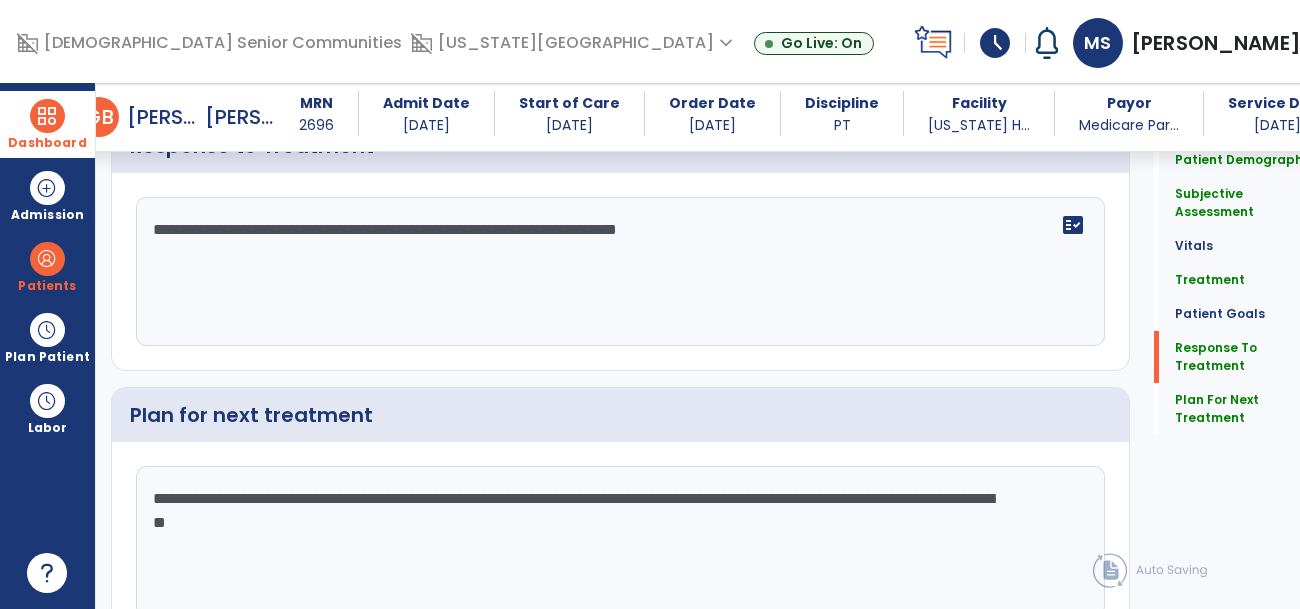 scroll, scrollTop: 2607, scrollLeft: 0, axis: vertical 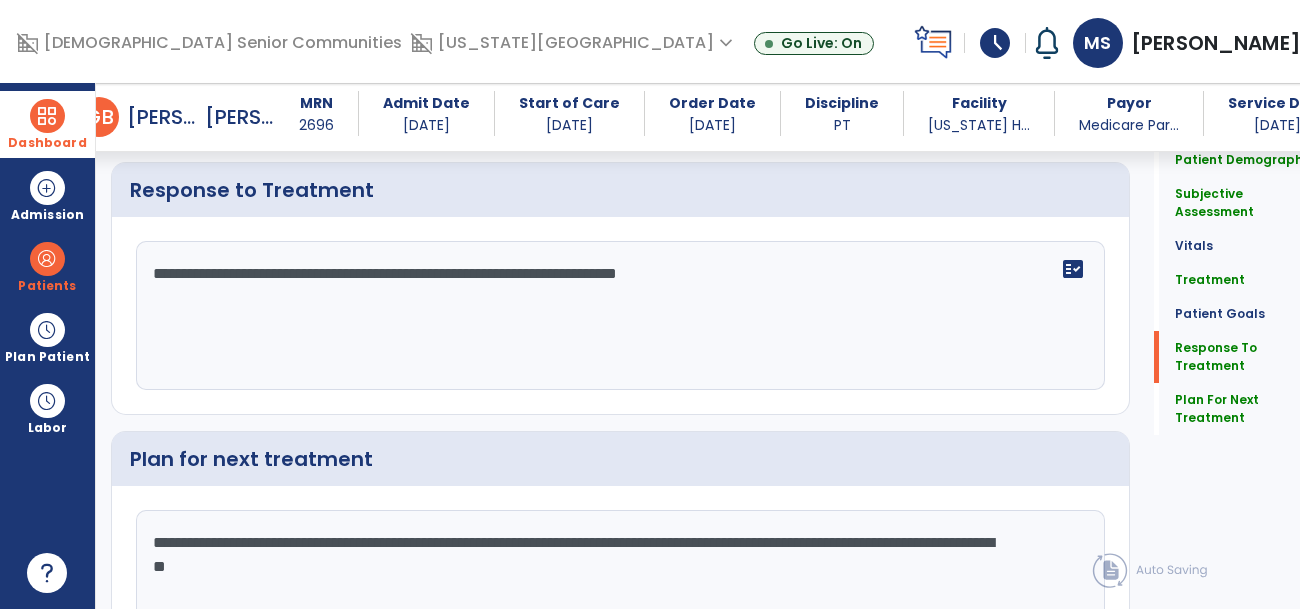 type on "**********" 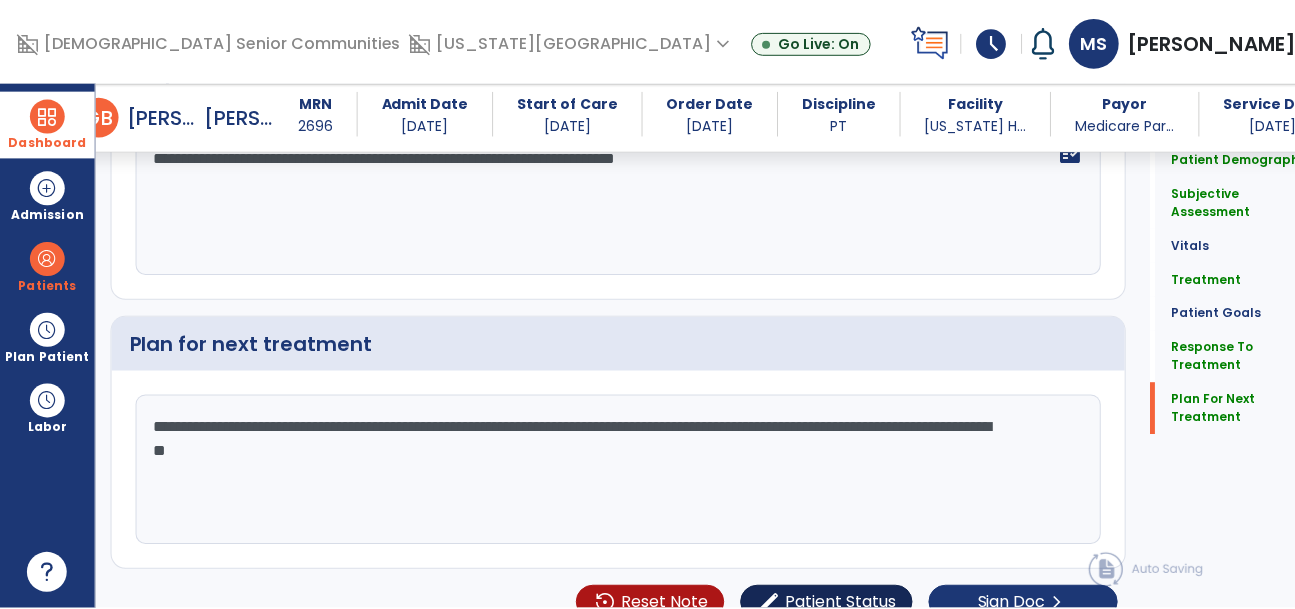 scroll, scrollTop: 2810, scrollLeft: 0, axis: vertical 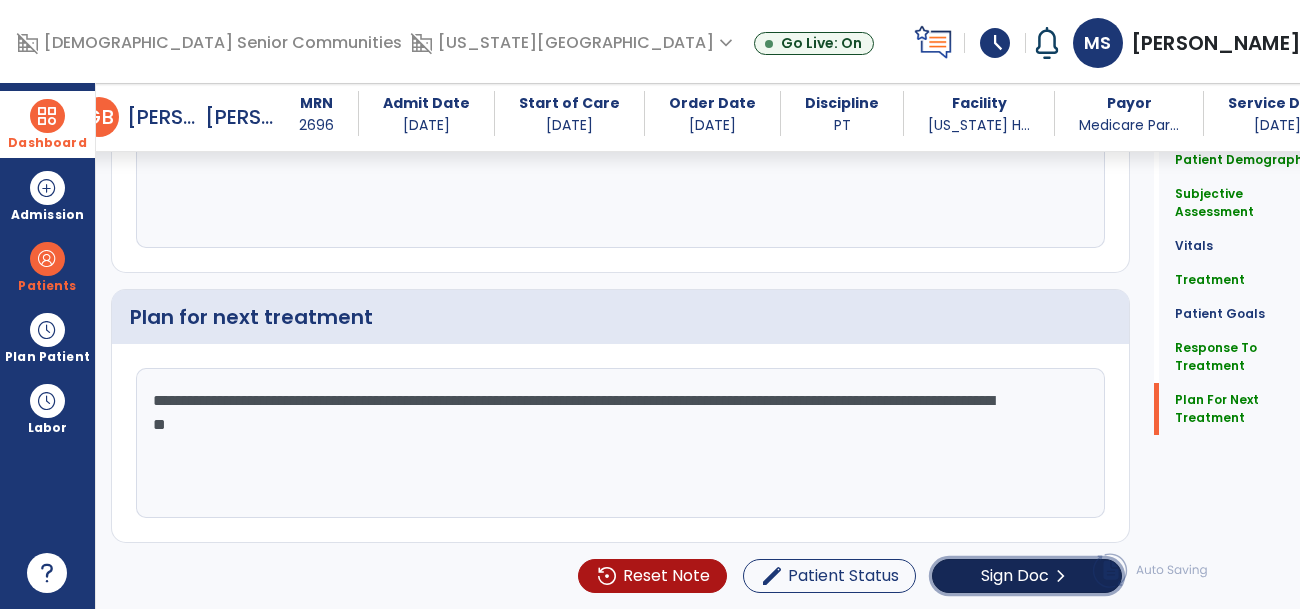 click on "Sign Doc" 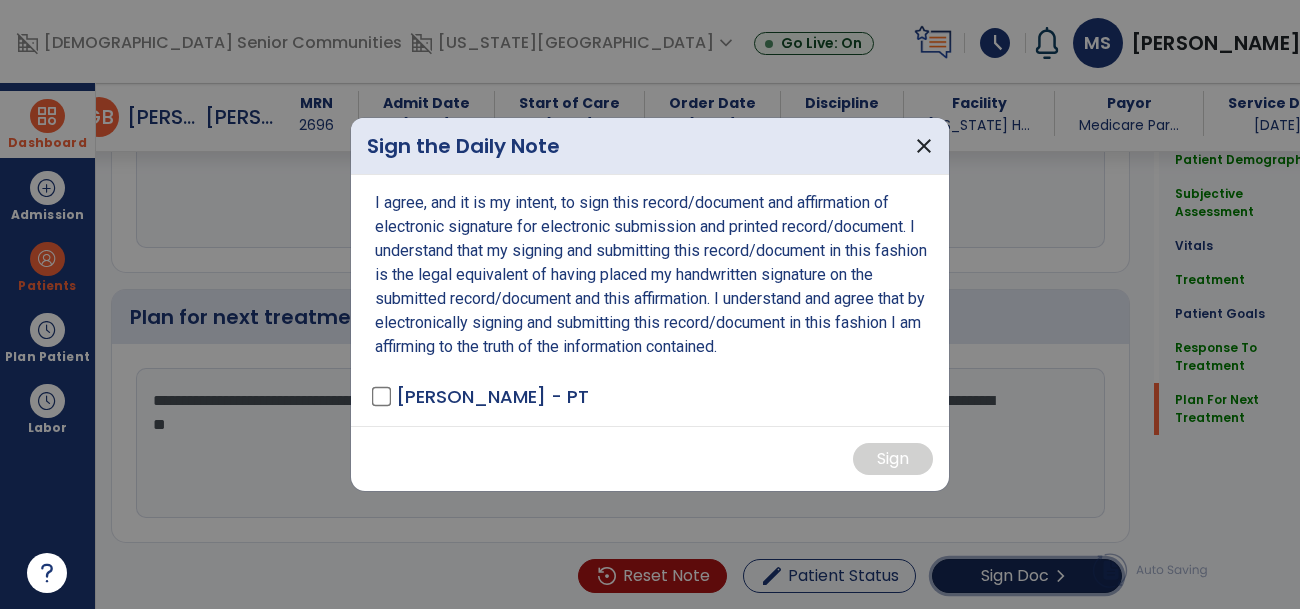 scroll, scrollTop: 2810, scrollLeft: 0, axis: vertical 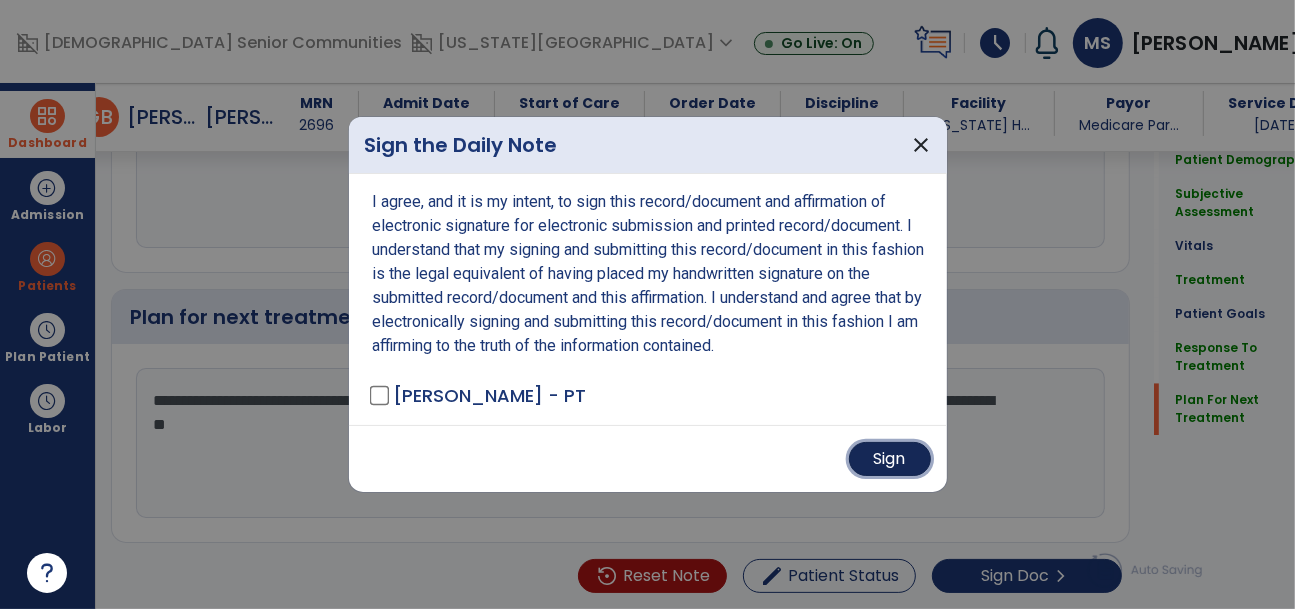 click on "Sign" at bounding box center [890, 459] 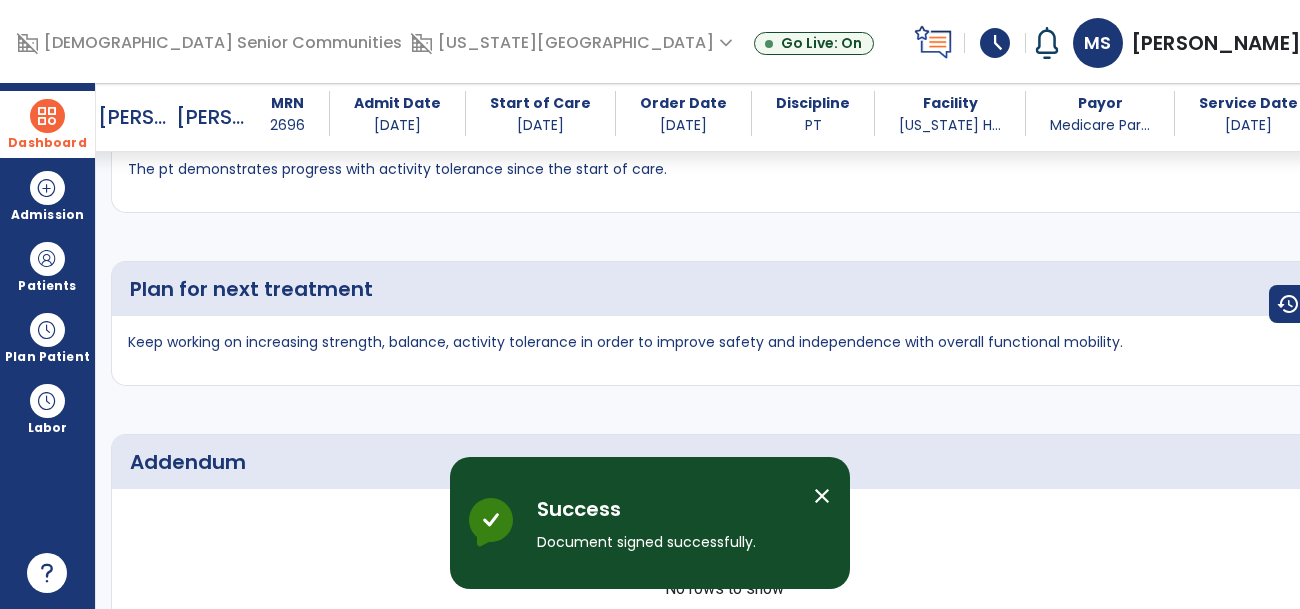 scroll, scrollTop: 4140, scrollLeft: 0, axis: vertical 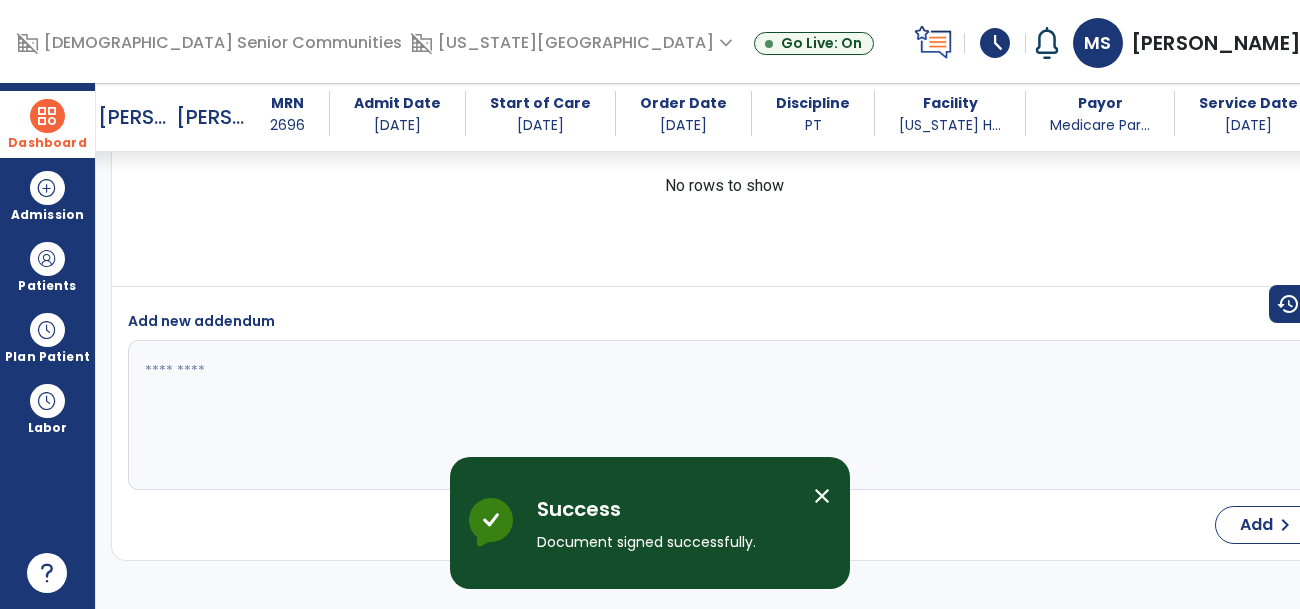 click on "Add new addendum" at bounding box center (725, 400) 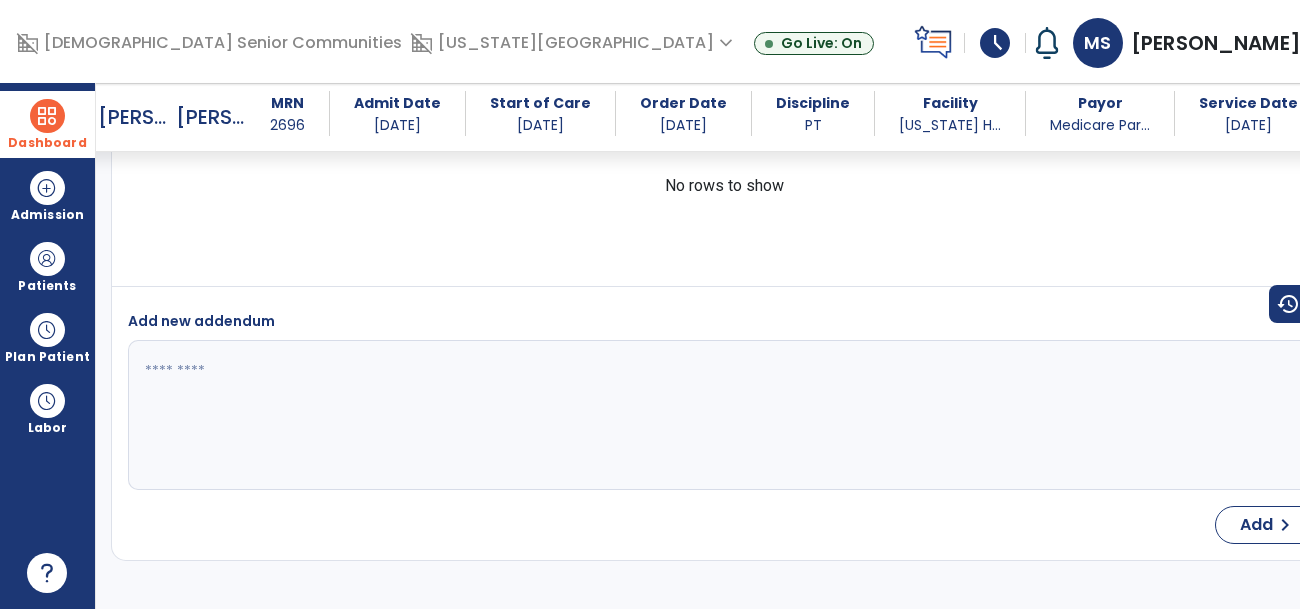 click at bounding box center [47, 116] 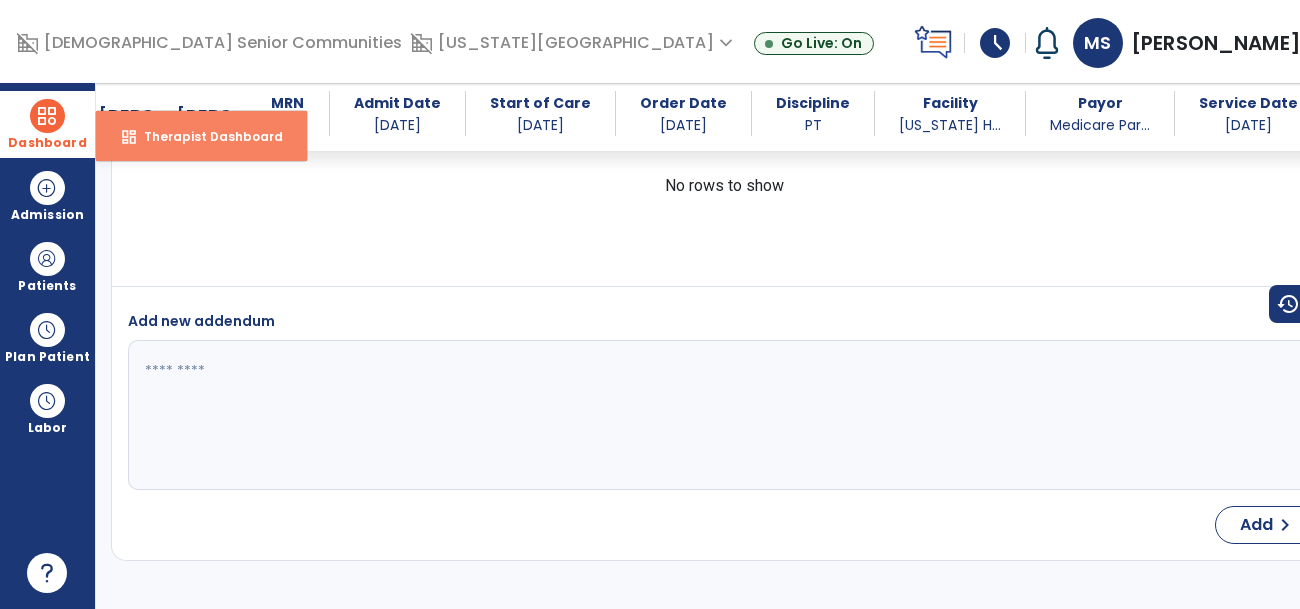 click on "Therapist Dashboard" at bounding box center [205, 136] 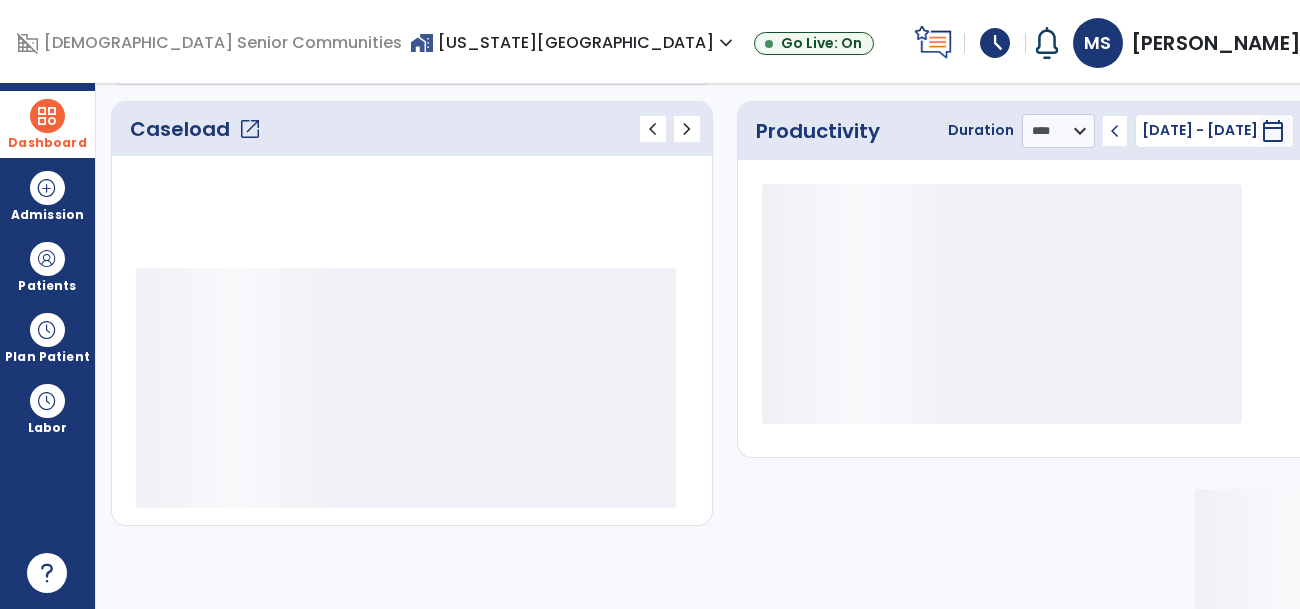 scroll, scrollTop: 268, scrollLeft: 0, axis: vertical 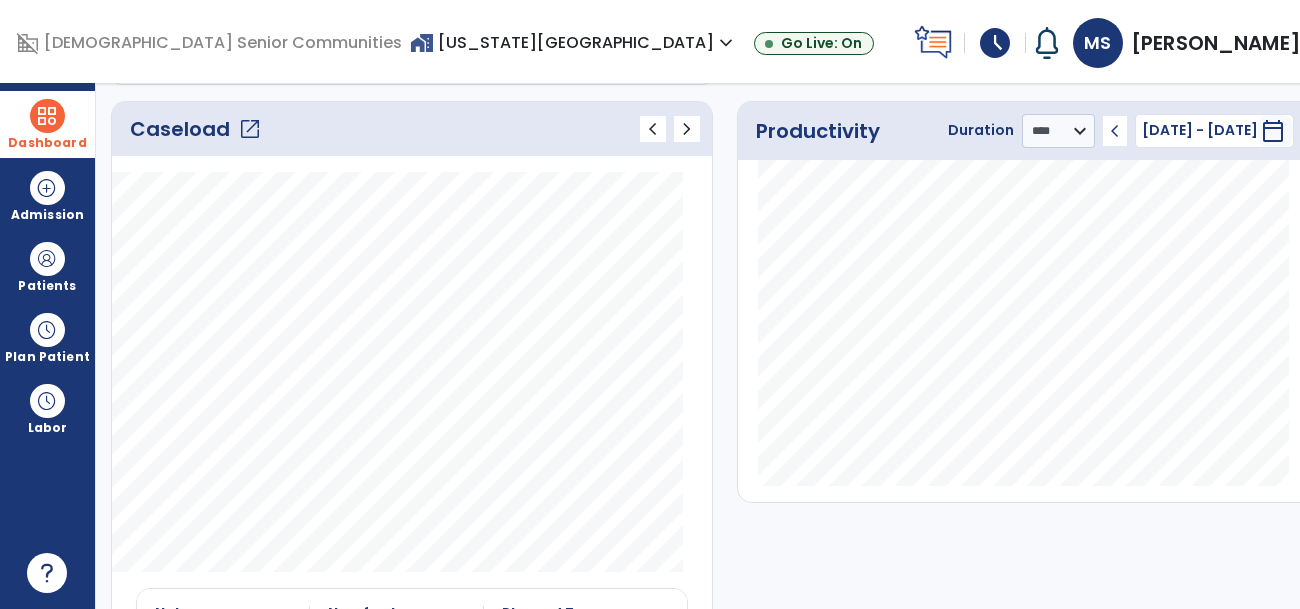 click on "Caseload   open_in_new" 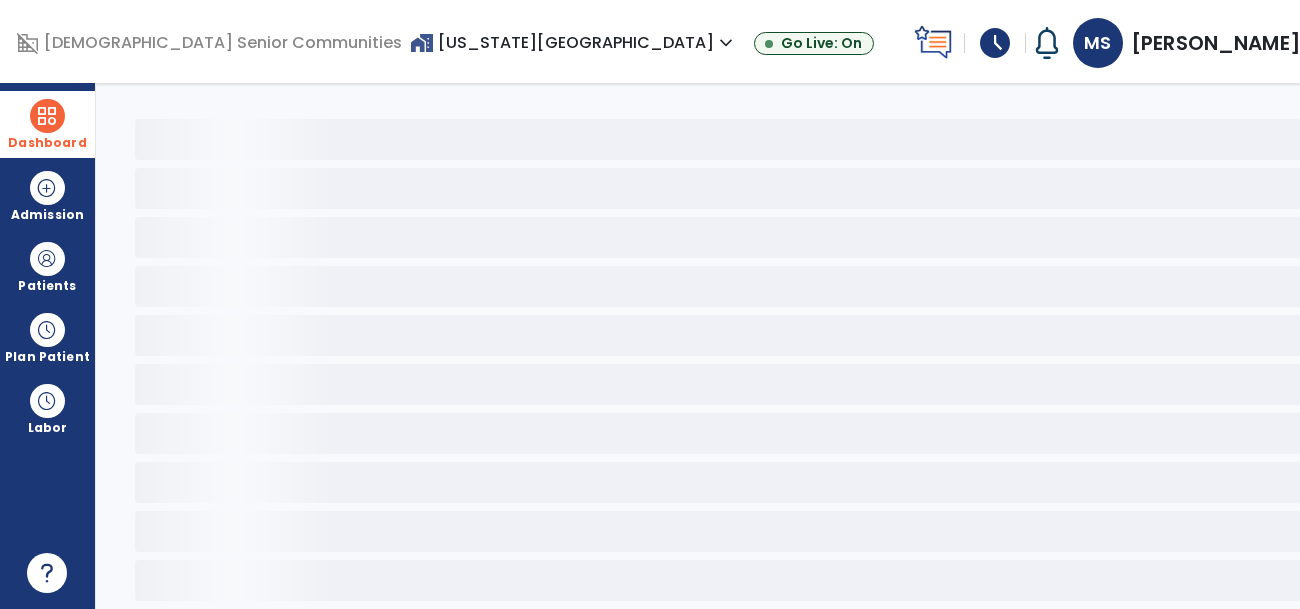 scroll, scrollTop: 76, scrollLeft: 0, axis: vertical 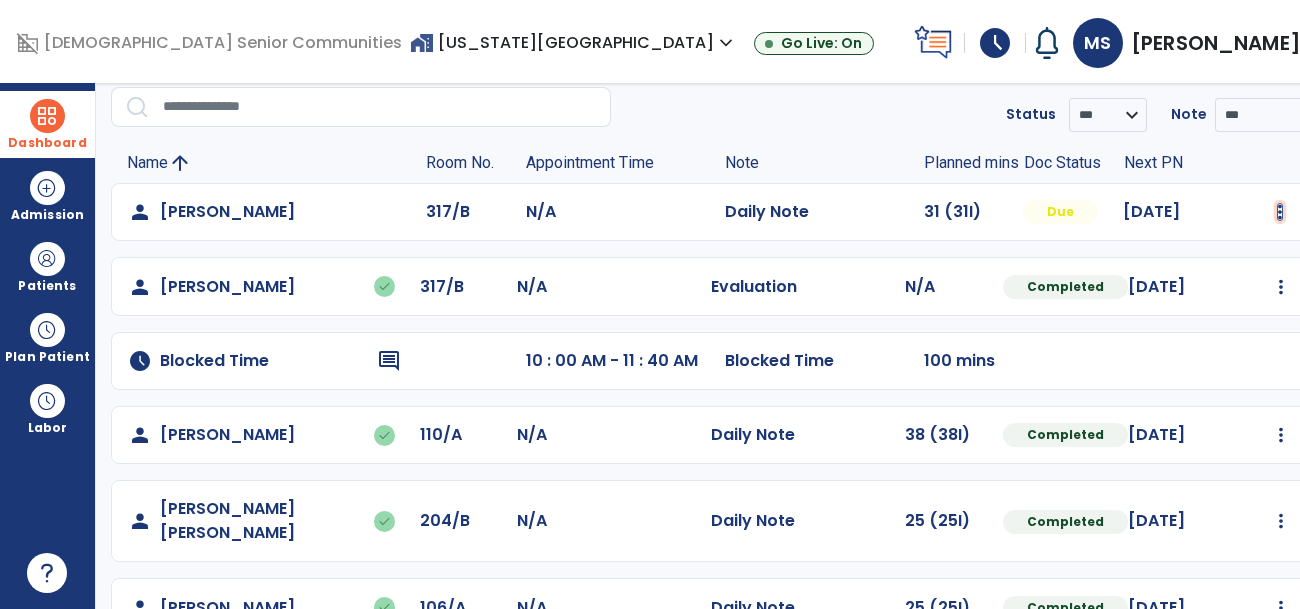 click at bounding box center [1280, 212] 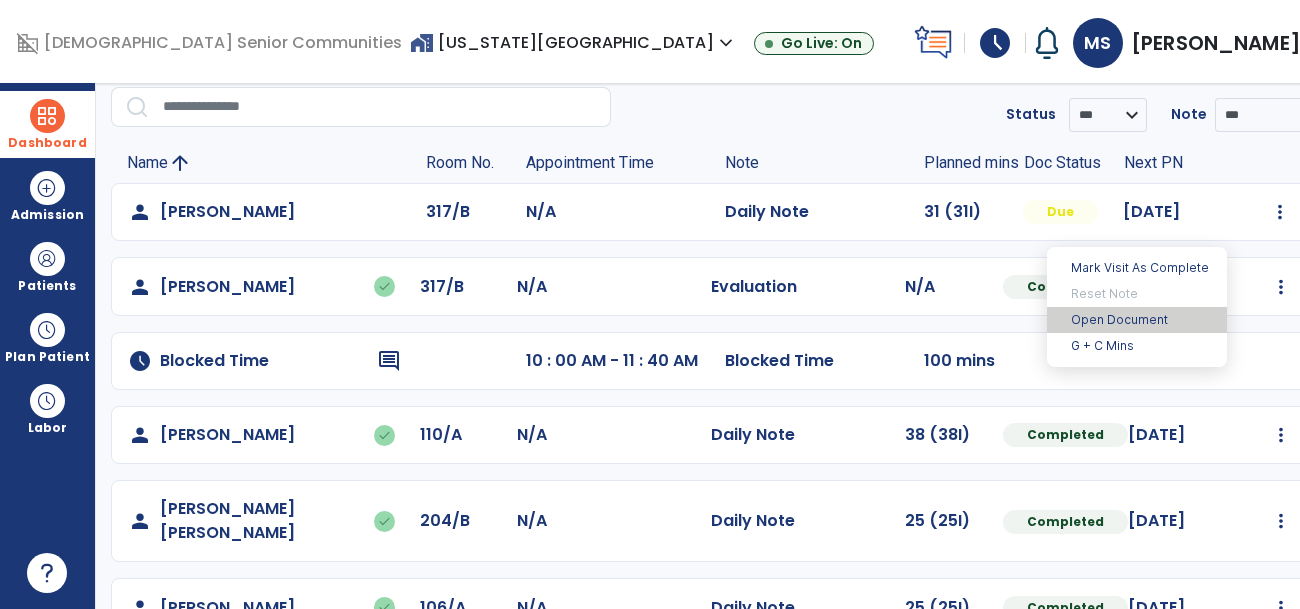click on "Open Document" at bounding box center (1137, 320) 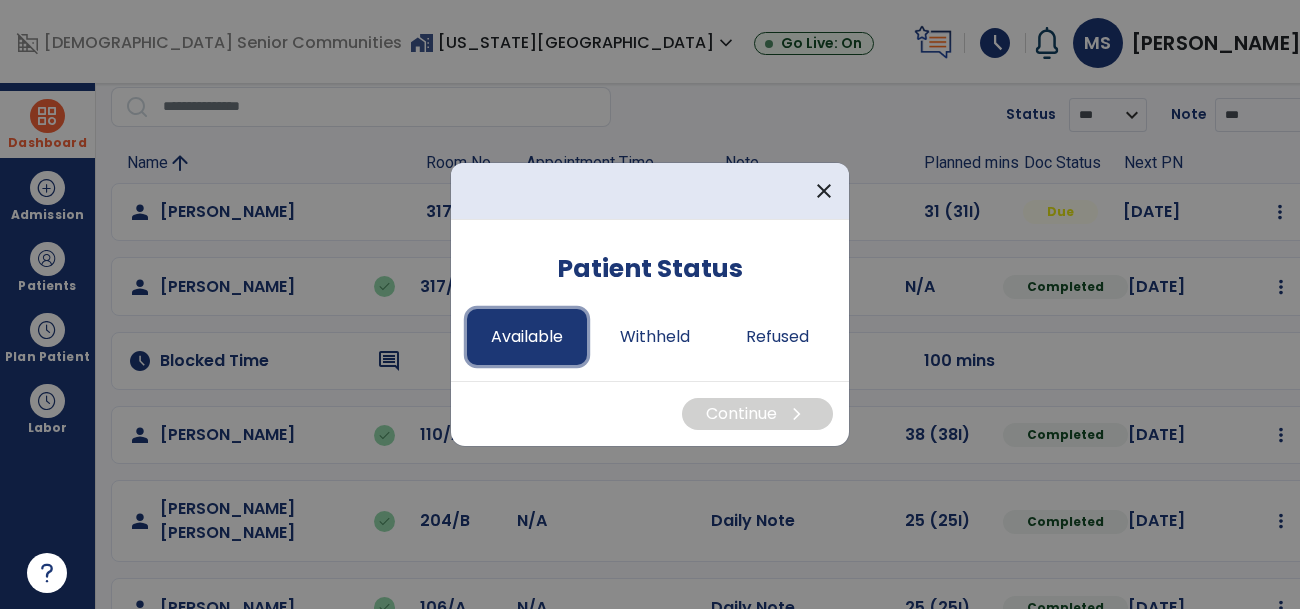 click on "Available" at bounding box center [527, 337] 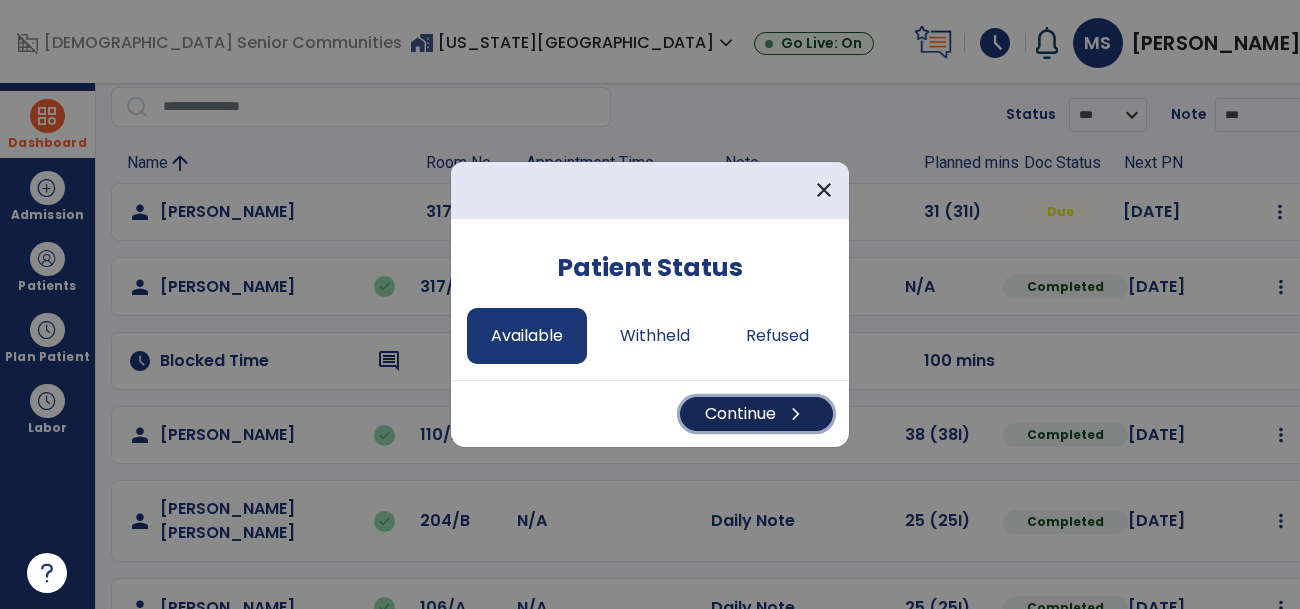 click on "Continue   chevron_right" at bounding box center (756, 414) 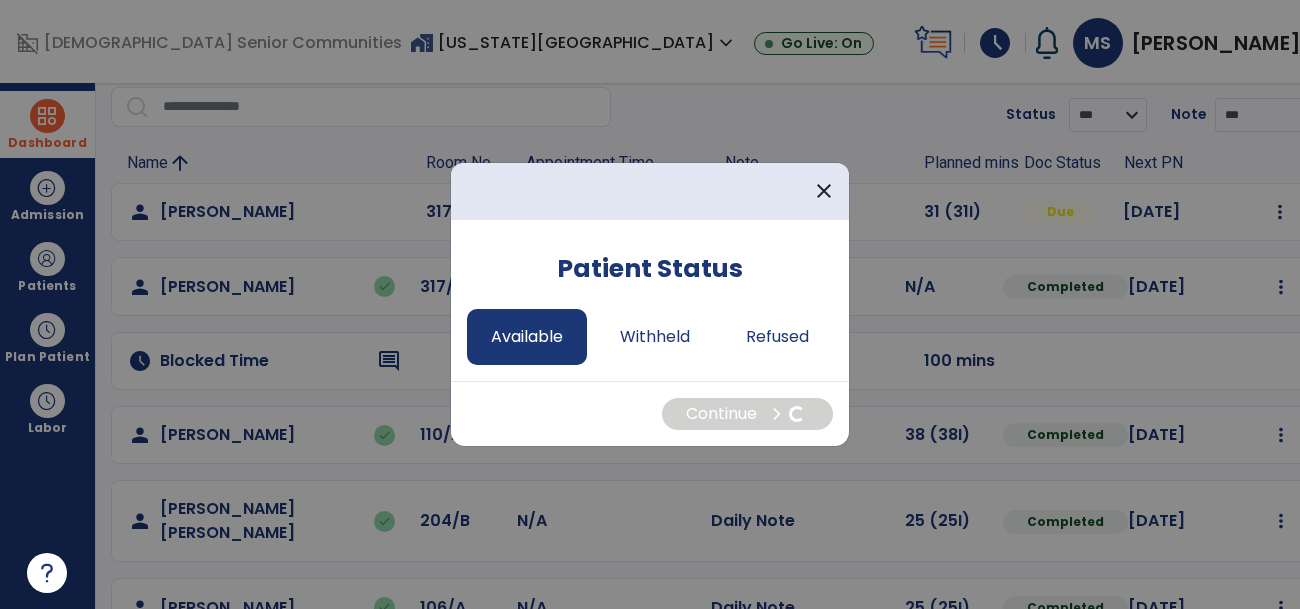 select on "*" 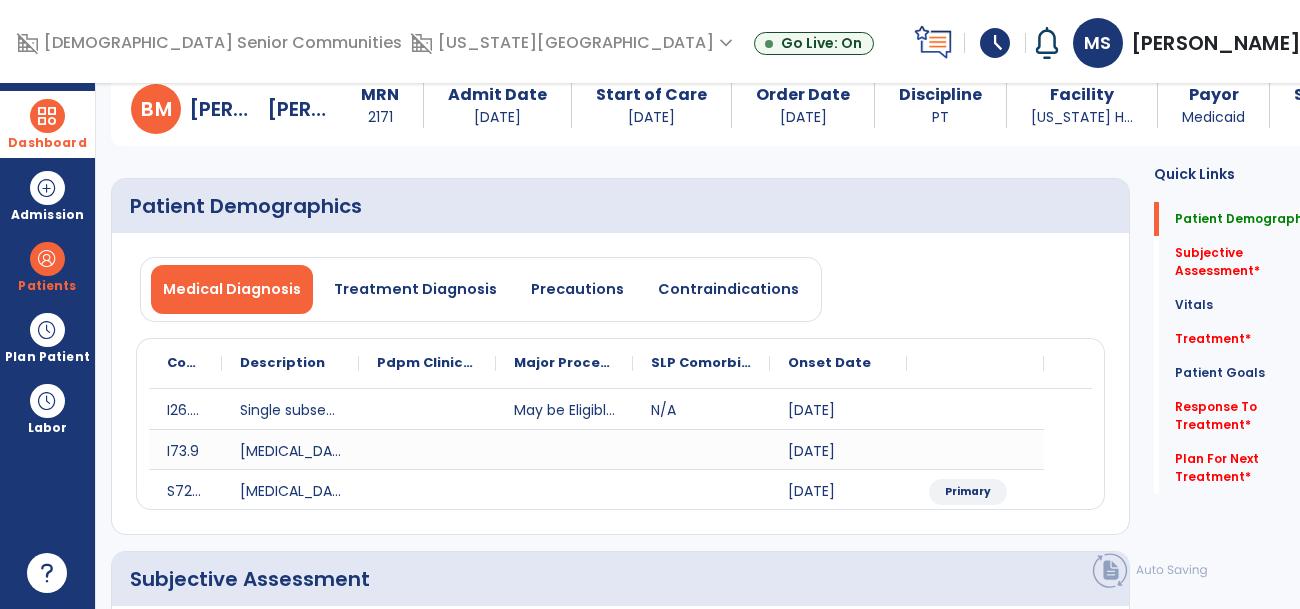 click on "Patient Demographics  Medical Diagnosis   Treatment Diagnosis   Precautions   Contraindications
Code
Description
Pdpm Clinical Category
I26.93" 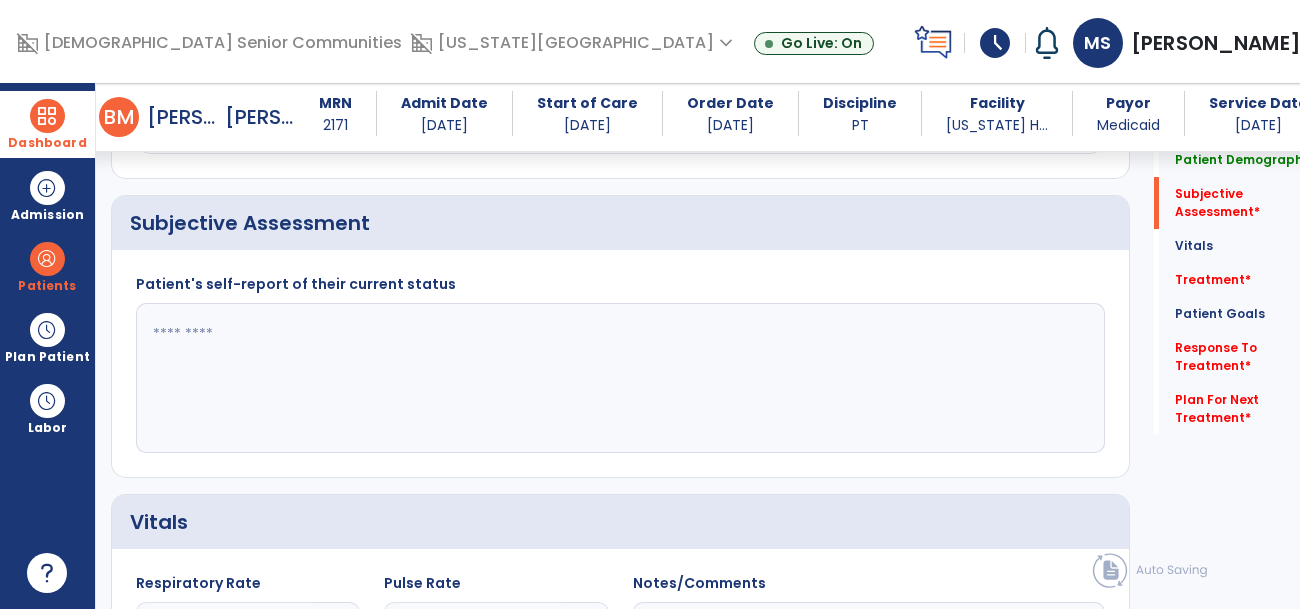 scroll, scrollTop: 435, scrollLeft: 0, axis: vertical 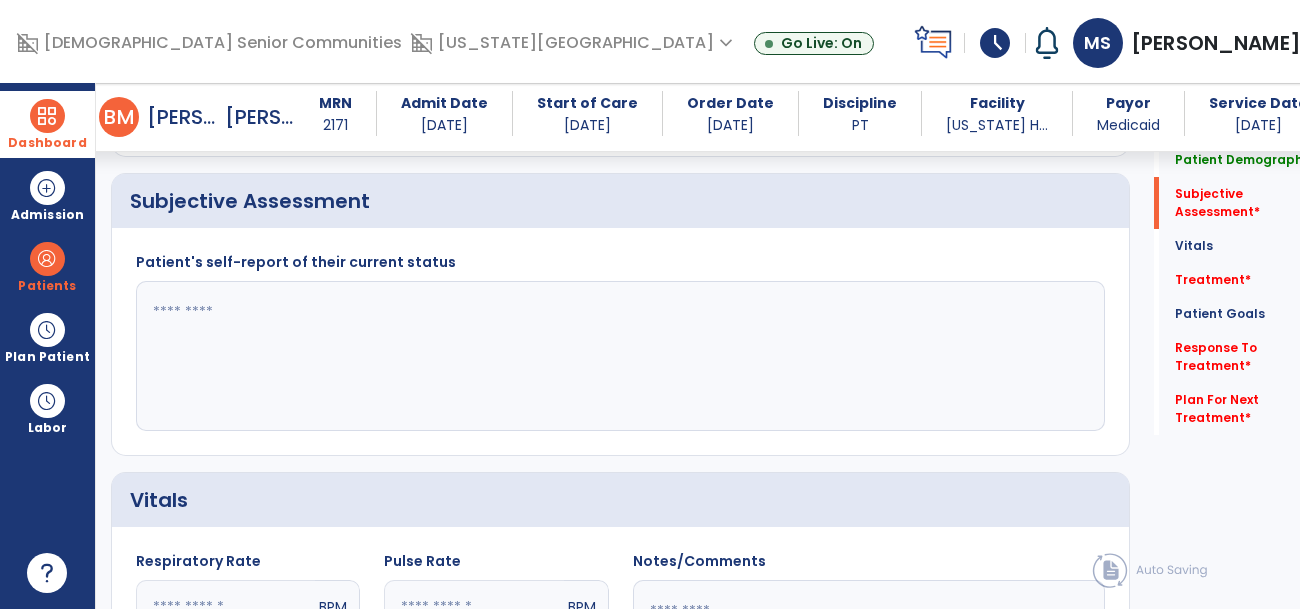 click 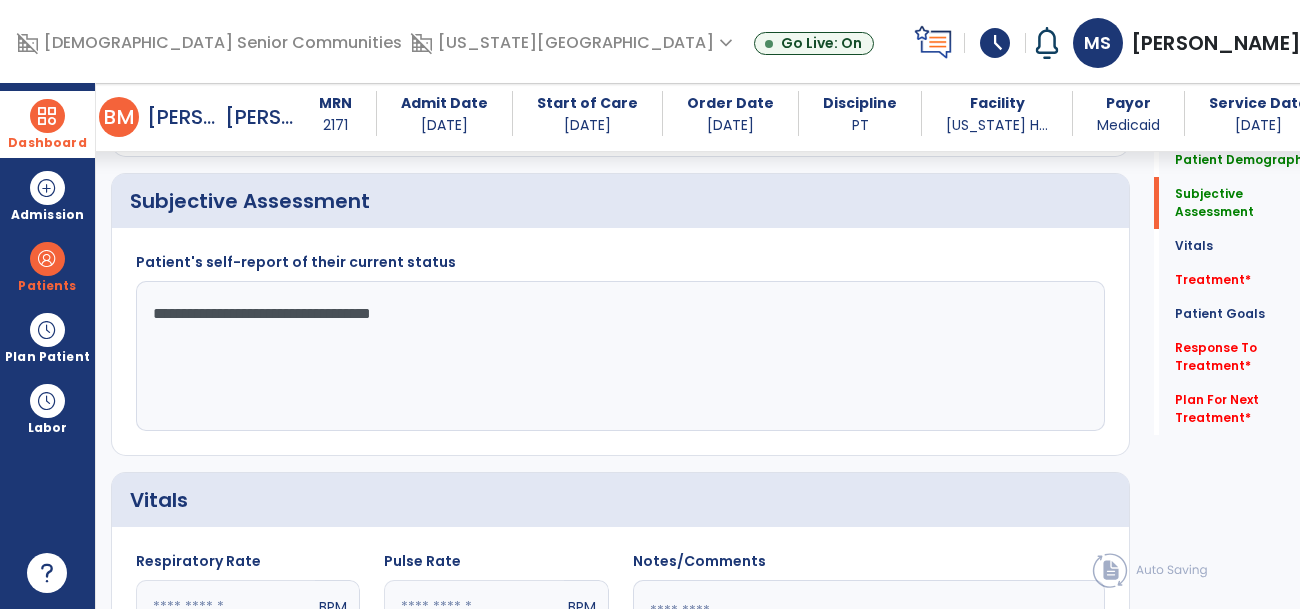 type on "**********" 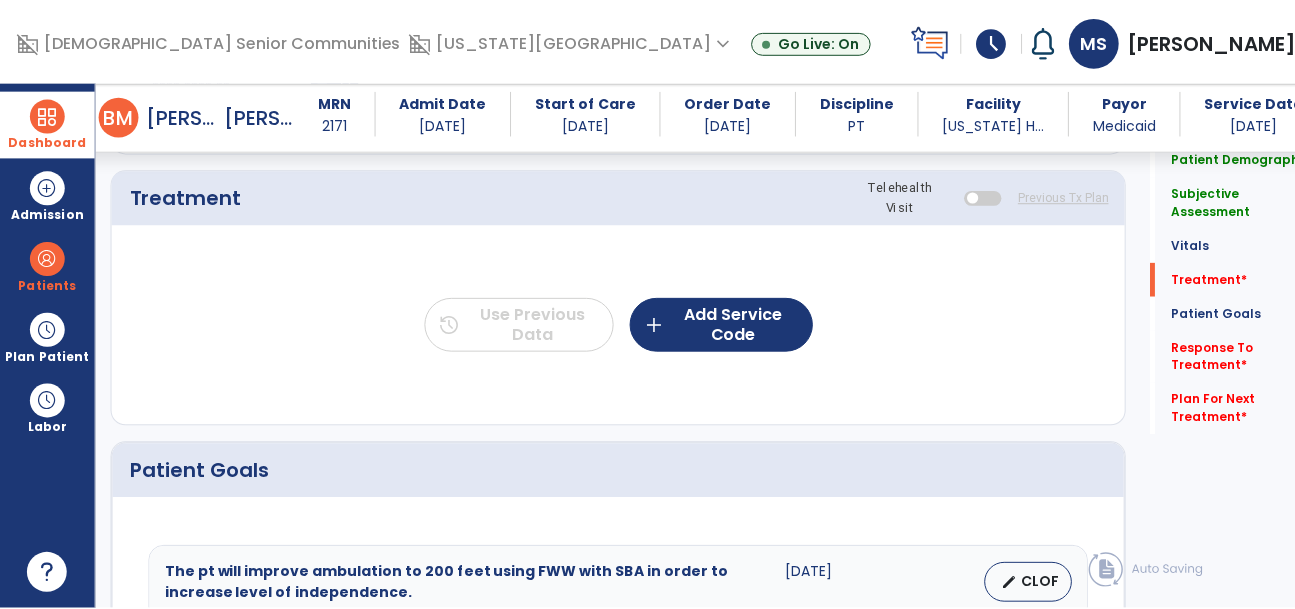 scroll, scrollTop: 1155, scrollLeft: 0, axis: vertical 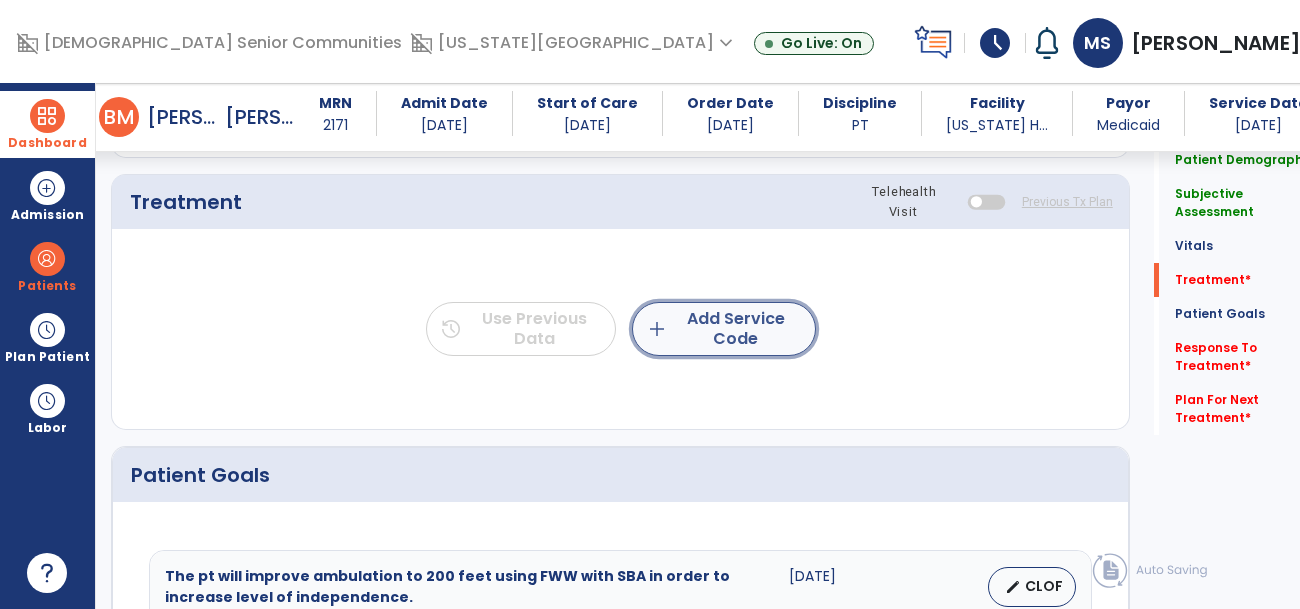 click on "add  Add Service Code" 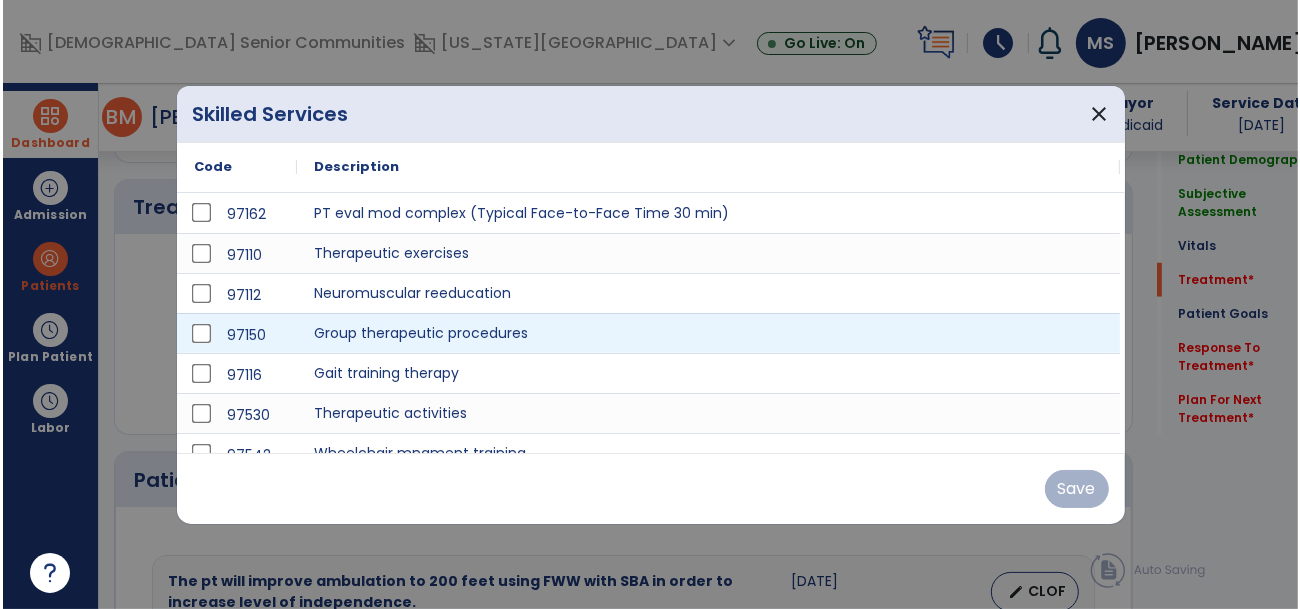 scroll, scrollTop: 1155, scrollLeft: 0, axis: vertical 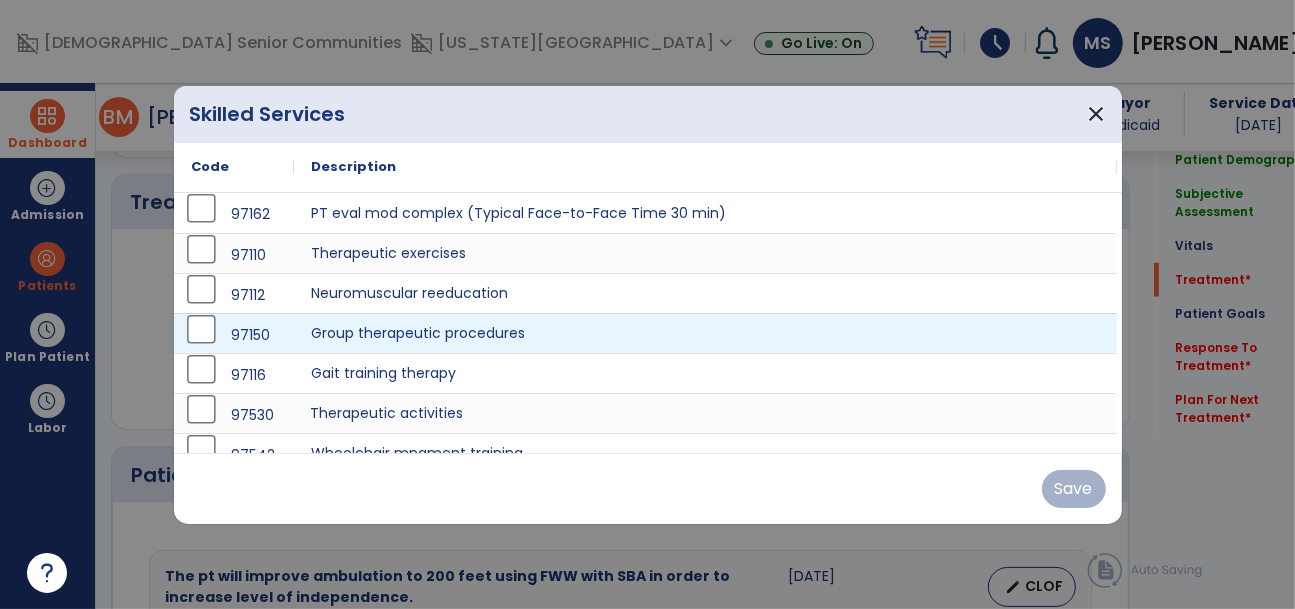 click on "Therapeutic activities" at bounding box center [705, 413] 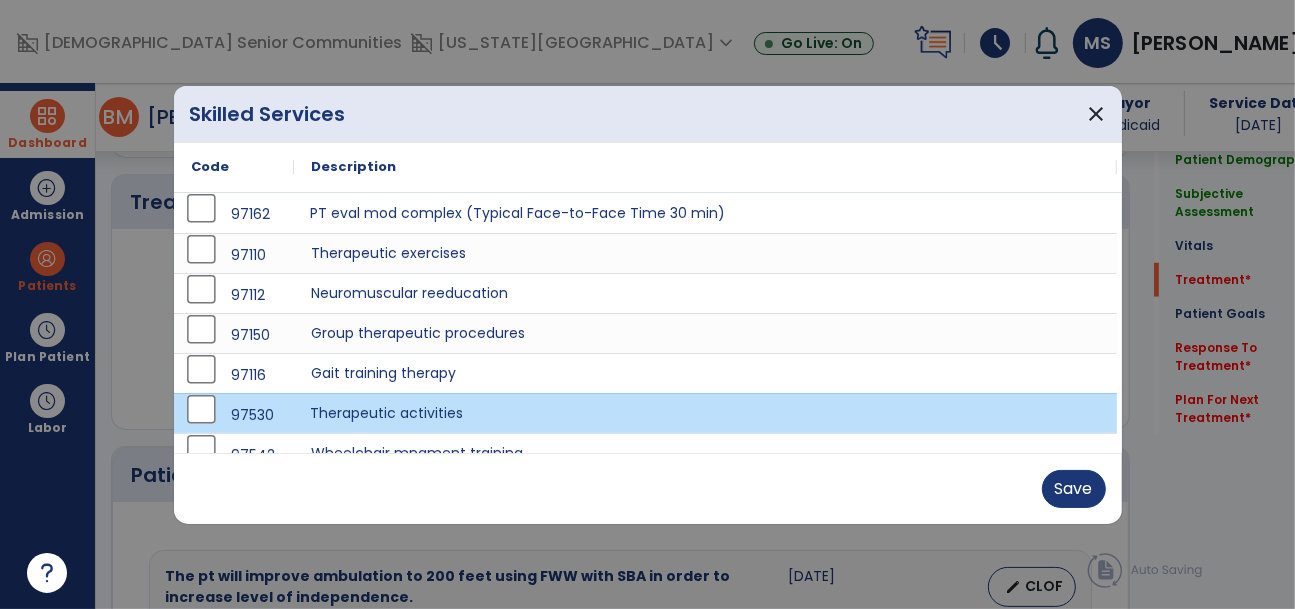 click on "PT eval mod complex (Typical Face-to-Face Time 30 min)" at bounding box center (705, 213) 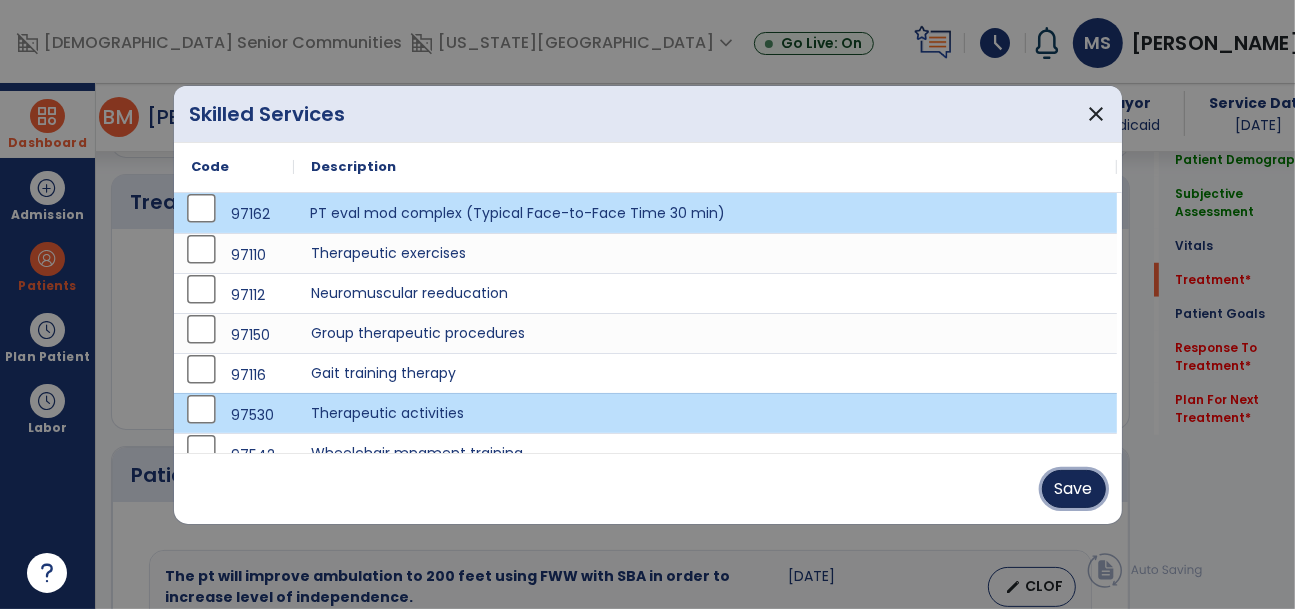 click on "Save" at bounding box center [1074, 489] 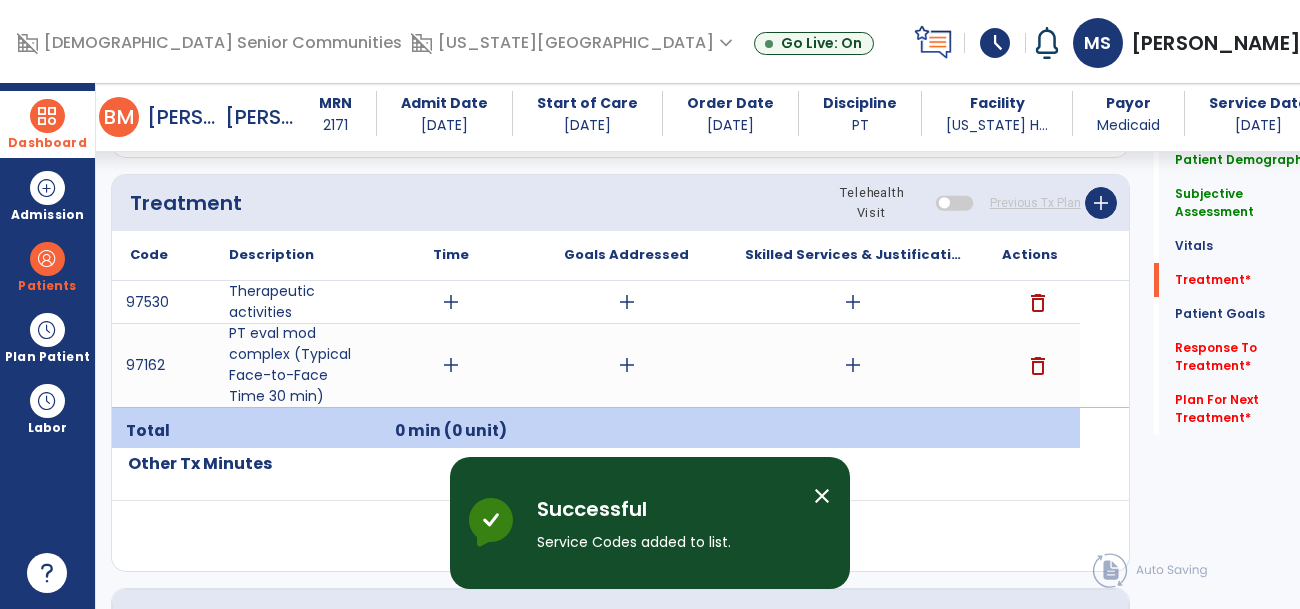 click on "add" at bounding box center [451, 365] 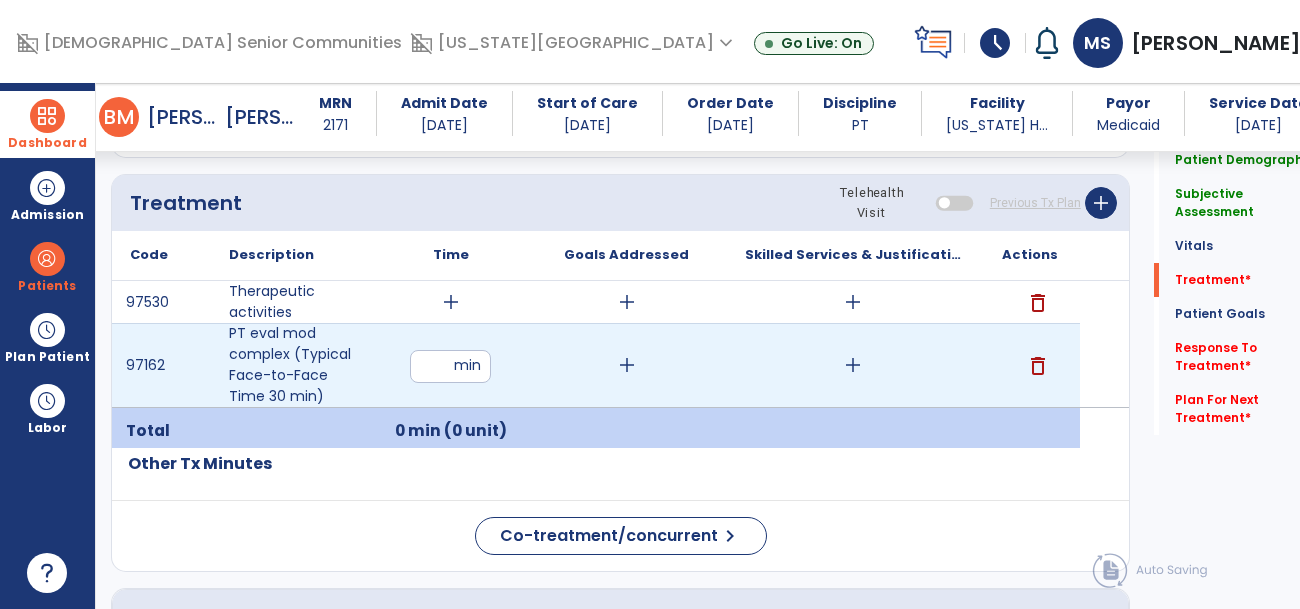type on "**" 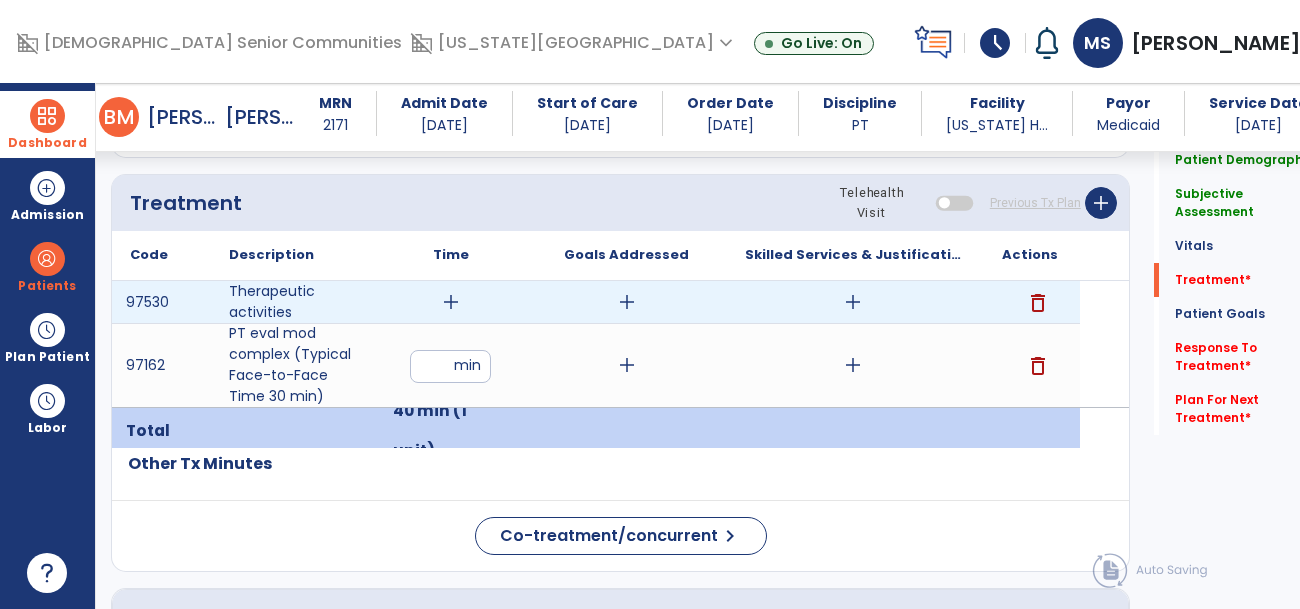 click on "add" at bounding box center [451, 302] 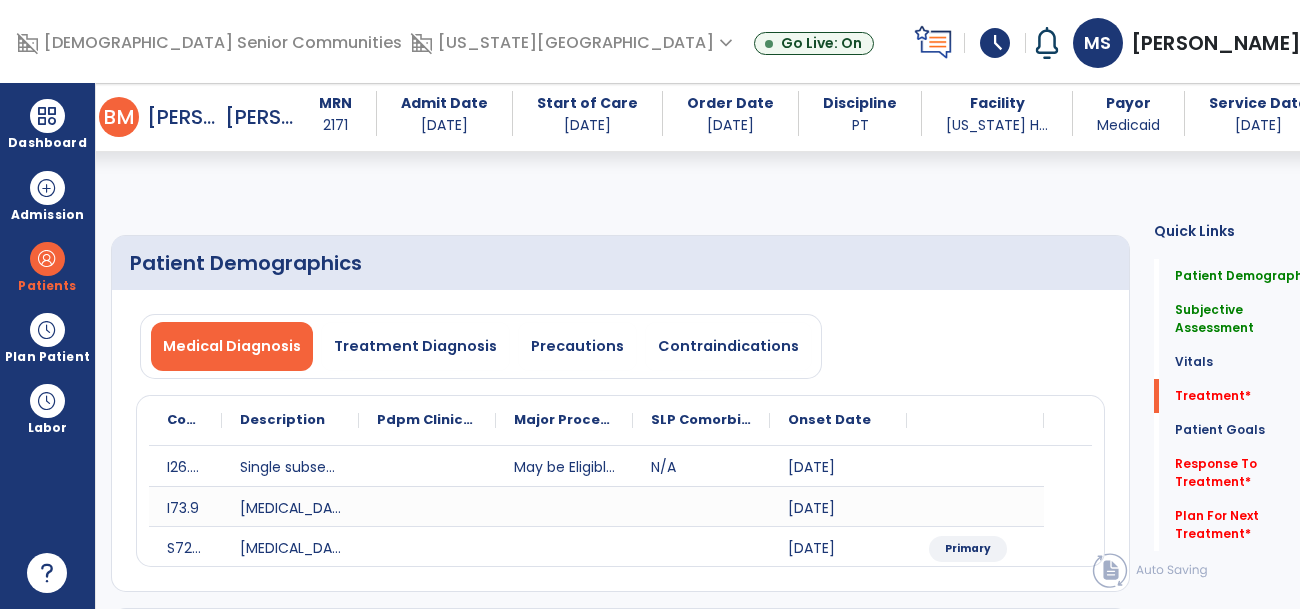select on "*" 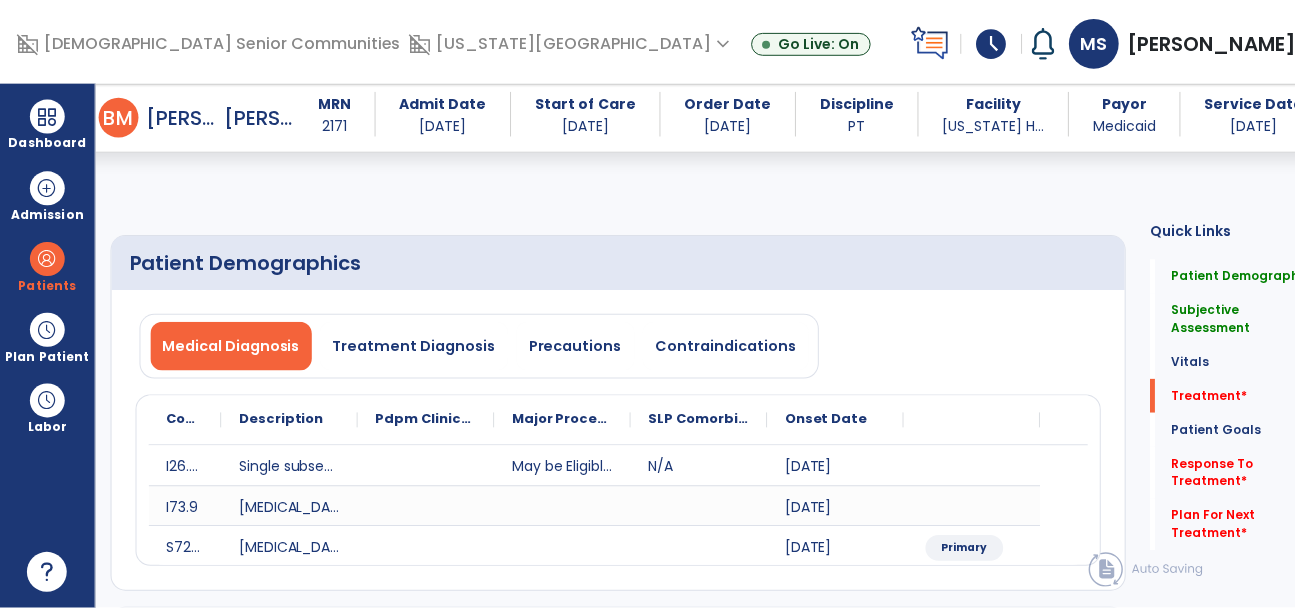 scroll, scrollTop: 1155, scrollLeft: 0, axis: vertical 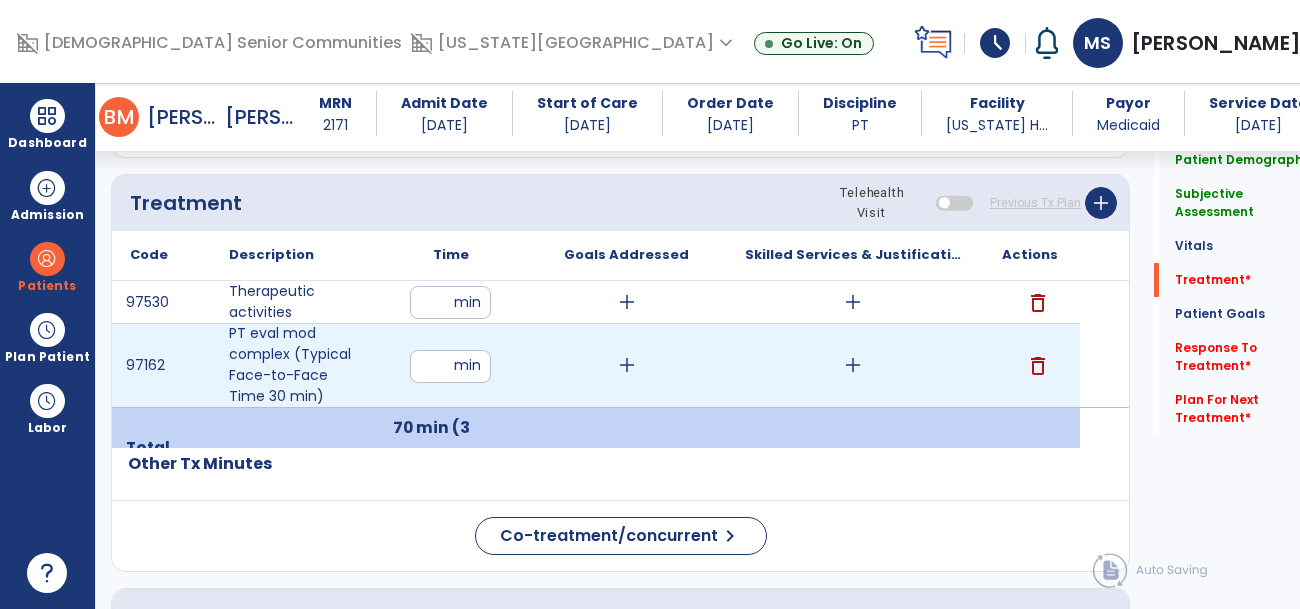 click on "add" at bounding box center (853, 365) 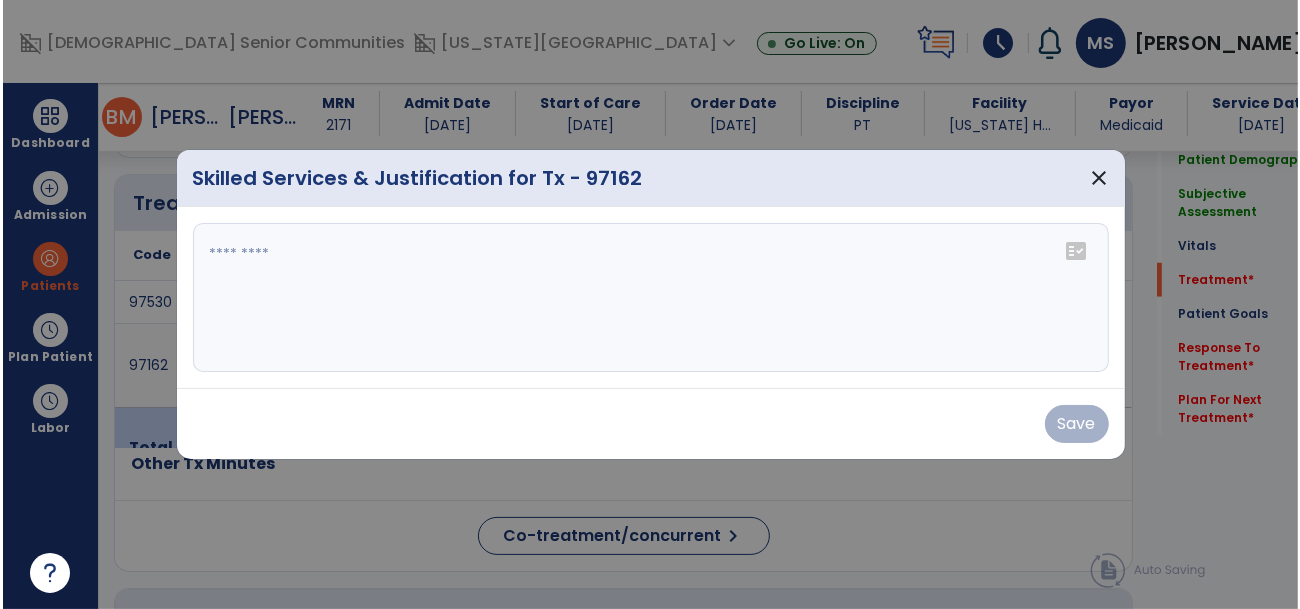 scroll, scrollTop: 1155, scrollLeft: 0, axis: vertical 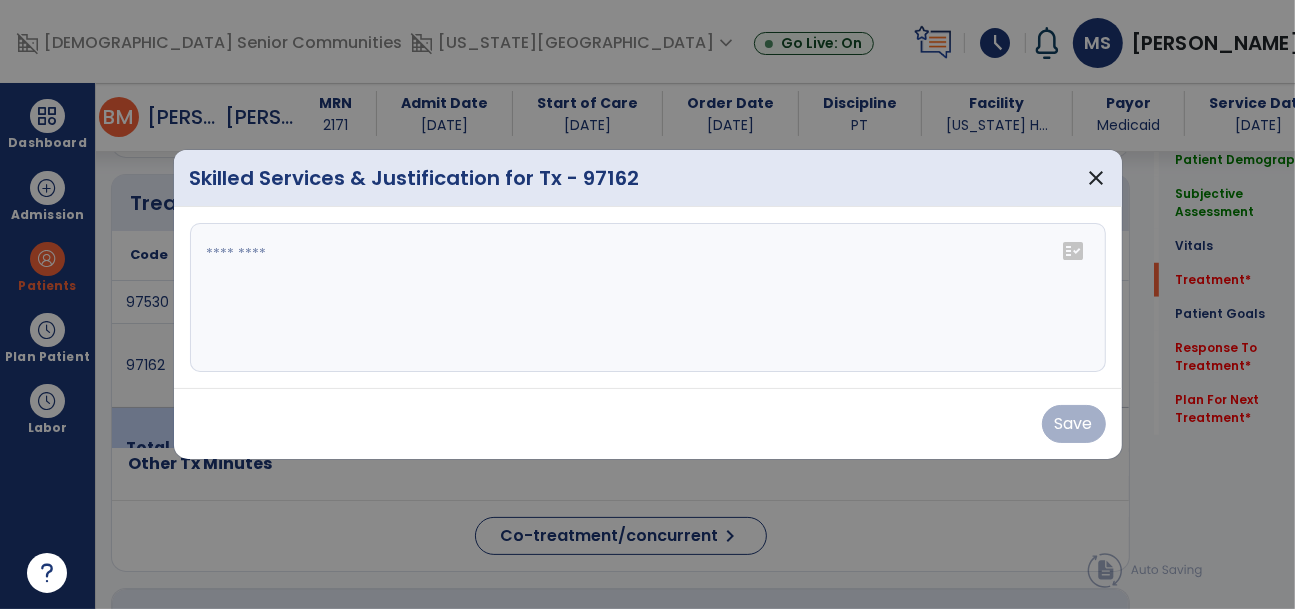 click at bounding box center (648, 298) 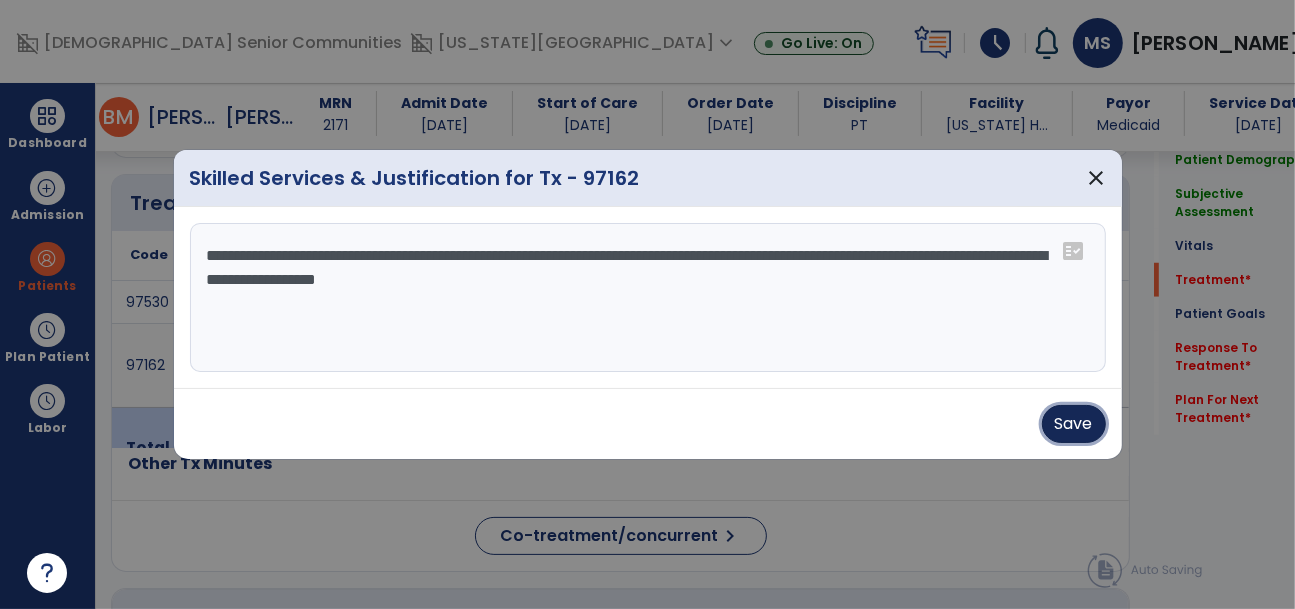 click on "Save" at bounding box center (1074, 424) 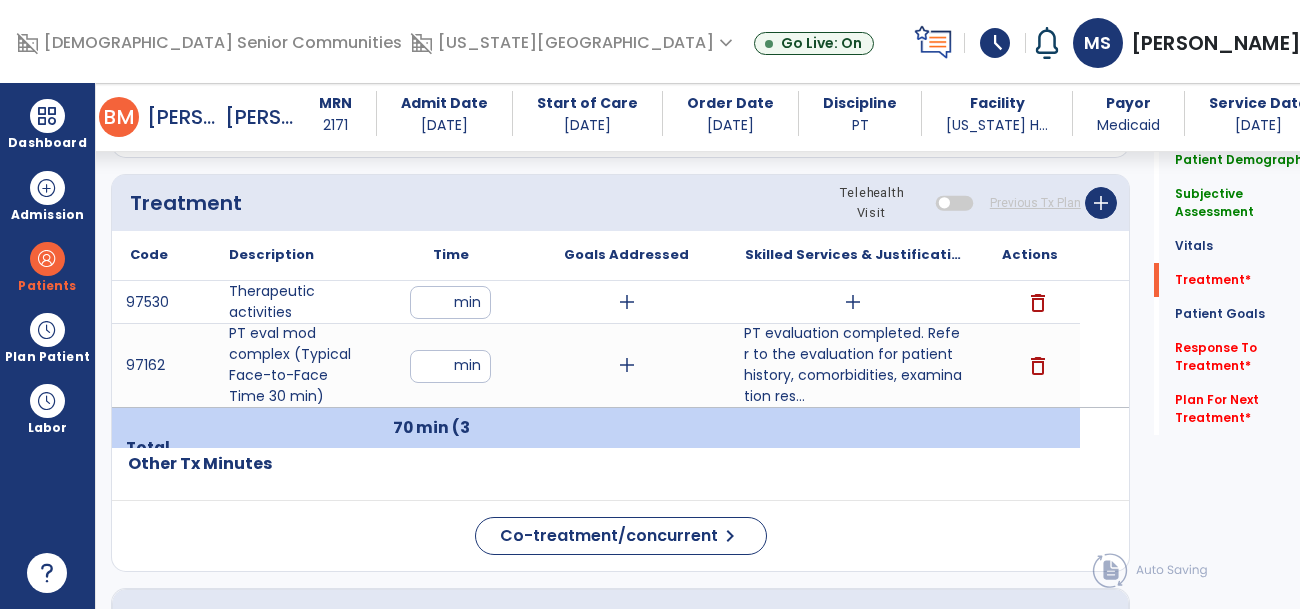 click on "Quick Links  Patient Demographics   Patient Demographics   Subjective Assessment   Subjective Assessment   Vitals   Vitals   Treatment   *  Treatment   *  Patient Goals   Patient Goals   Response To Treatment   *  Response To Treatment   *  Plan For Next Treatment   *  Plan For Next Treatment   *" 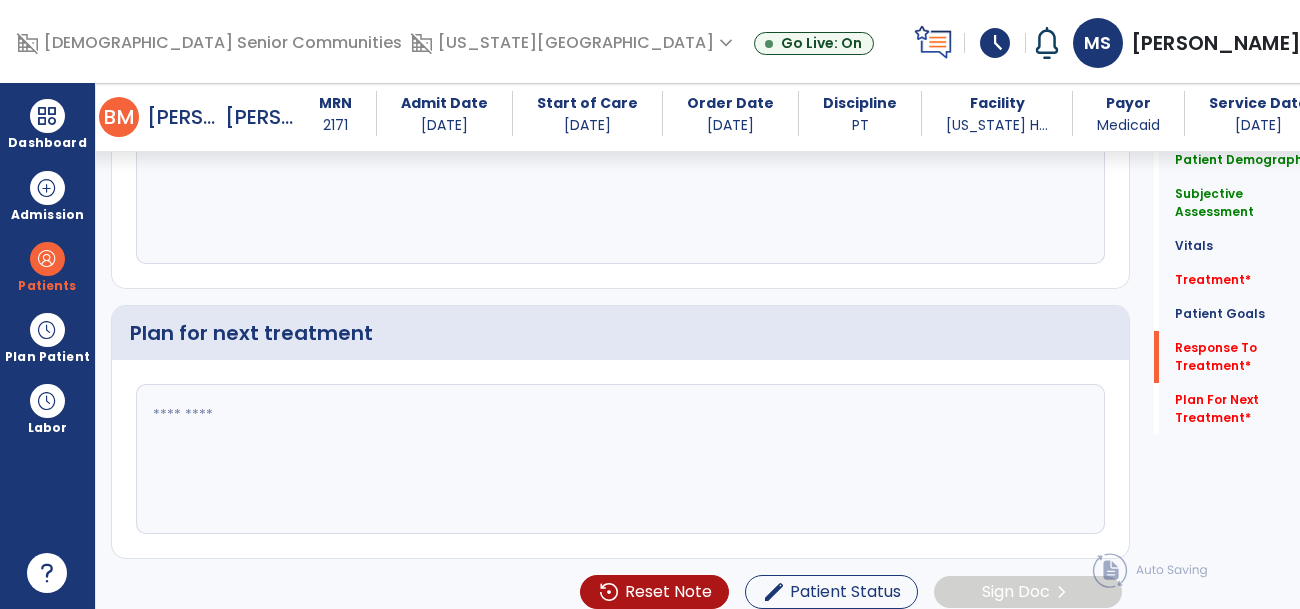 scroll, scrollTop: 3281, scrollLeft: 0, axis: vertical 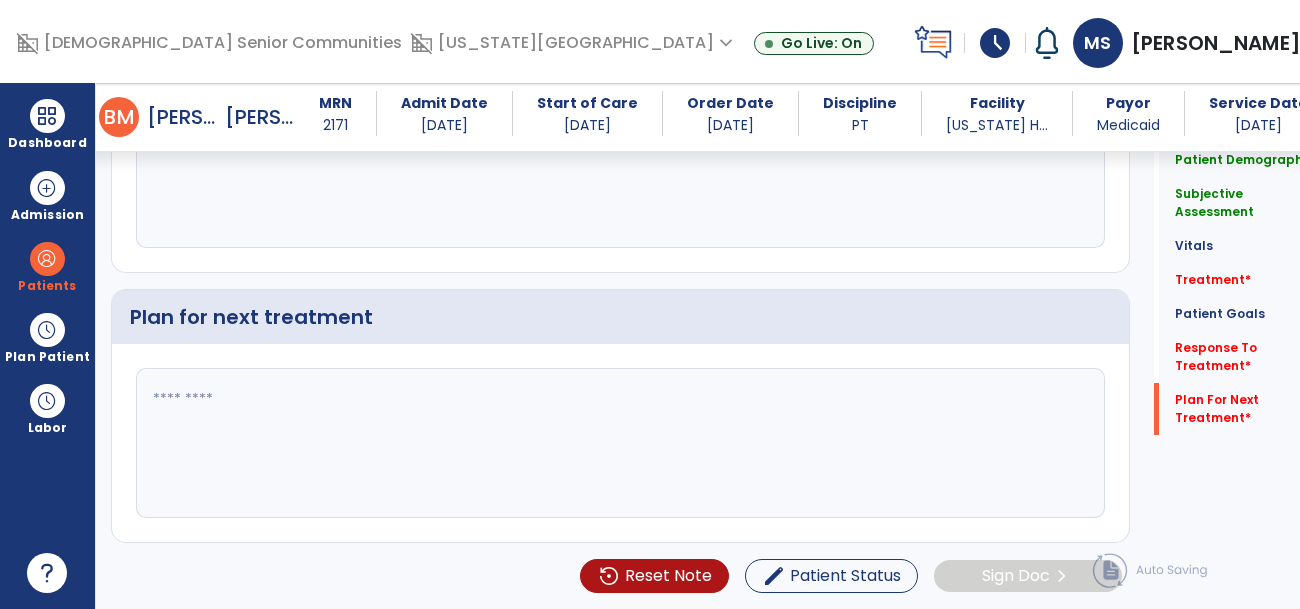 click 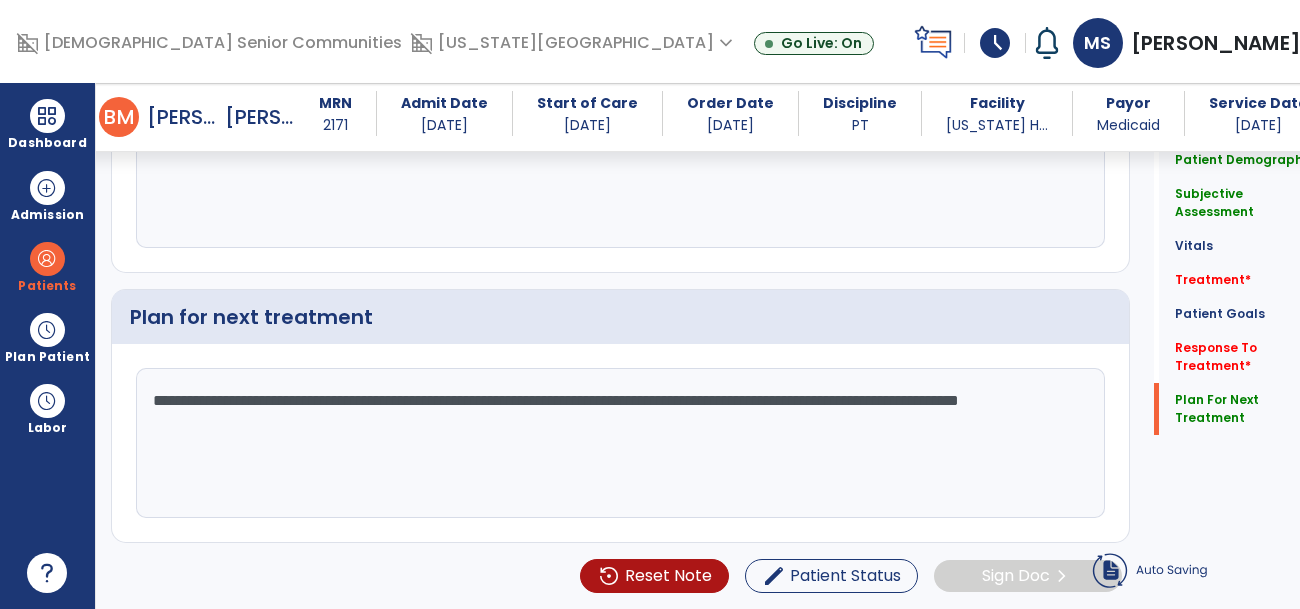 type on "**********" 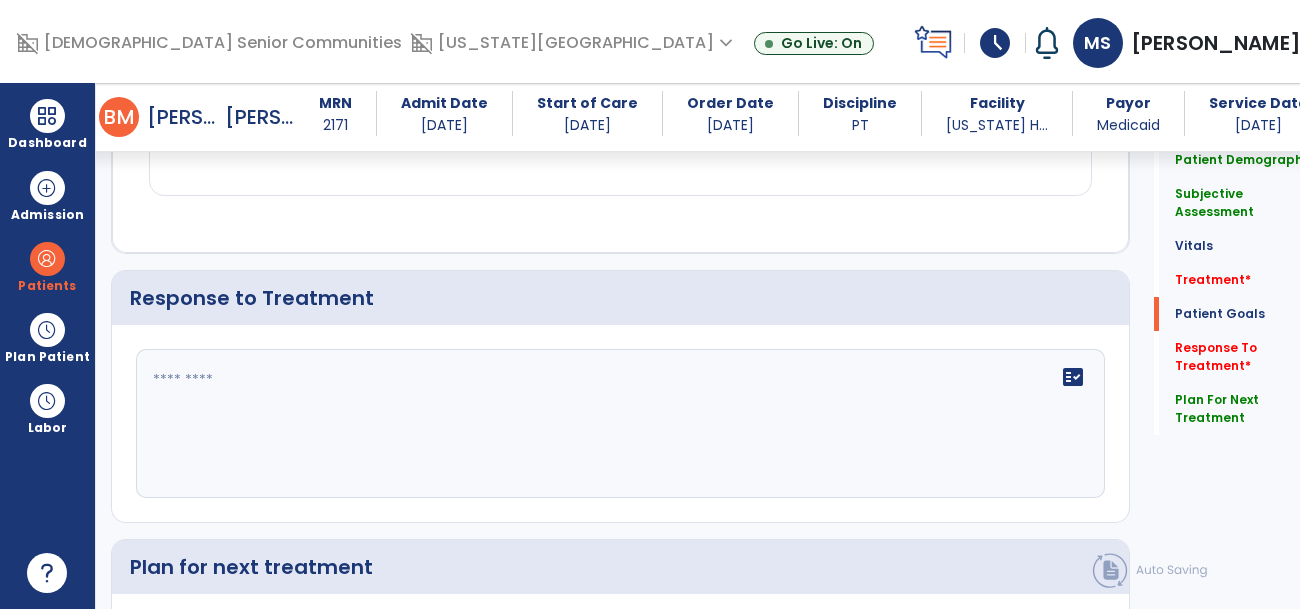 scroll, scrollTop: 2960, scrollLeft: 0, axis: vertical 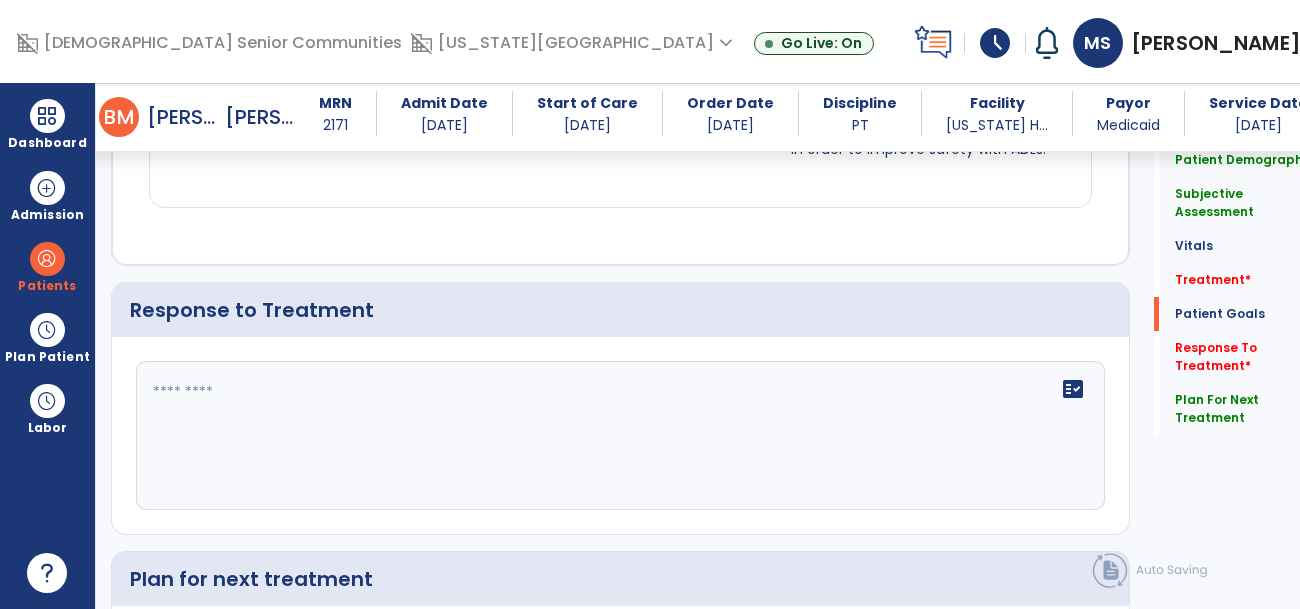 click 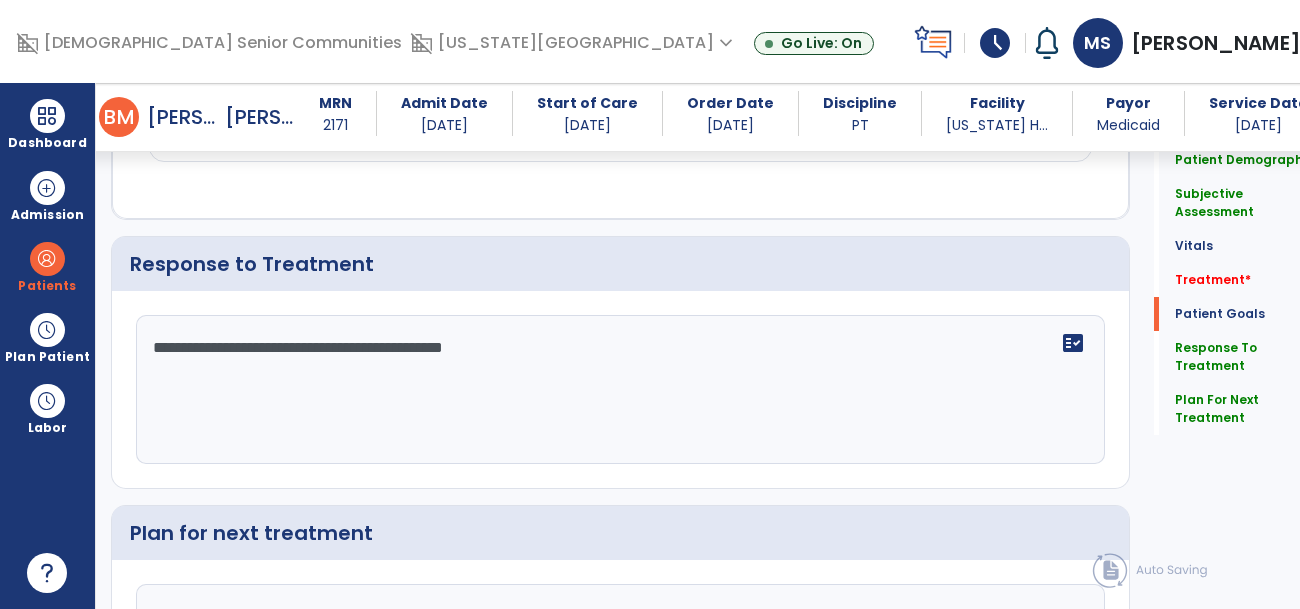 scroll, scrollTop: 2915, scrollLeft: 0, axis: vertical 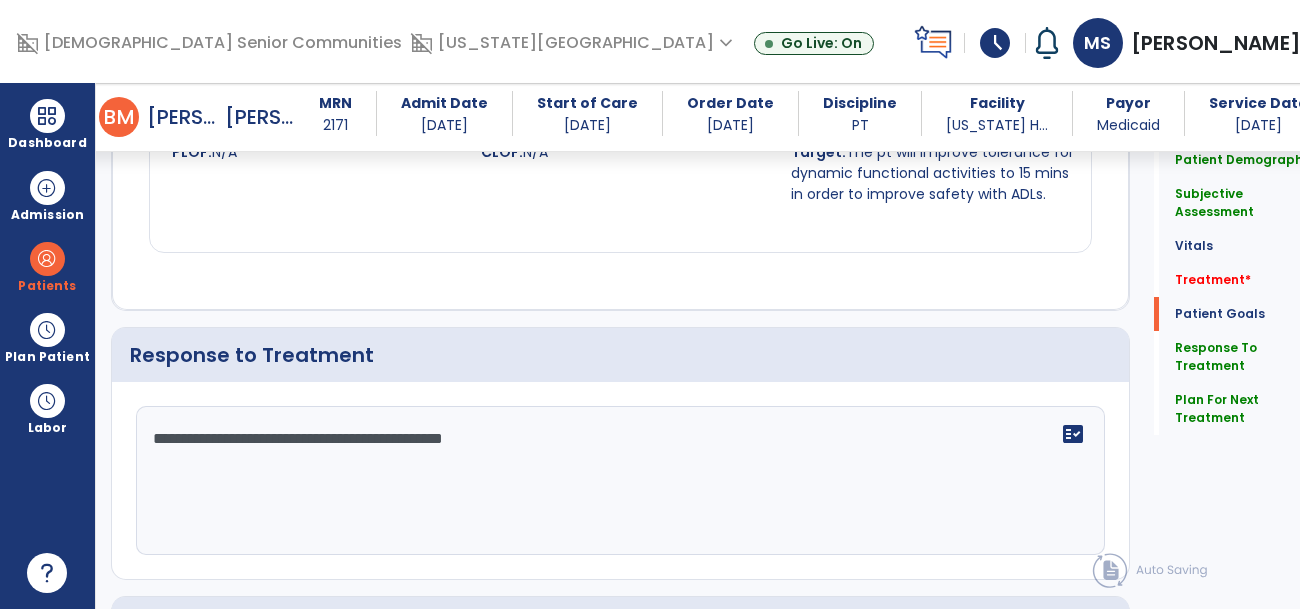 type on "**********" 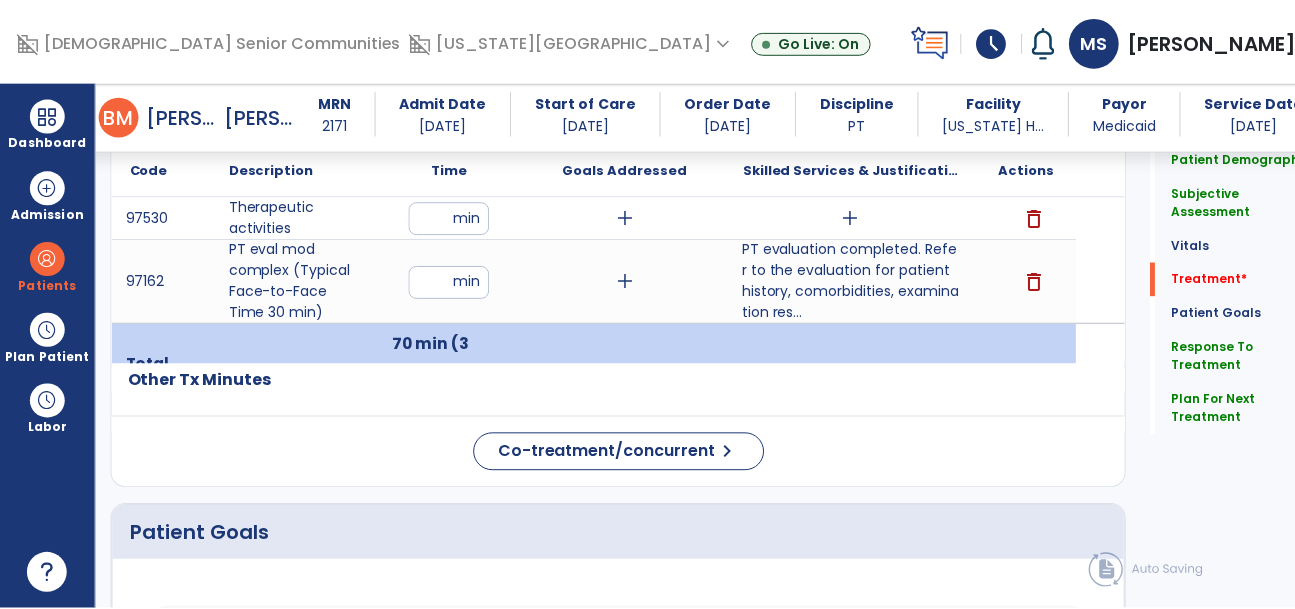 scroll, scrollTop: 1201, scrollLeft: 0, axis: vertical 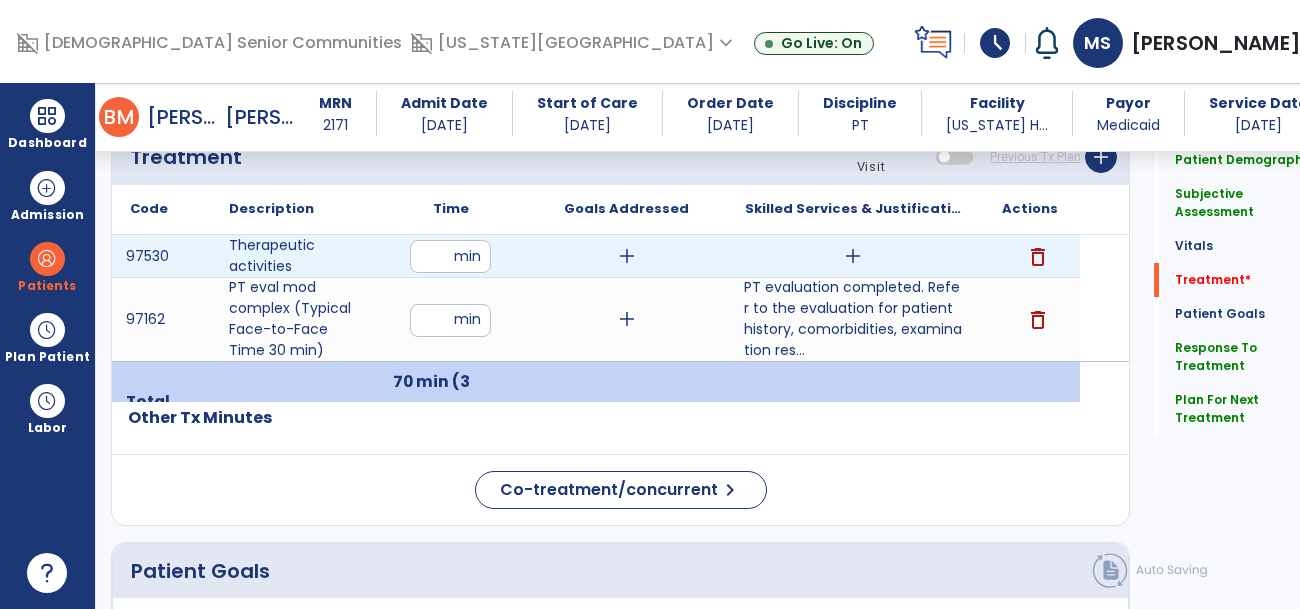 click on "add" at bounding box center [627, 256] 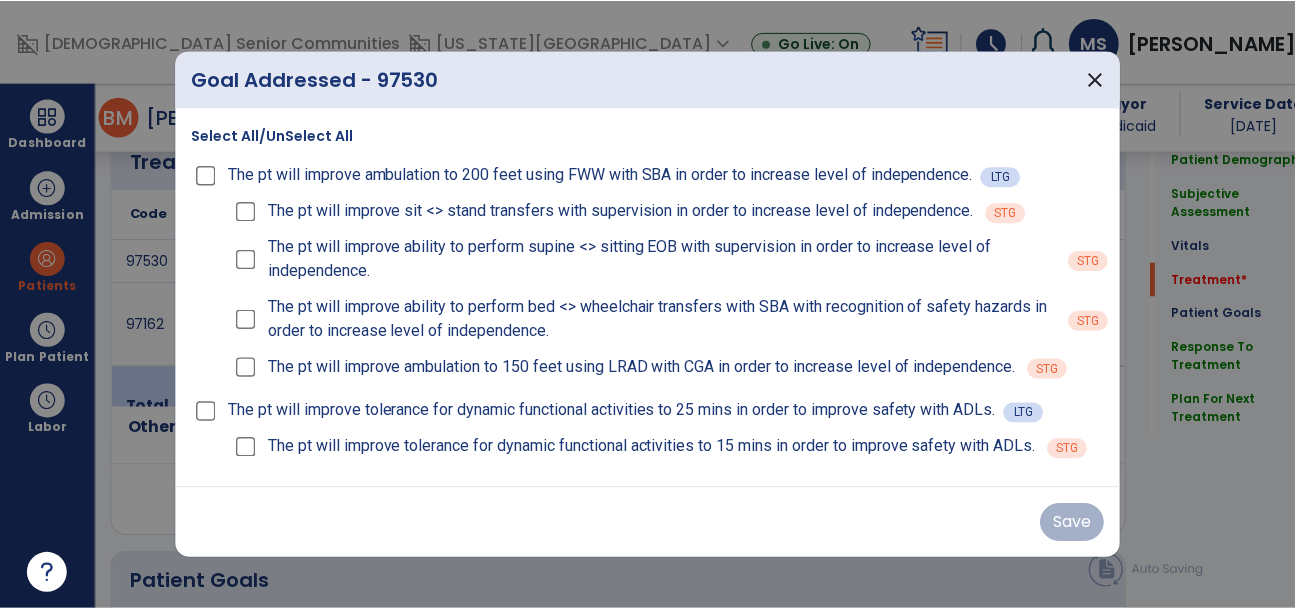 scroll, scrollTop: 1201, scrollLeft: 0, axis: vertical 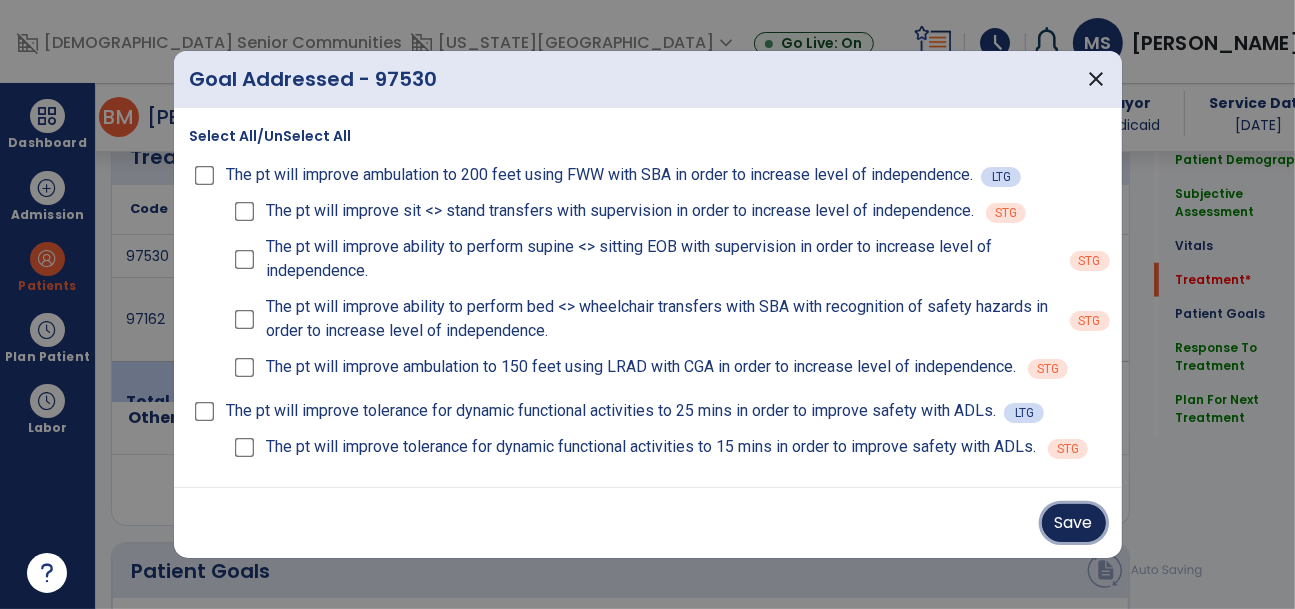 click on "Save" at bounding box center [1074, 523] 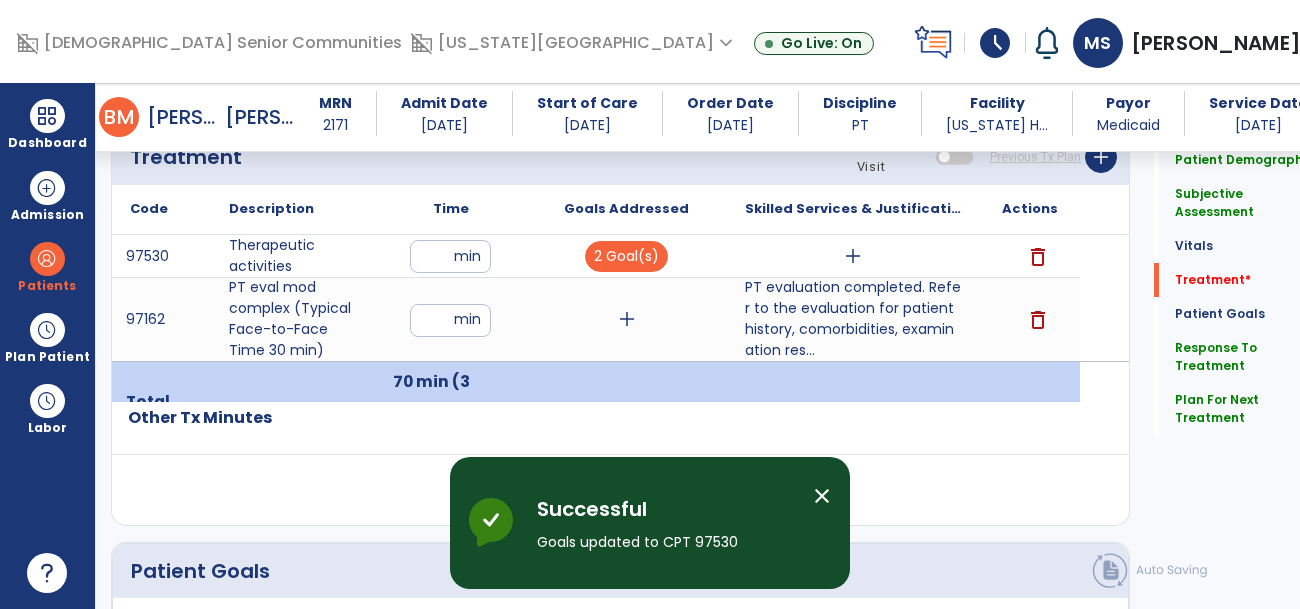 click on "add" at bounding box center (853, 256) 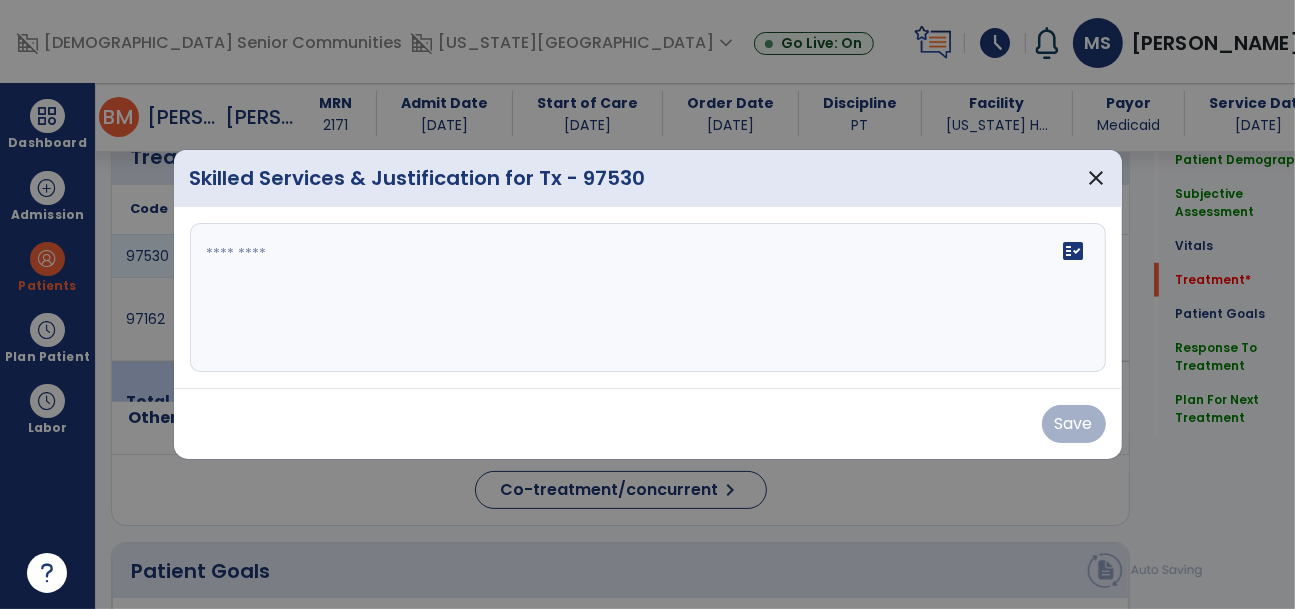 scroll, scrollTop: 1201, scrollLeft: 0, axis: vertical 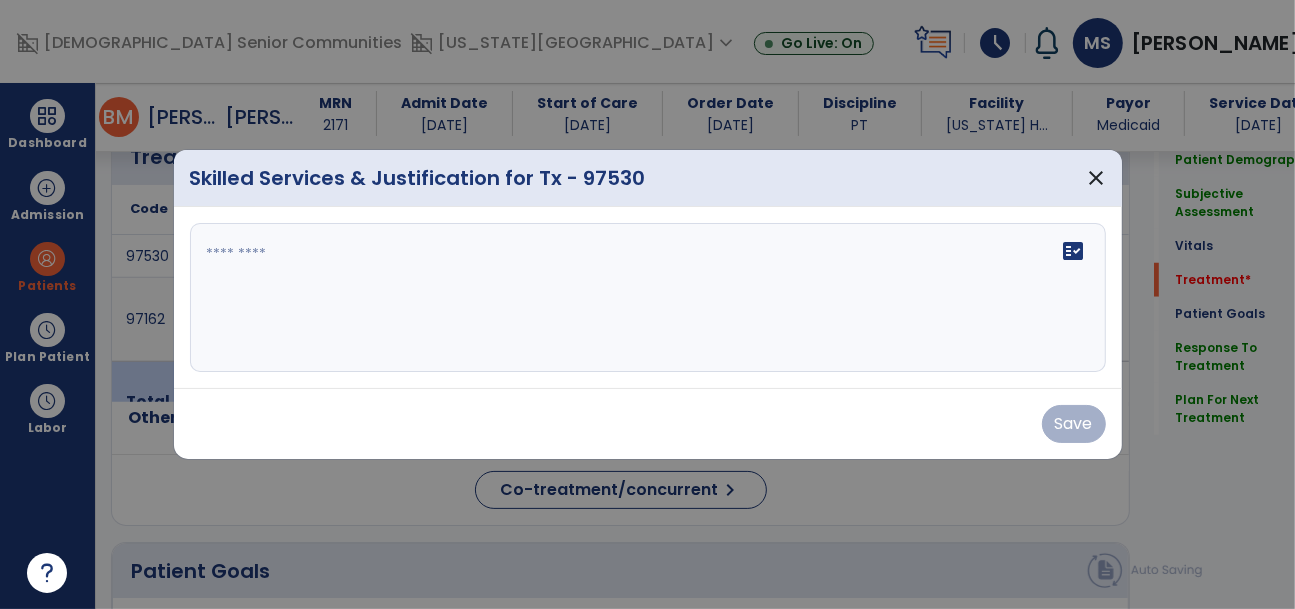click at bounding box center (648, 298) 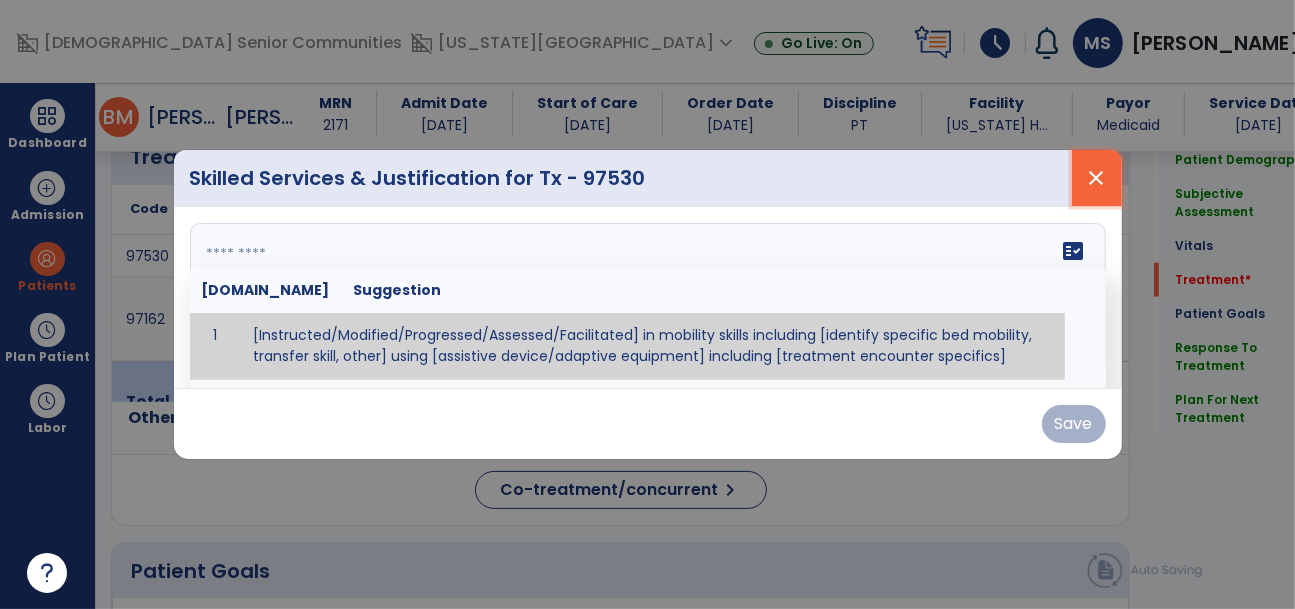 click on "close" at bounding box center (1097, 178) 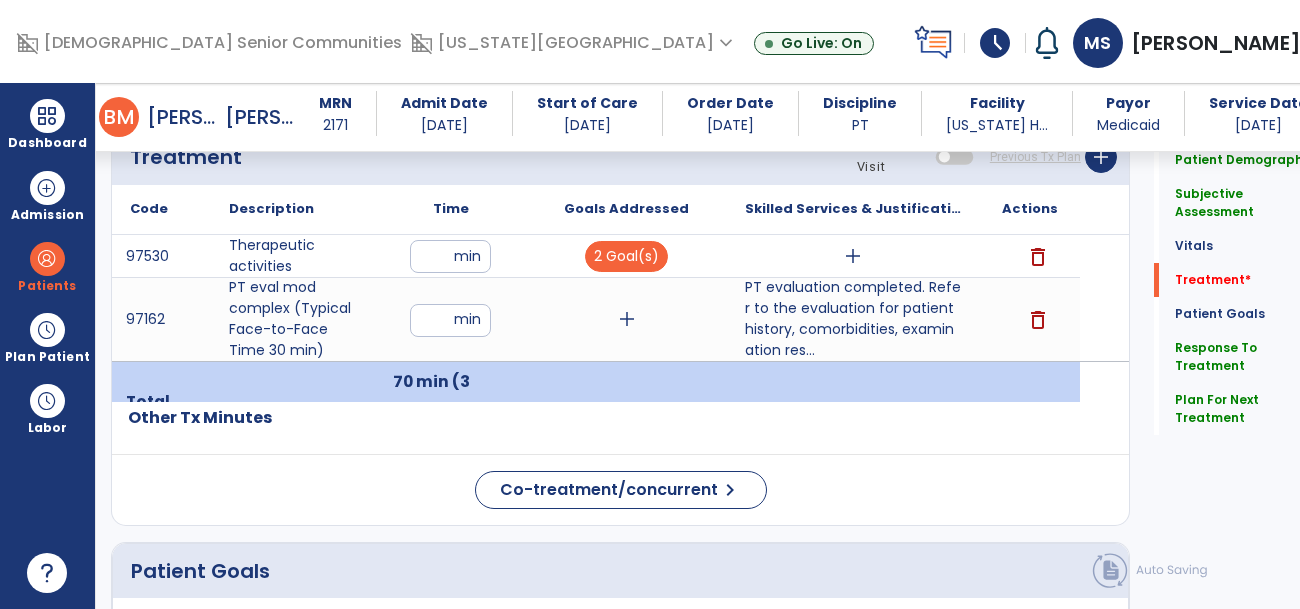 click on "add" at bounding box center (853, 256) 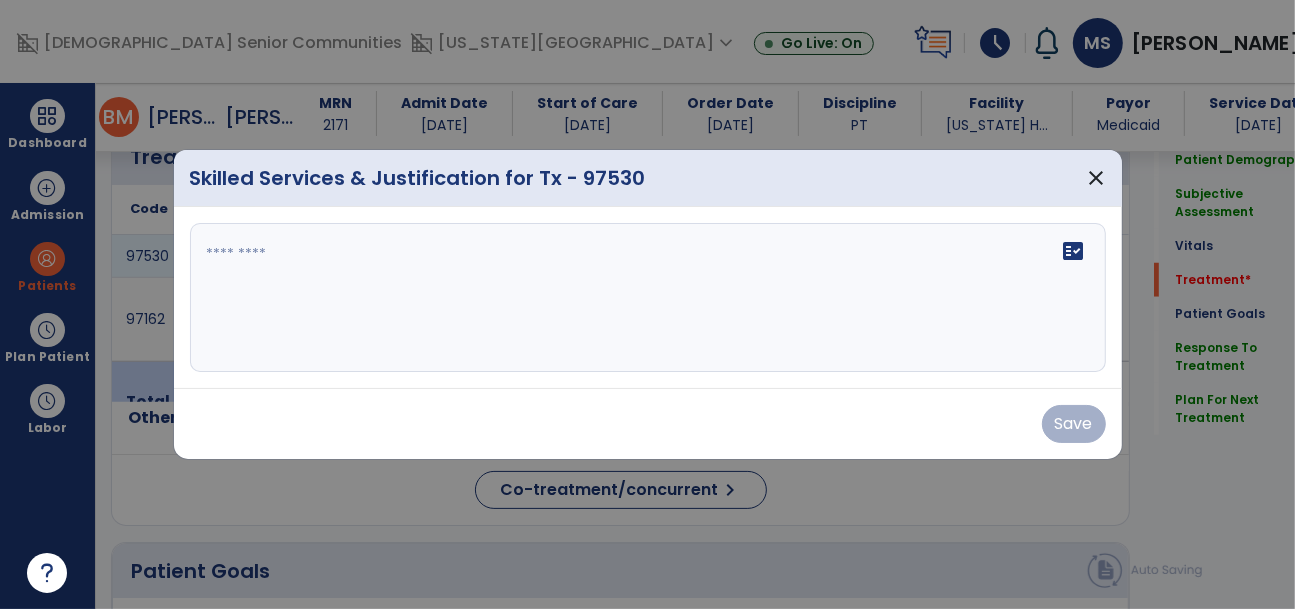 scroll, scrollTop: 1201, scrollLeft: 0, axis: vertical 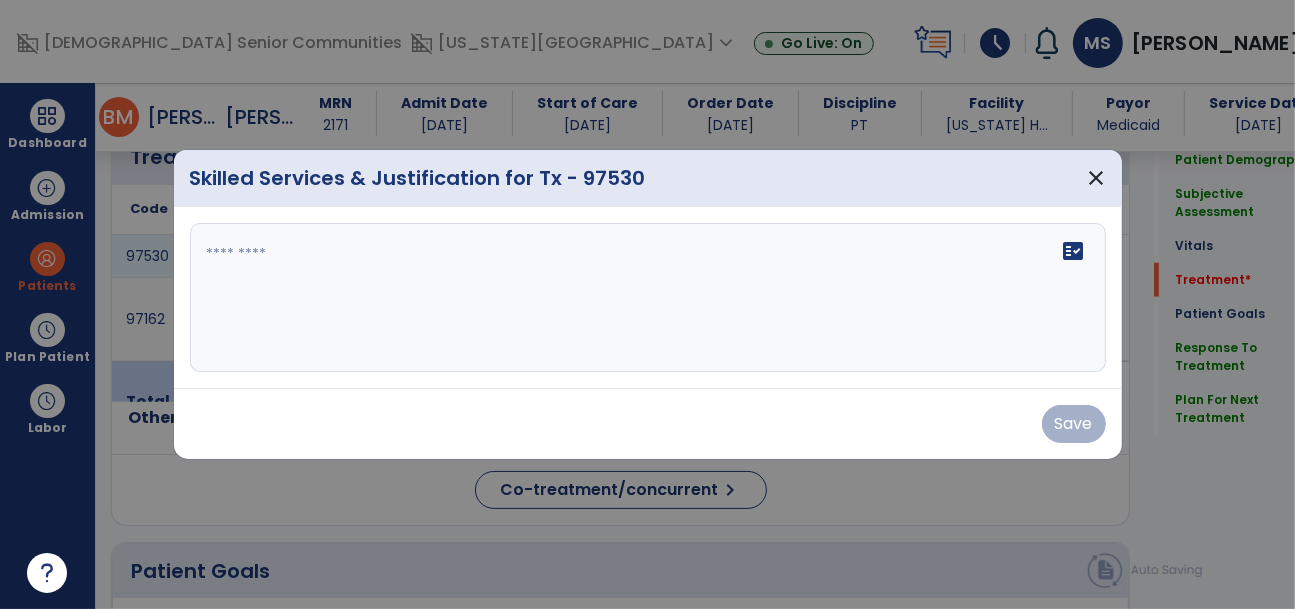 click at bounding box center [648, 298] 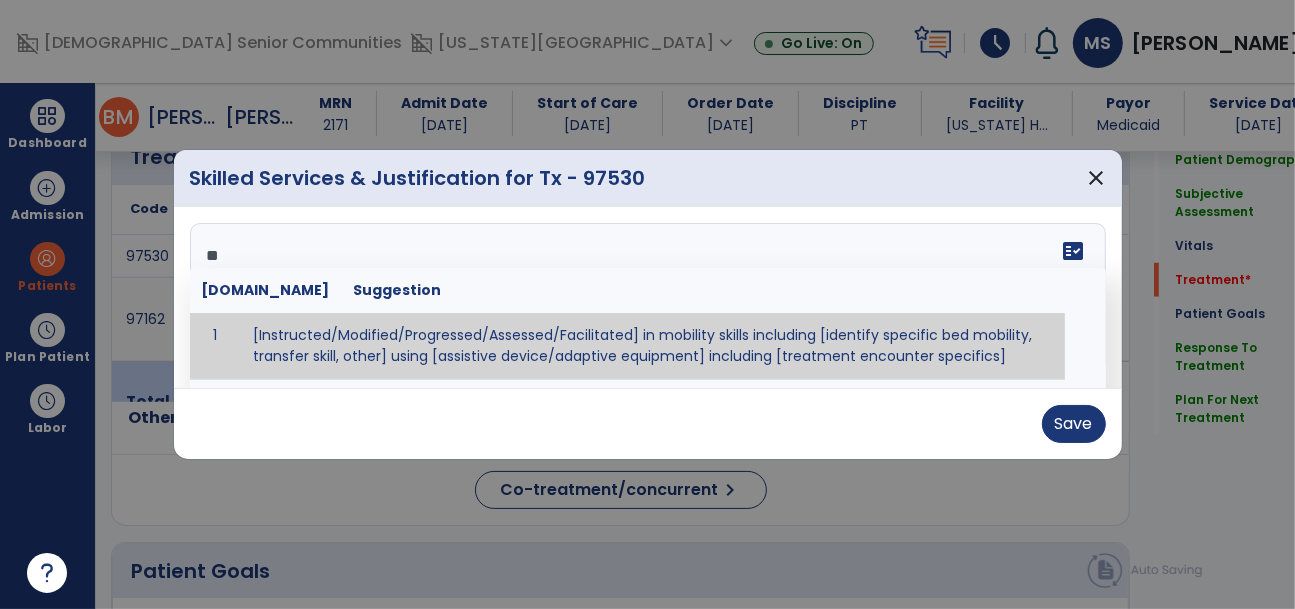 type on "*" 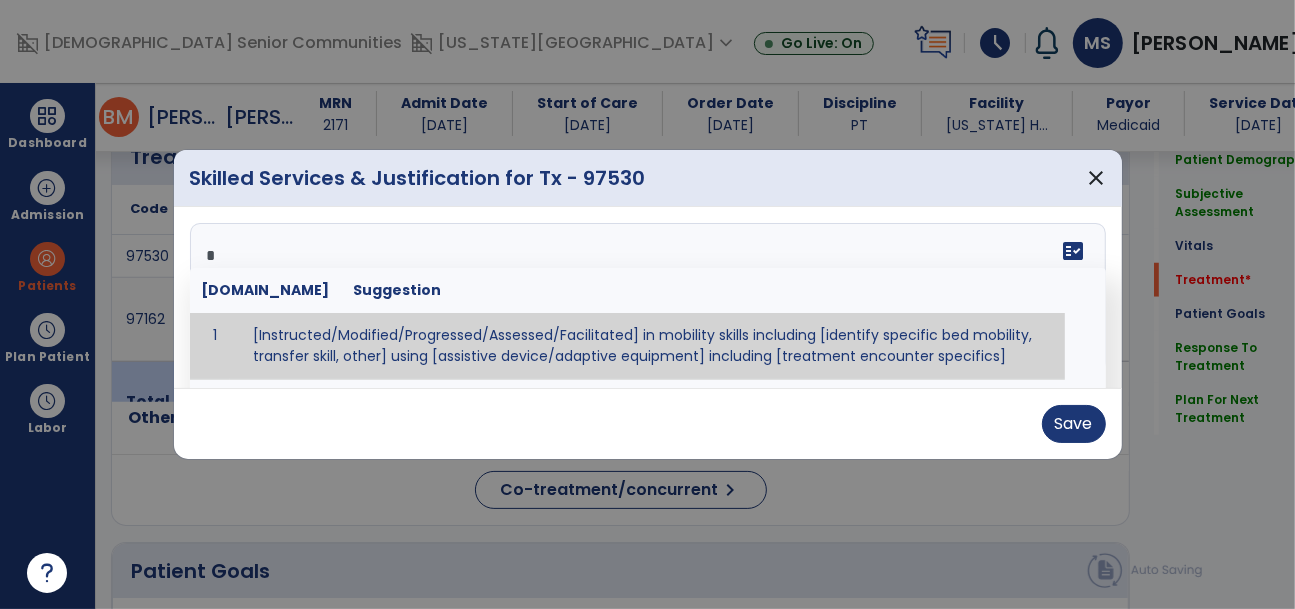 type 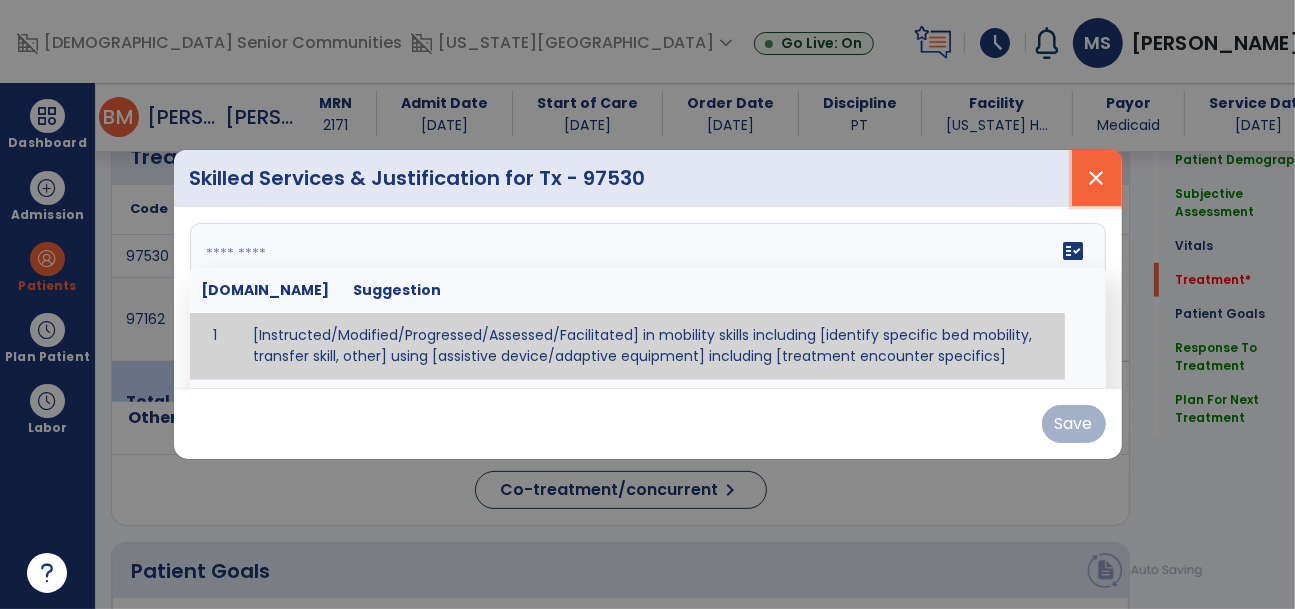 click on "close" at bounding box center [1097, 178] 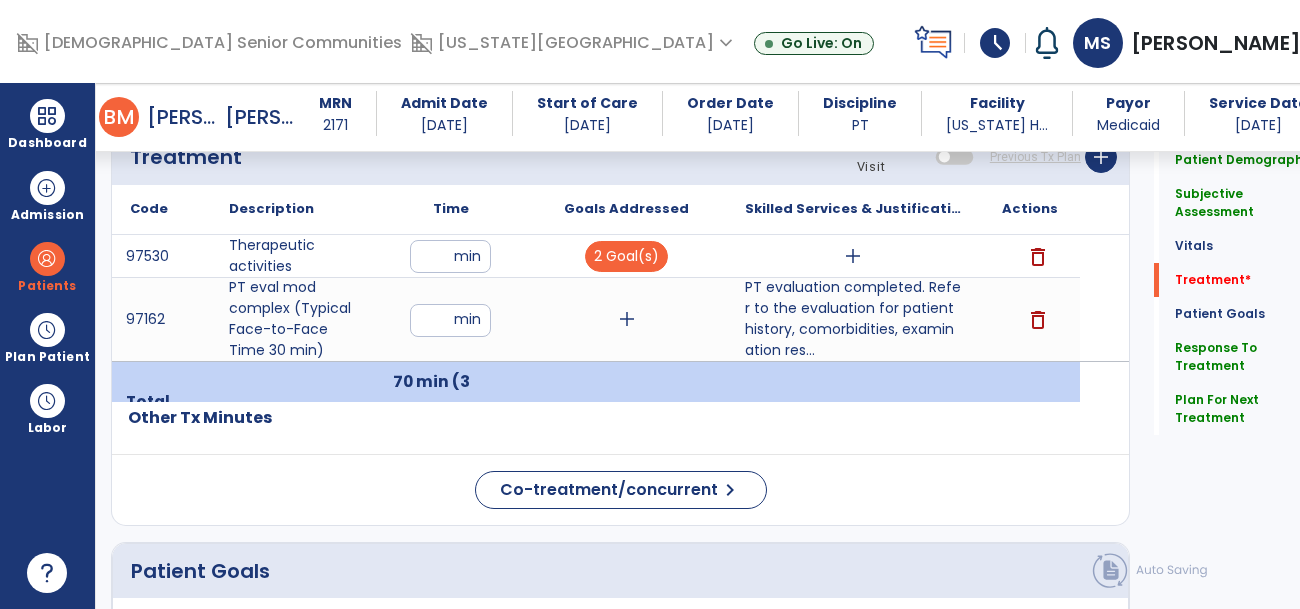 click on "add" at bounding box center [853, 256] 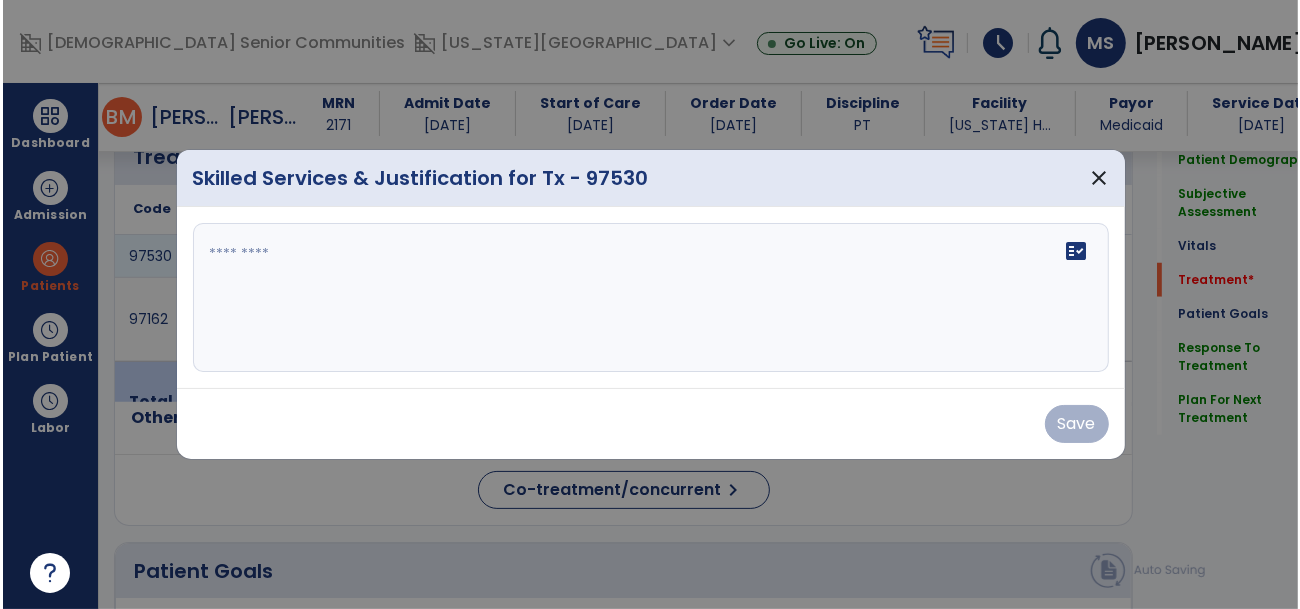 scroll, scrollTop: 1201, scrollLeft: 0, axis: vertical 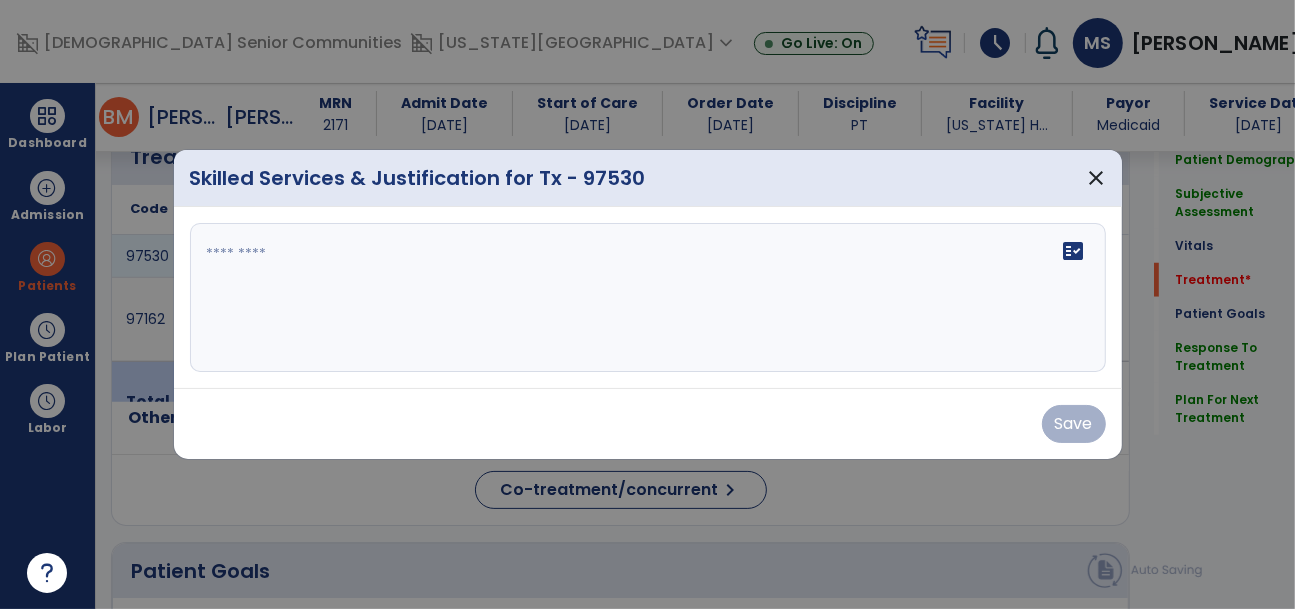click on "fact_check" at bounding box center [648, 298] 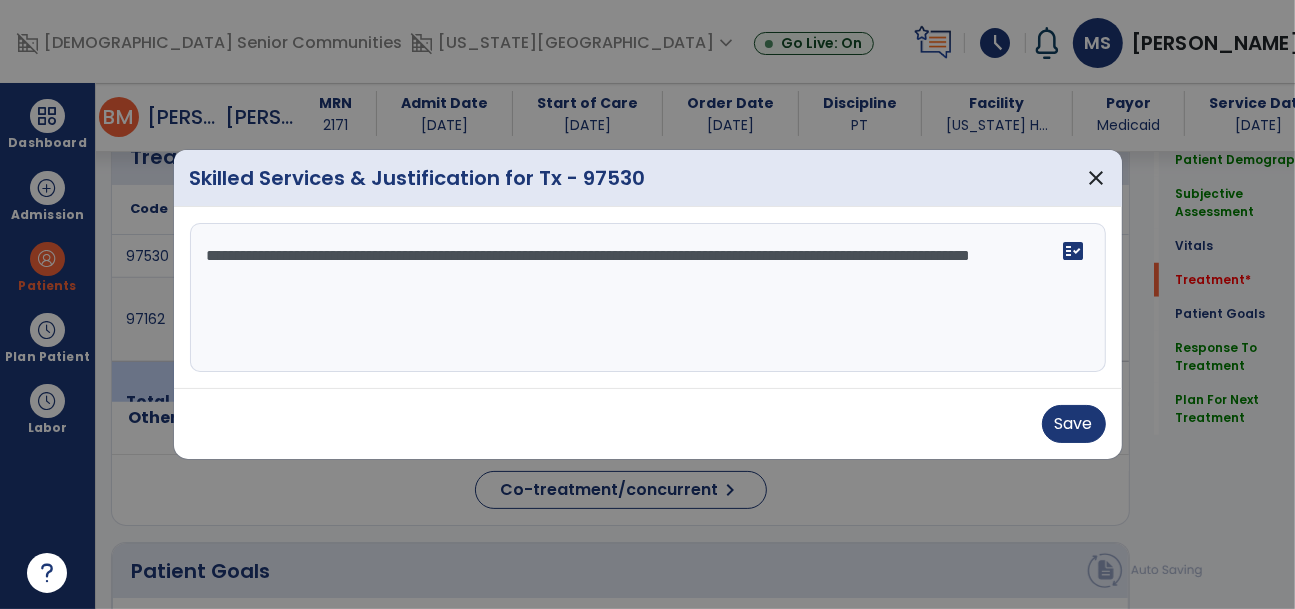 click on "**********" at bounding box center [648, 298] 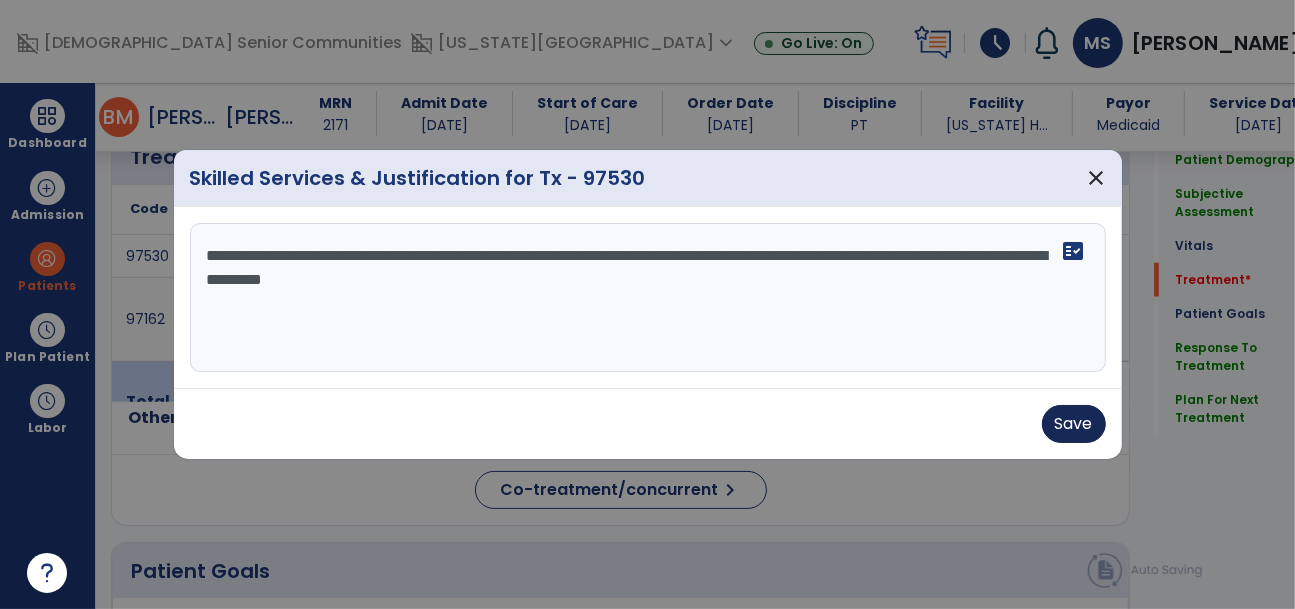 type on "**********" 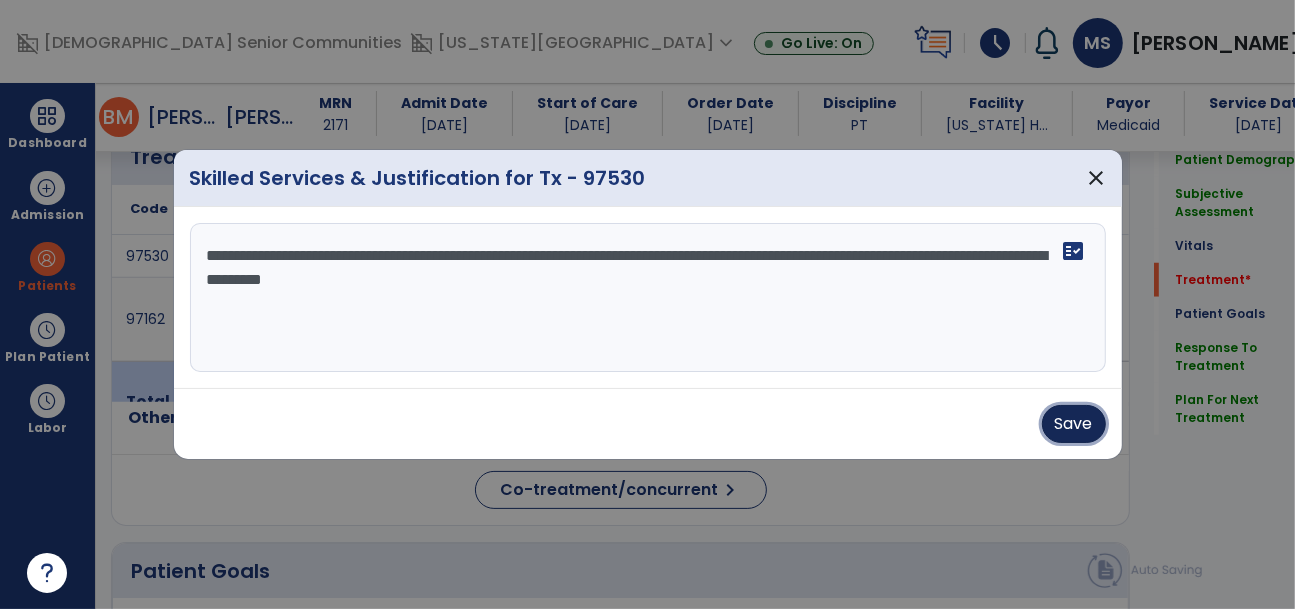 click on "Save" at bounding box center [1074, 424] 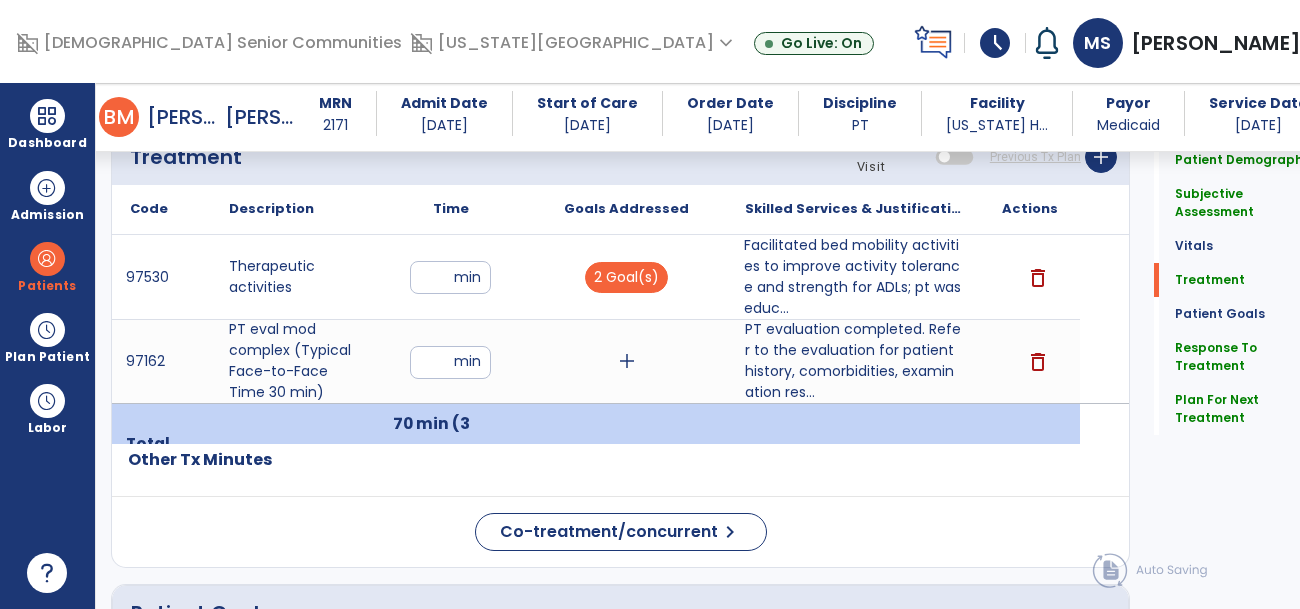 click on "Quick Links  Patient Demographics   Patient Demographics   Subjective Assessment   Subjective Assessment   Vitals   Vitals   Treatment   Treatment   Patient Goals   Patient Goals   Response To Treatment   Response To Treatment   Plan For Next Treatment   Plan For Next Treatment" 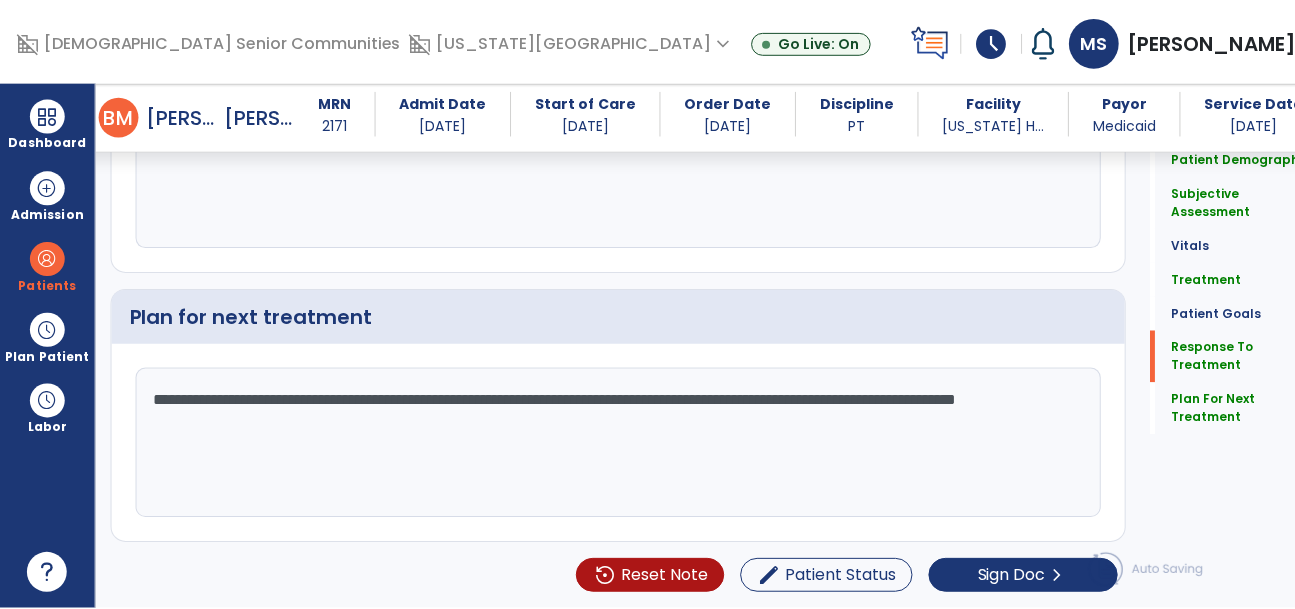 scroll, scrollTop: 3324, scrollLeft: 0, axis: vertical 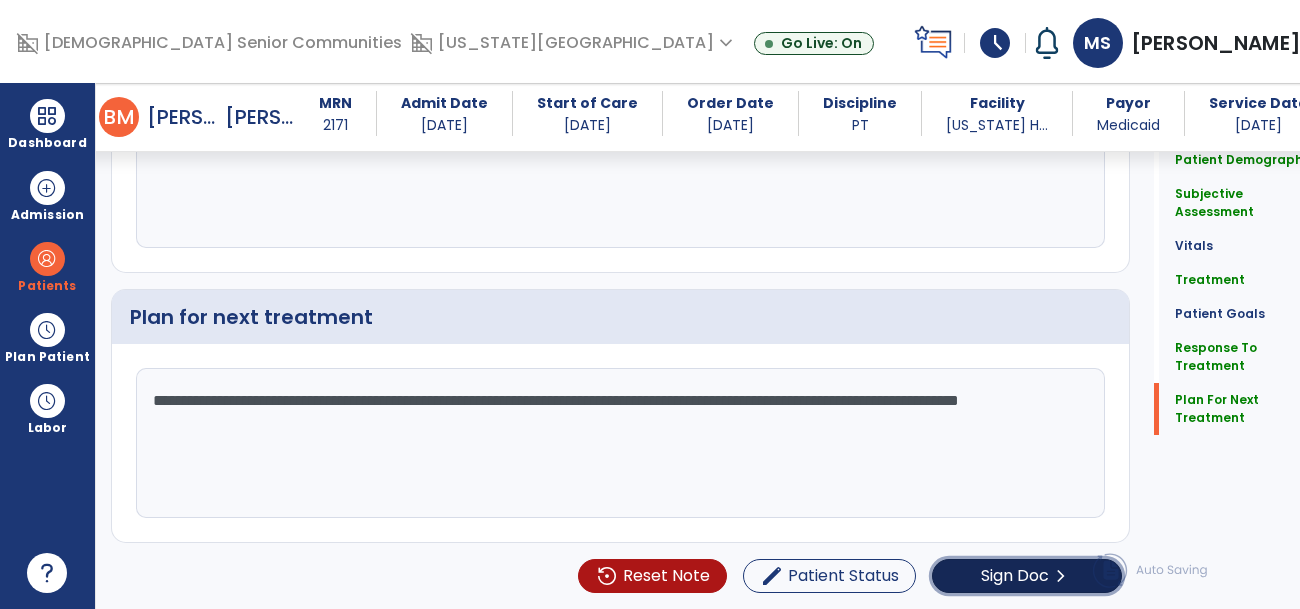 click on "chevron_right" 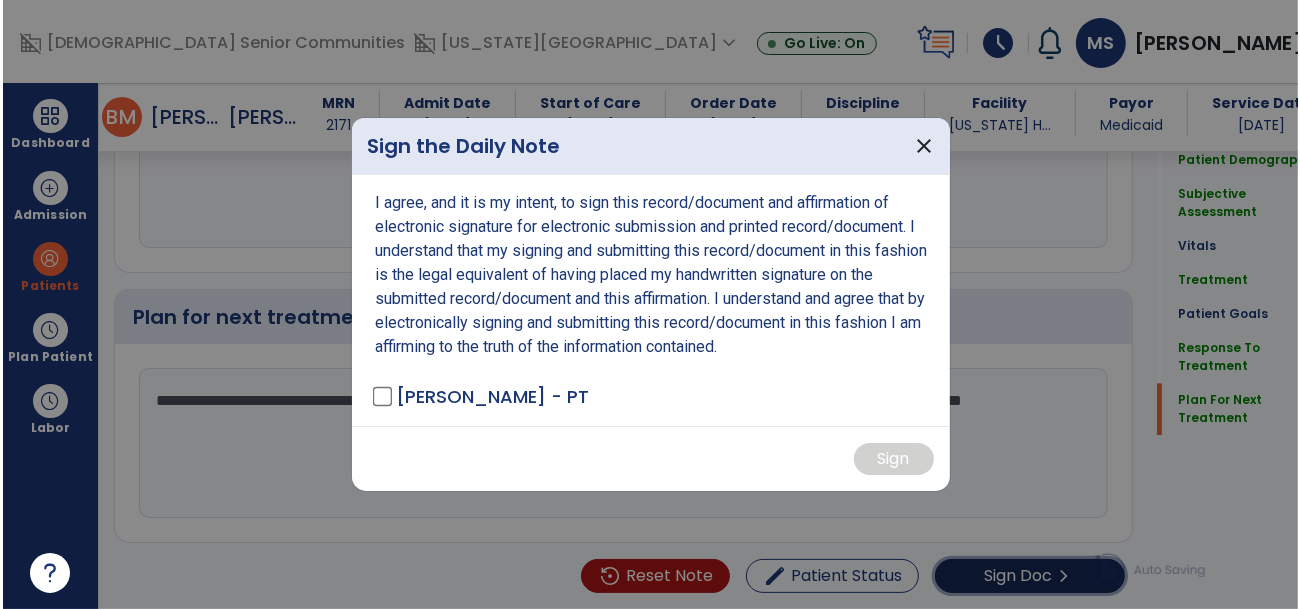 scroll, scrollTop: 3324, scrollLeft: 0, axis: vertical 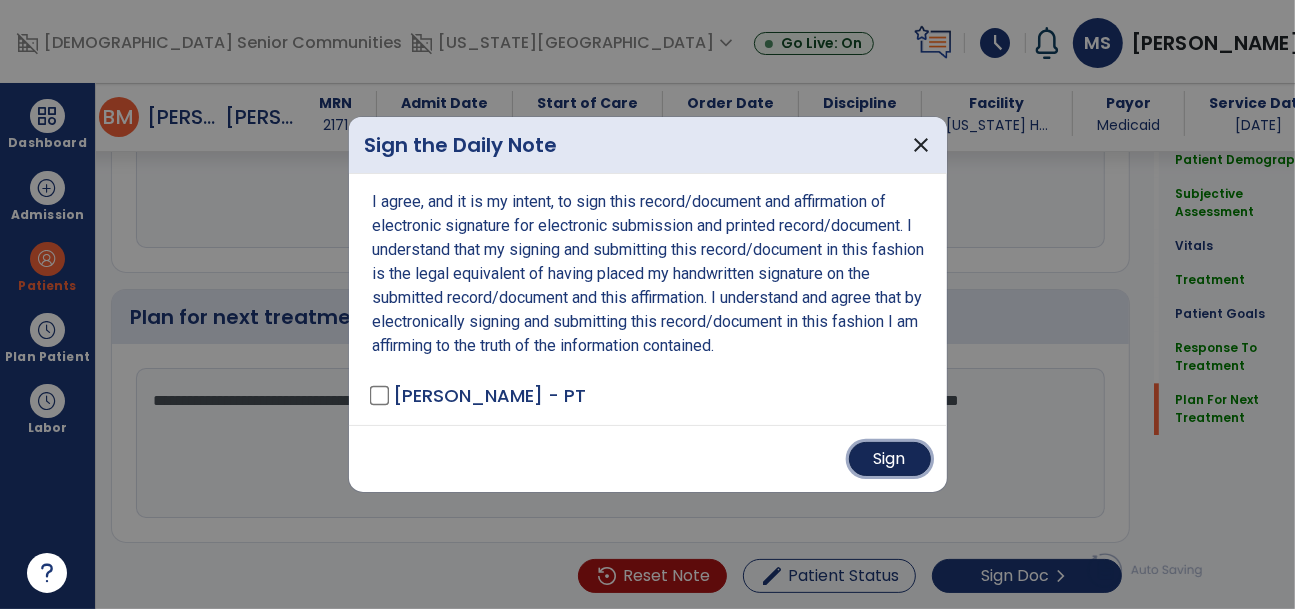 click on "Sign" at bounding box center [890, 459] 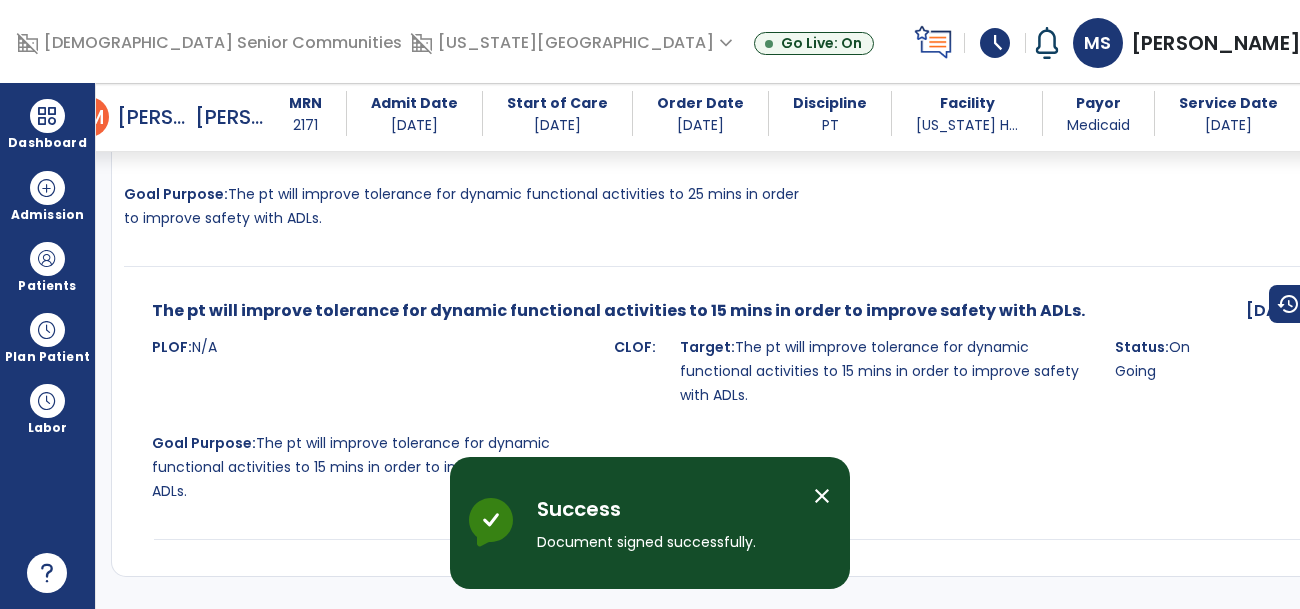 scroll, scrollTop: 4329, scrollLeft: 0, axis: vertical 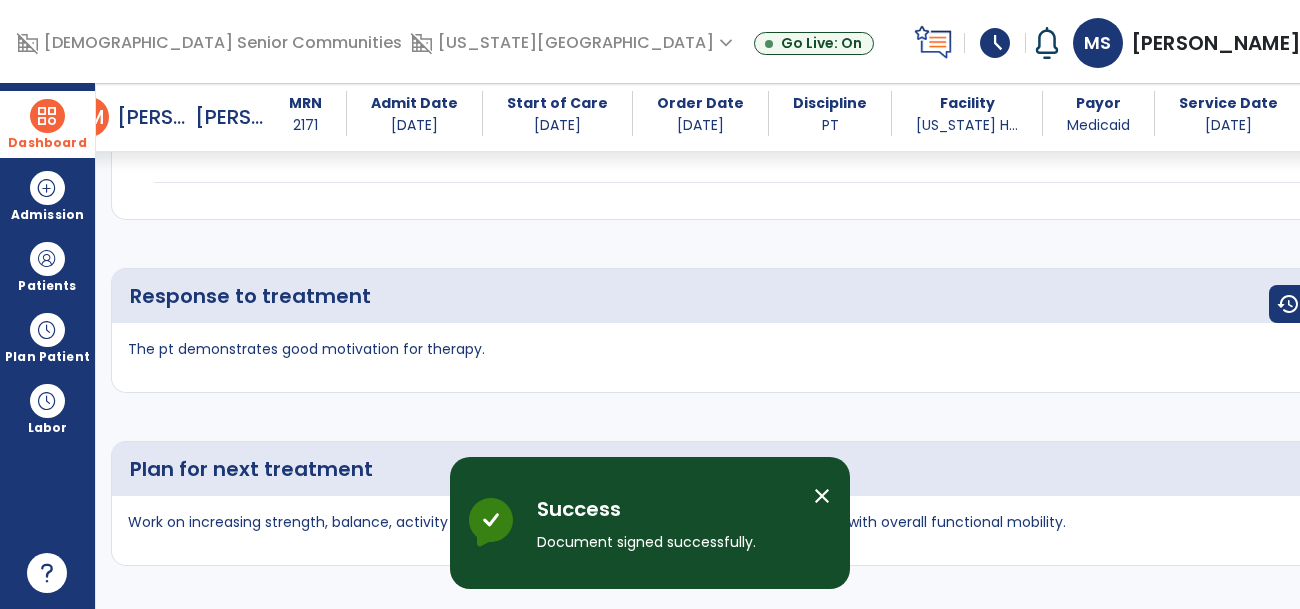 click at bounding box center (47, 116) 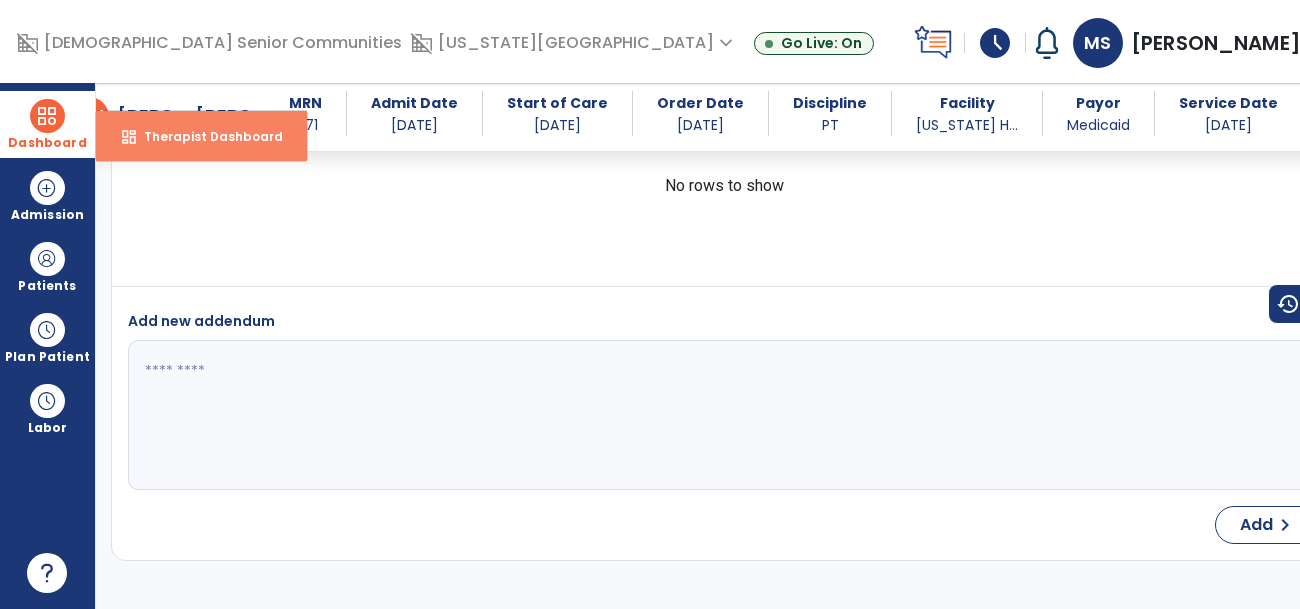 click on "Therapist Dashboard" at bounding box center (205, 136) 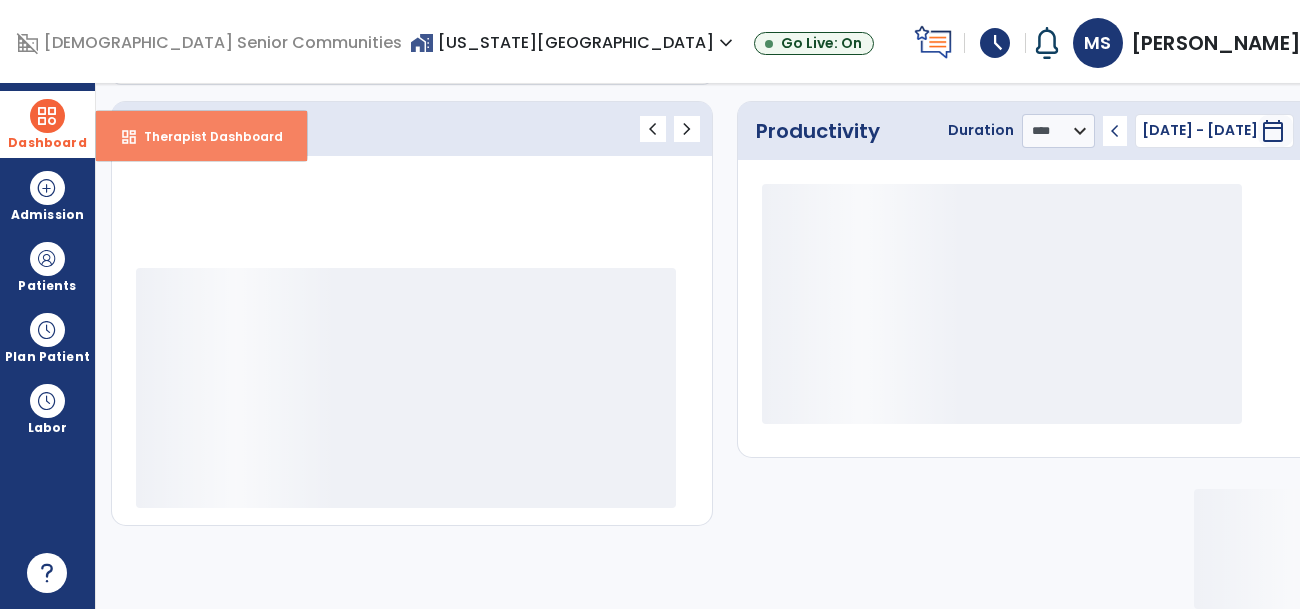 scroll, scrollTop: 268, scrollLeft: 0, axis: vertical 